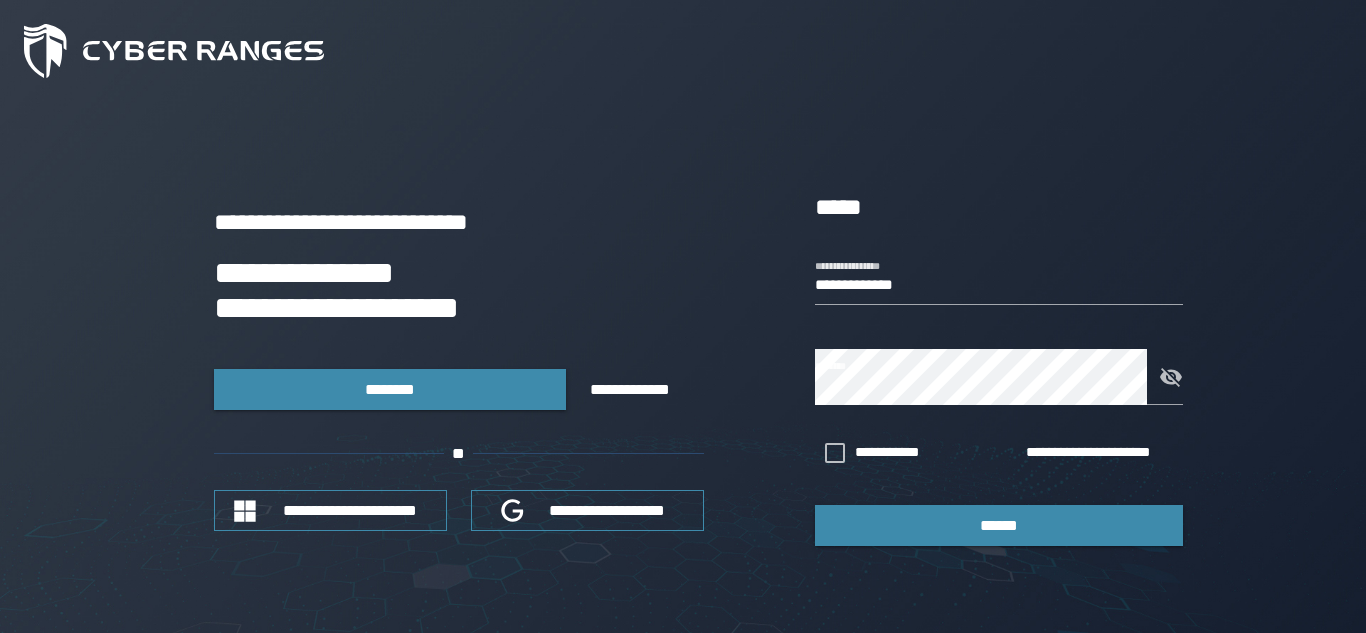 scroll, scrollTop: 0, scrollLeft: 0, axis: both 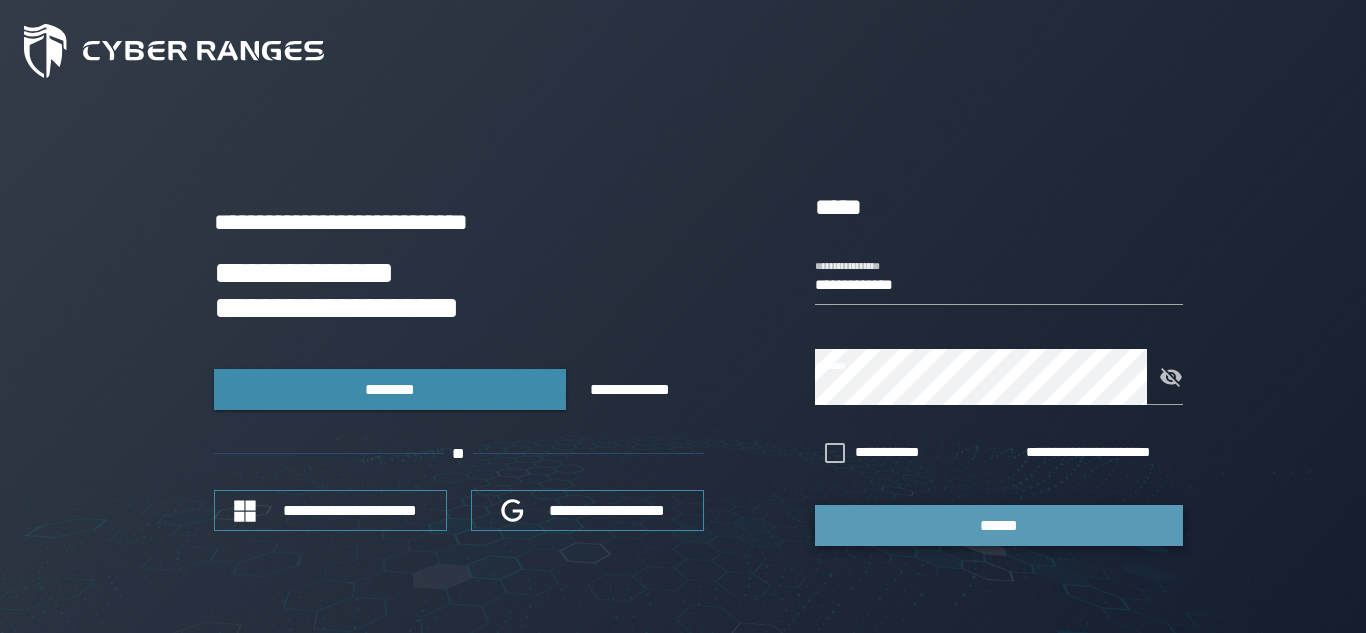click on "******" at bounding box center (999, 525) 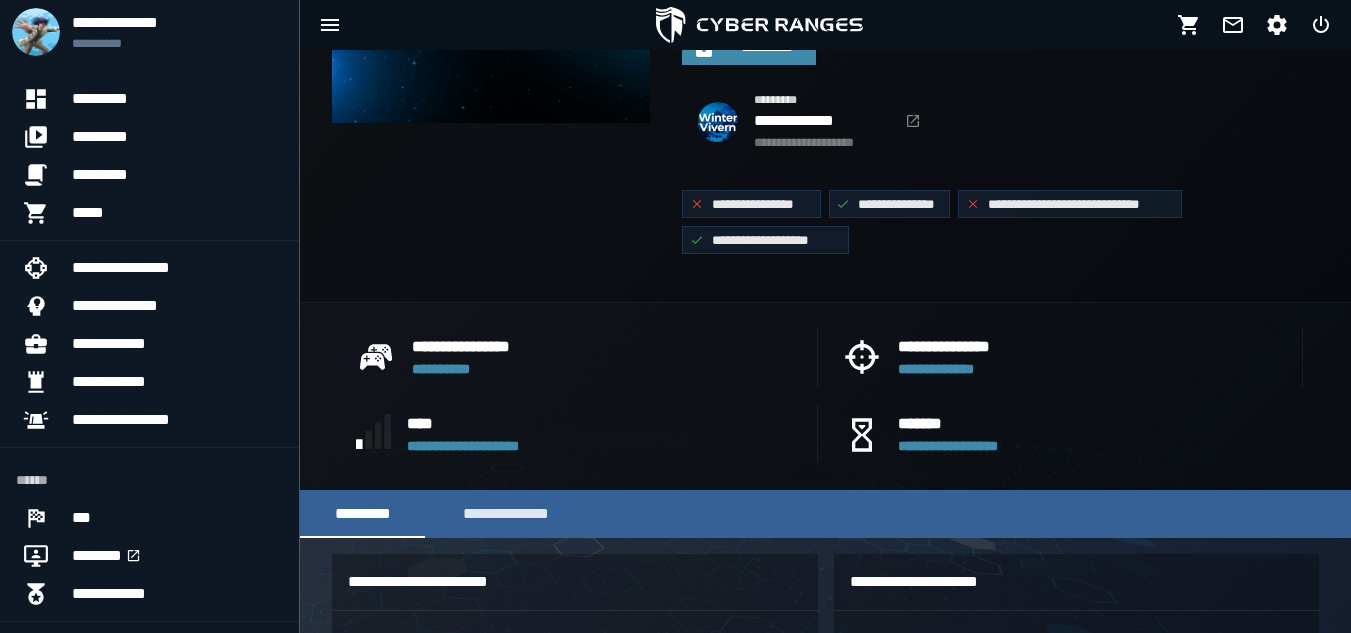 scroll, scrollTop: 0, scrollLeft: 0, axis: both 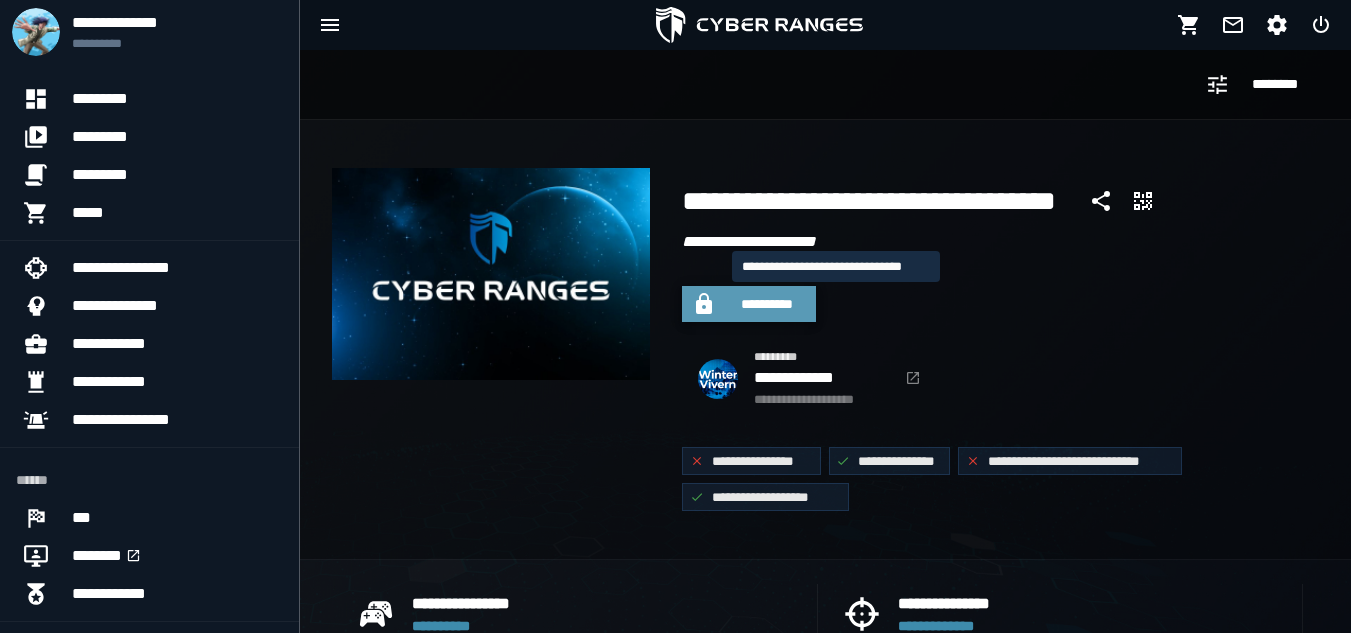 click on "**********" at bounding box center (767, 304) 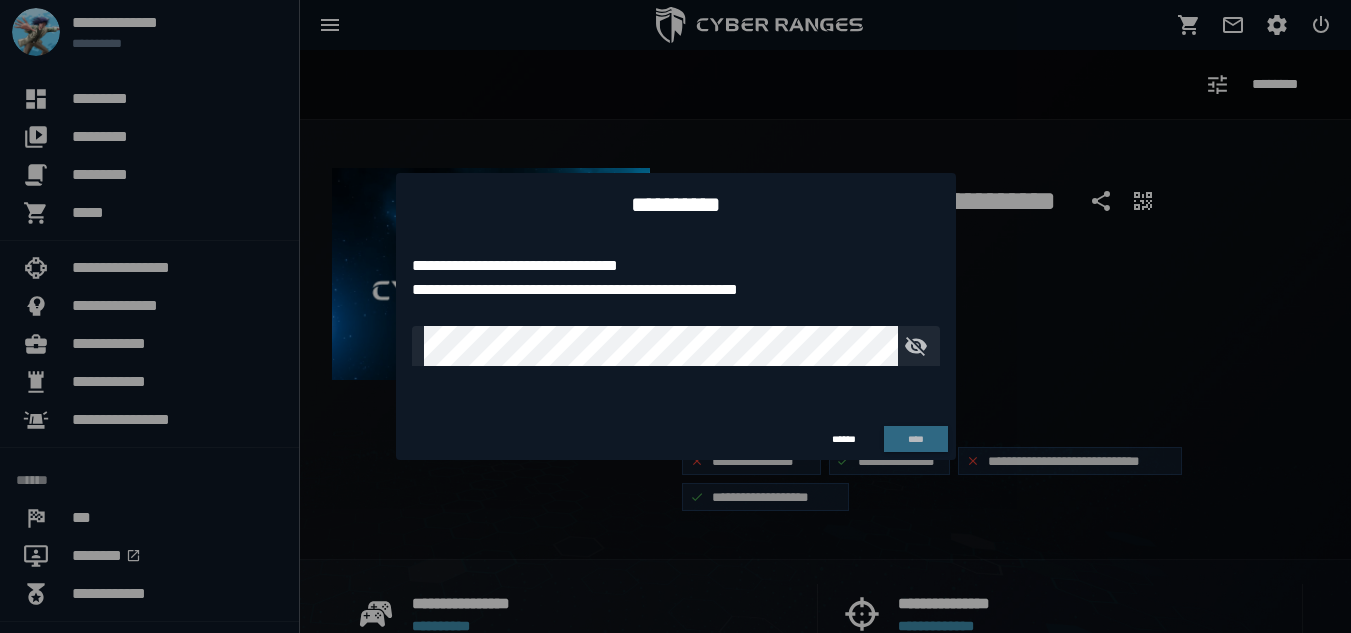 type on "**********" 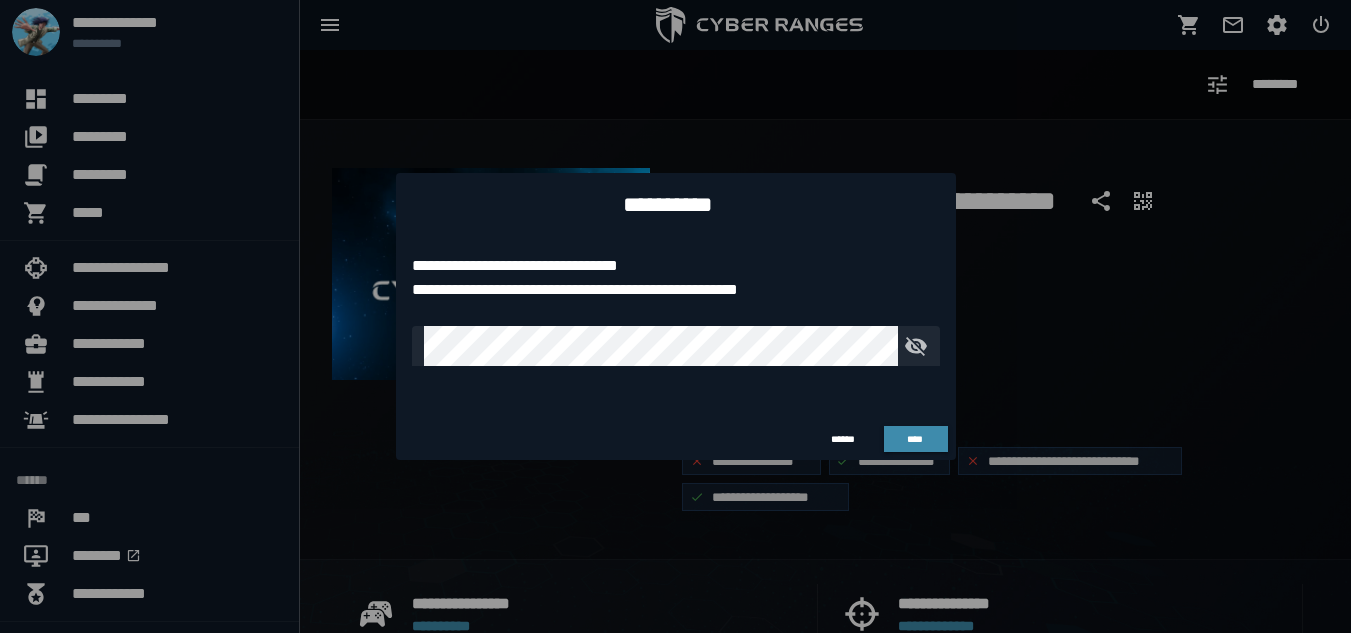 type 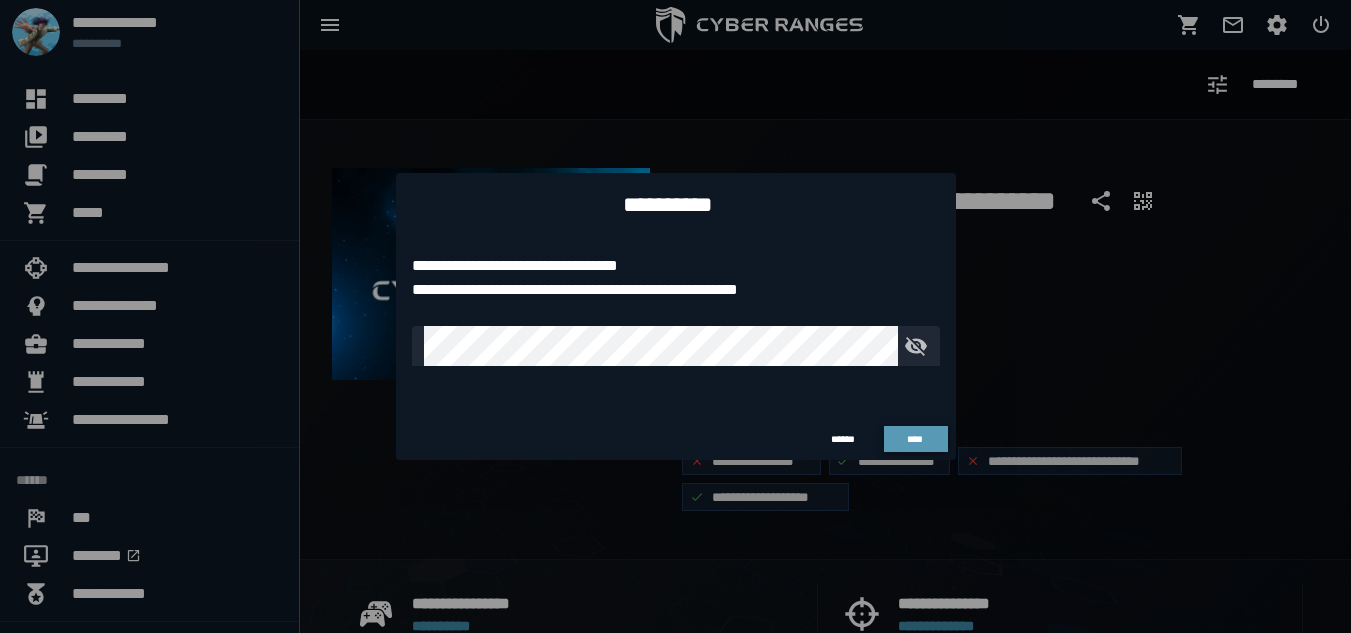 click on "****" at bounding box center [915, 439] 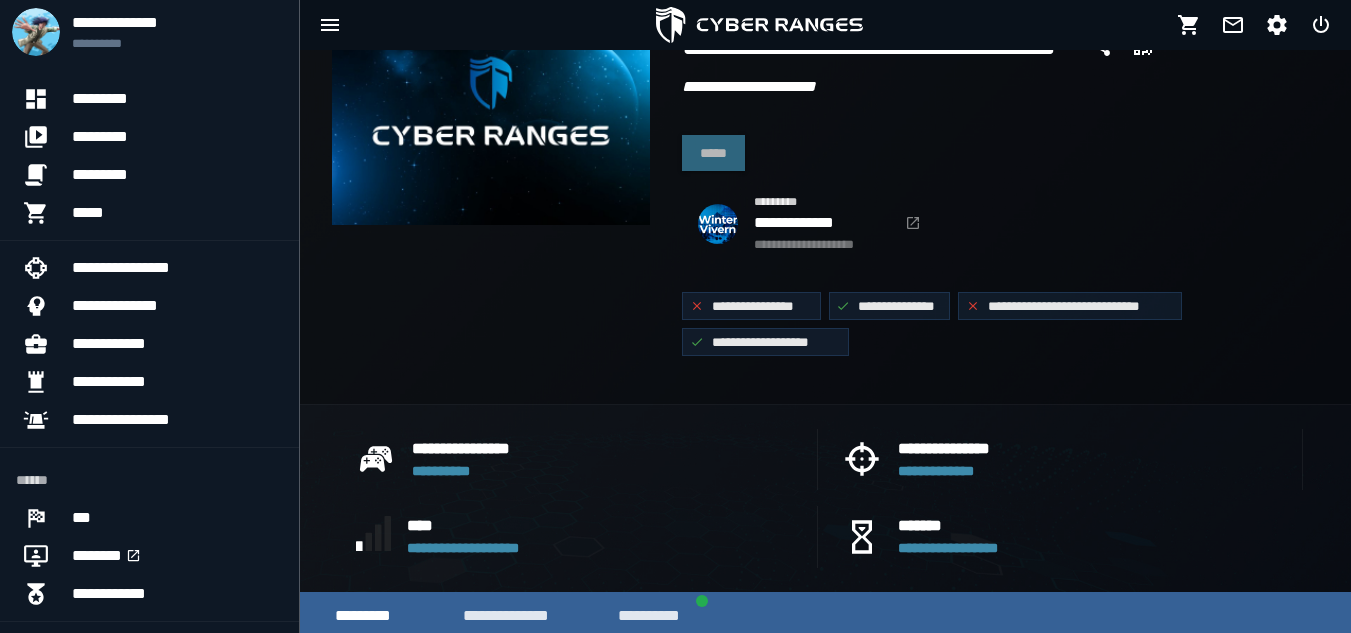 scroll, scrollTop: 0, scrollLeft: 0, axis: both 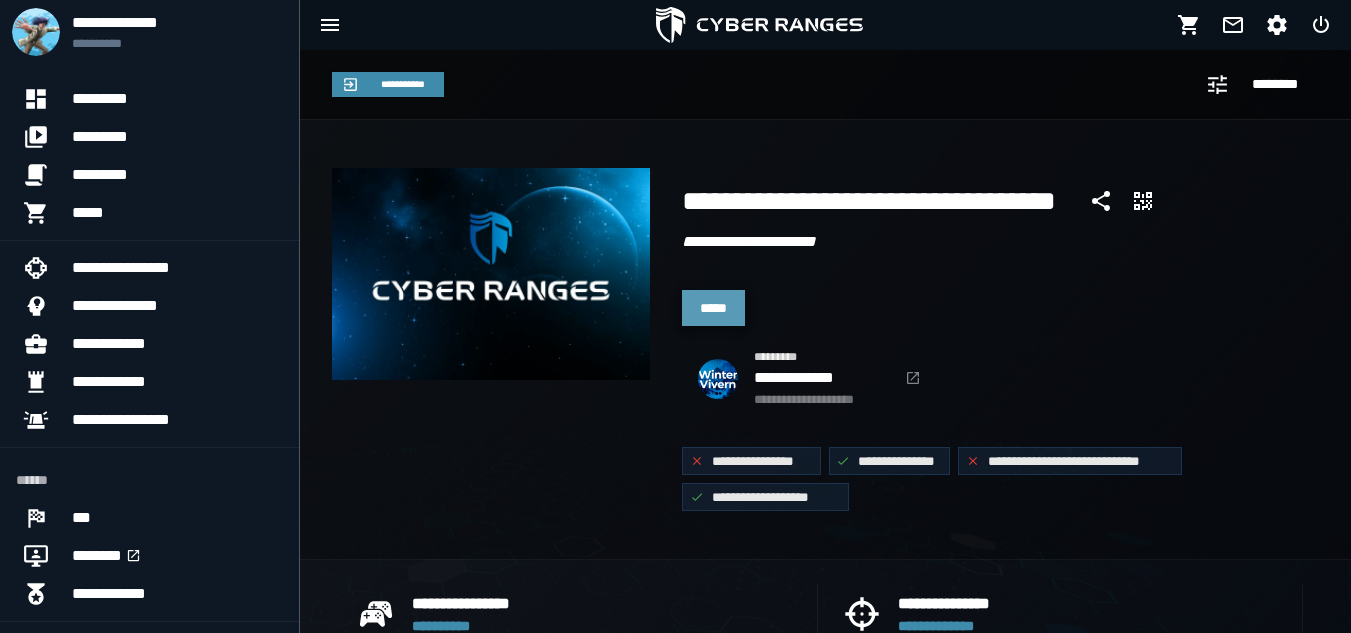 click on "*****" at bounding box center [713, 308] 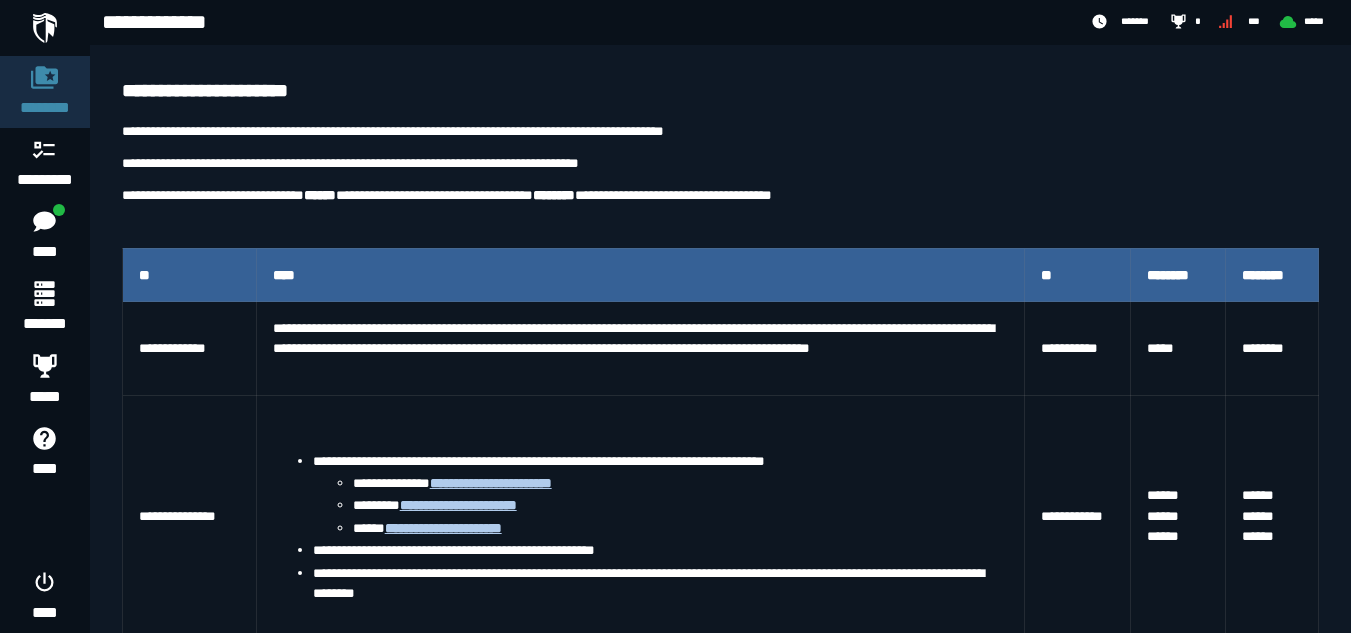 scroll, scrollTop: 0, scrollLeft: 0, axis: both 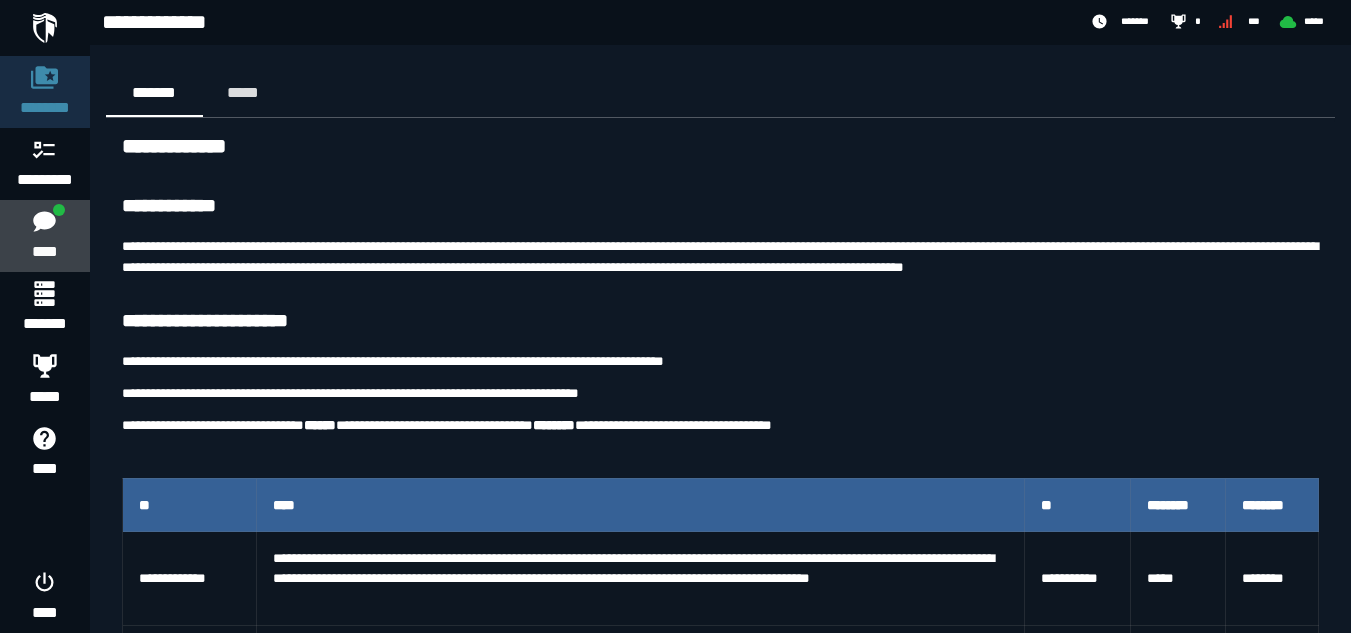 click on "****" at bounding box center (44, 252) 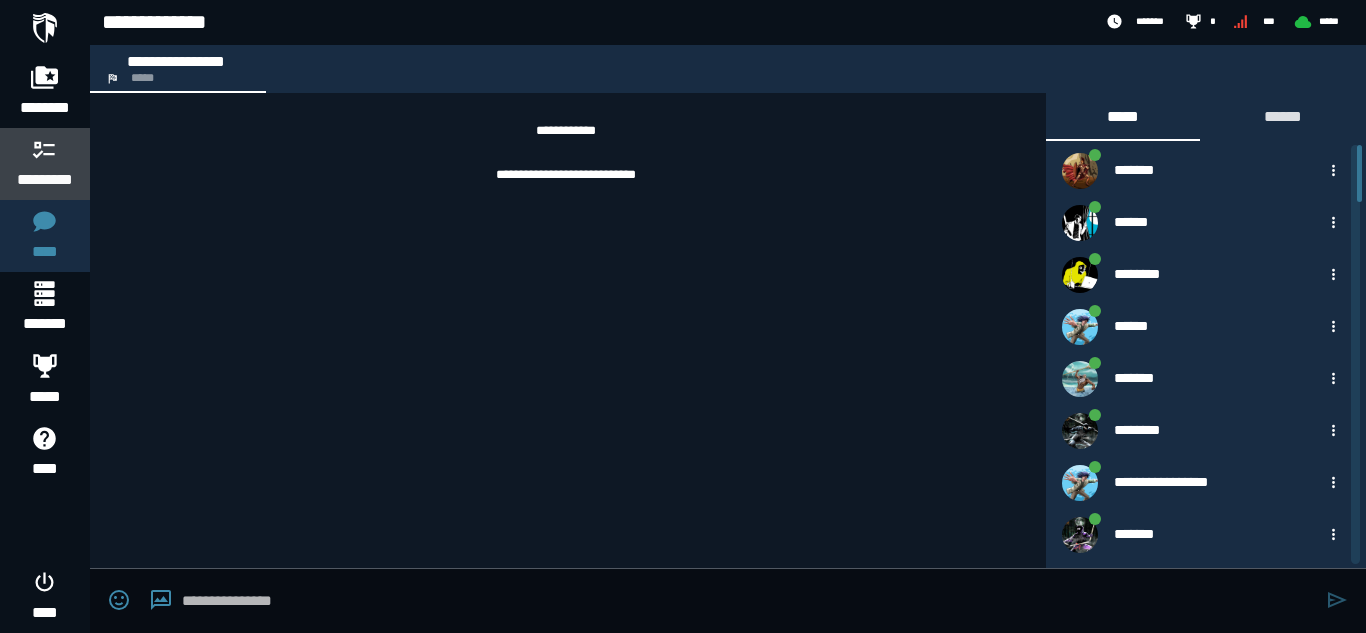 click on "*********" 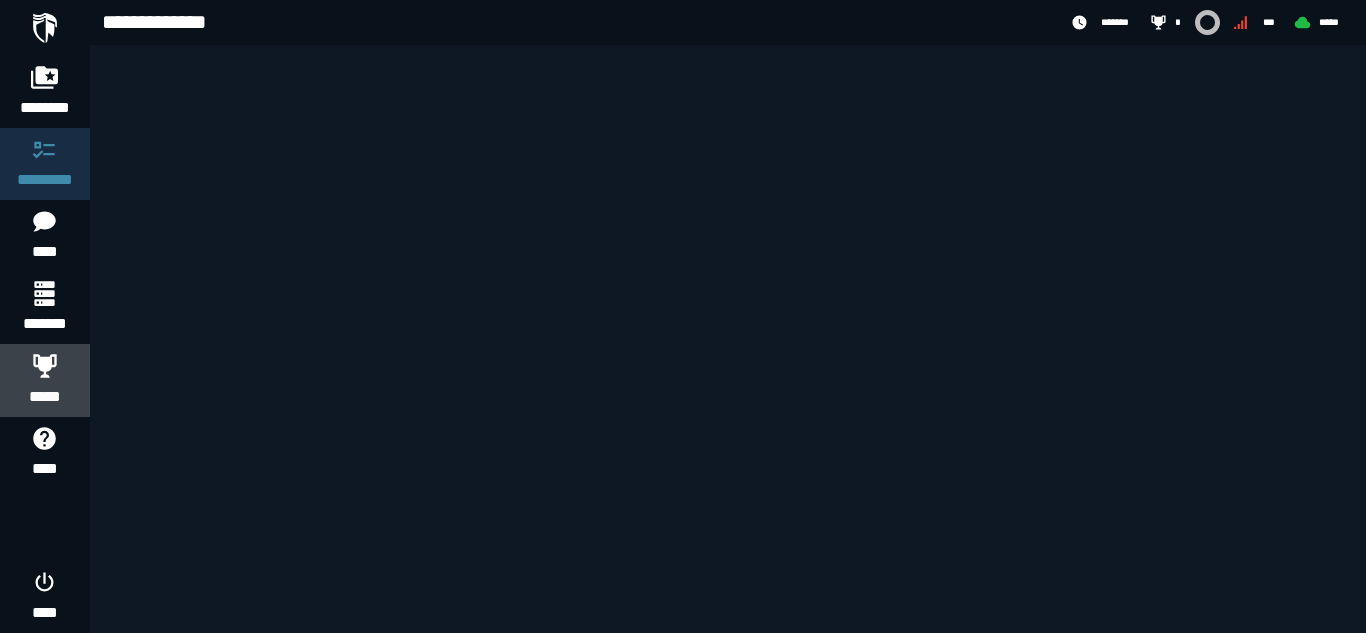 click at bounding box center [45, 365] 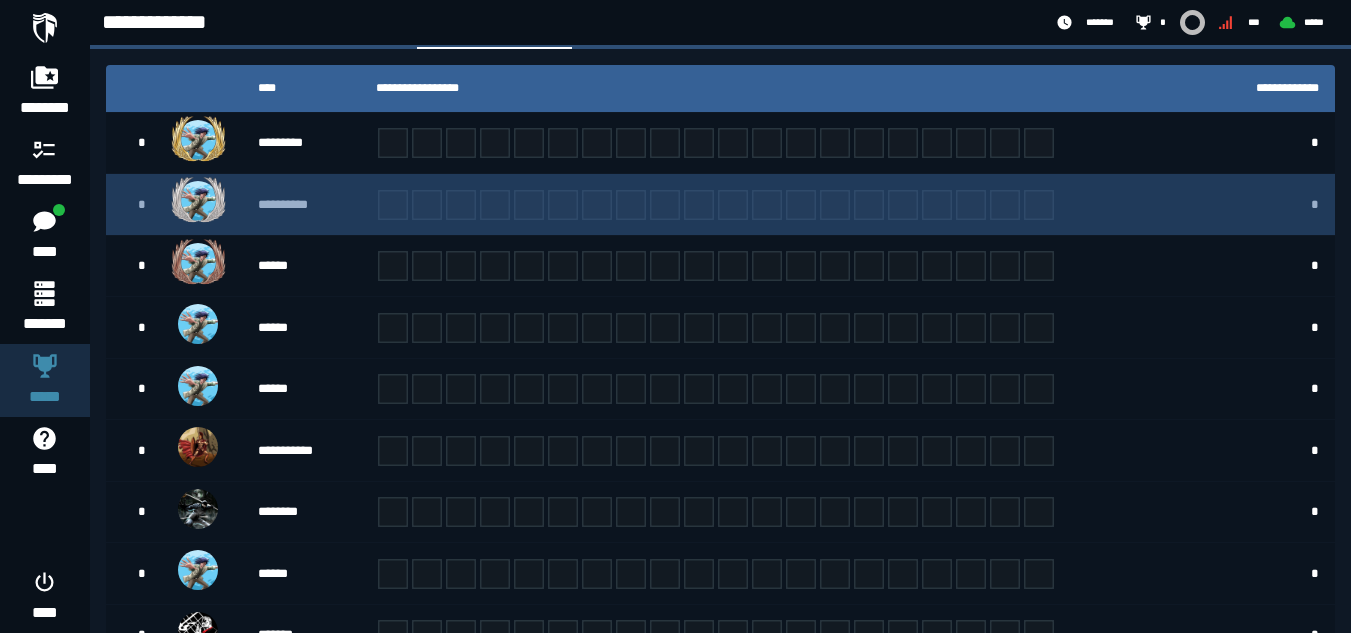 scroll, scrollTop: 0, scrollLeft: 0, axis: both 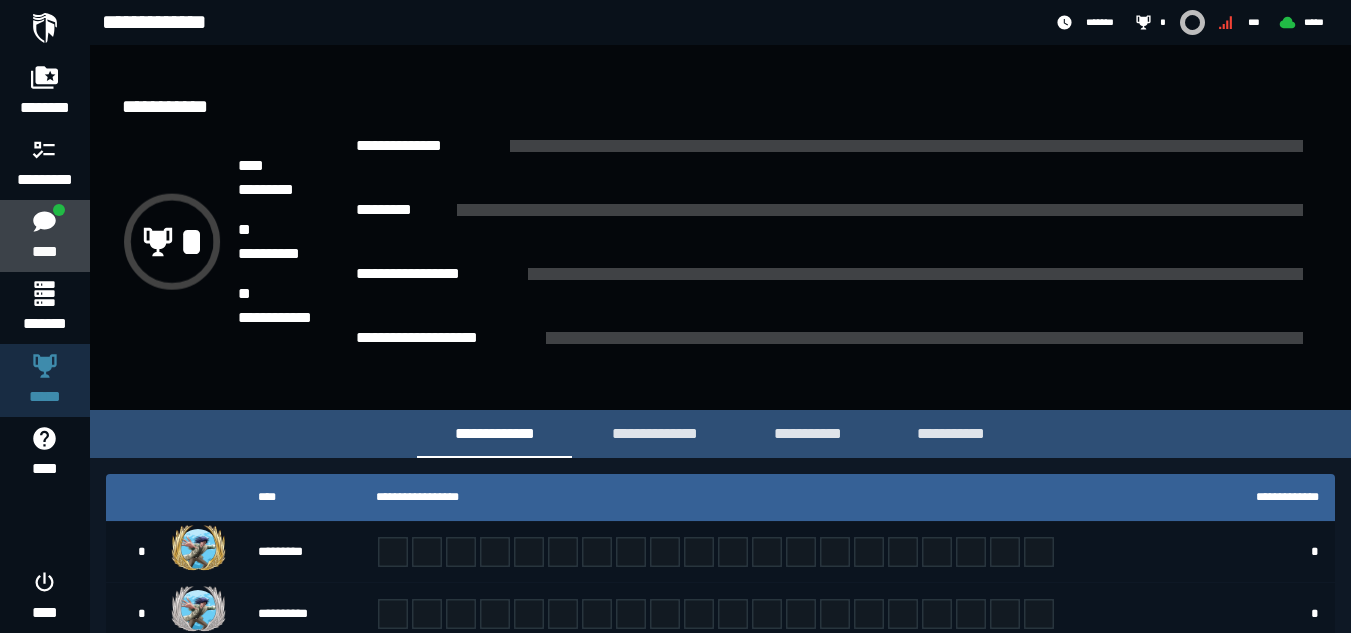 click on "****" 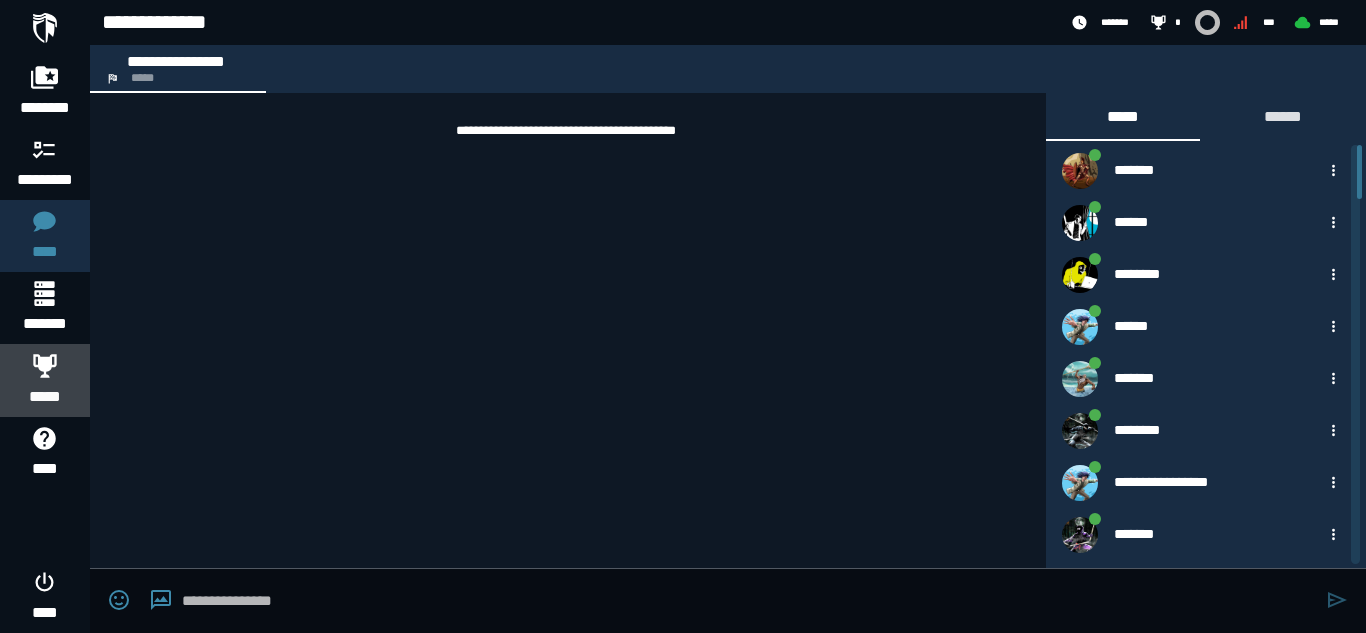click on "*****" at bounding box center (45, 397) 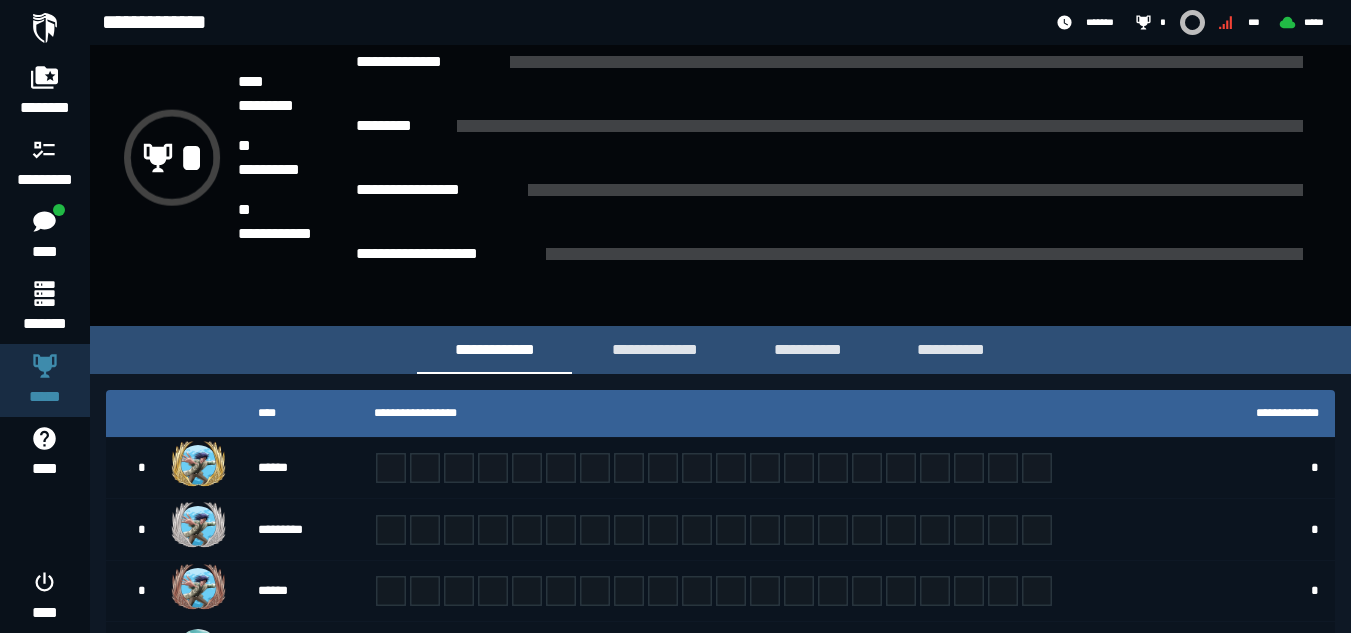 scroll, scrollTop: 0, scrollLeft: 0, axis: both 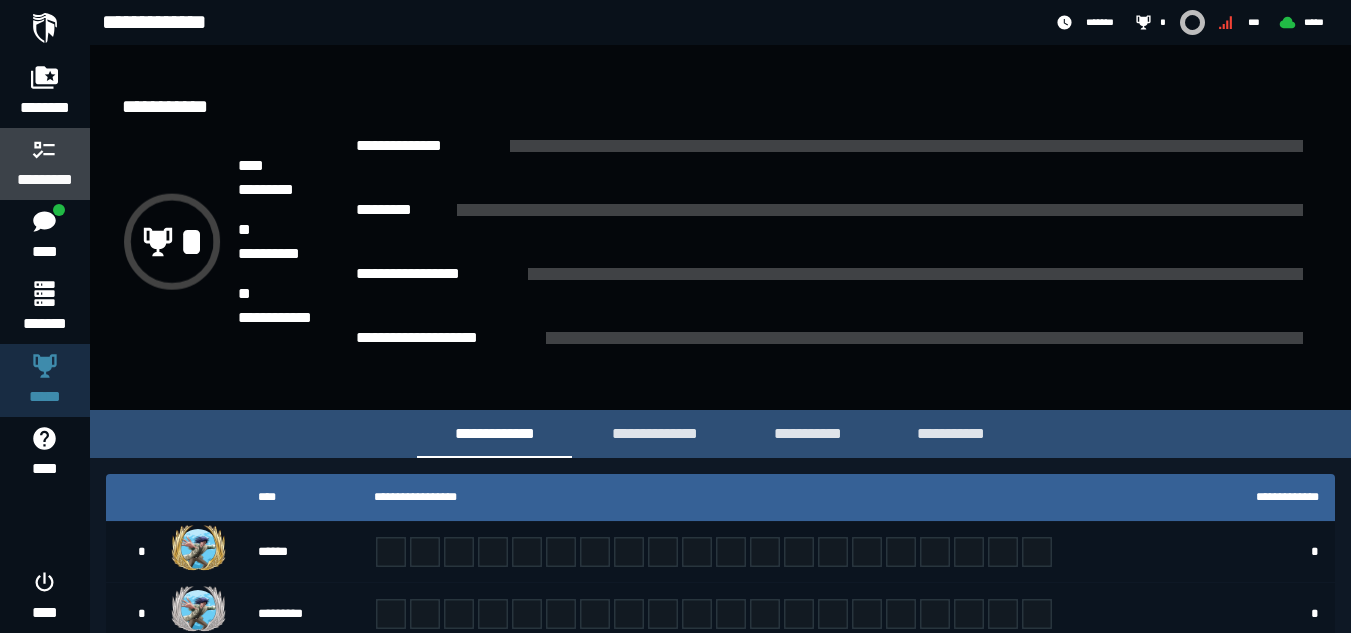 click 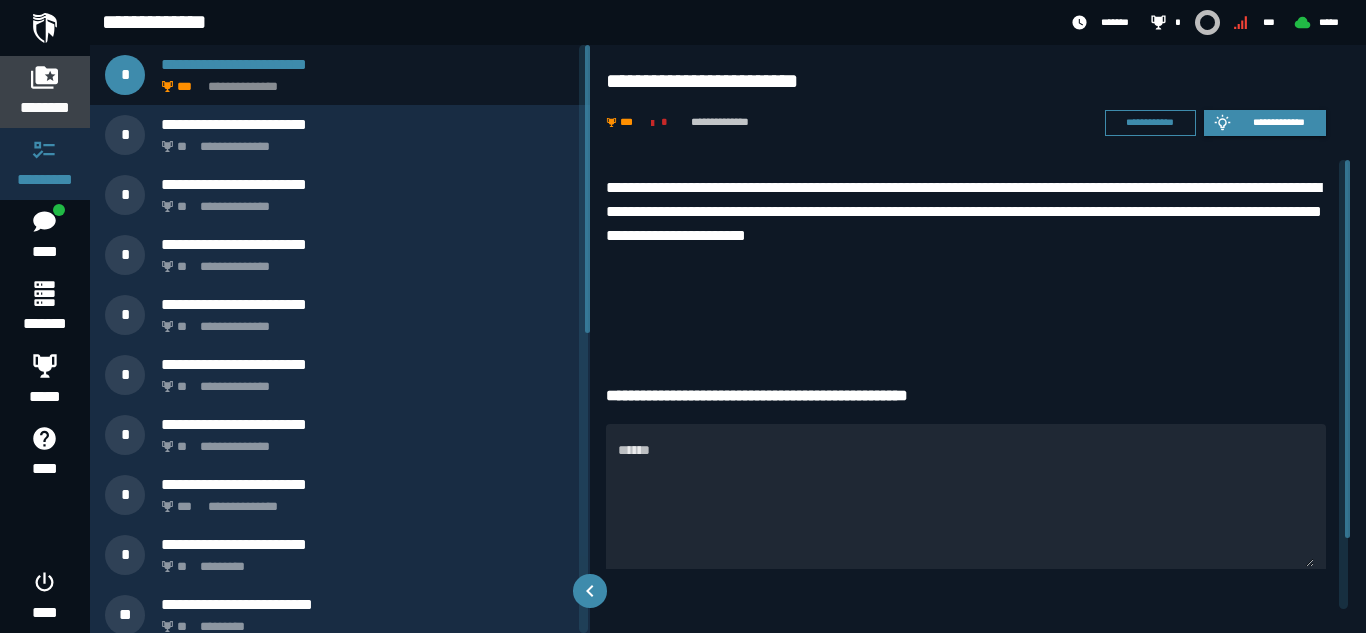click 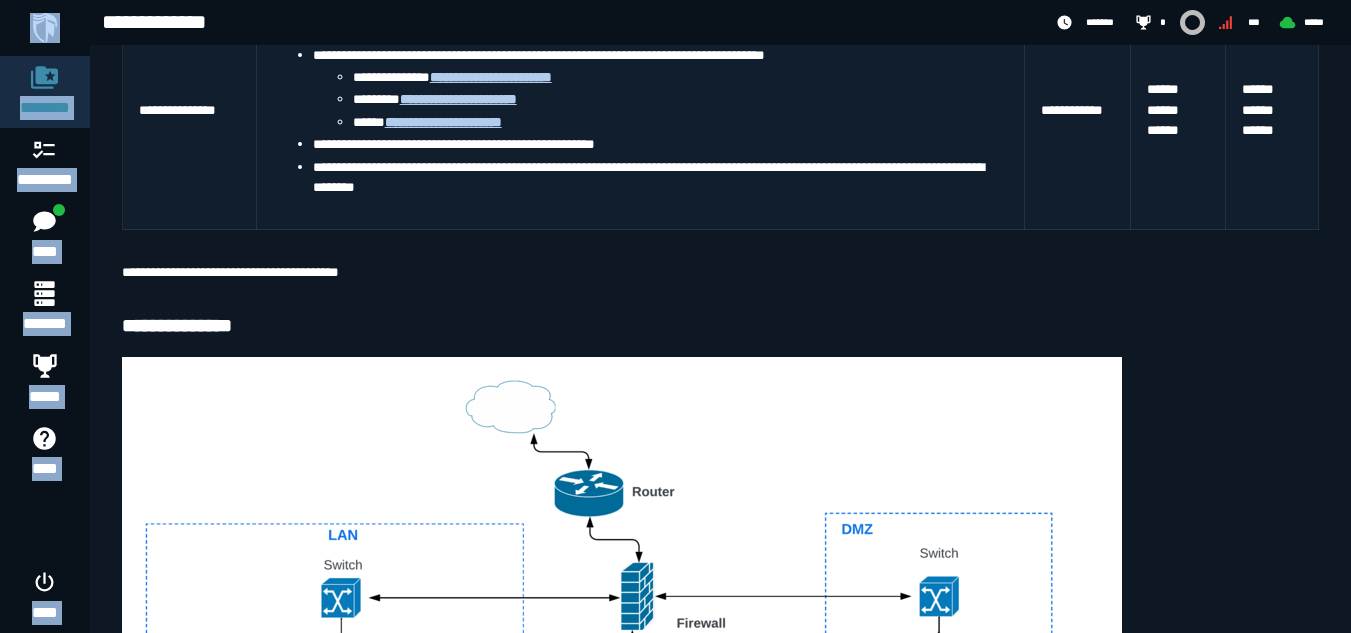 scroll, scrollTop: 633, scrollLeft: 0, axis: vertical 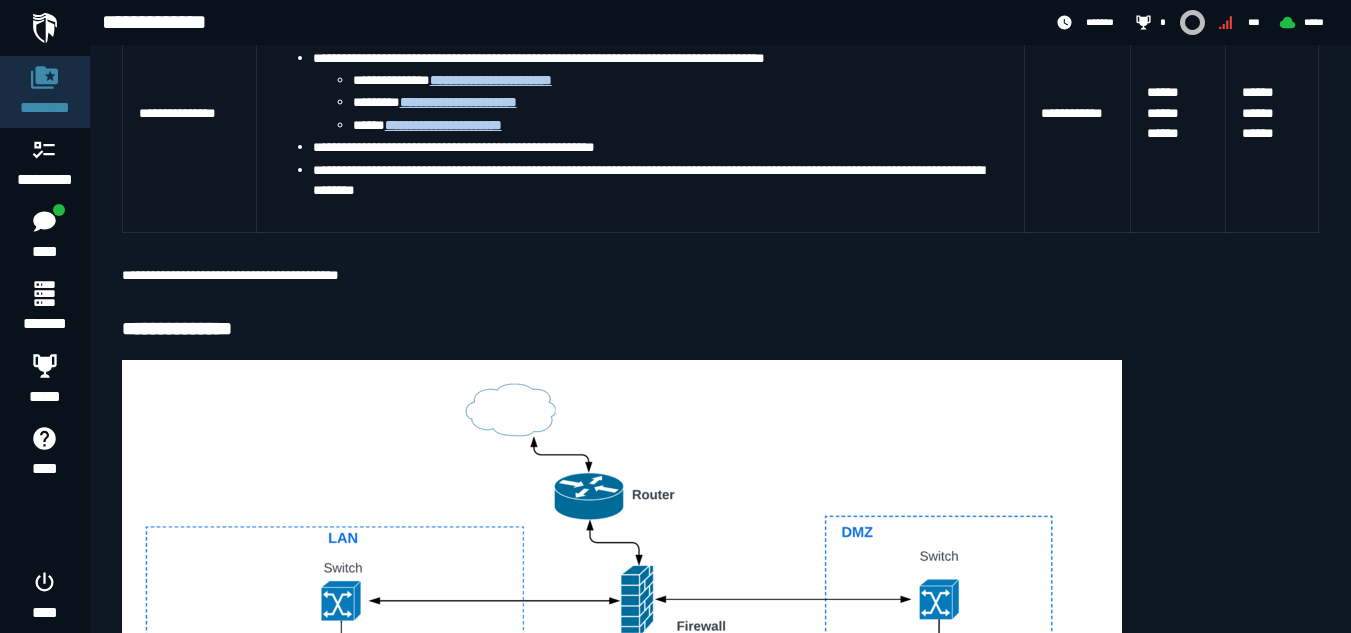 drag, startPoint x: 122, startPoint y: 248, endPoint x: 1332, endPoint y: 210, distance: 1210.5966 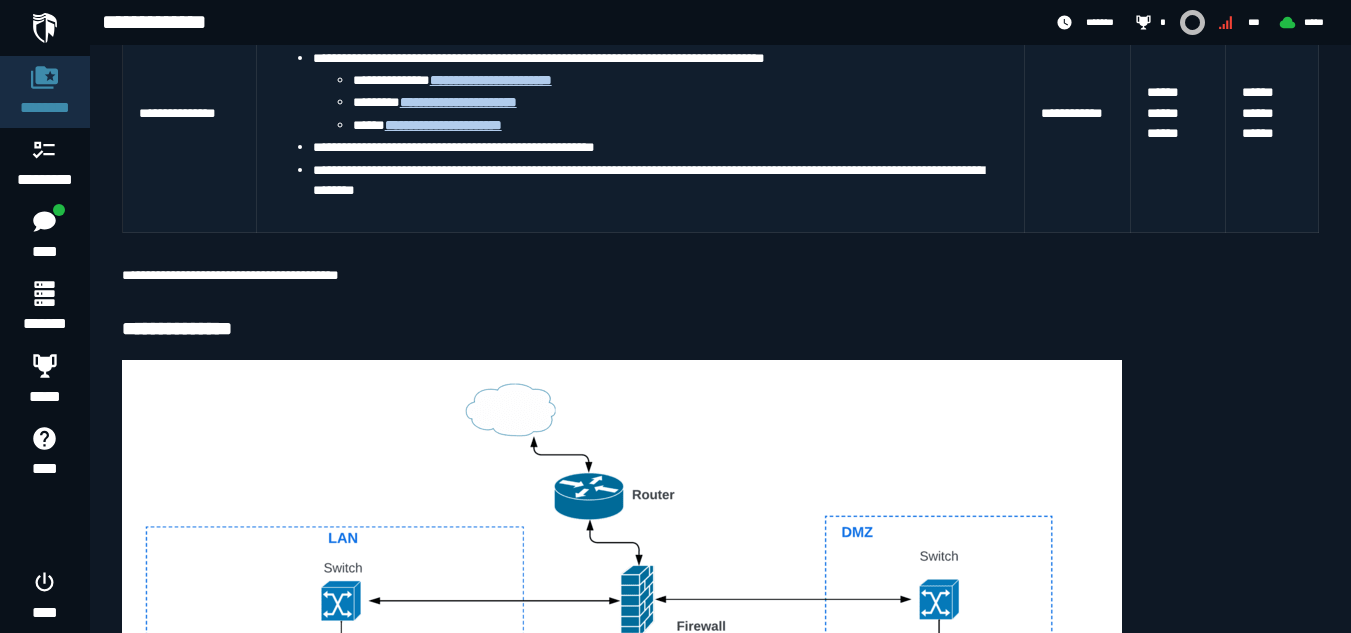 click on "**********" at bounding box center [660, 180] 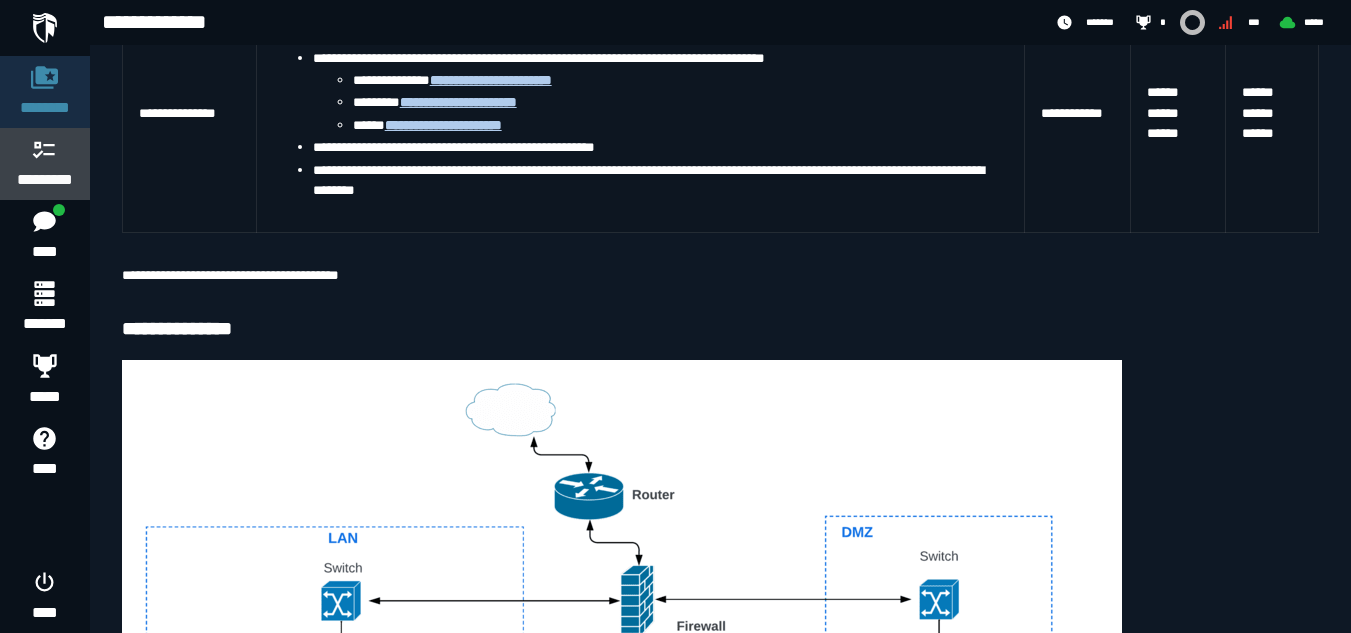 click at bounding box center (45, 149) 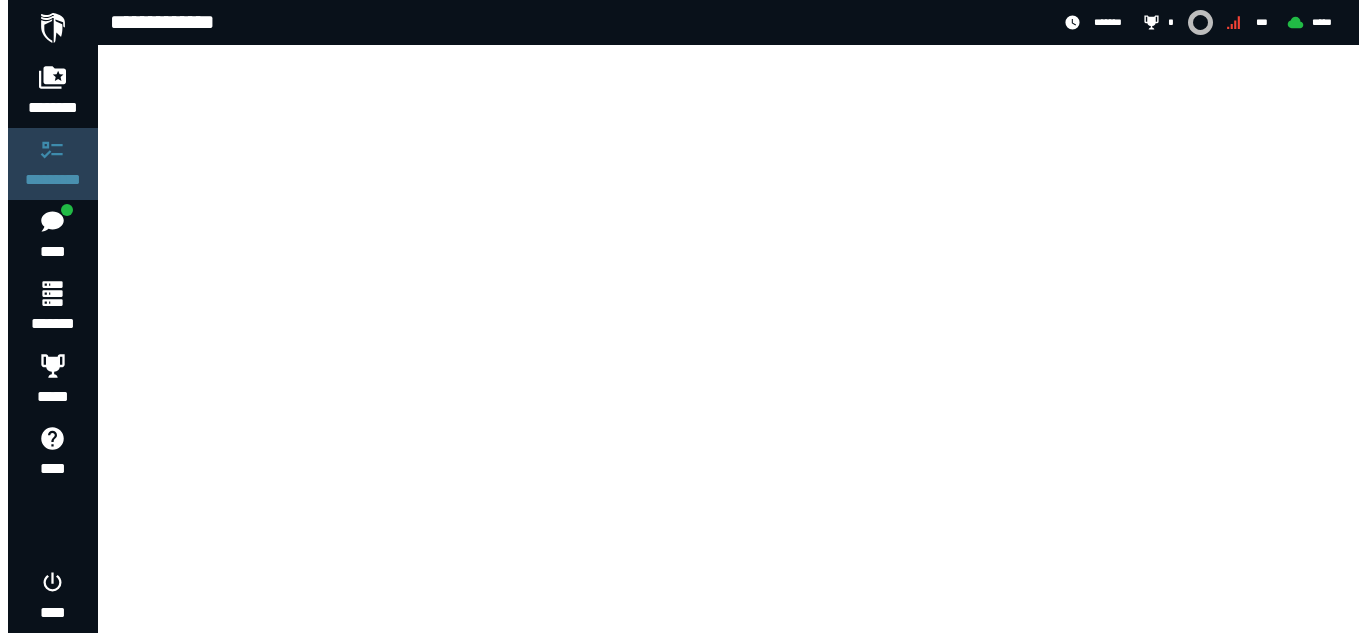 scroll, scrollTop: 0, scrollLeft: 0, axis: both 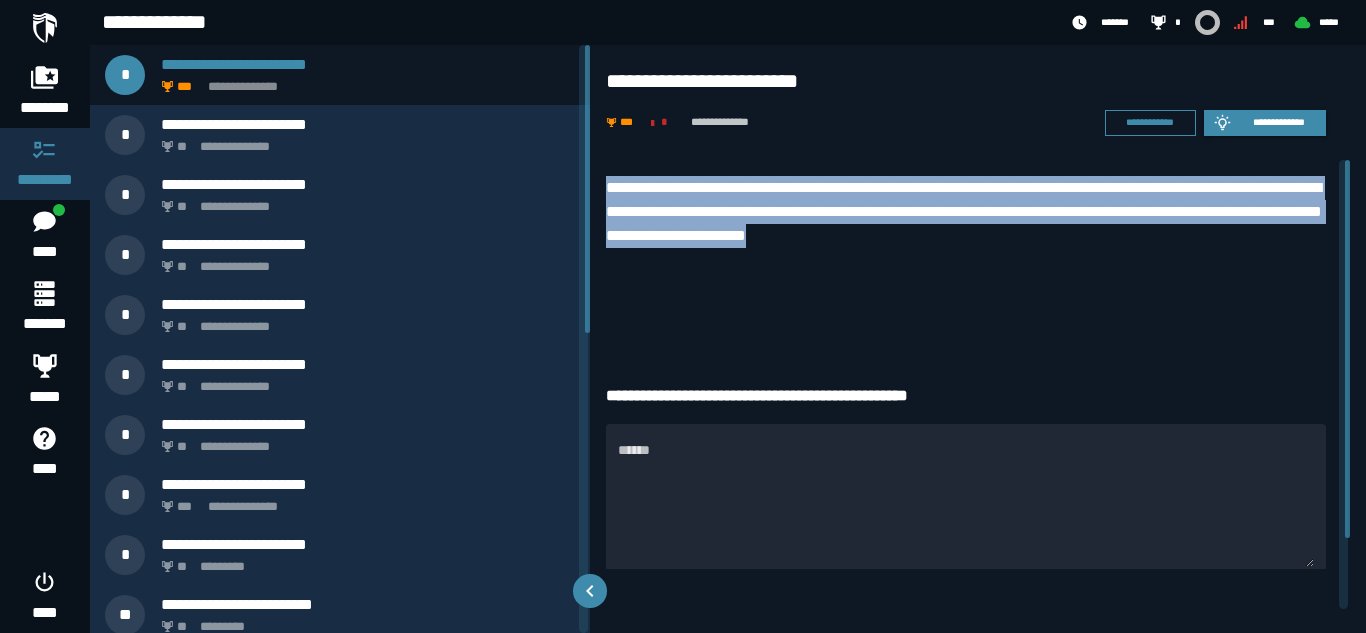 drag, startPoint x: 607, startPoint y: 181, endPoint x: 1099, endPoint y: 254, distance: 497.38617 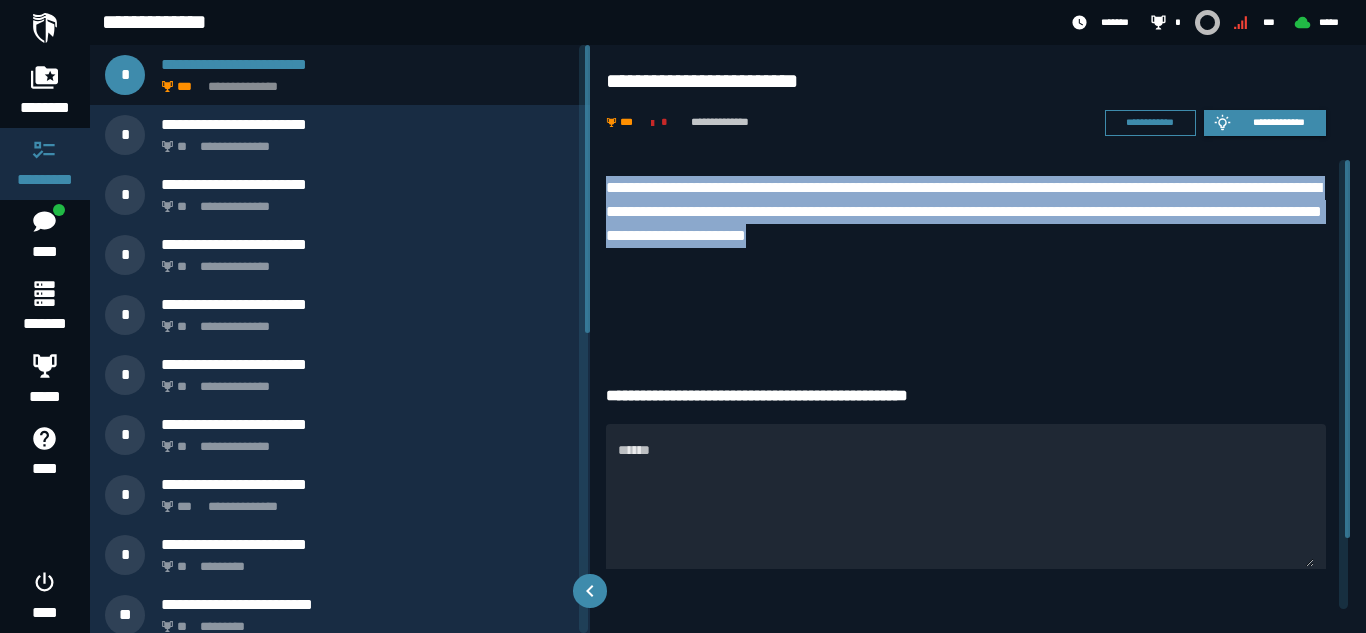 copy on "**********" 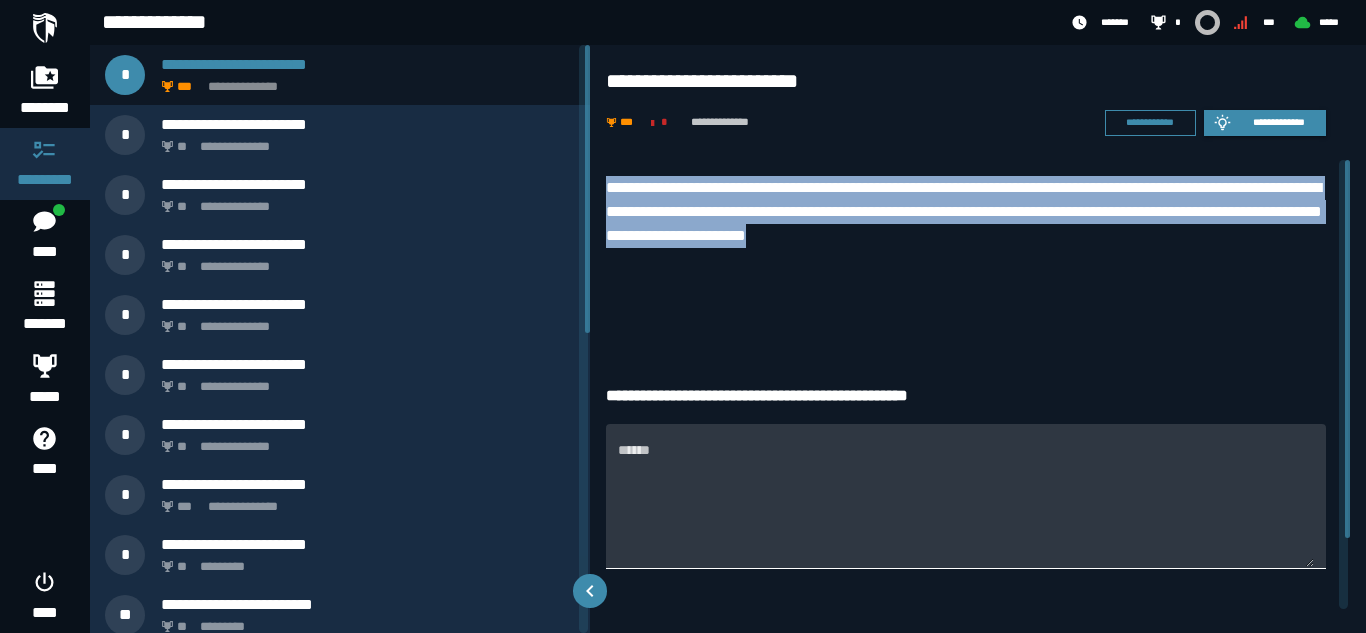 click on "******" at bounding box center [966, 507] 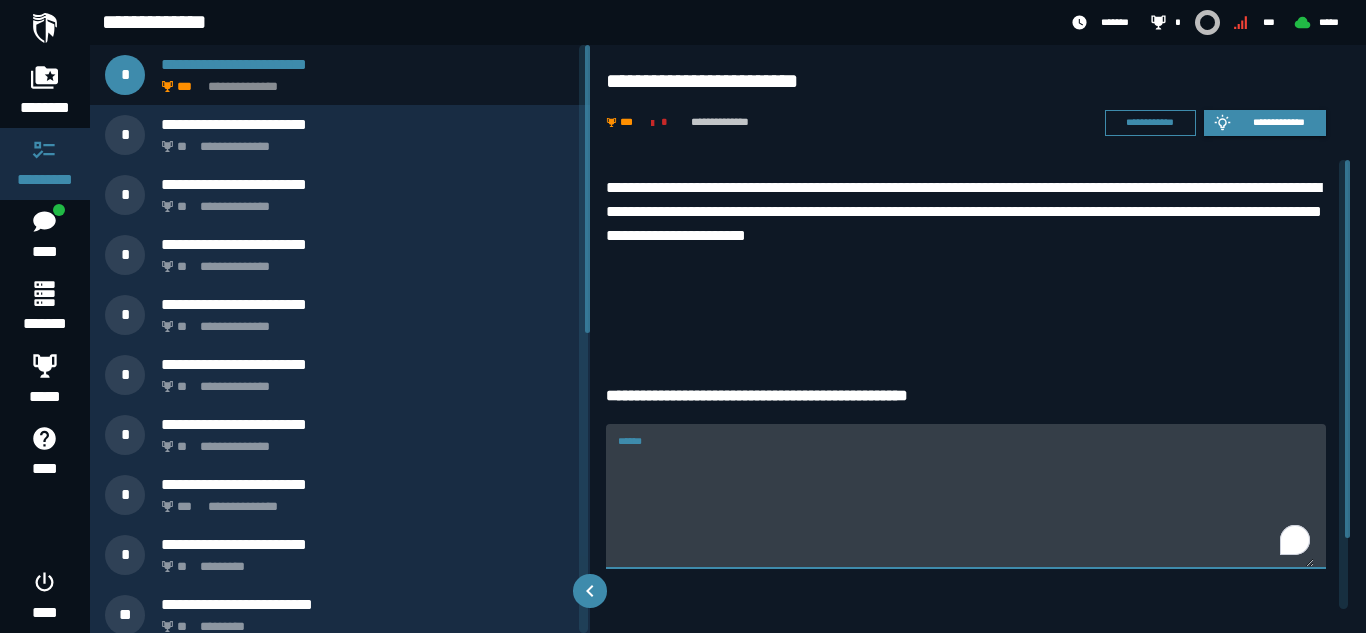 paste on "**********" 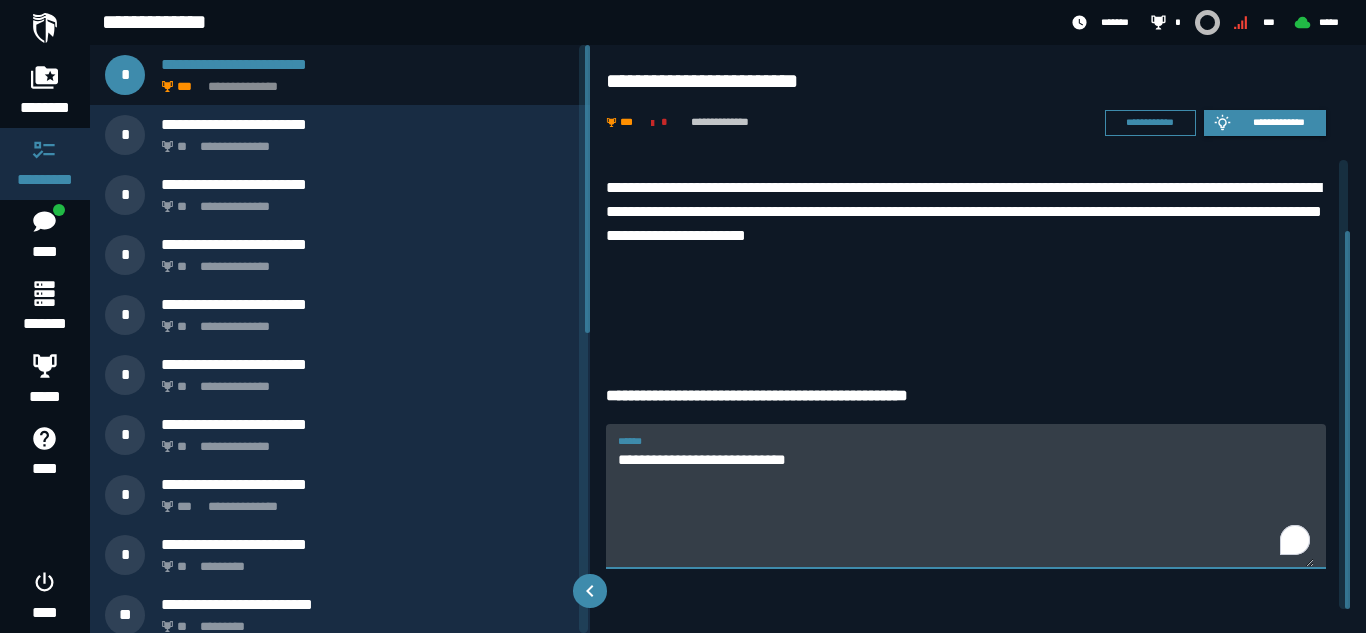 scroll, scrollTop: 85, scrollLeft: 0, axis: vertical 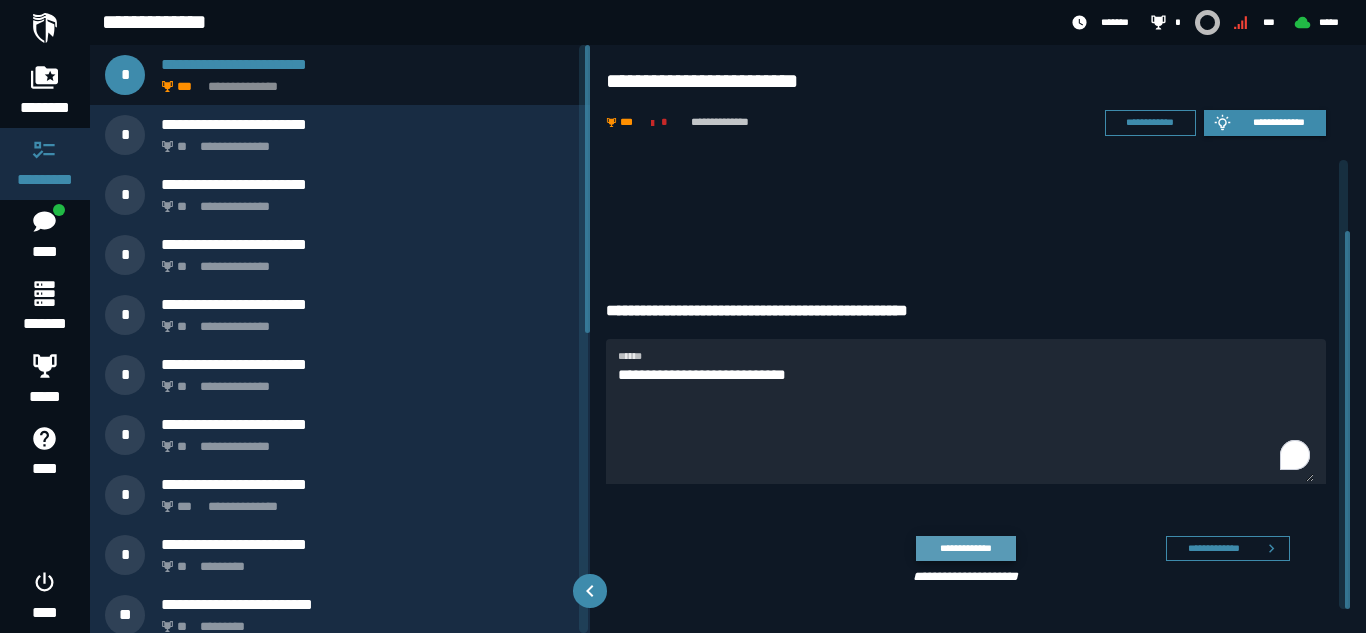 click on "**********" at bounding box center (965, 548) 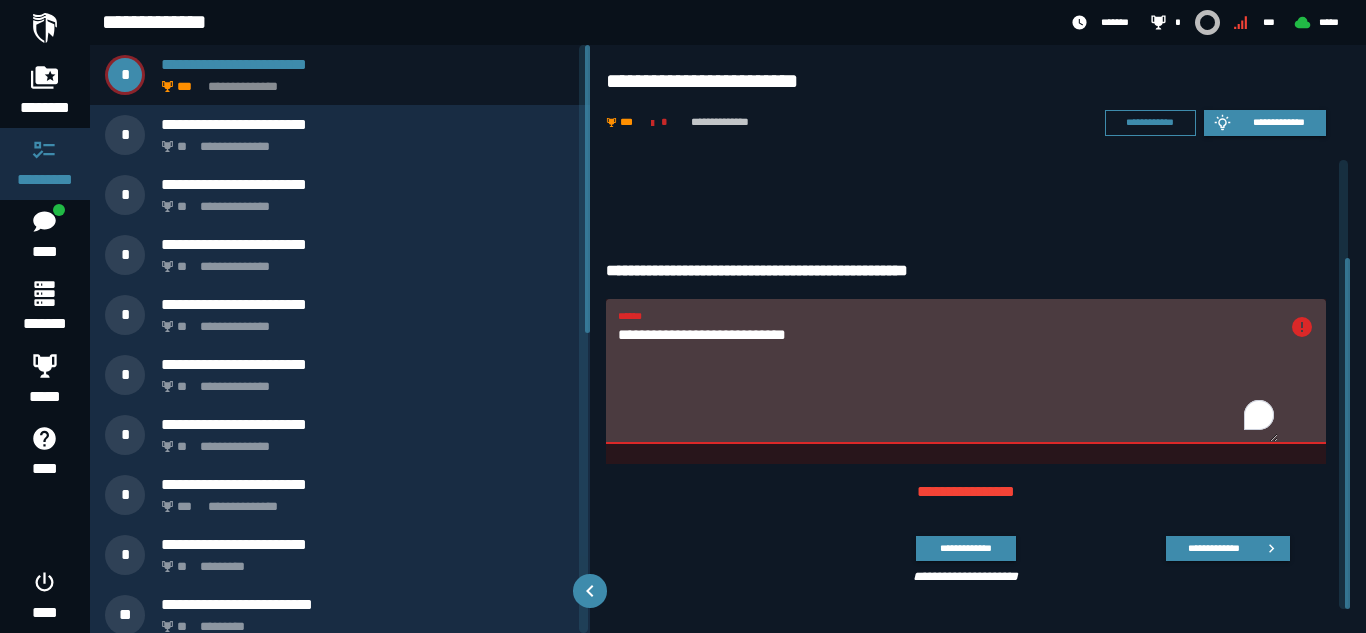 scroll, scrollTop: 125, scrollLeft: 0, axis: vertical 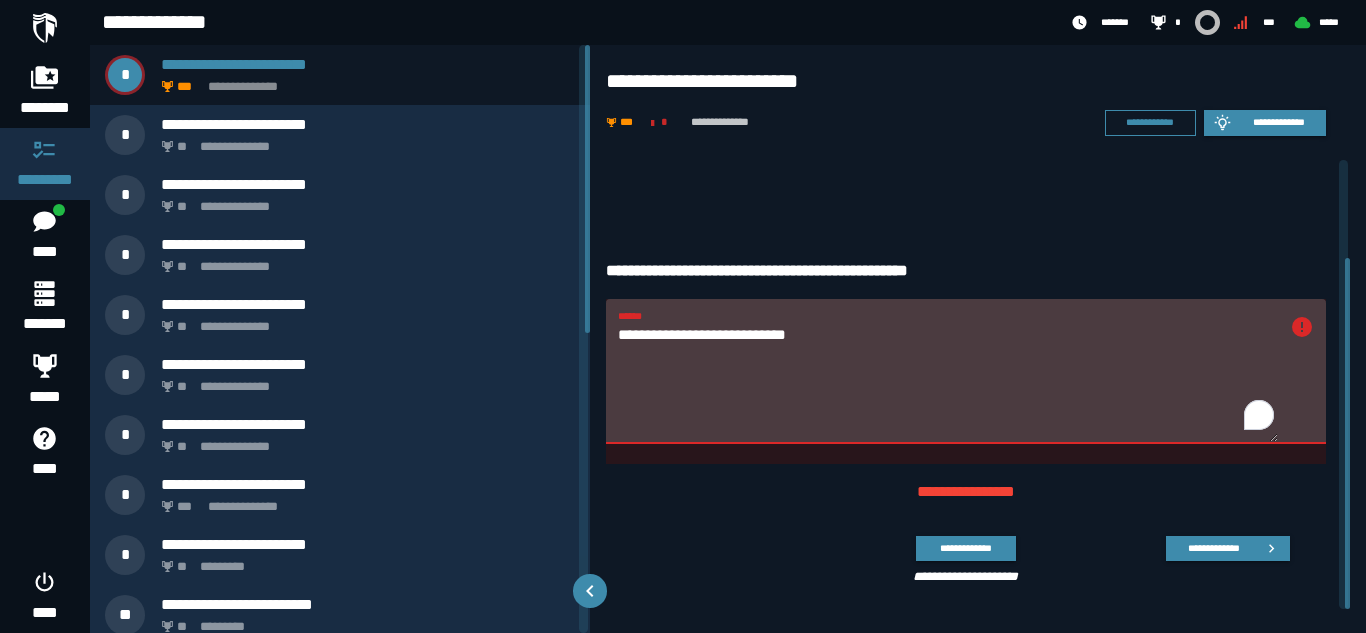 click on "**********" at bounding box center [948, 382] 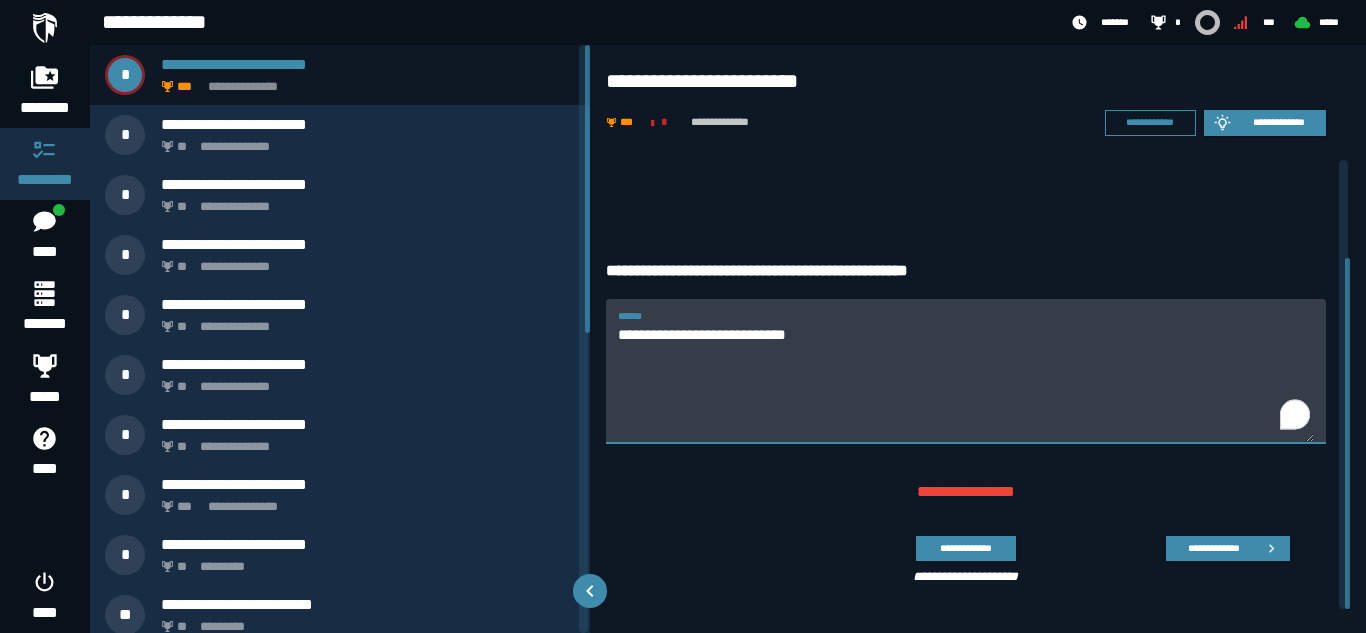 click on "**********" at bounding box center [966, 382] 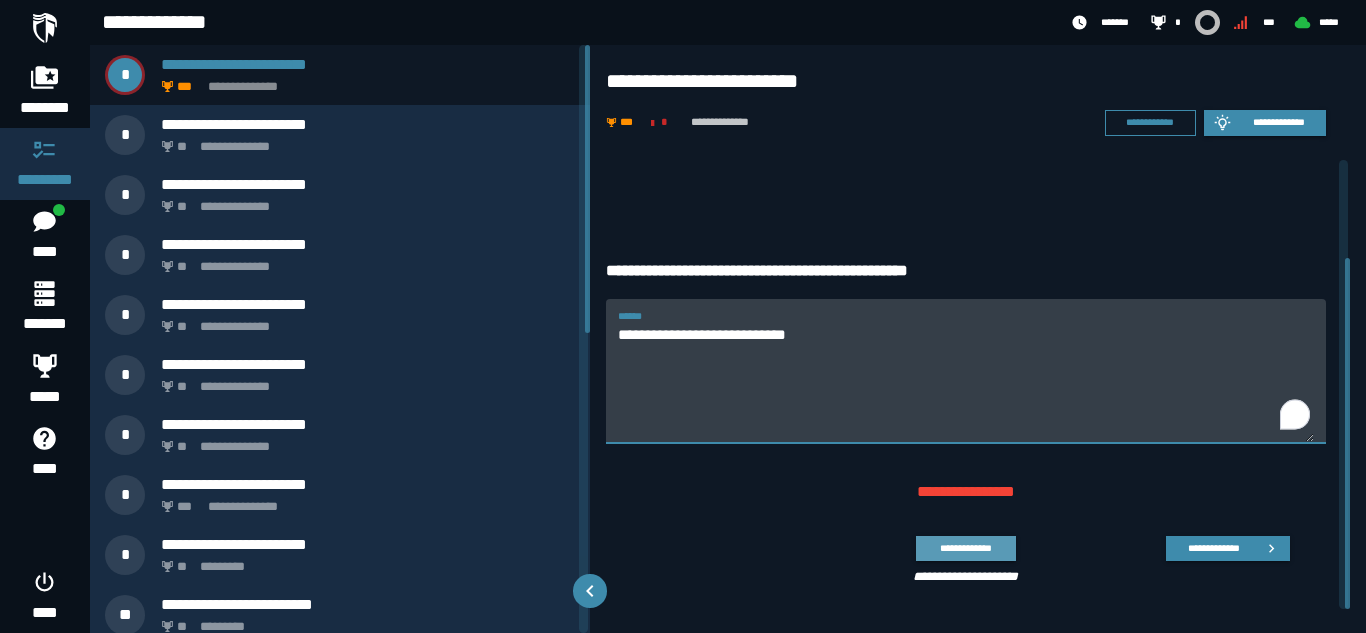 type on "**********" 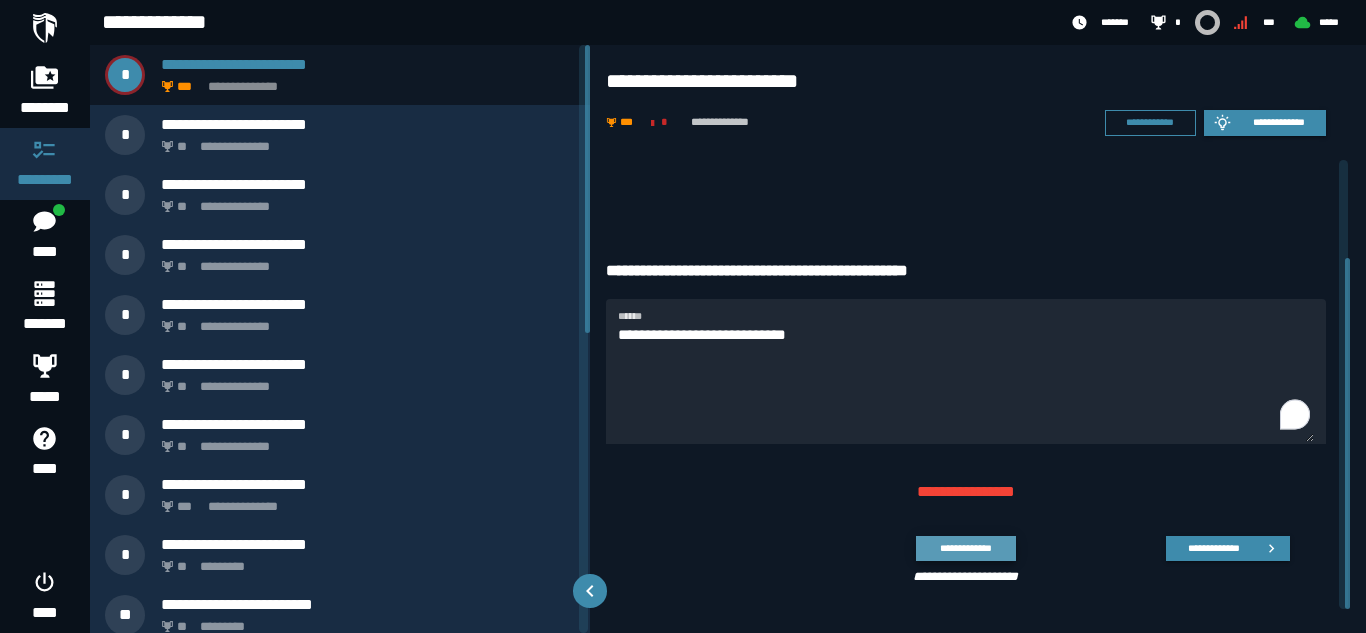 click on "**********" 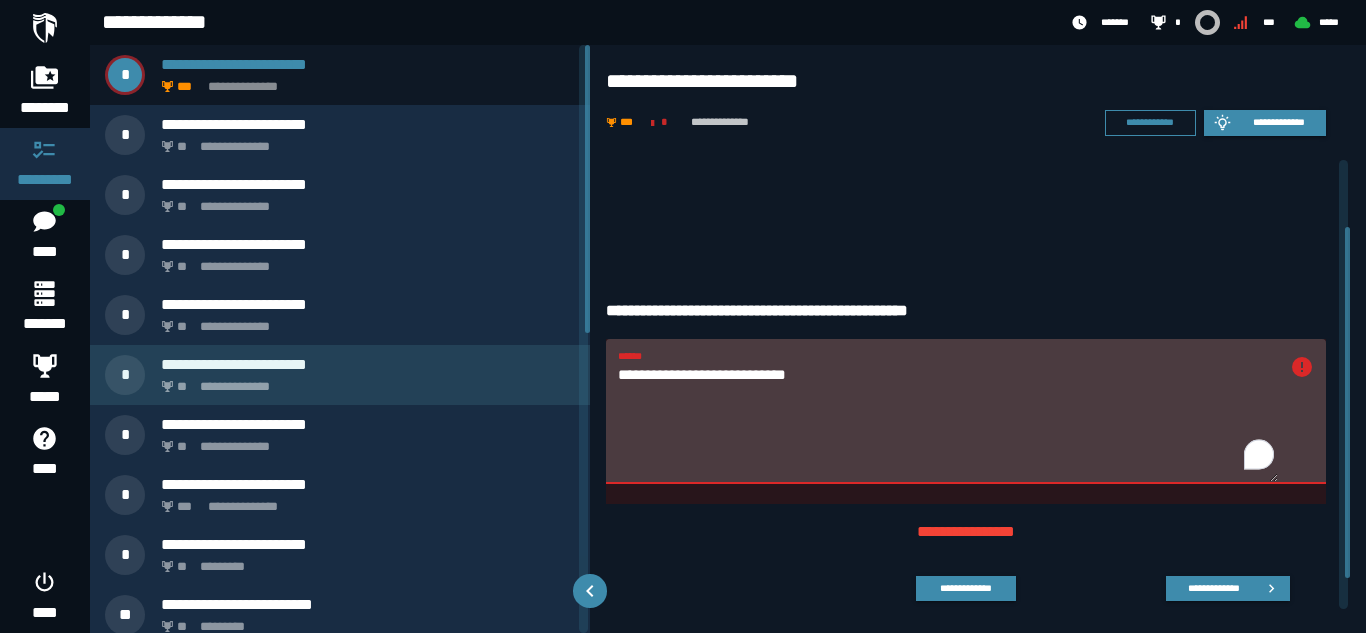 drag, startPoint x: 827, startPoint y: 367, endPoint x: 450, endPoint y: 349, distance: 377.42947 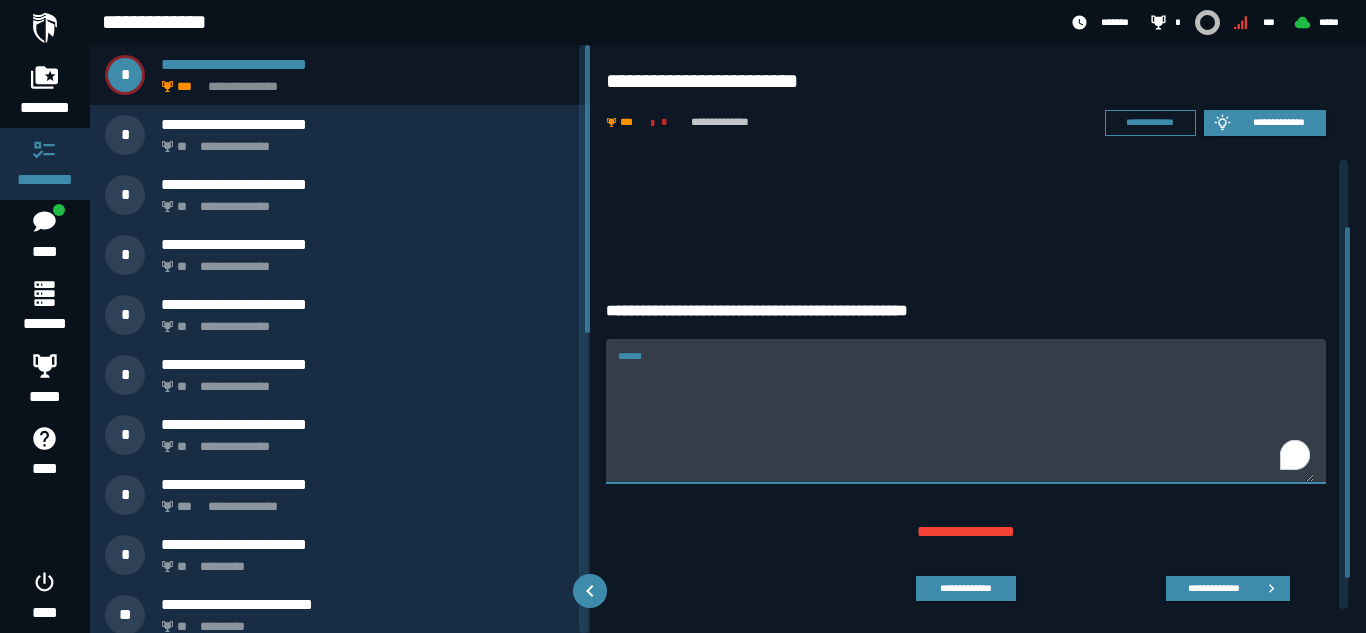 paste on "**********" 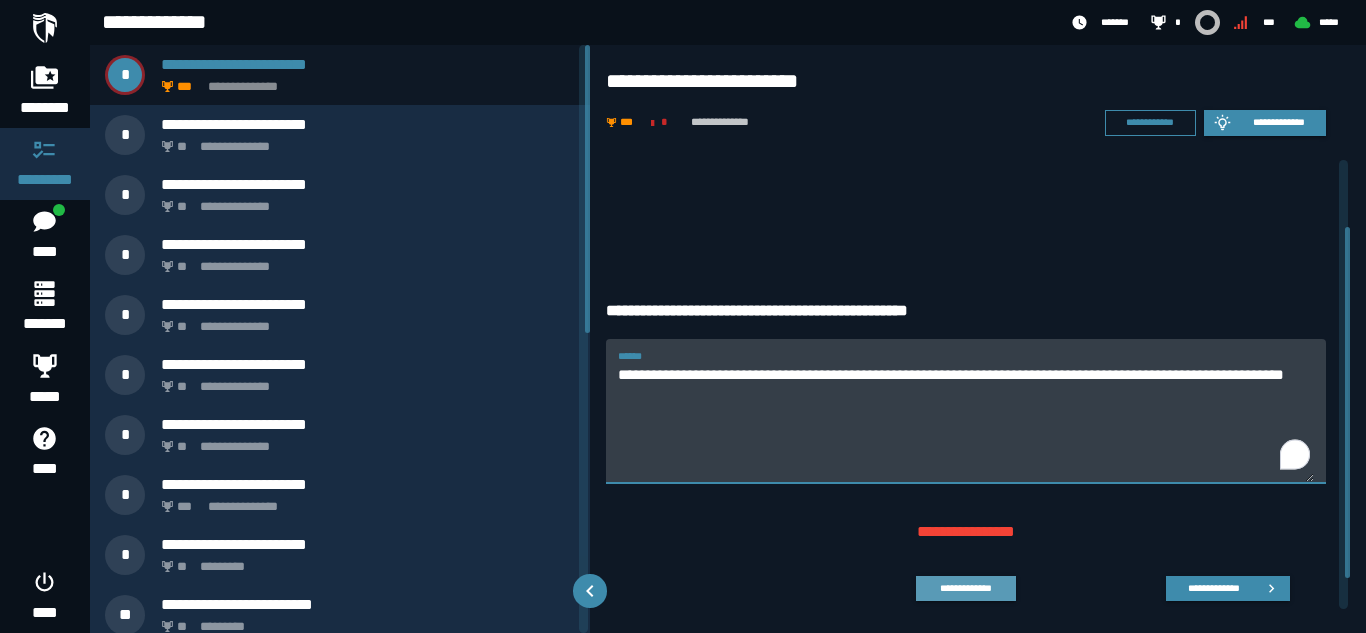 type on "**********" 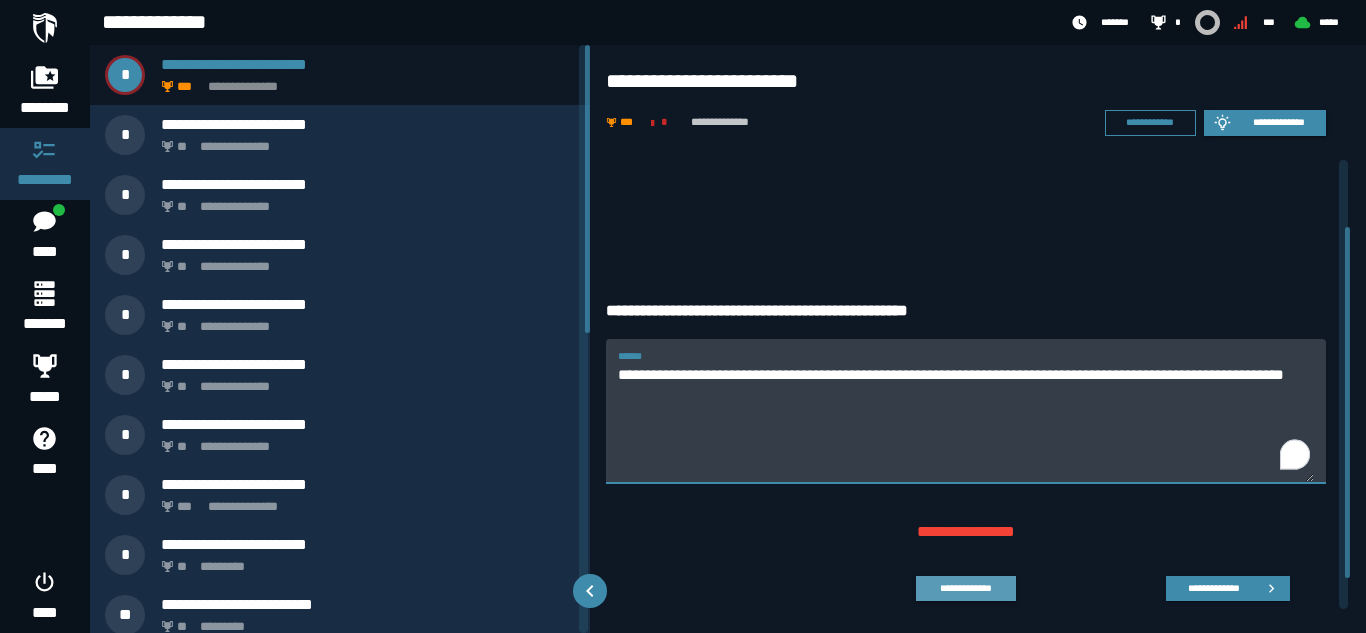 click on "**********" at bounding box center (965, 588) 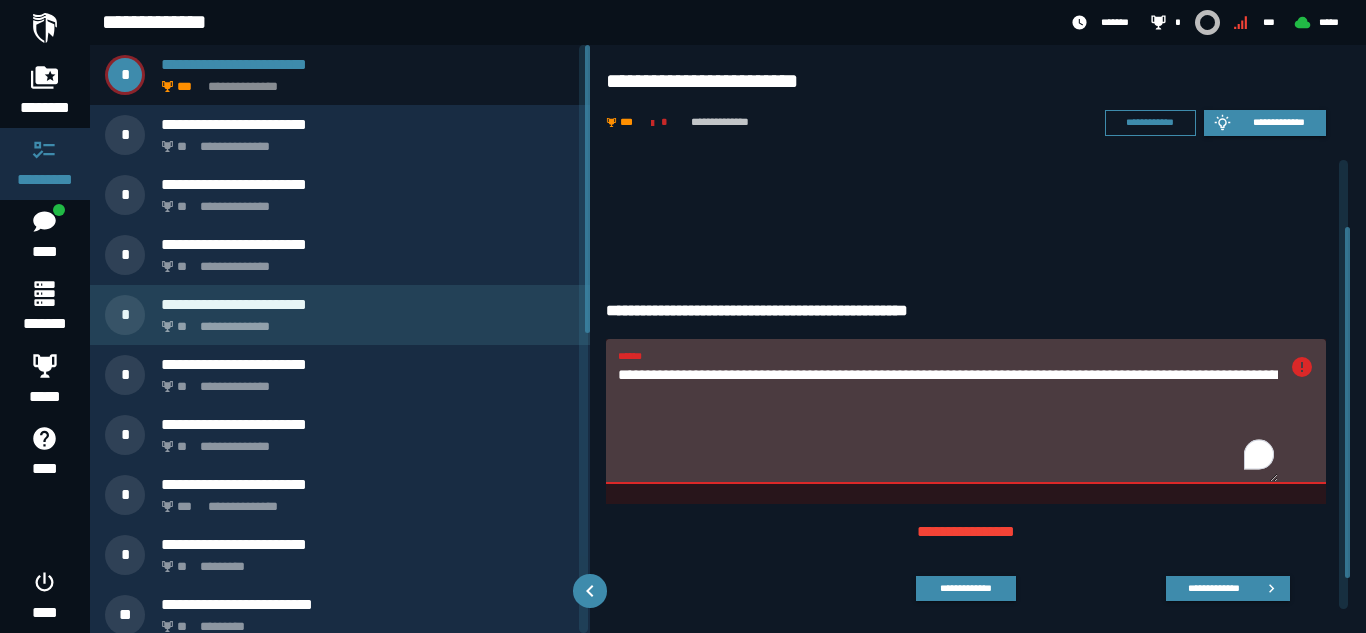drag, startPoint x: 816, startPoint y: 395, endPoint x: 527, endPoint y: 308, distance: 301.8112 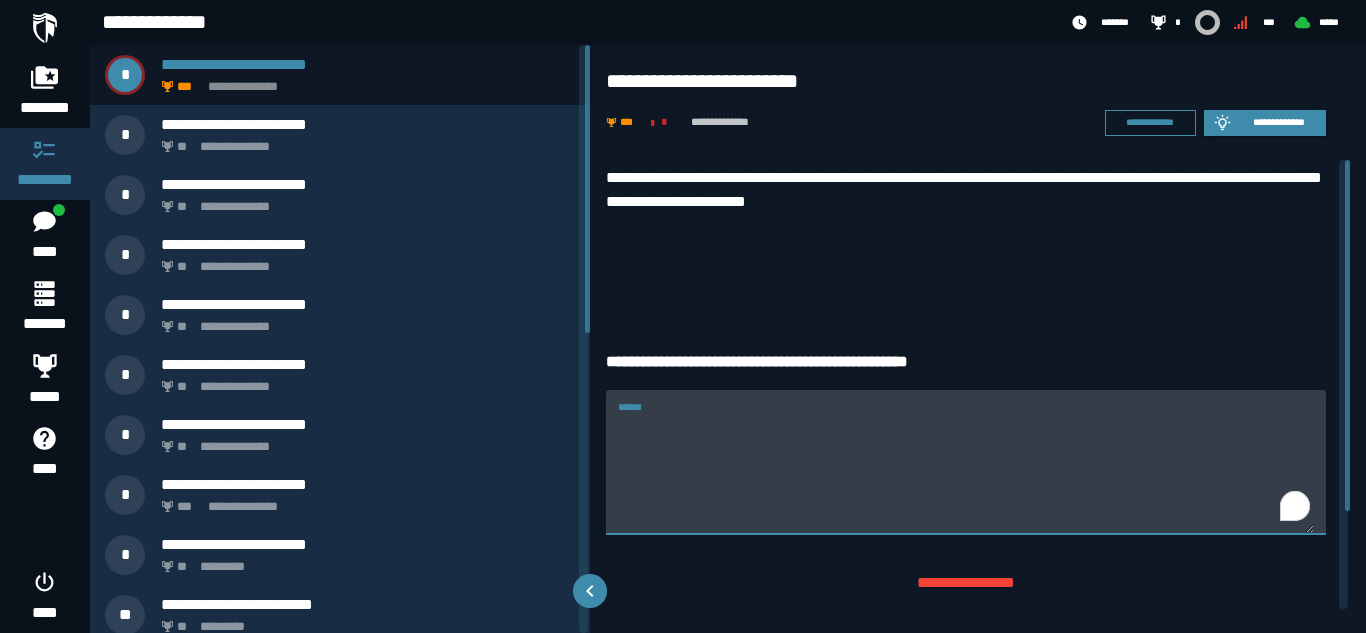 scroll, scrollTop: 0, scrollLeft: 0, axis: both 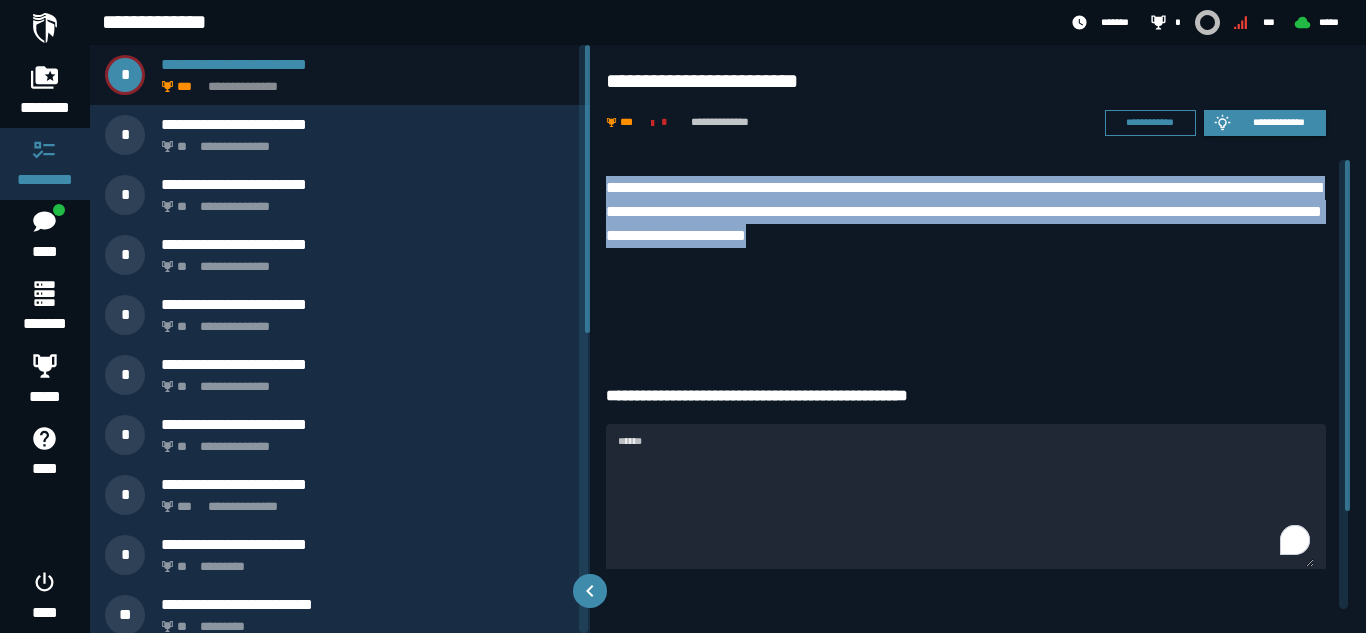 drag, startPoint x: 608, startPoint y: 188, endPoint x: 1096, endPoint y: 259, distance: 493.1379 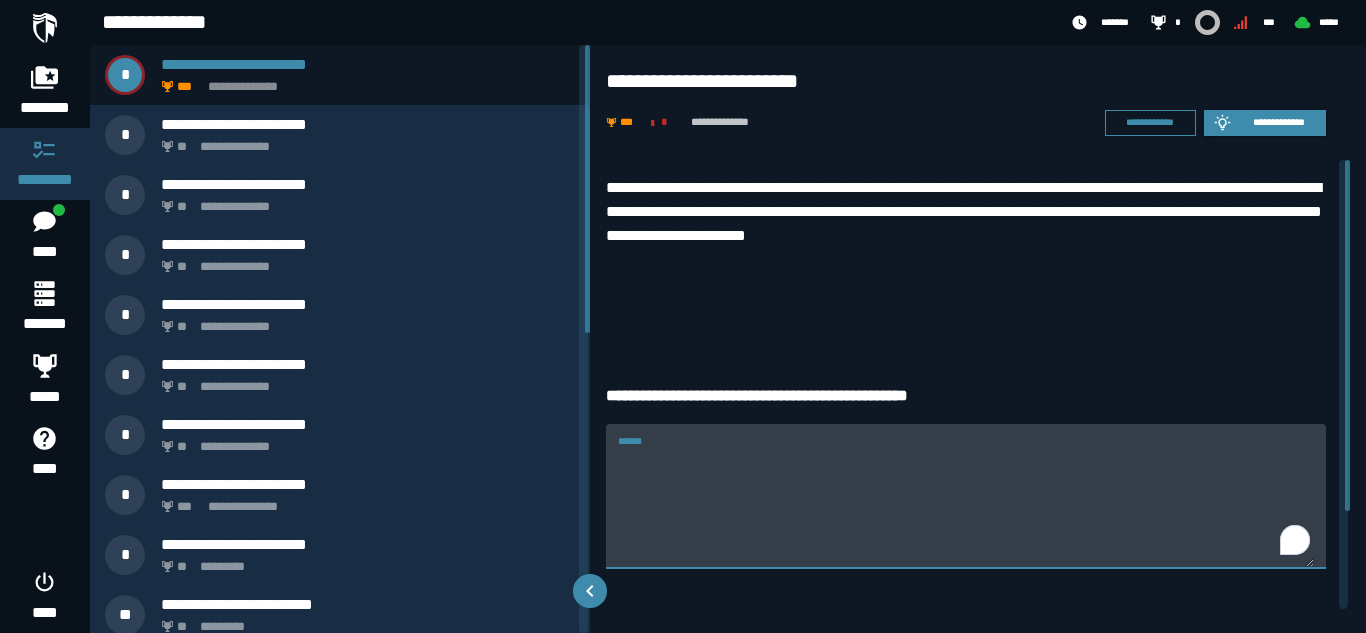 click on "******" at bounding box center (966, 507) 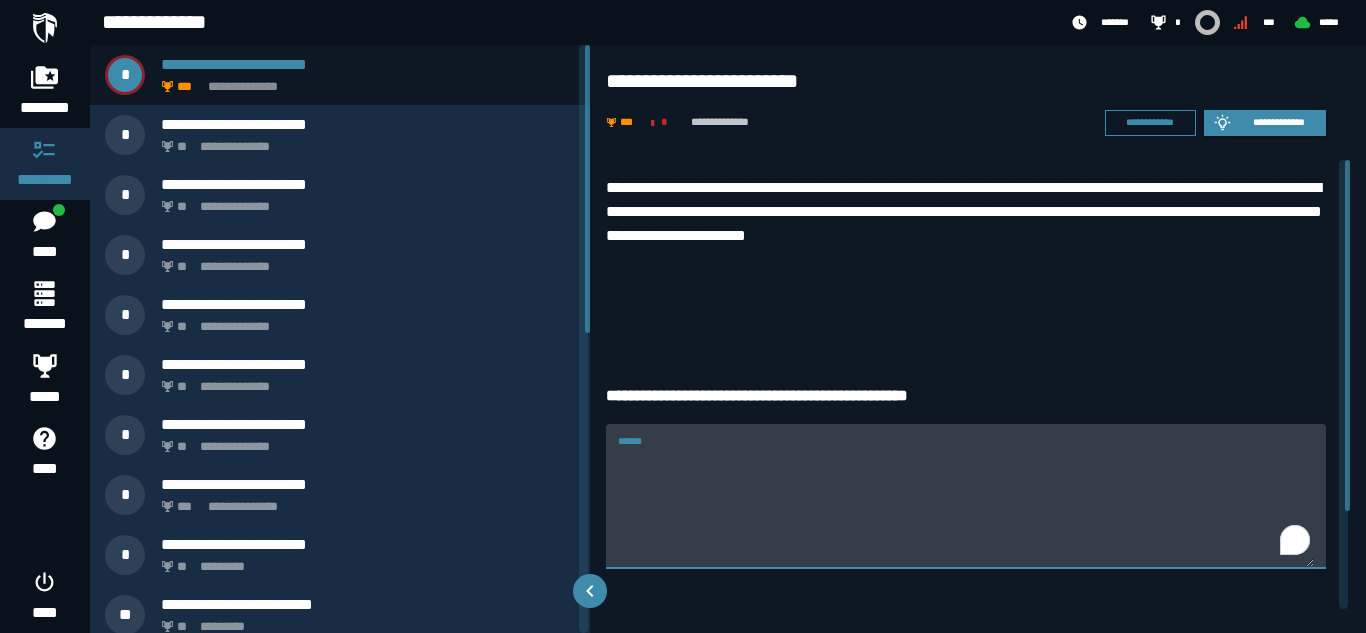 paste on "**********" 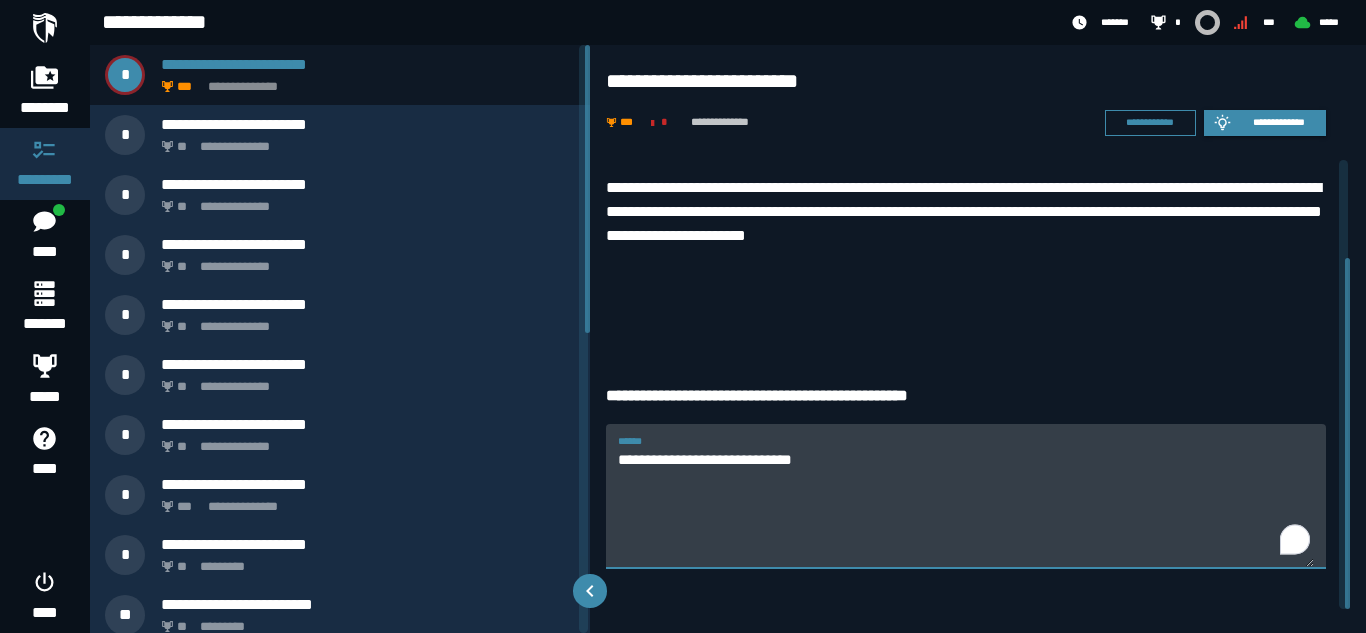 scroll, scrollTop: 125, scrollLeft: 0, axis: vertical 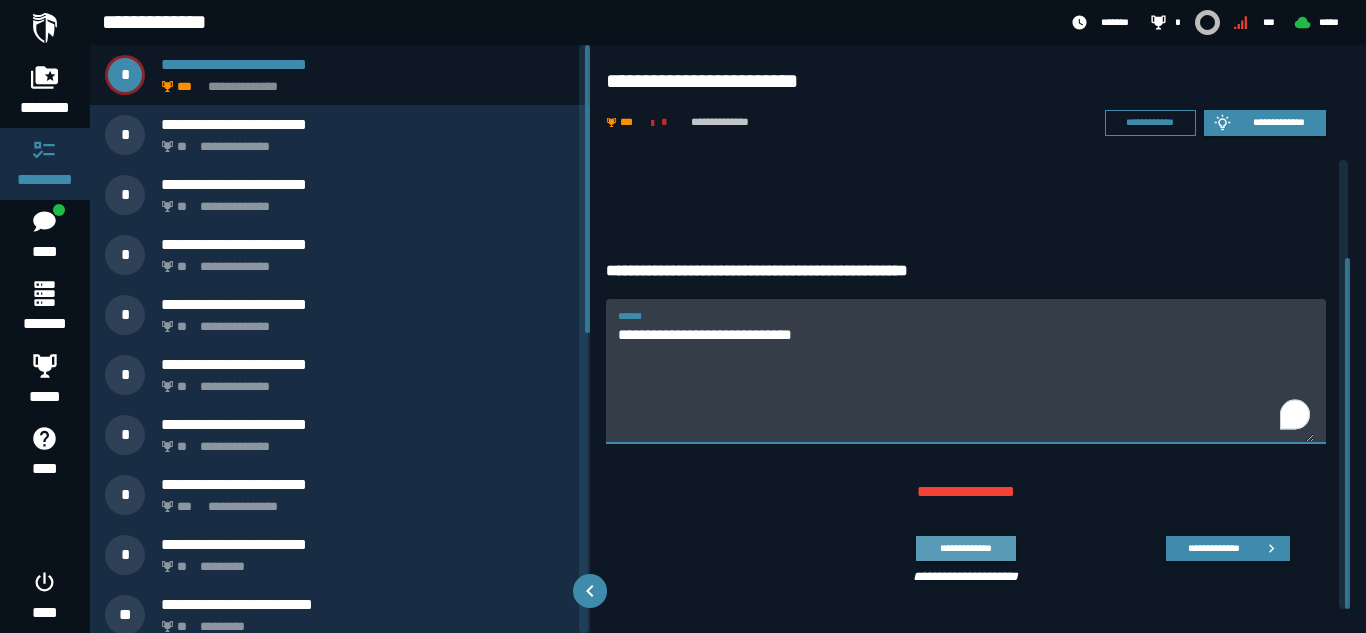 type on "**********" 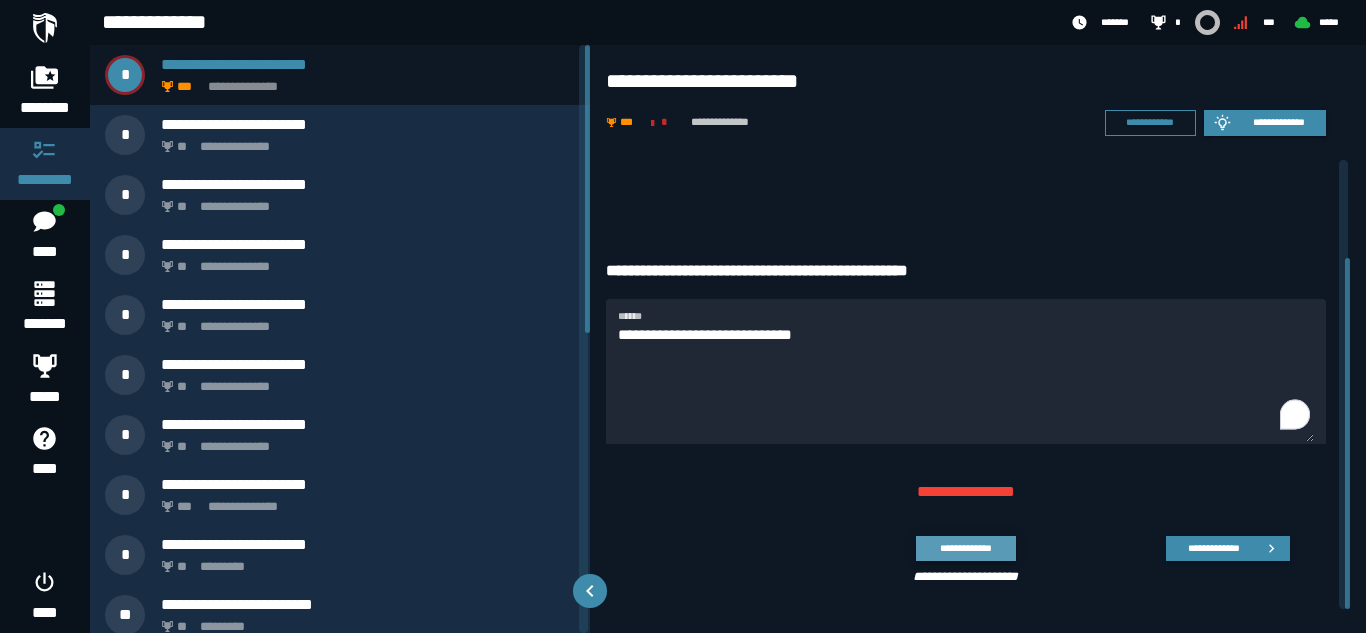 click on "**********" at bounding box center (965, 548) 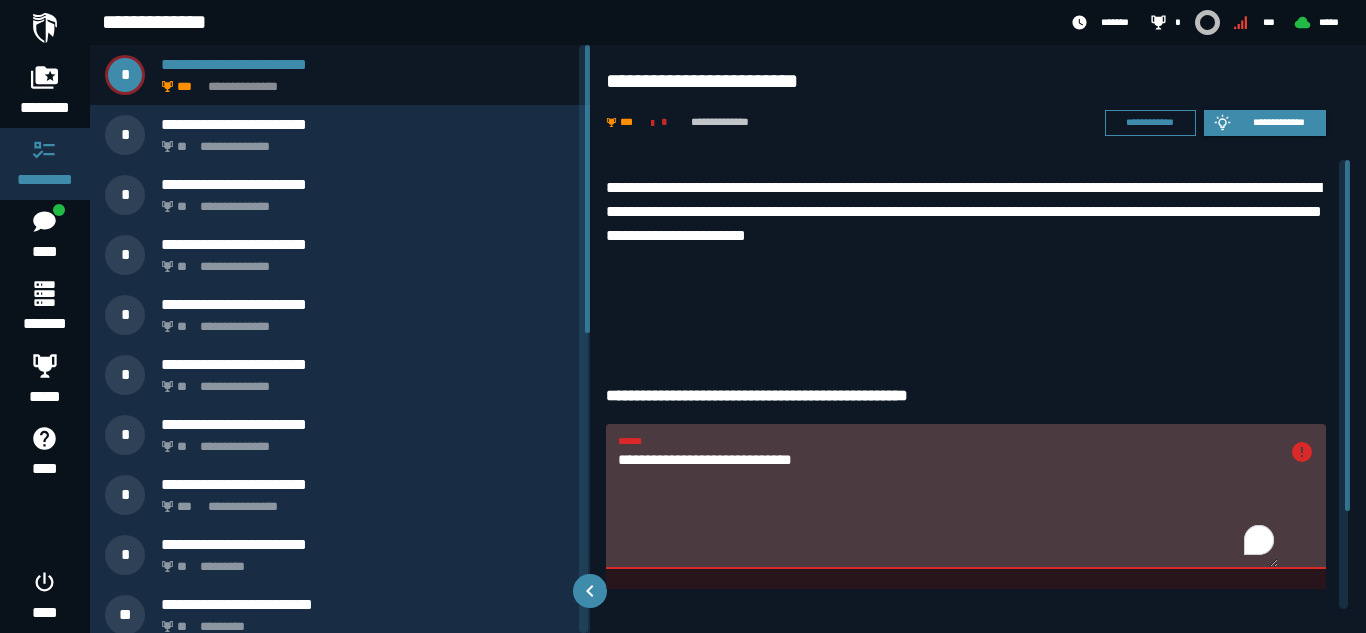 scroll, scrollTop: 1, scrollLeft: 0, axis: vertical 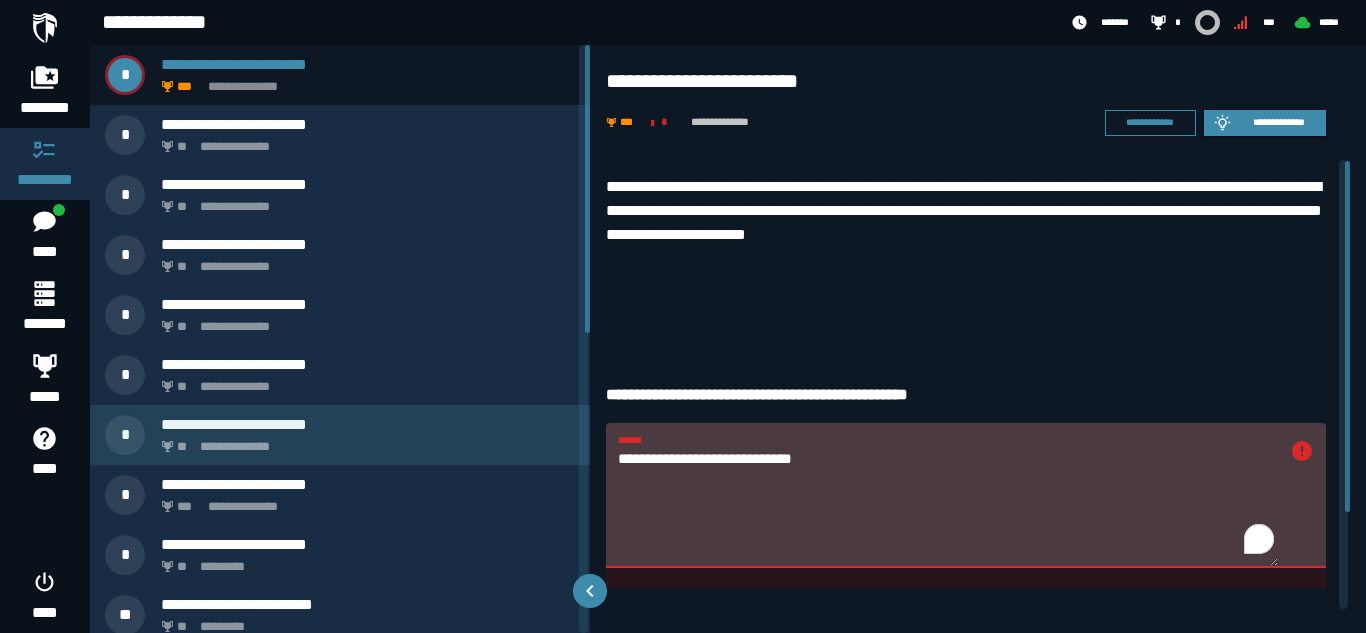 drag, startPoint x: 809, startPoint y: 462, endPoint x: 495, endPoint y: 434, distance: 315.24594 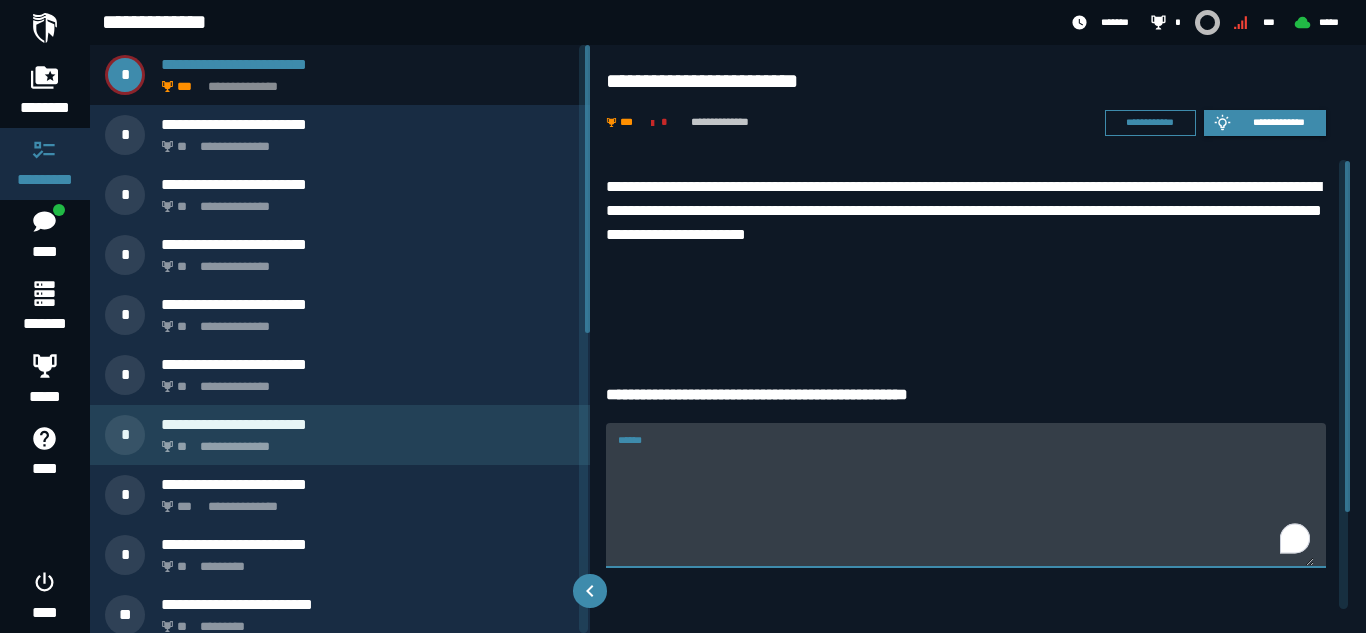 paste on "**********" 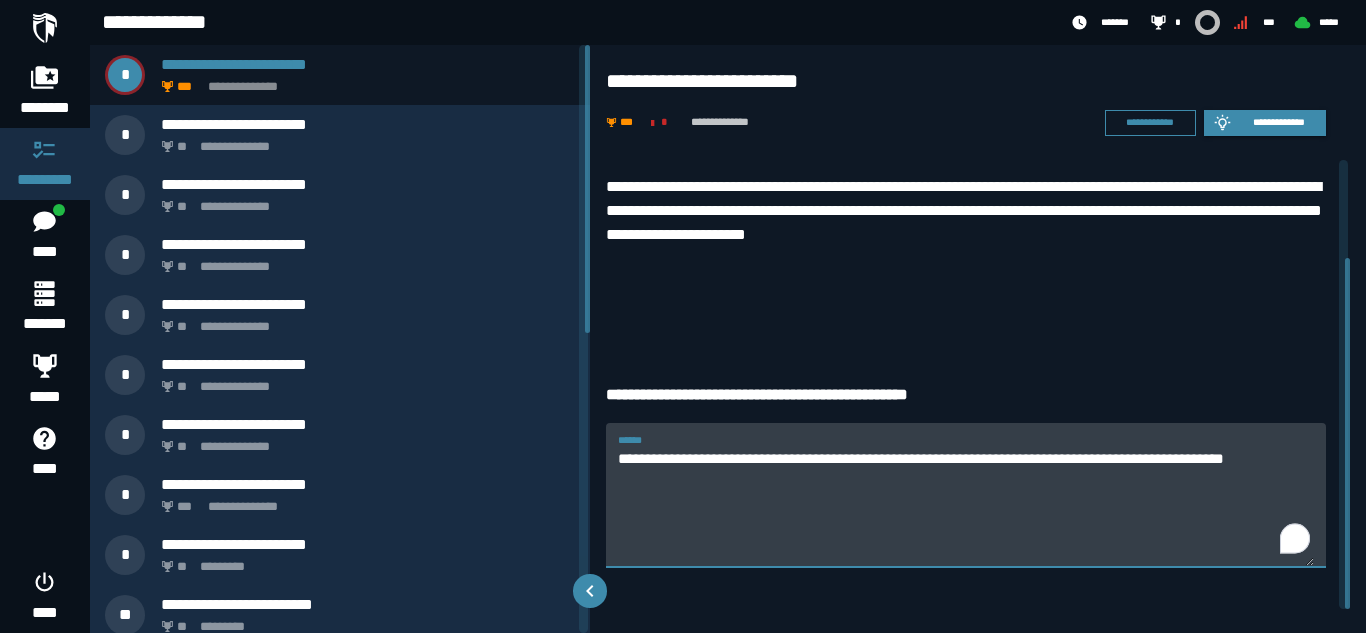 scroll, scrollTop: 125, scrollLeft: 0, axis: vertical 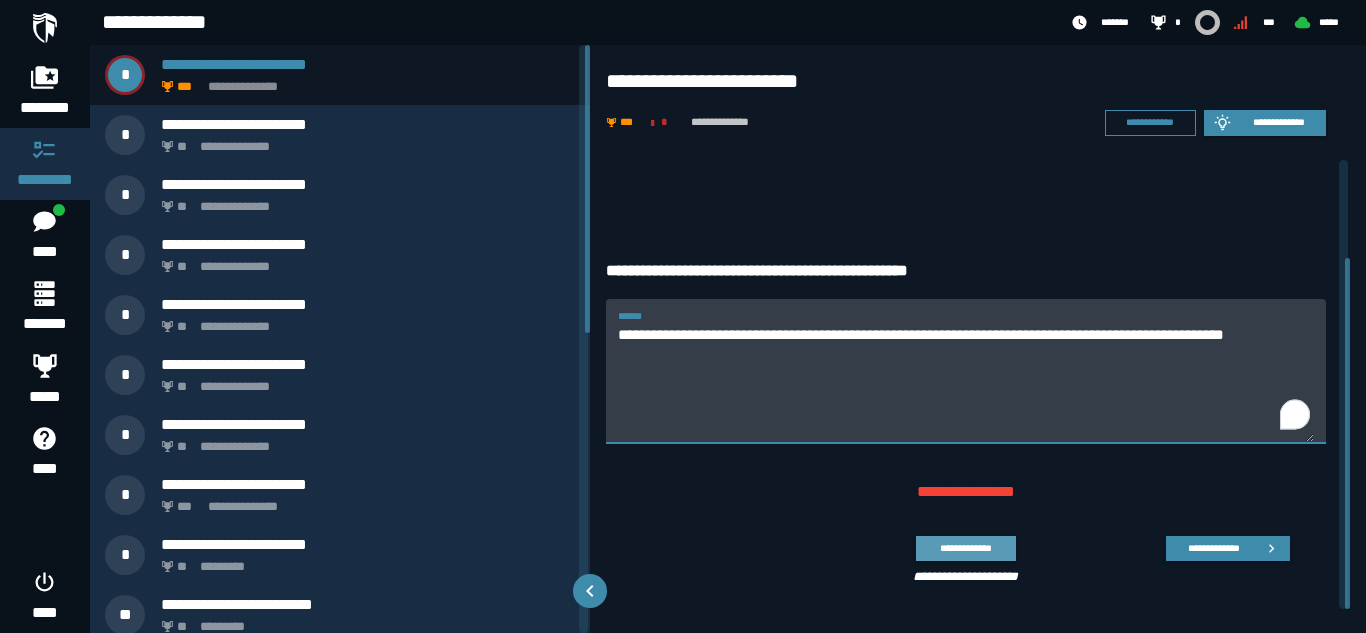 type on "**********" 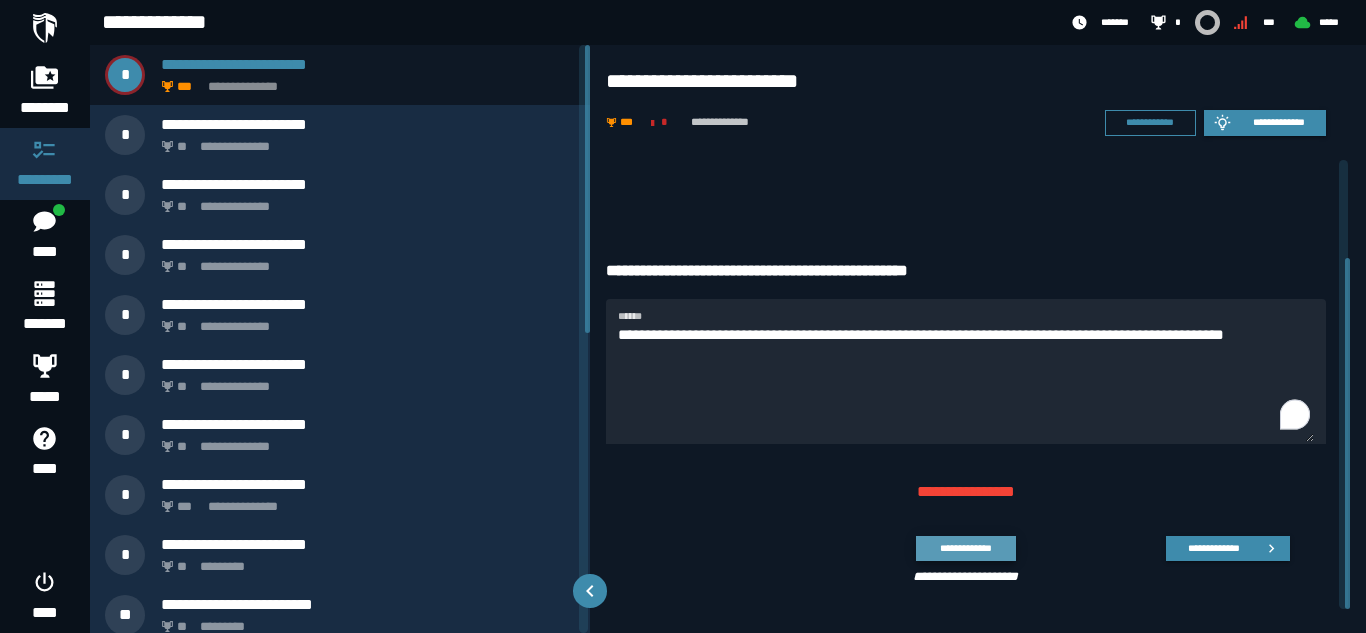 click on "**********" at bounding box center [965, 548] 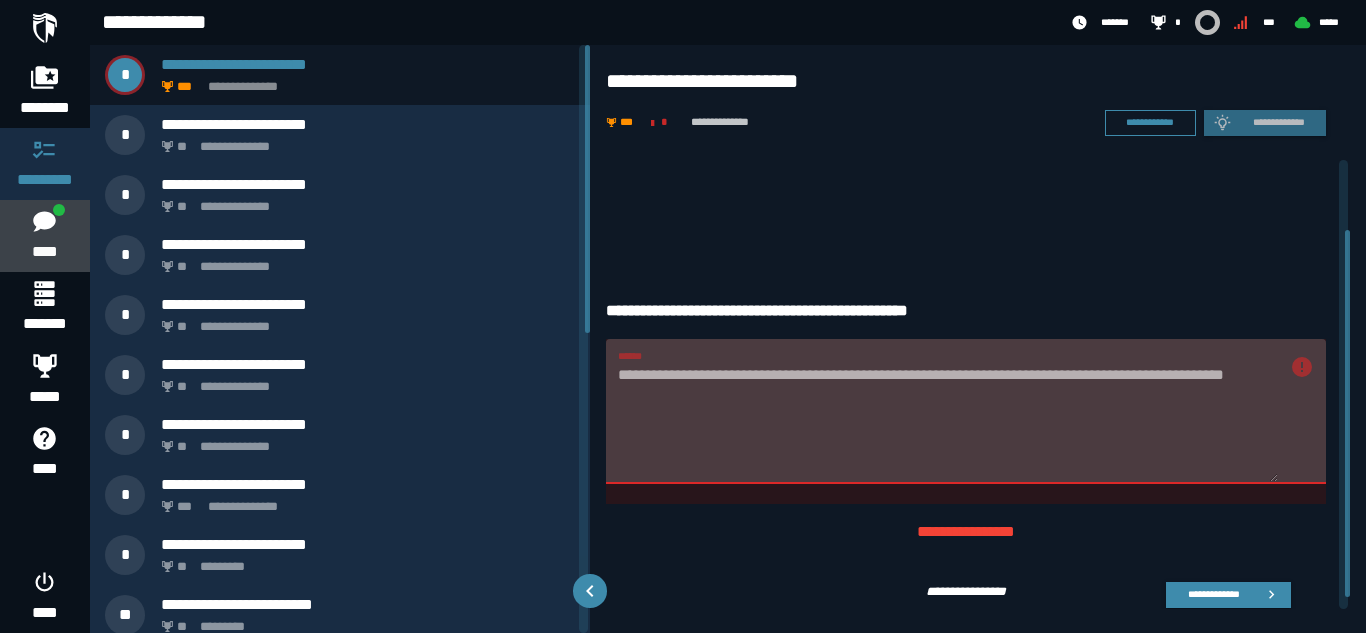 click on "****" at bounding box center [44, 252] 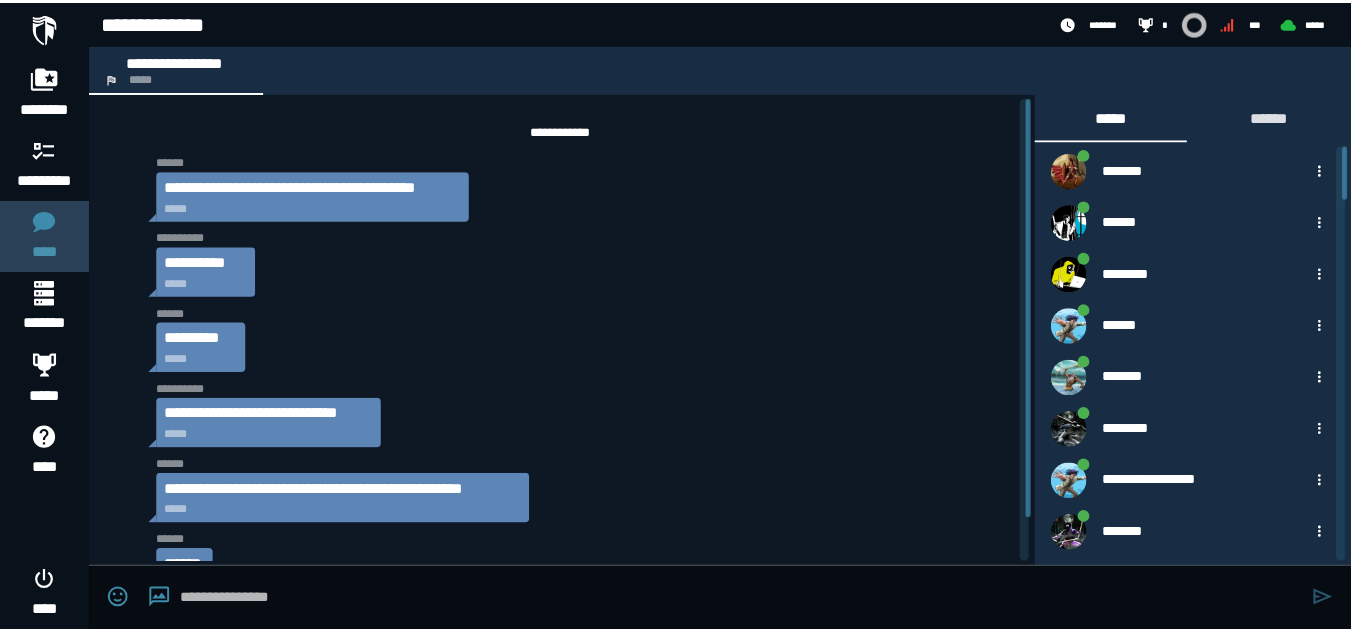 scroll, scrollTop: 49, scrollLeft: 0, axis: vertical 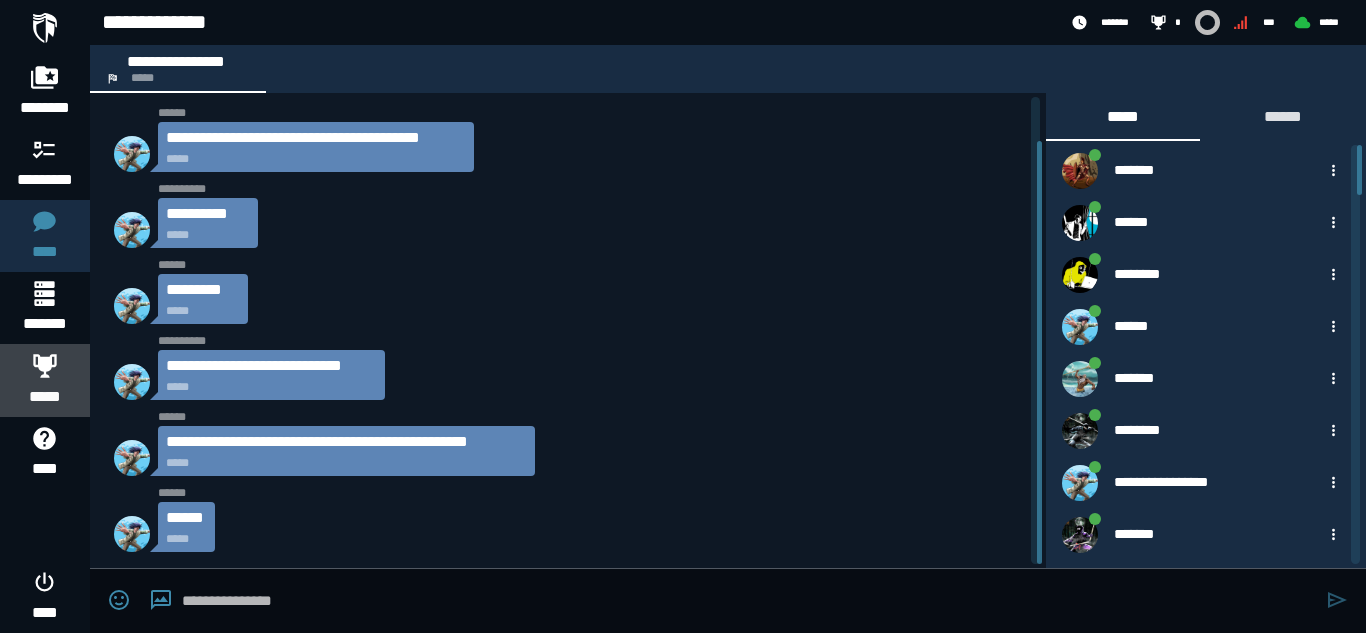 click 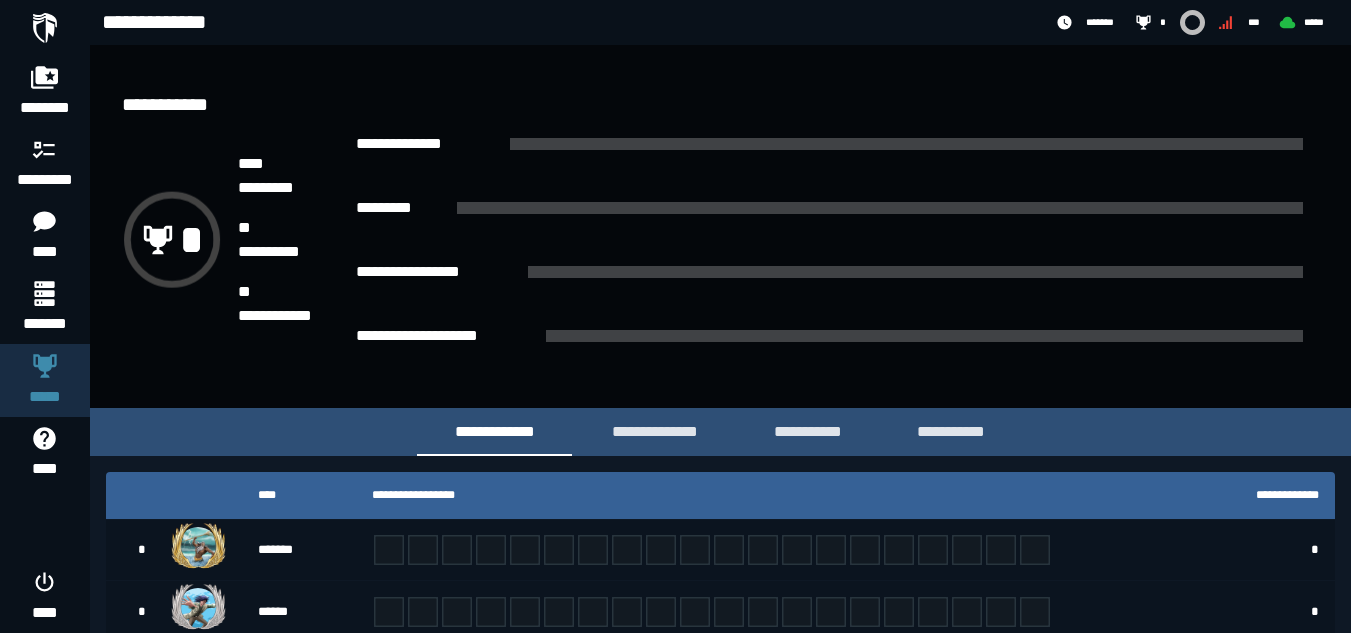 scroll, scrollTop: 0, scrollLeft: 0, axis: both 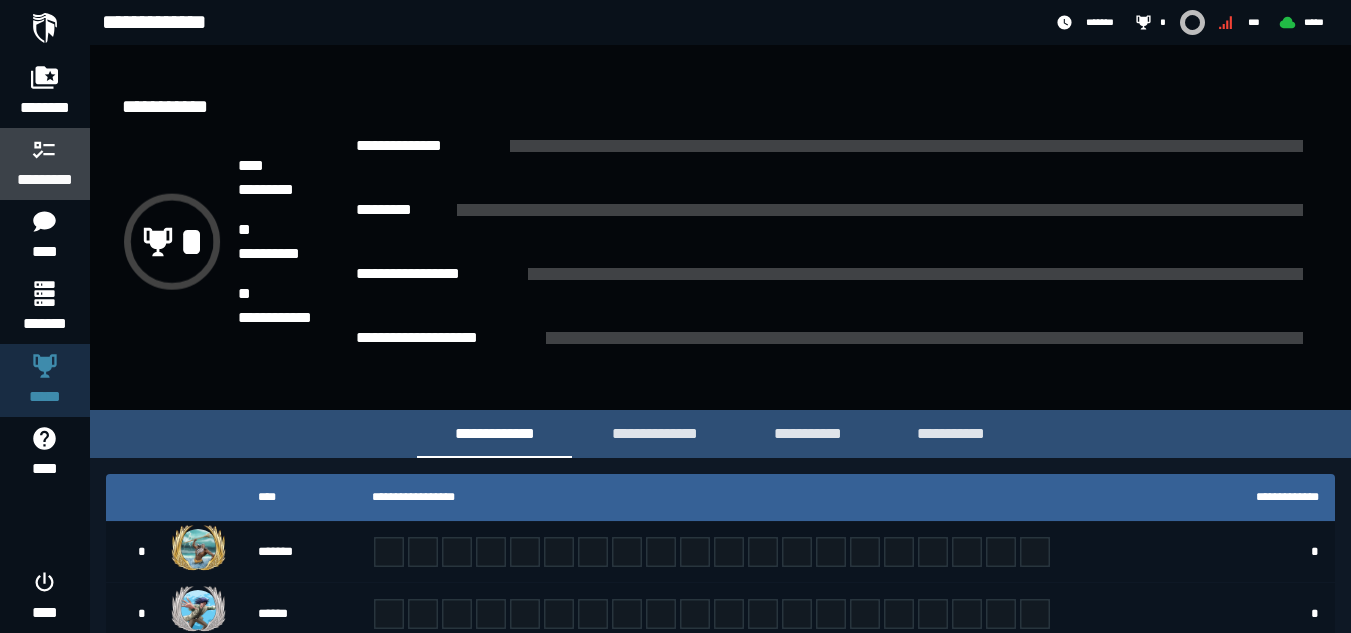 click on "*********" at bounding box center (45, 180) 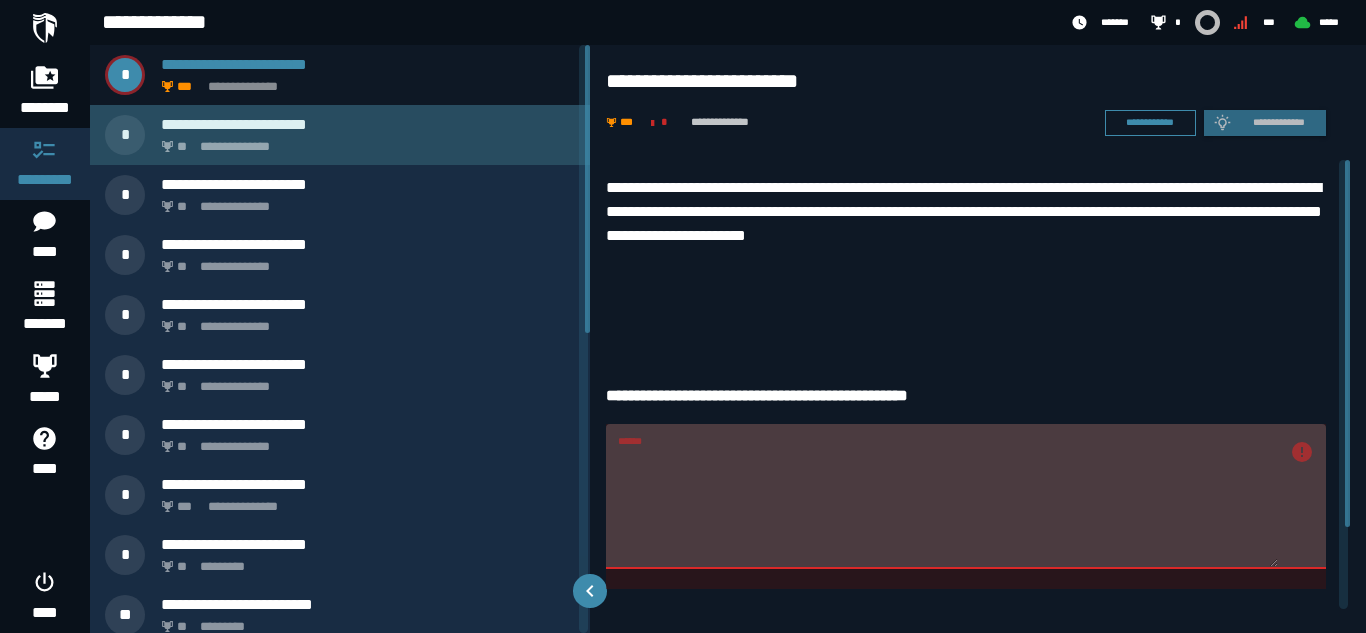 click on "**********" at bounding box center (368, 124) 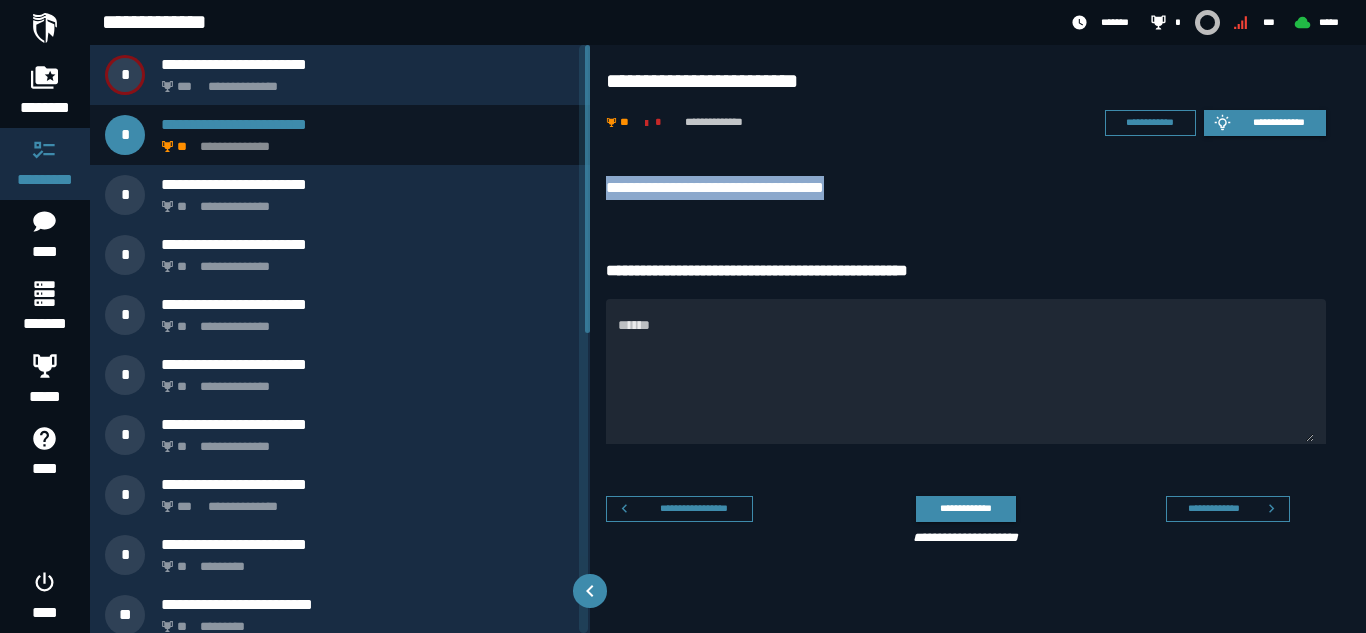 drag, startPoint x: 604, startPoint y: 190, endPoint x: 878, endPoint y: 184, distance: 274.06567 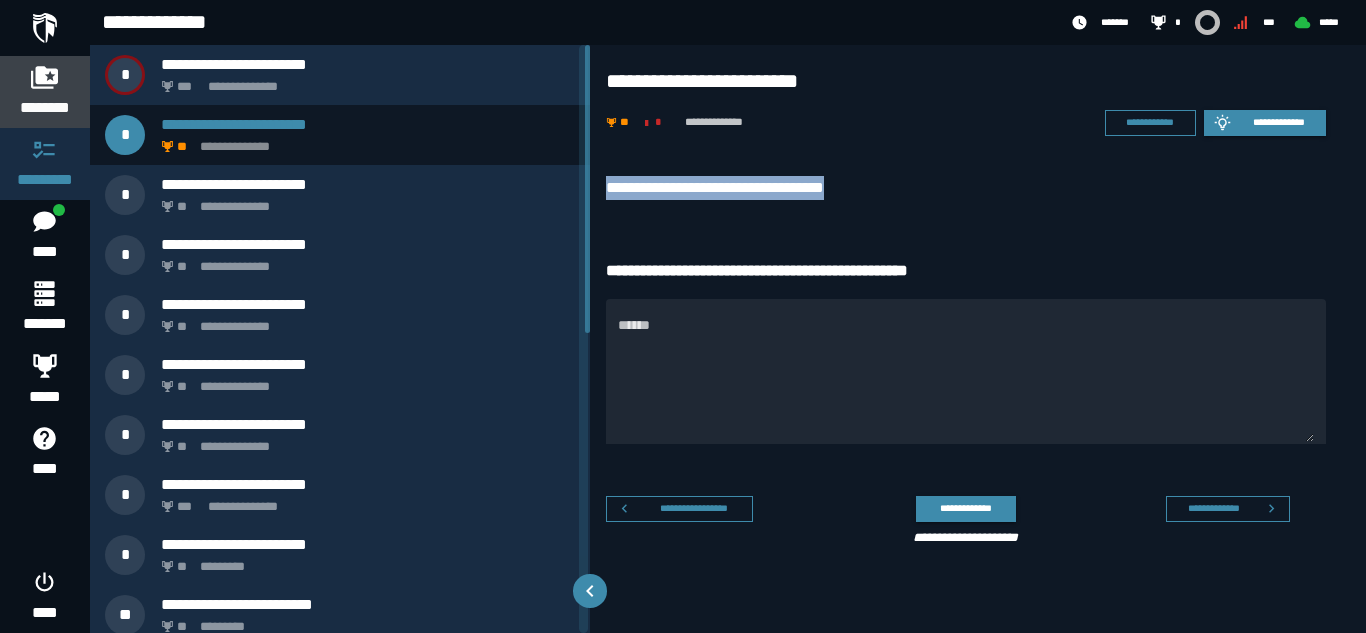 click 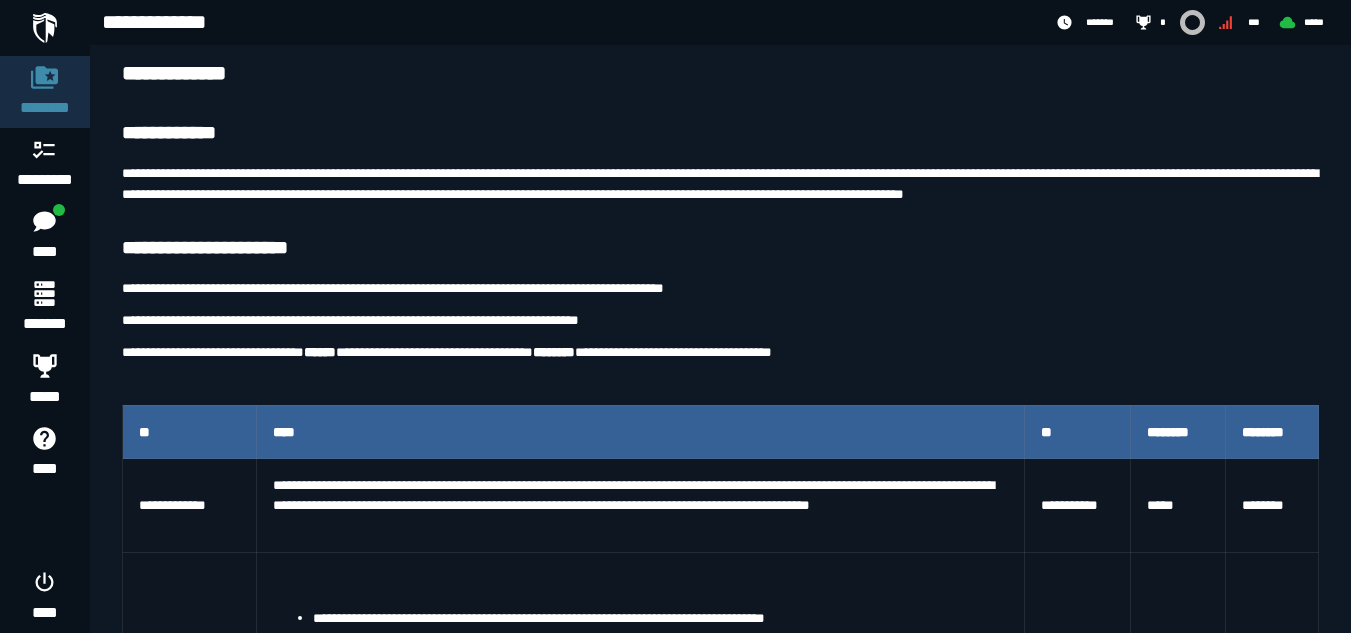 scroll, scrollTop: 0, scrollLeft: 0, axis: both 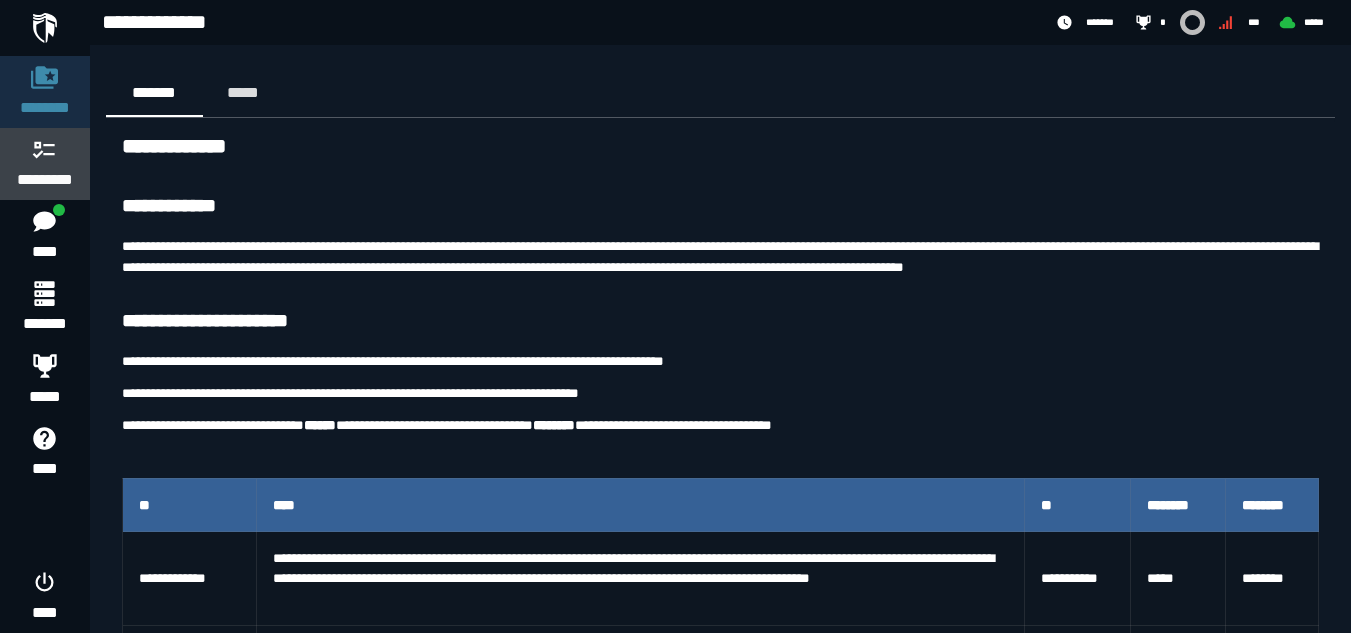 click on "*********" at bounding box center (45, 180) 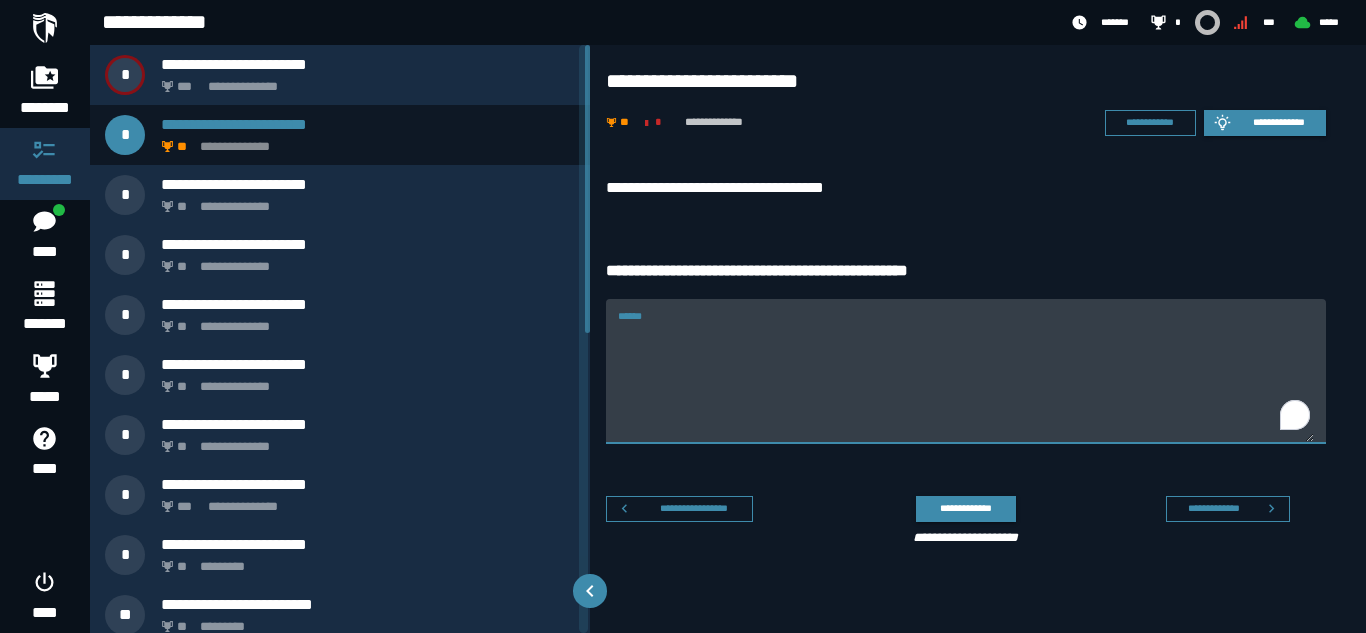 click on "******" at bounding box center (966, 383) 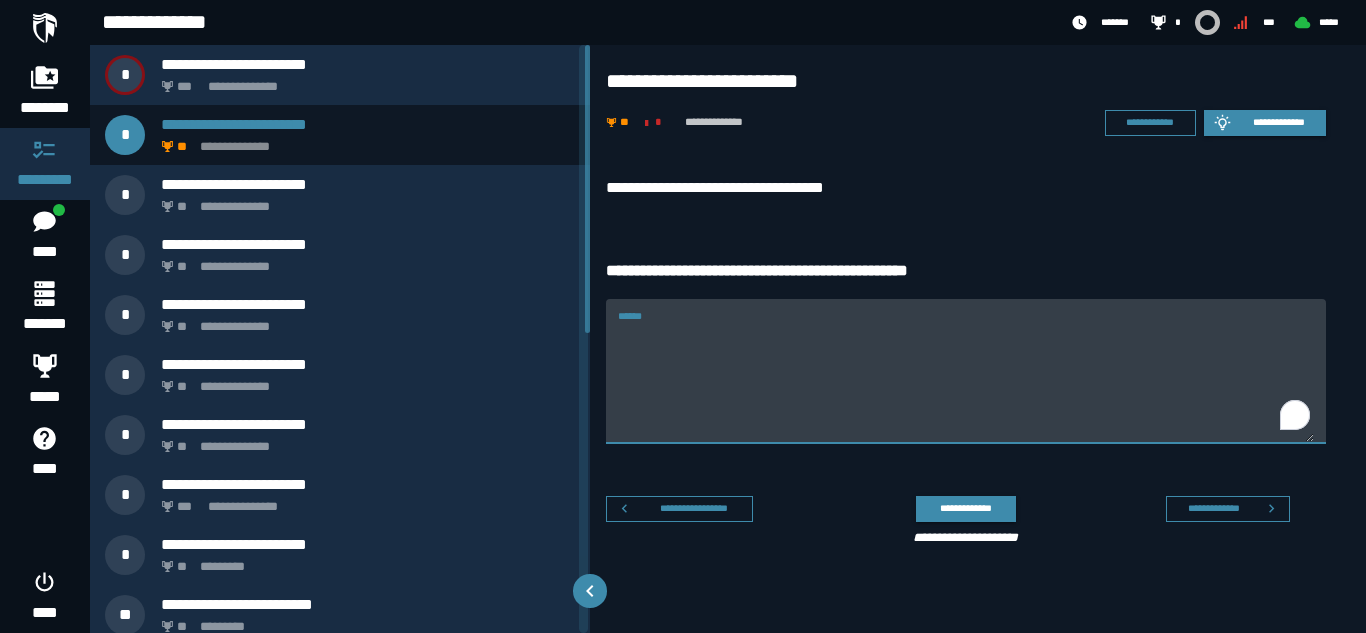 paste on "**********" 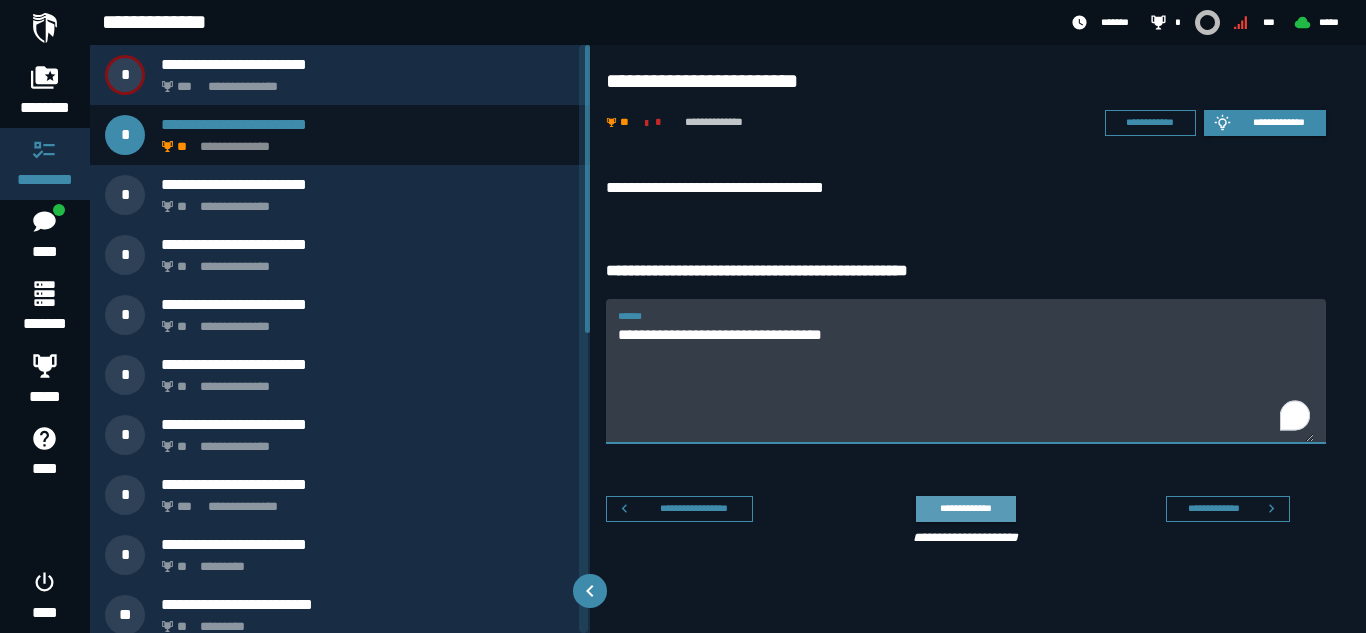 type on "**********" 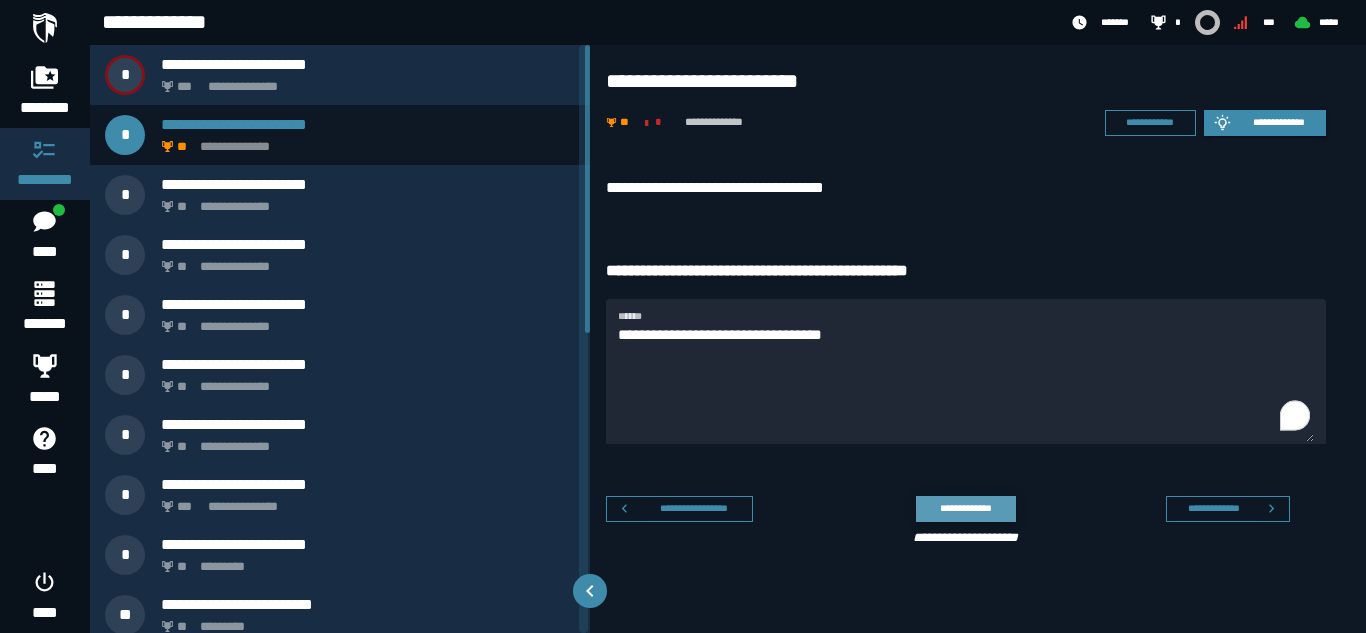 click on "**********" at bounding box center [965, 508] 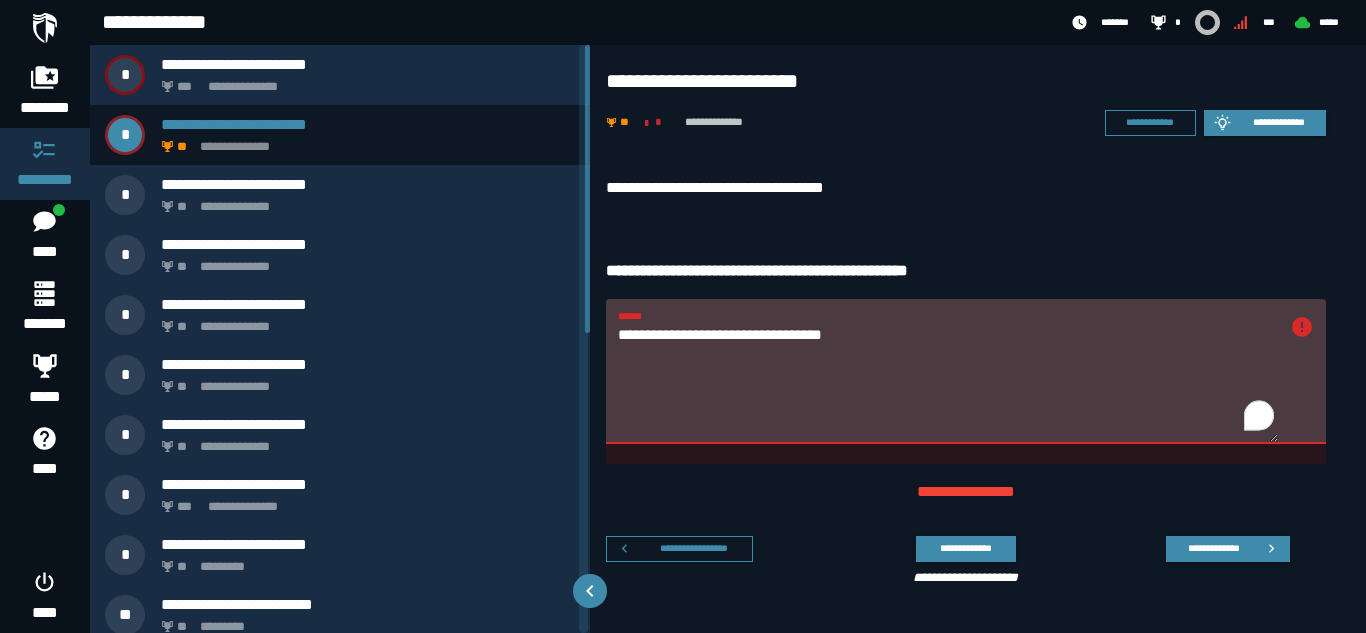drag, startPoint x: 928, startPoint y: 319, endPoint x: 906, endPoint y: 341, distance: 31.112698 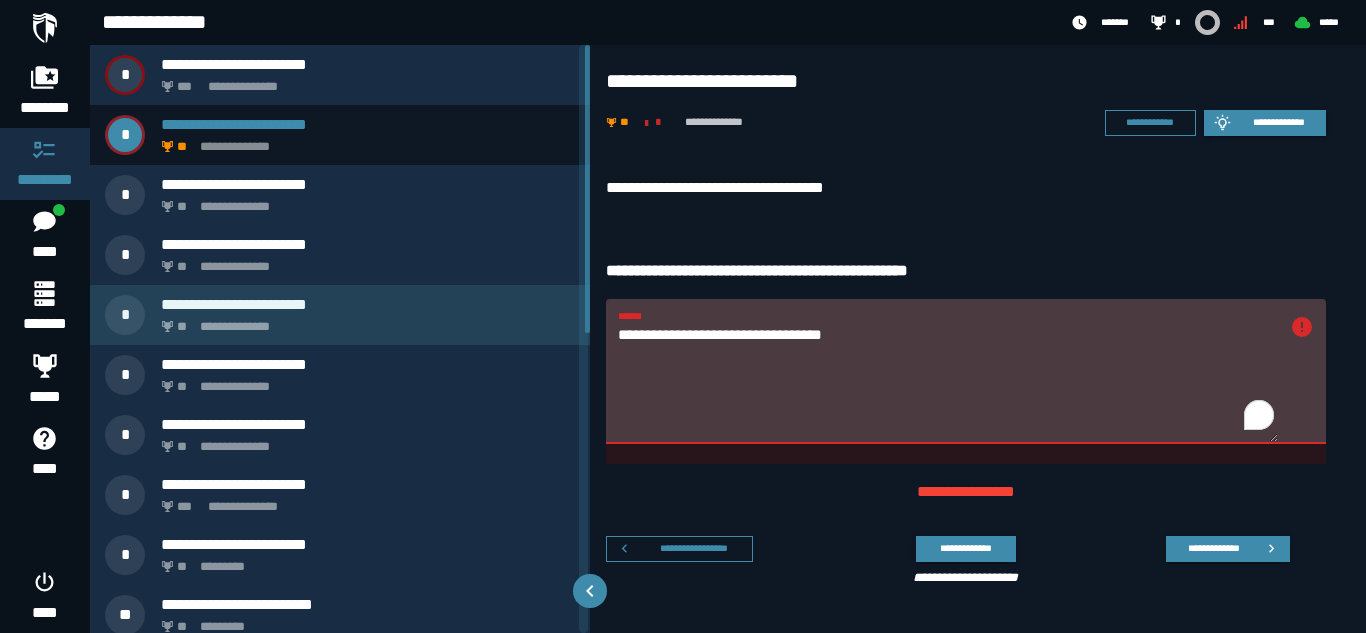 drag, startPoint x: 906, startPoint y: 341, endPoint x: 546, endPoint y: 297, distance: 362.67892 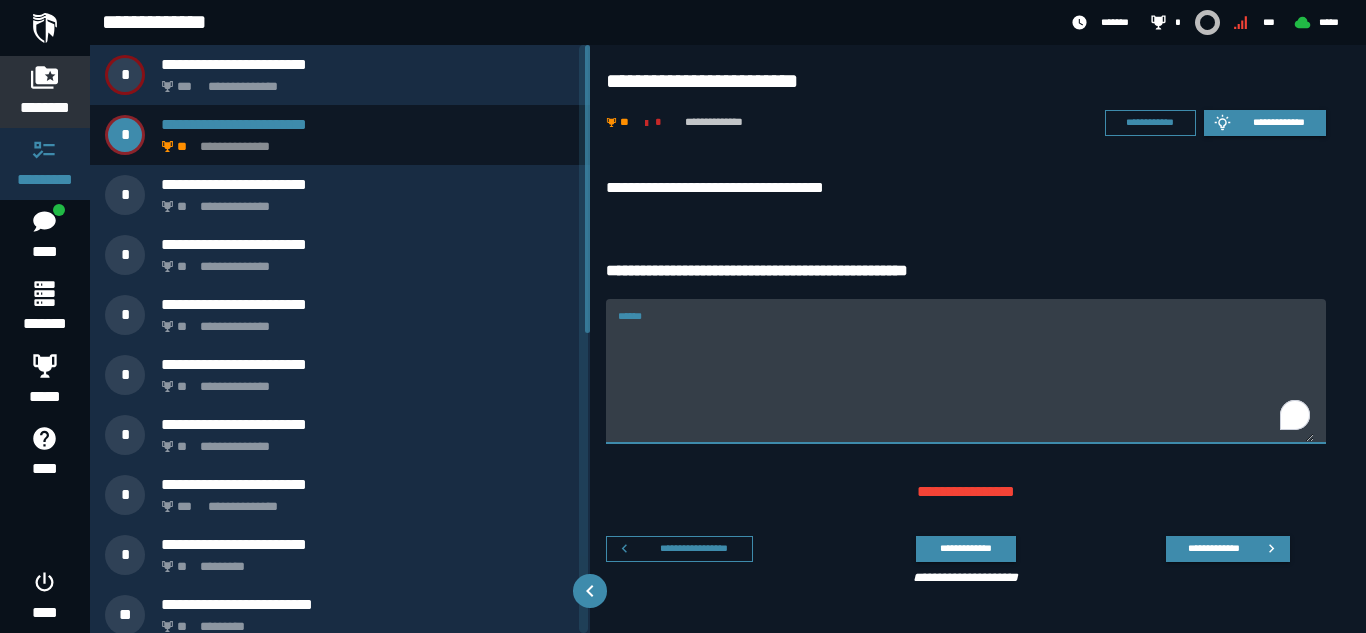 type 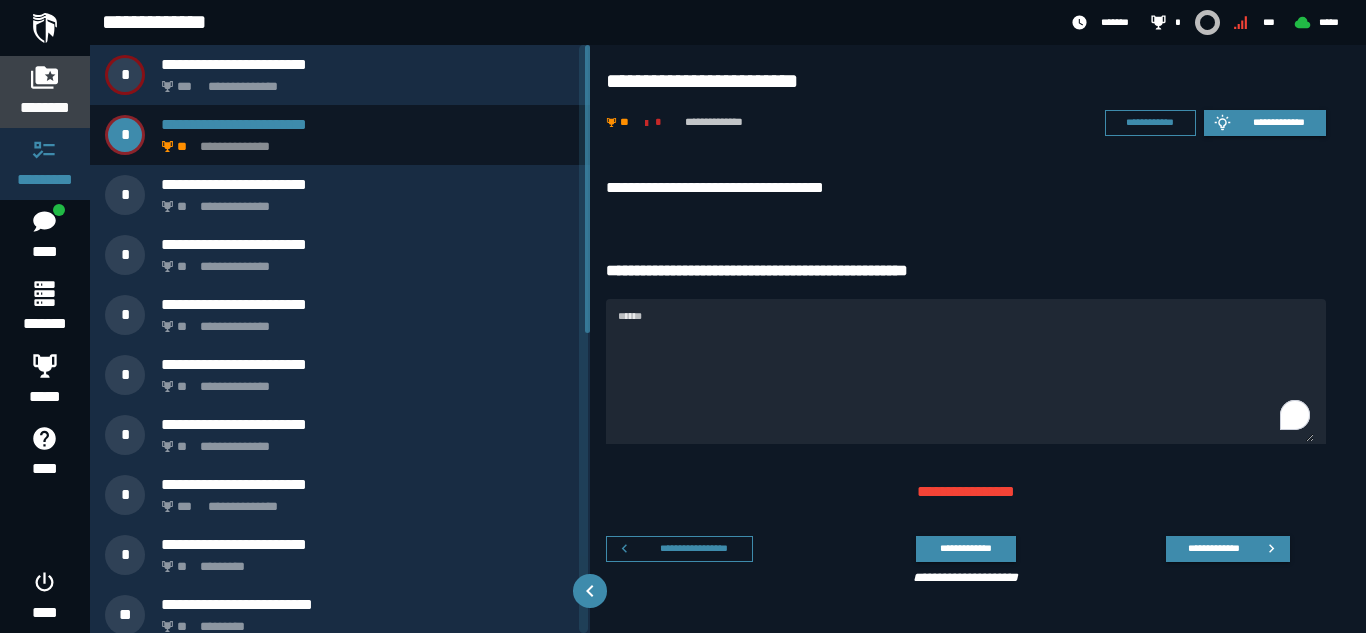 click at bounding box center [45, 77] 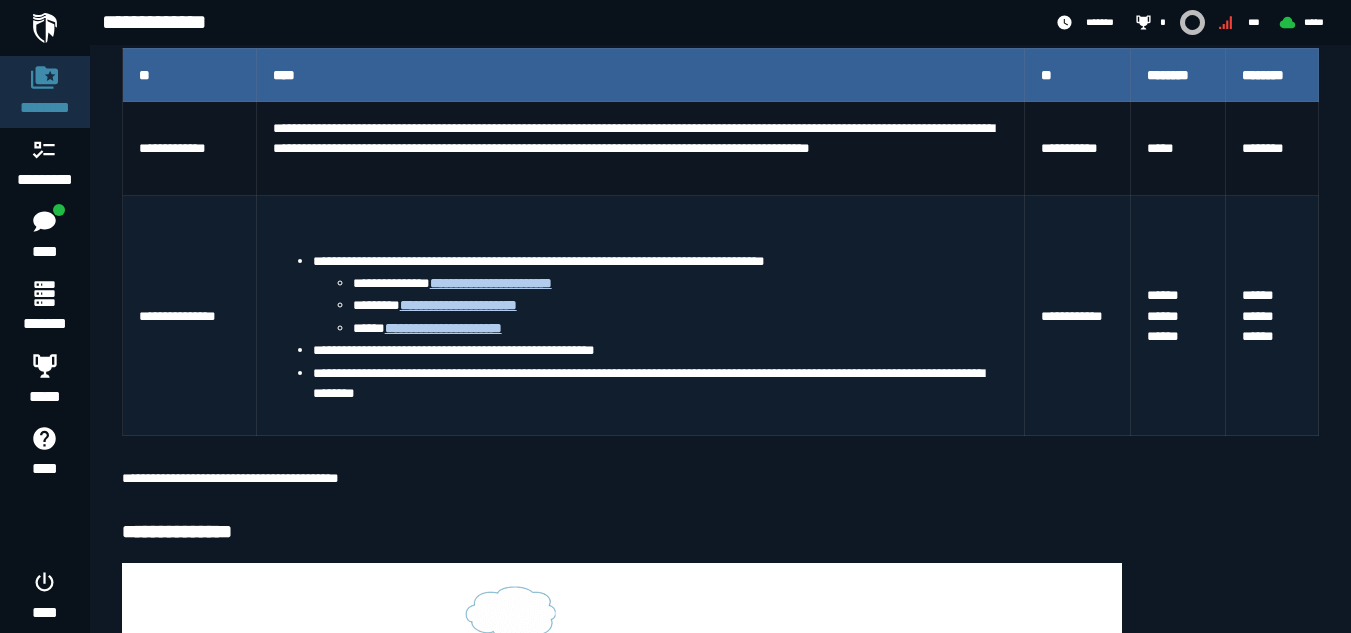 scroll, scrollTop: 348, scrollLeft: 0, axis: vertical 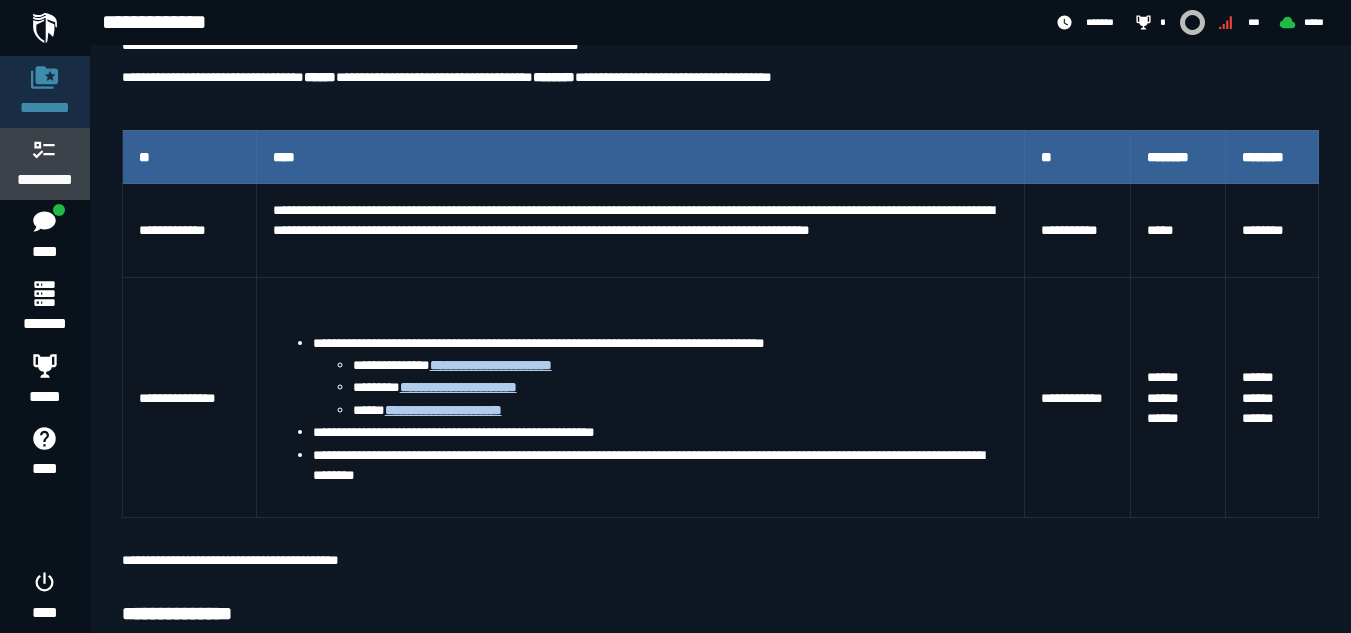 click on "*********" 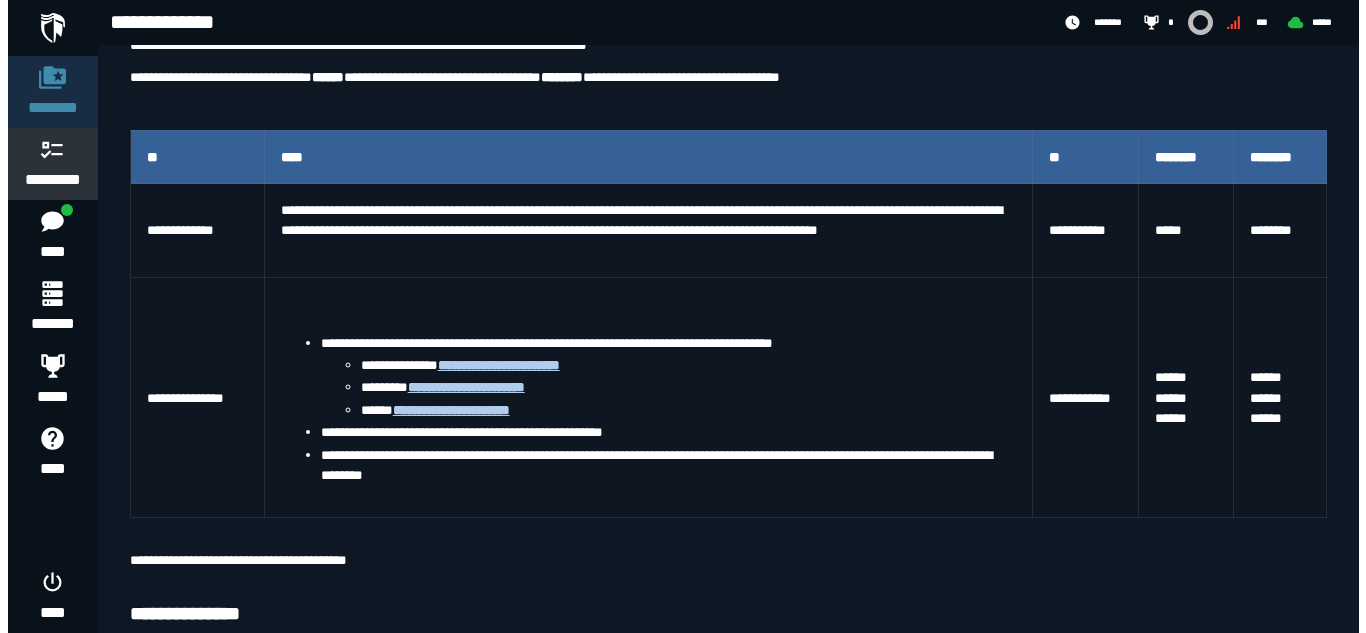 scroll, scrollTop: 0, scrollLeft: 0, axis: both 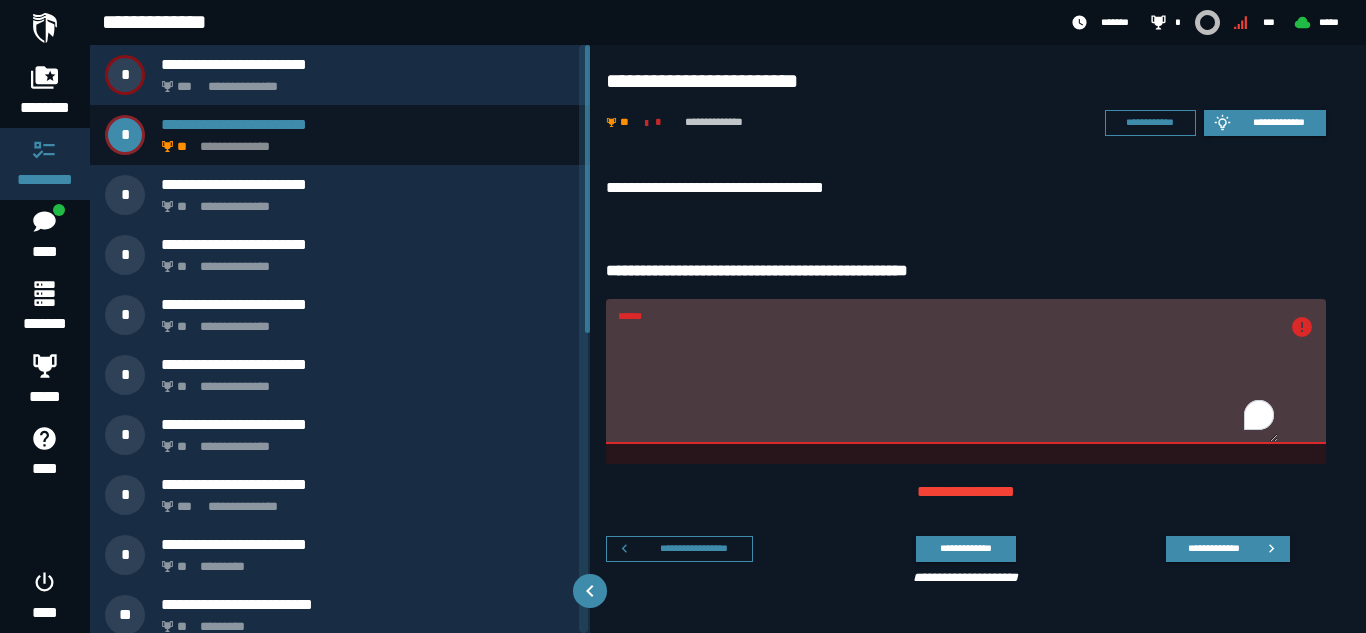drag, startPoint x: 921, startPoint y: 341, endPoint x: 585, endPoint y: 322, distance: 336.53677 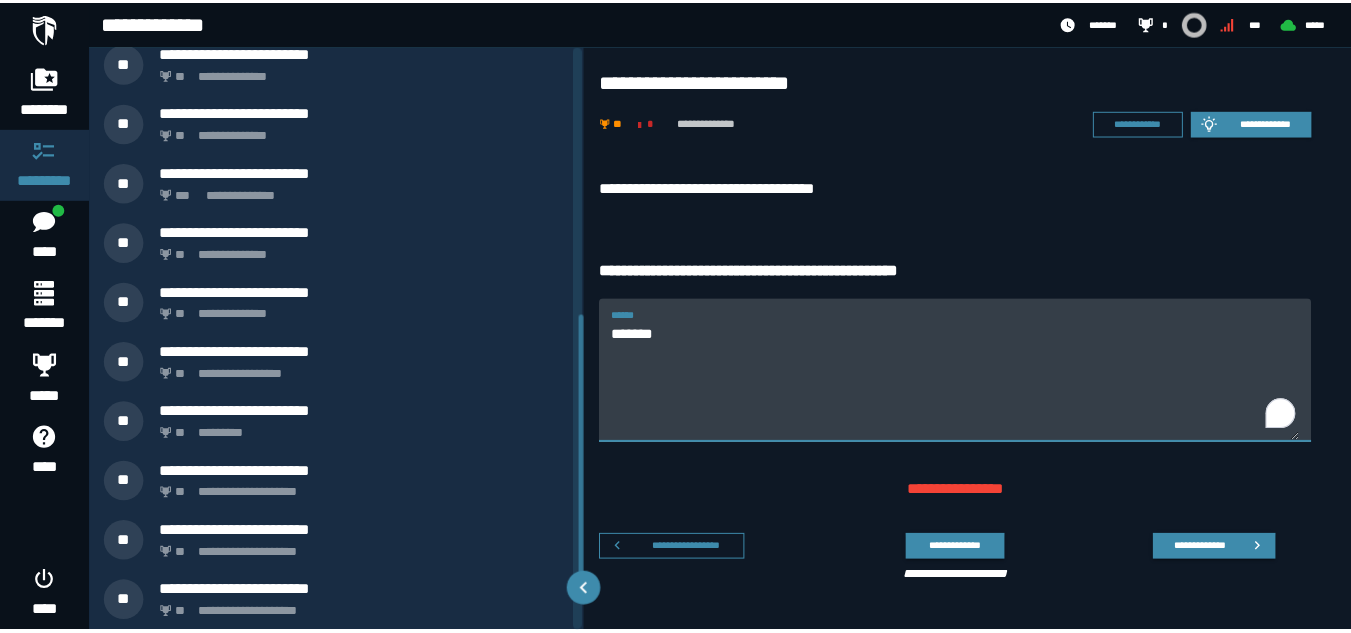 scroll, scrollTop: 0, scrollLeft: 0, axis: both 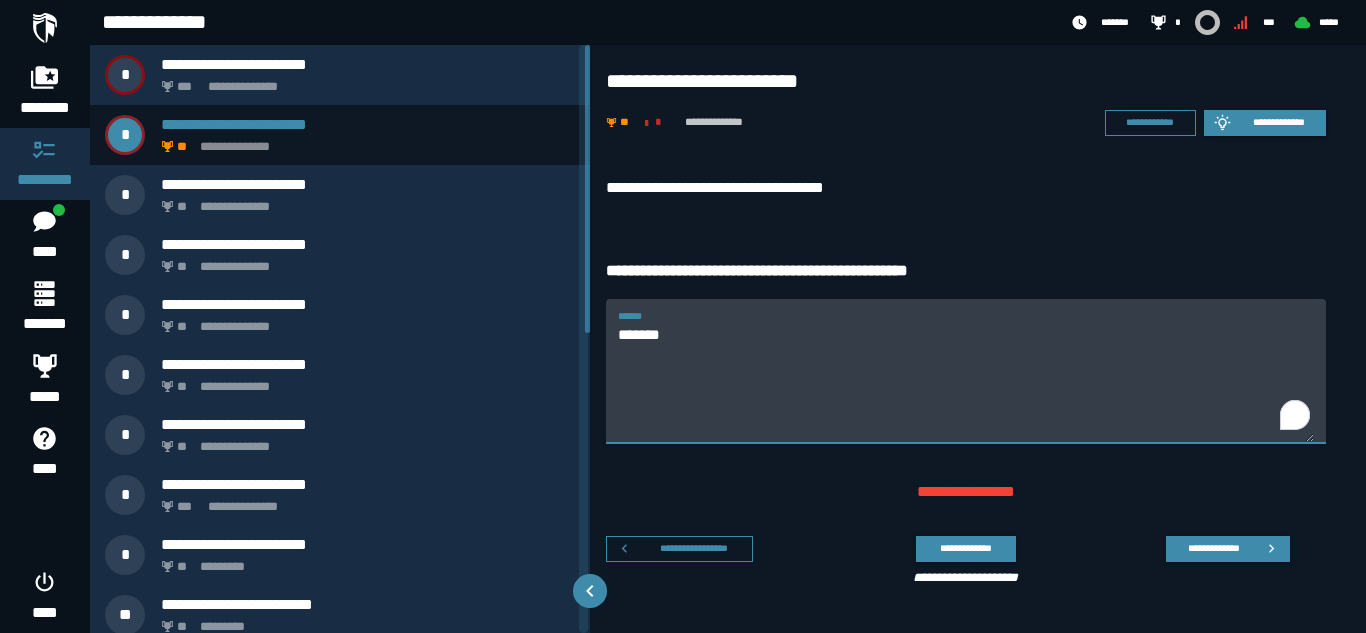 click on "******" at bounding box center (966, 383) 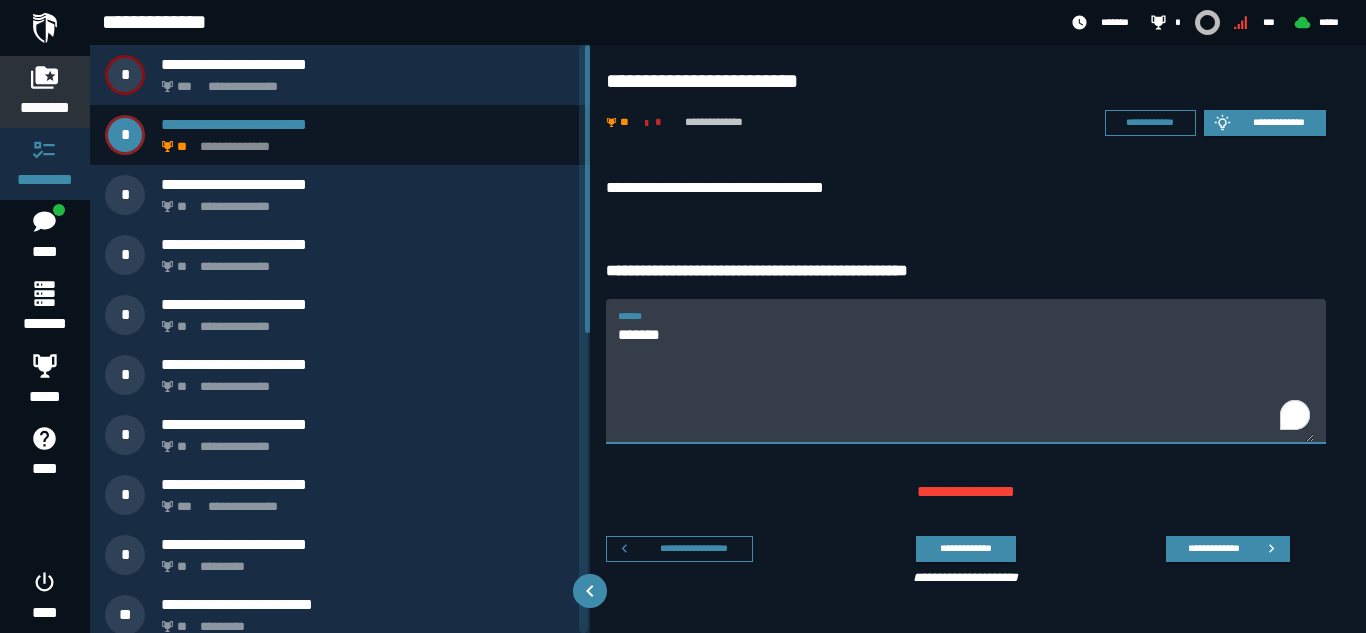 type on "******" 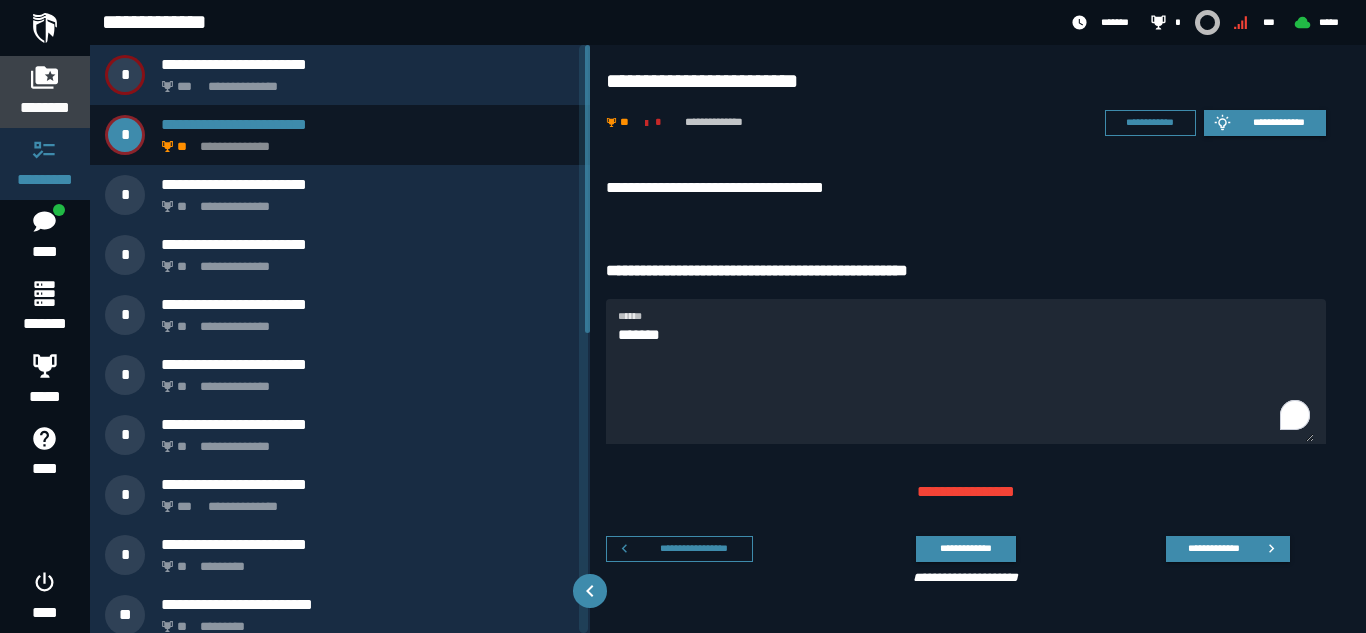 click 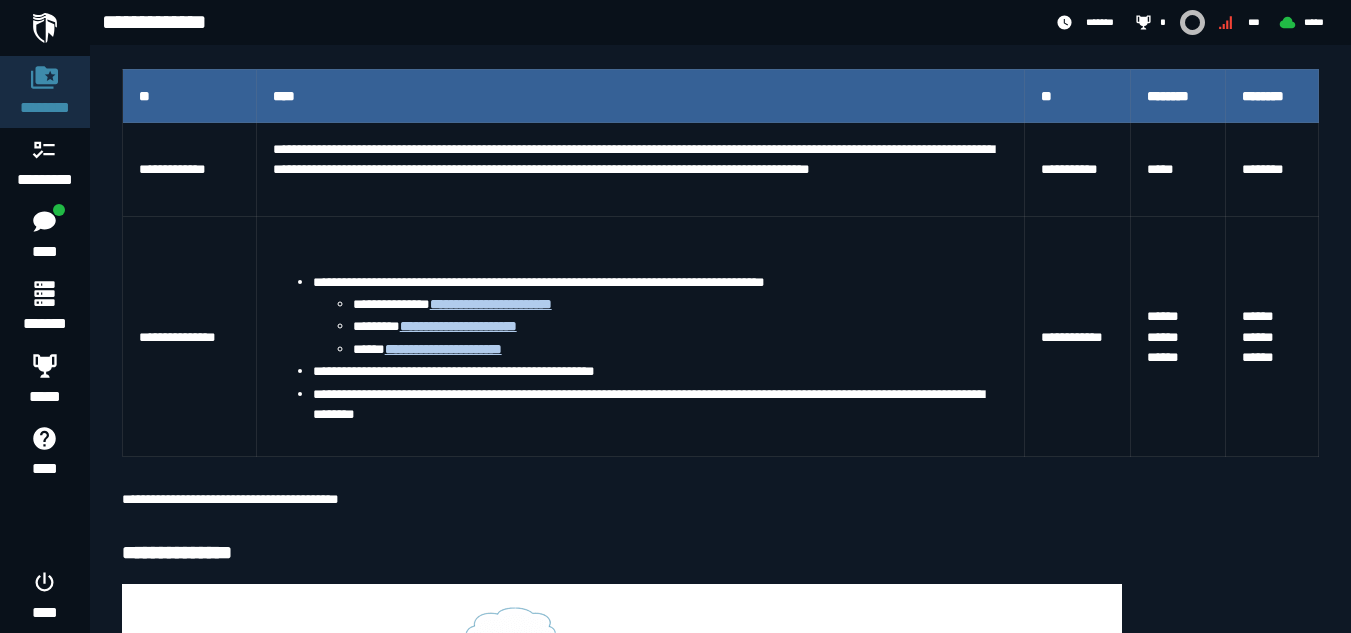 scroll, scrollTop: 410, scrollLeft: 0, axis: vertical 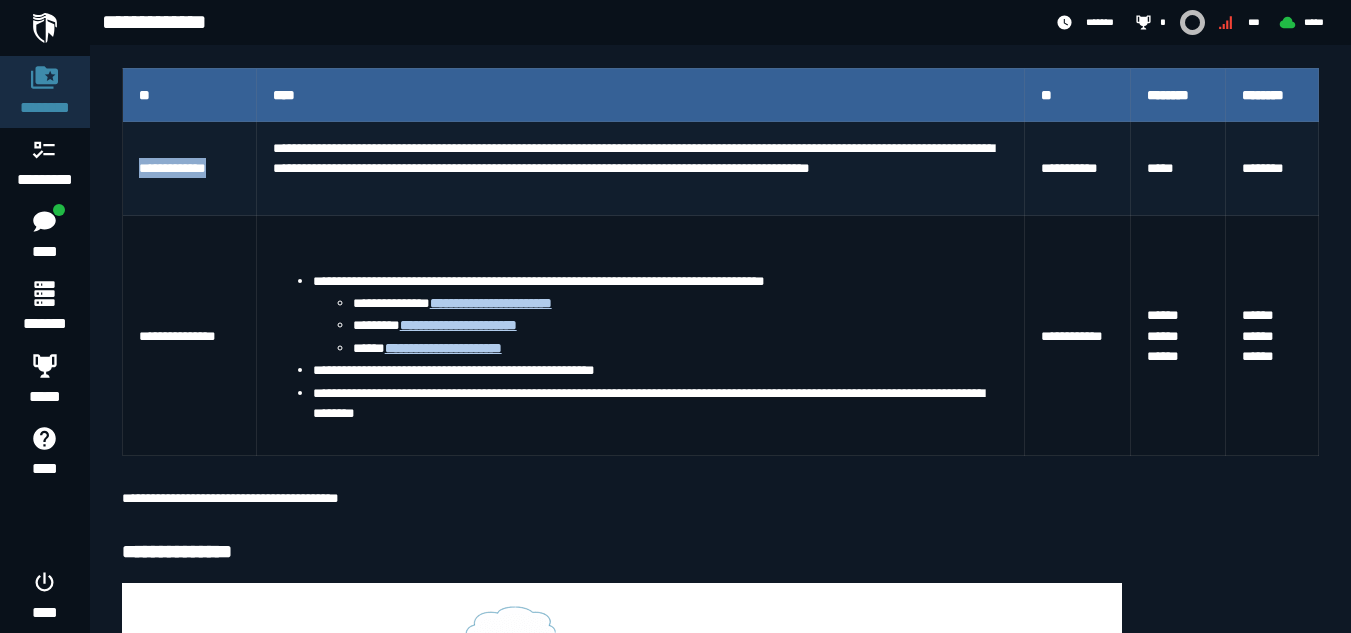 drag, startPoint x: 140, startPoint y: 171, endPoint x: 229, endPoint y: 172, distance: 89.005615 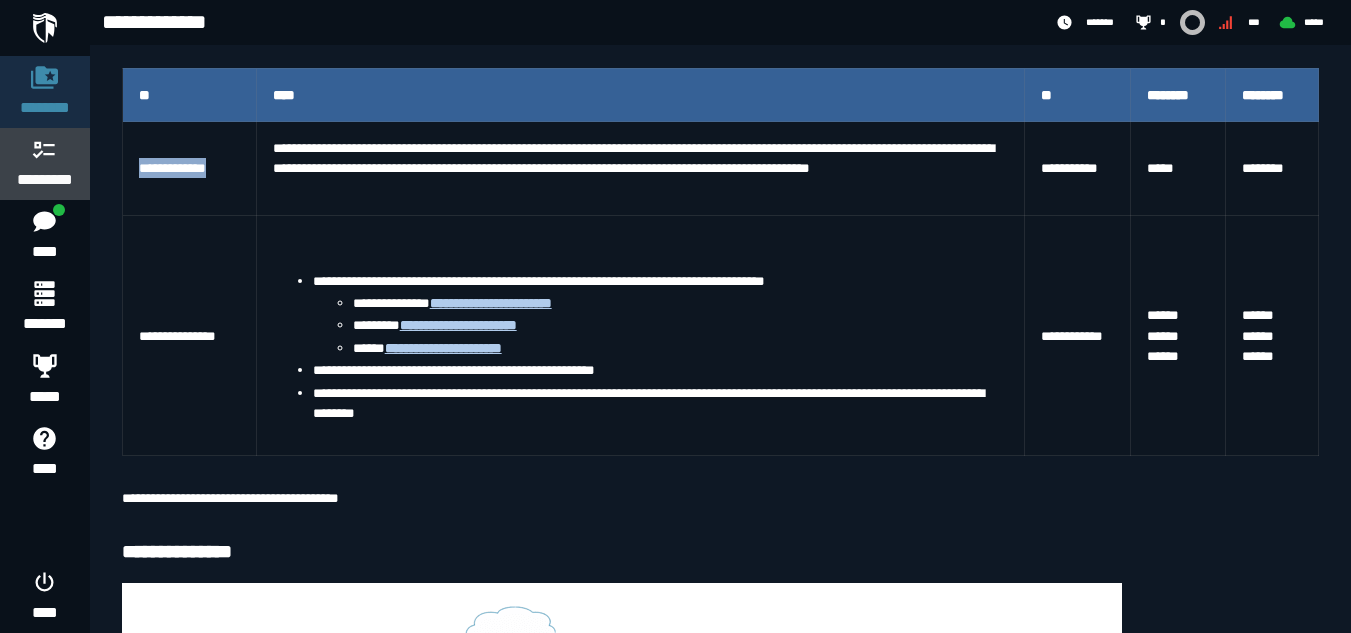 click on "*********" 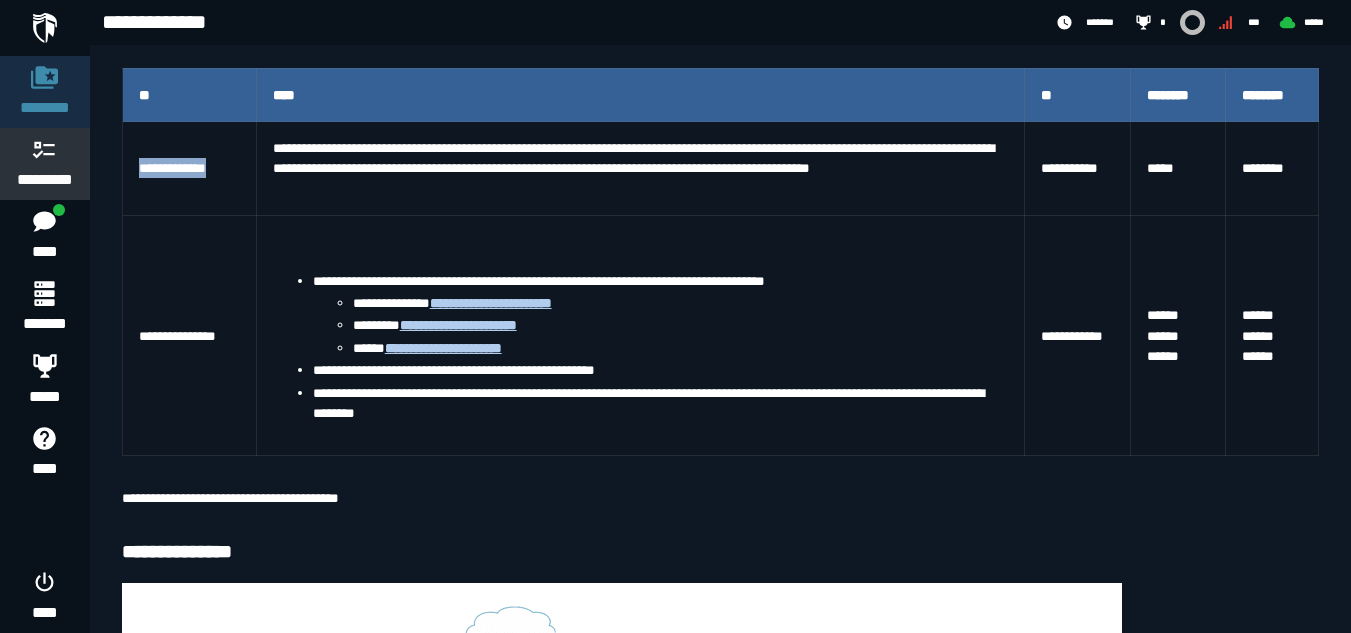 scroll, scrollTop: 0, scrollLeft: 0, axis: both 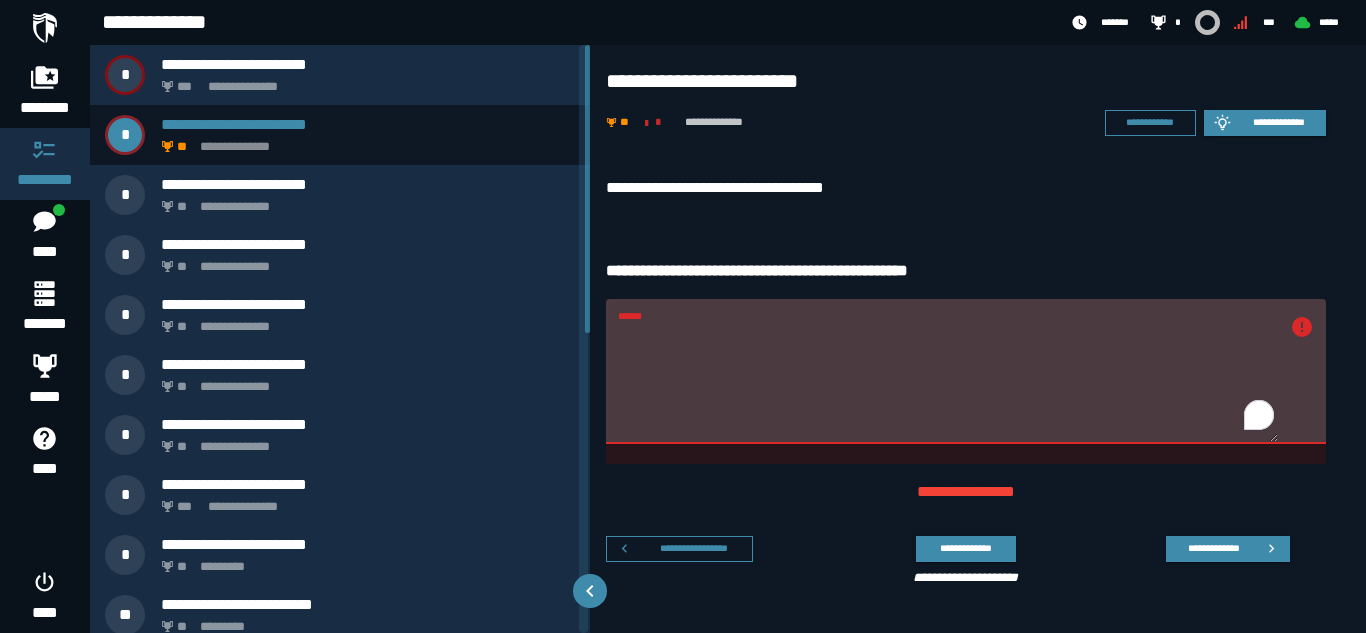 drag, startPoint x: 932, startPoint y: 351, endPoint x: 609, endPoint y: 343, distance: 323.09906 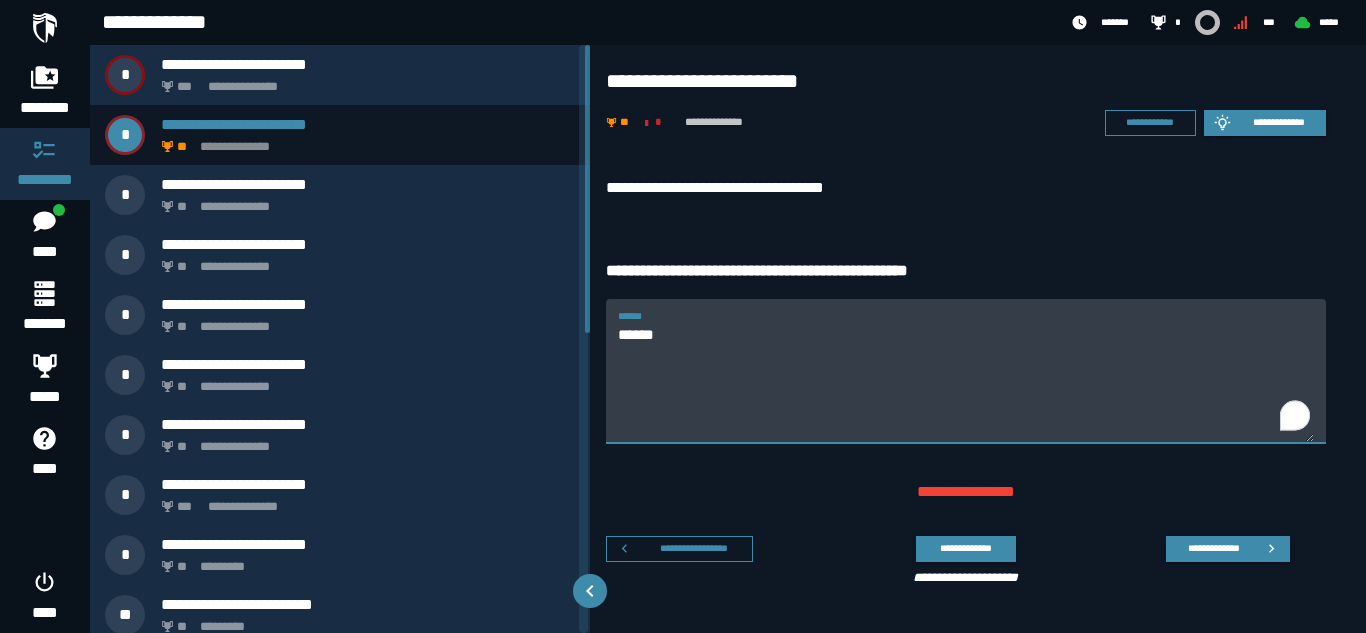 paste on "**********" 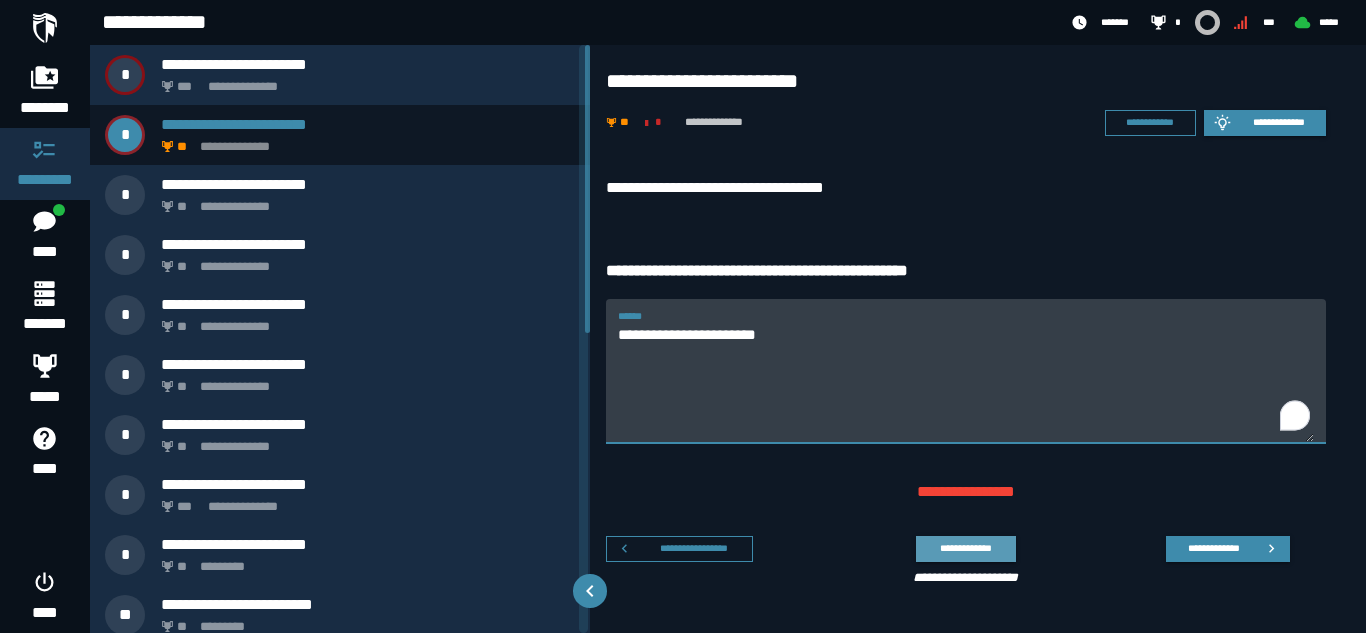 type on "**********" 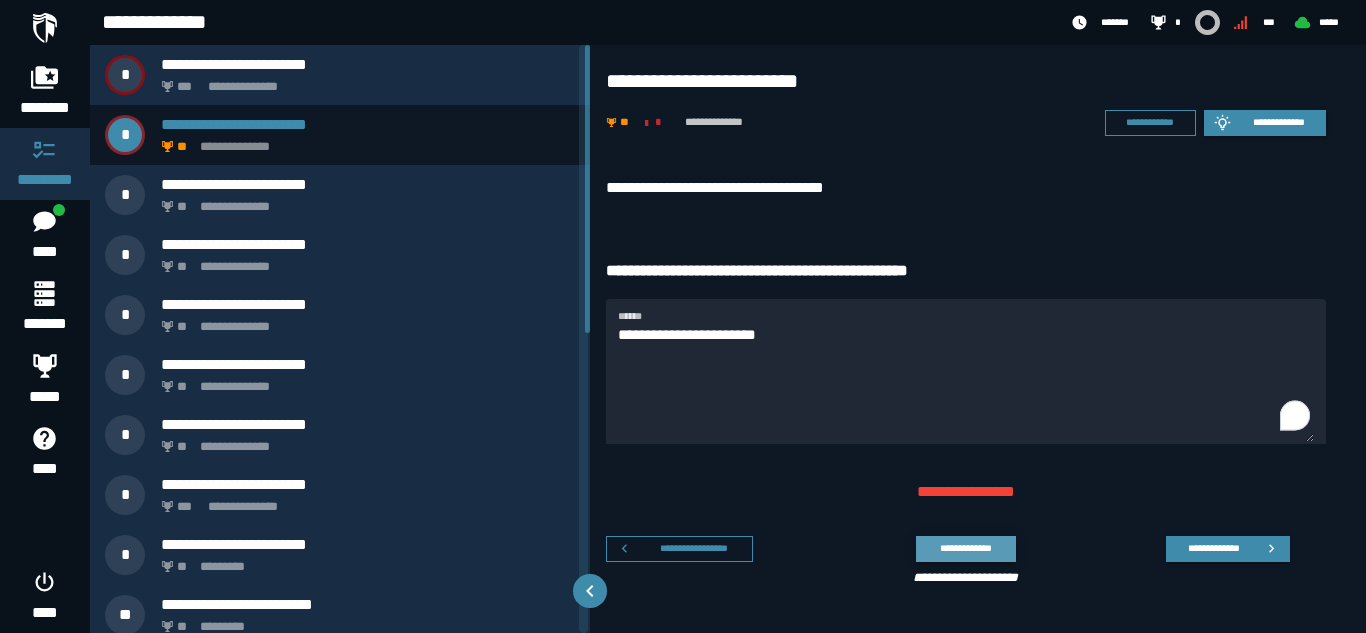 click on "**********" 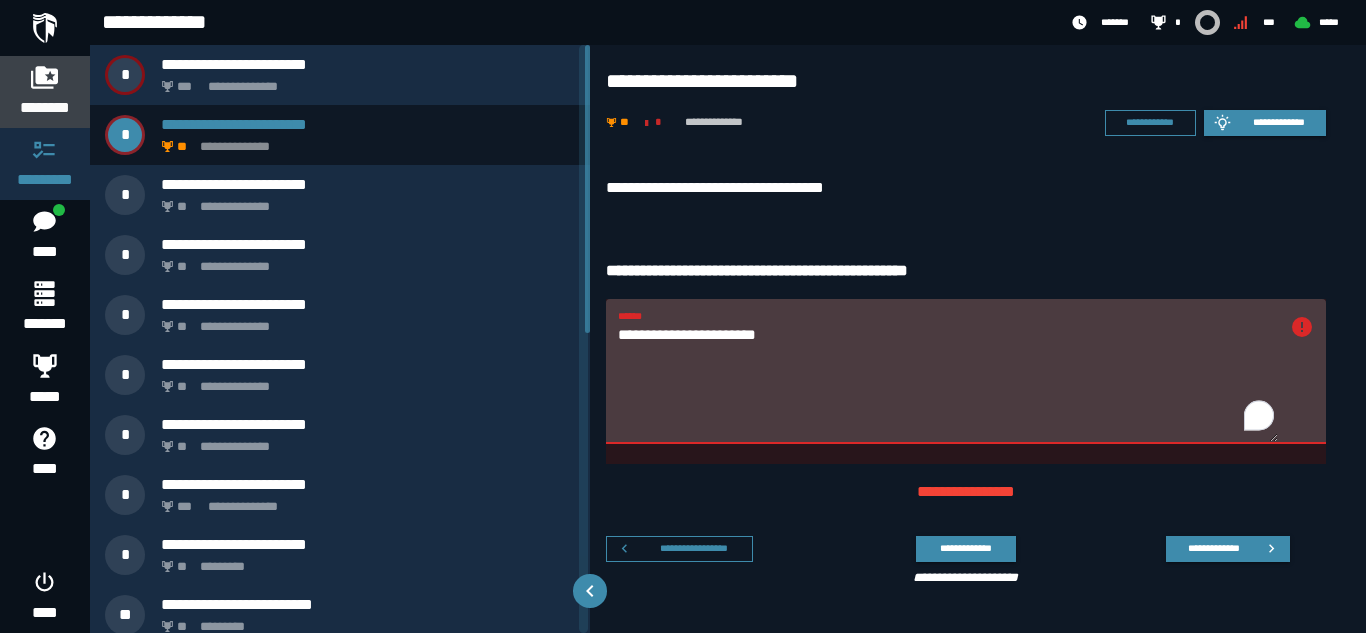 click 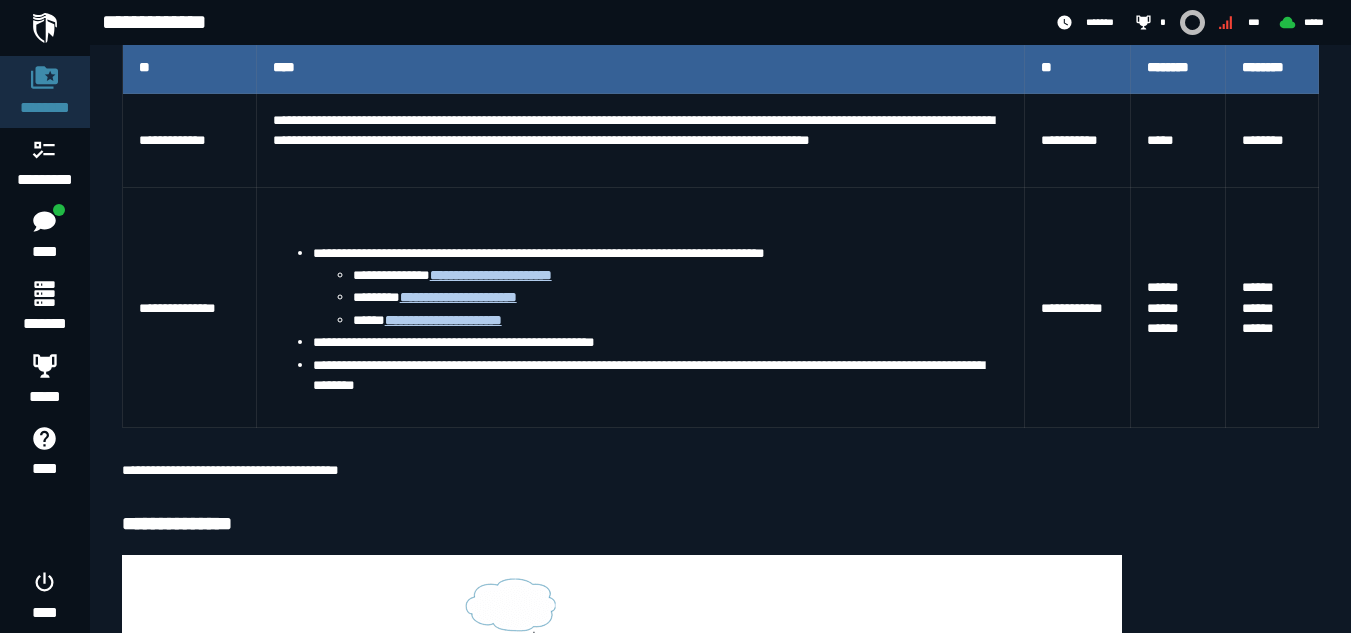 scroll, scrollTop: 440, scrollLeft: 0, axis: vertical 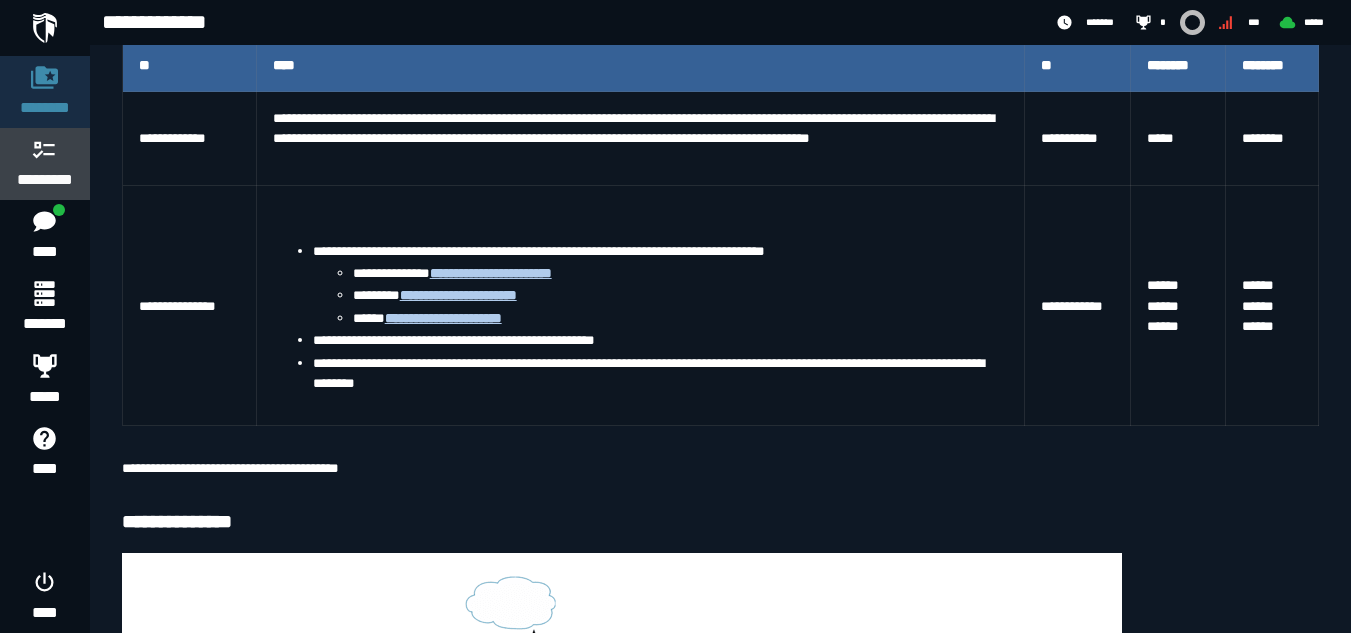 click on "*********" at bounding box center (45, 180) 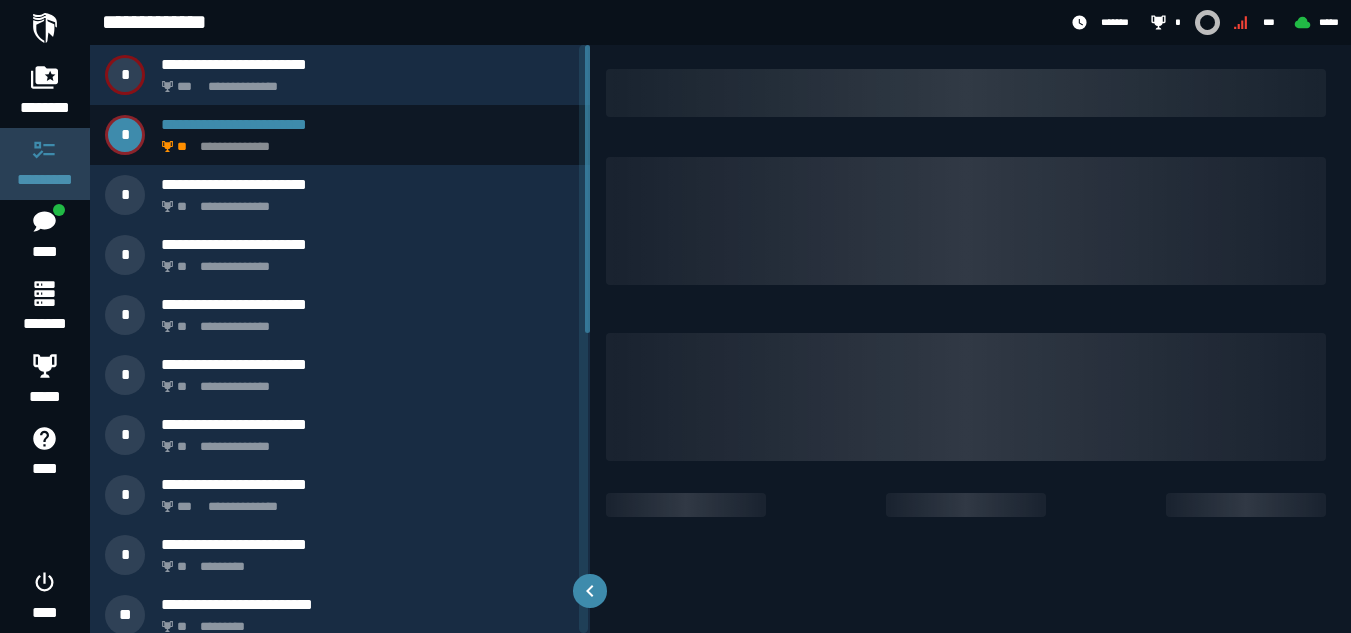 scroll, scrollTop: 0, scrollLeft: 0, axis: both 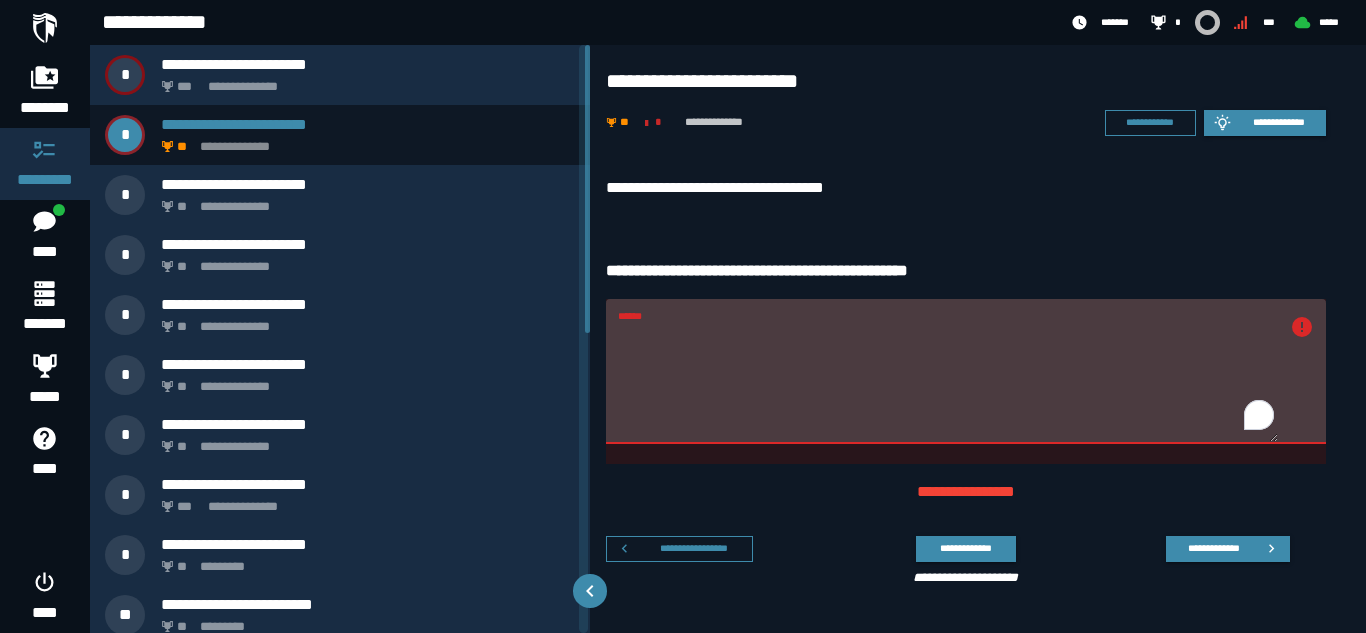 click on "******" at bounding box center [948, 383] 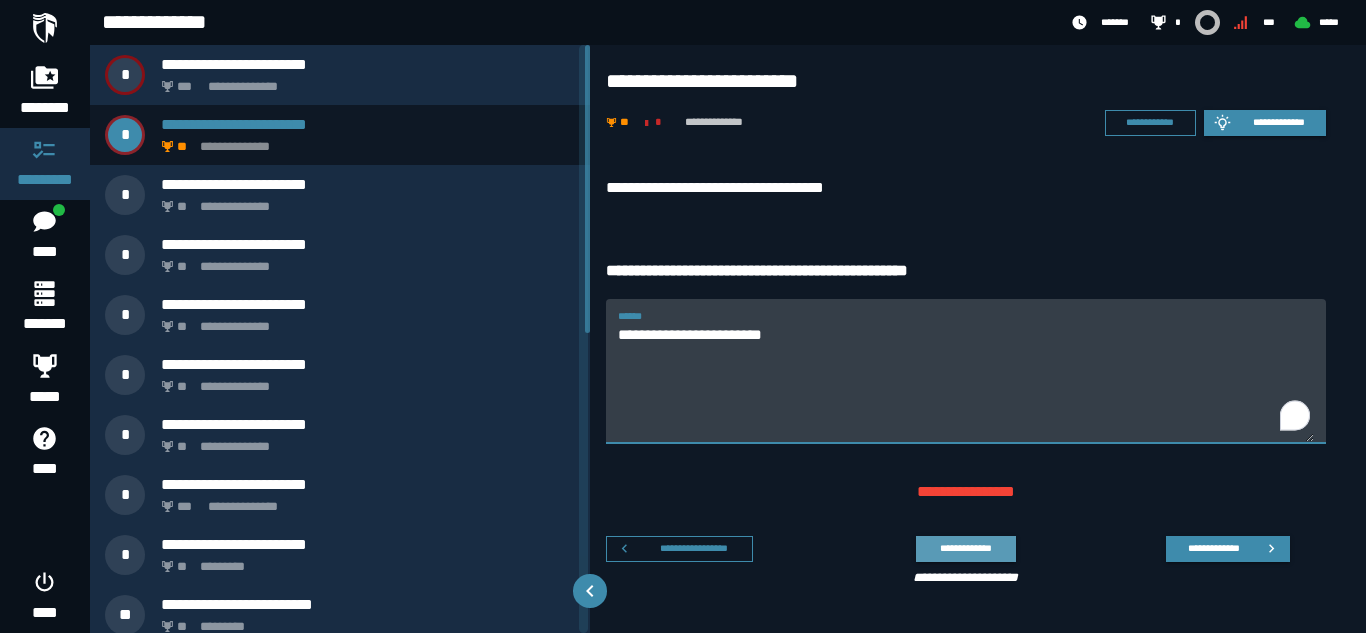 type on "**********" 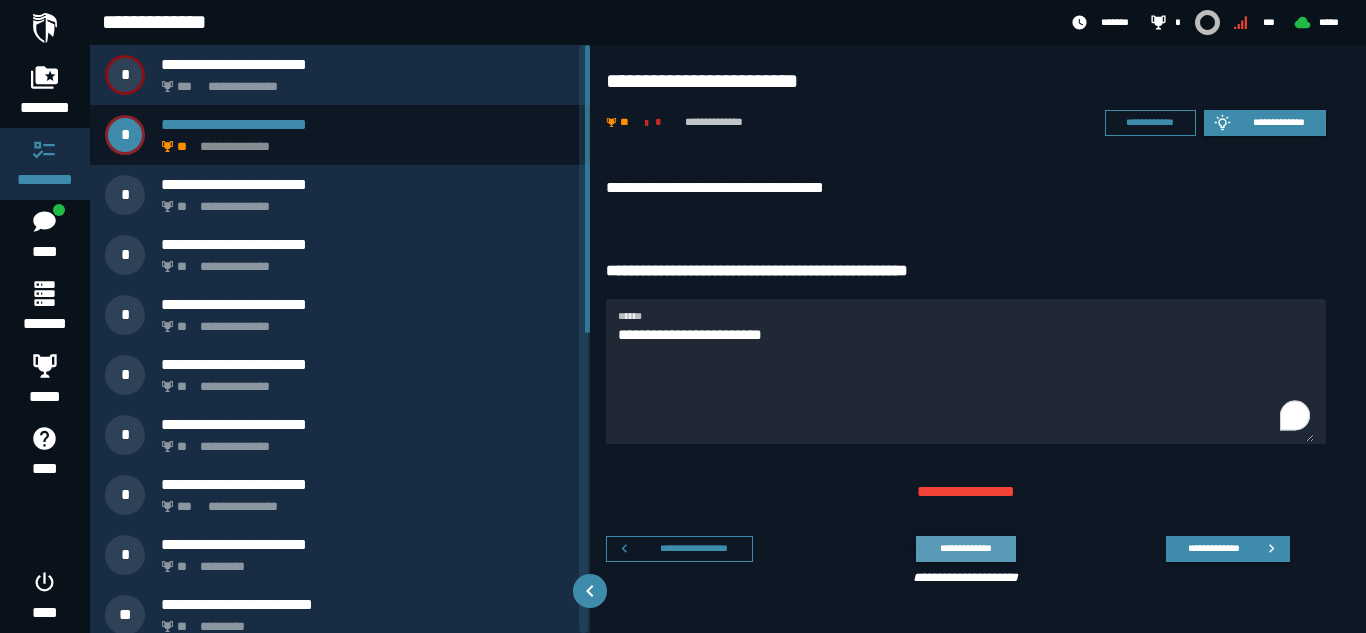 click on "**********" at bounding box center (965, 548) 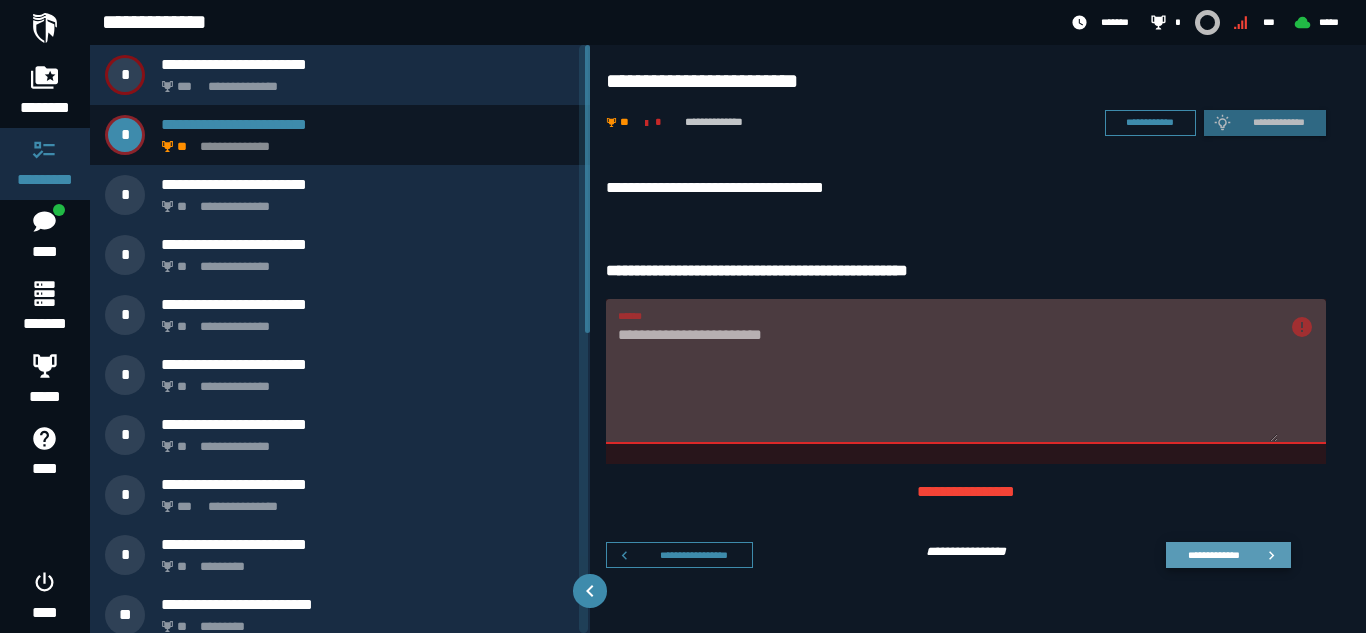 click on "**********" at bounding box center (1213, 554) 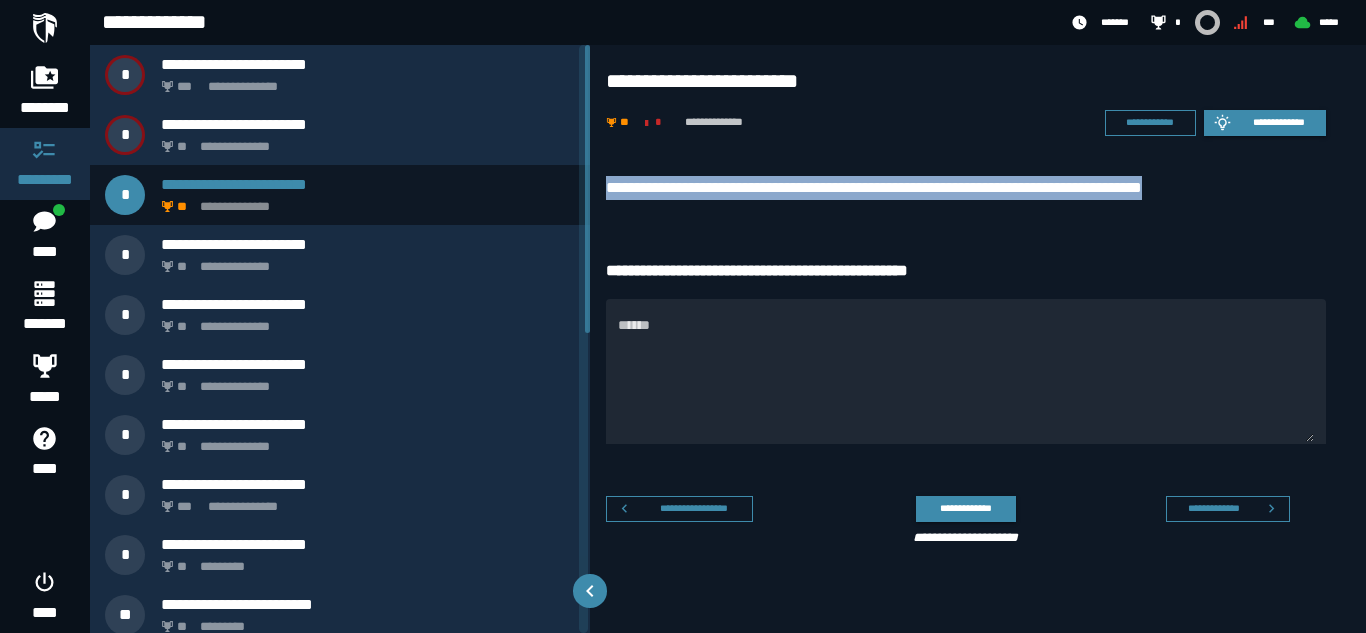 drag, startPoint x: 611, startPoint y: 192, endPoint x: 1241, endPoint y: 198, distance: 630.02856 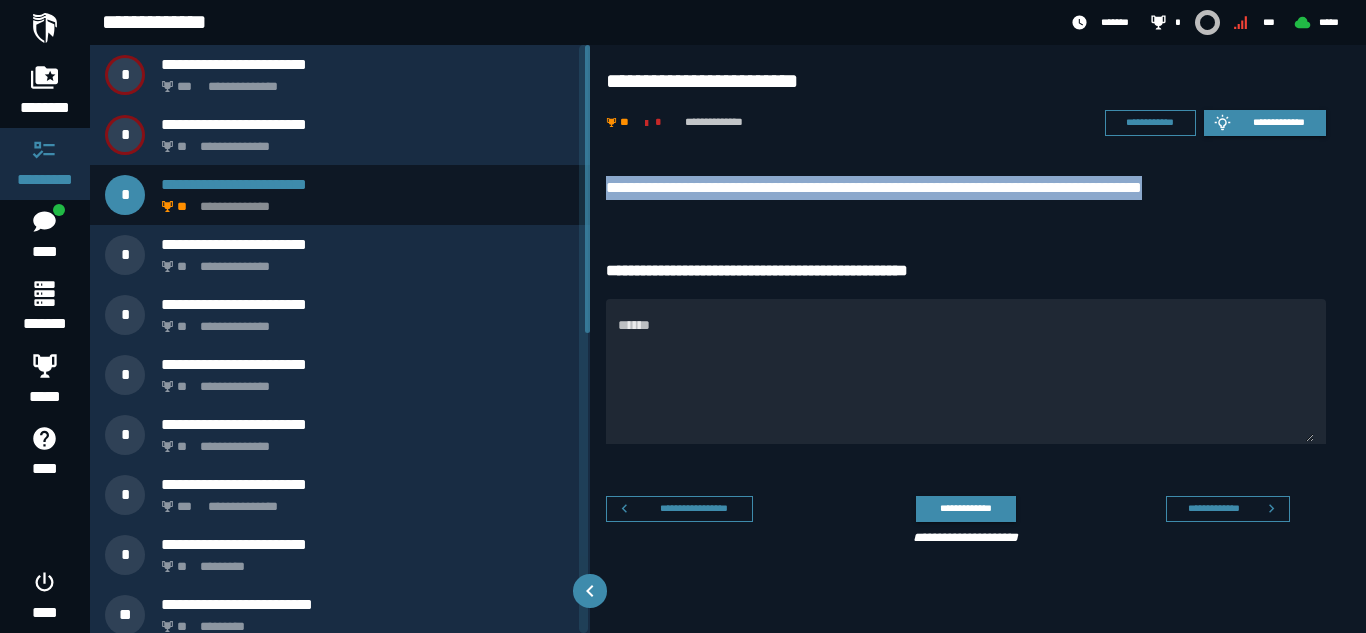 copy on "**********" 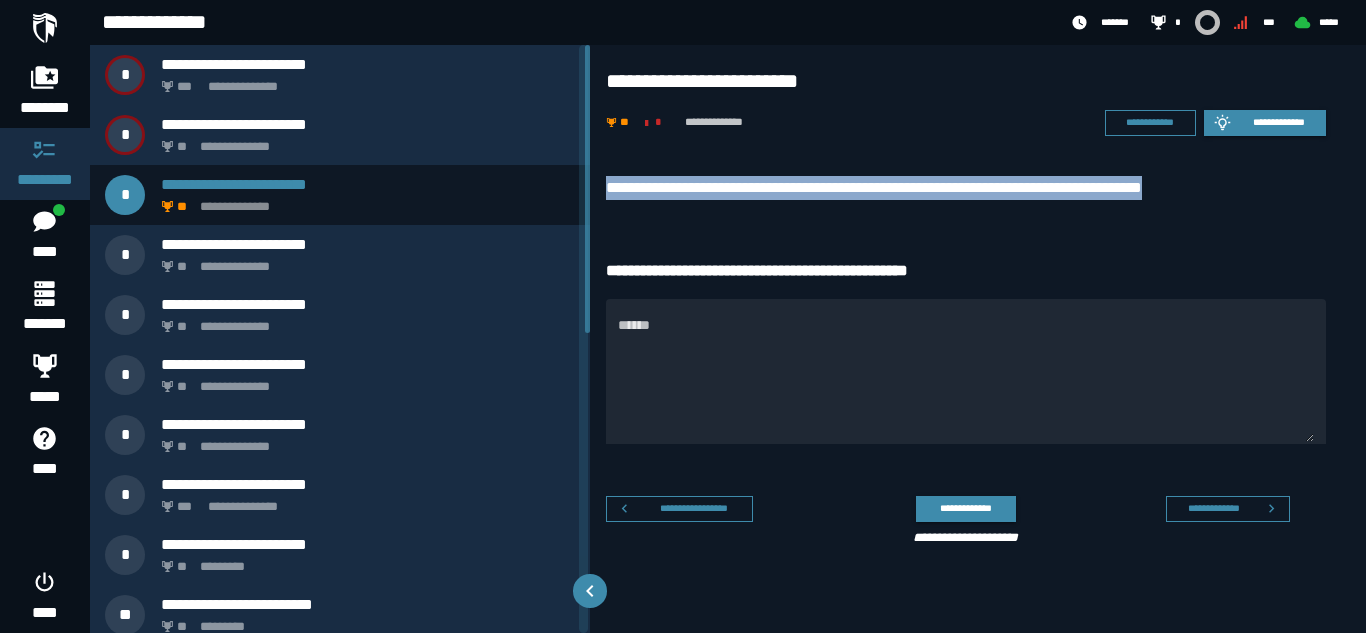 click on "**********" at bounding box center [966, 193] 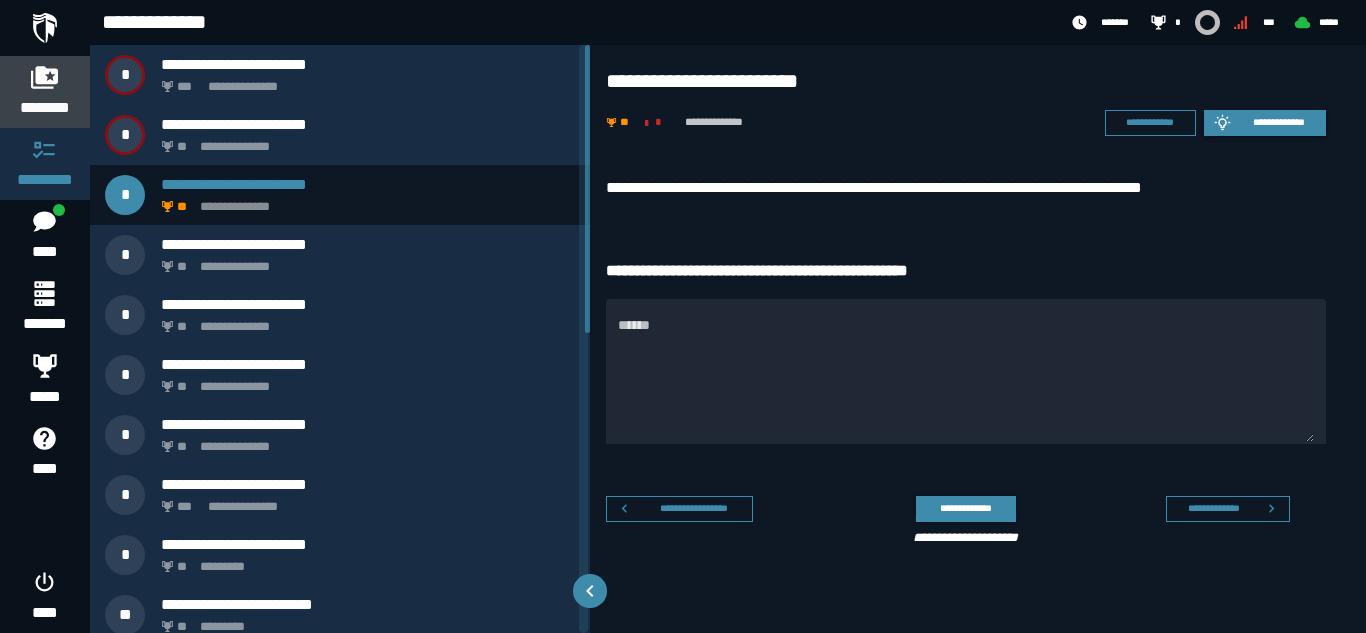 click on "********" at bounding box center [45, 108] 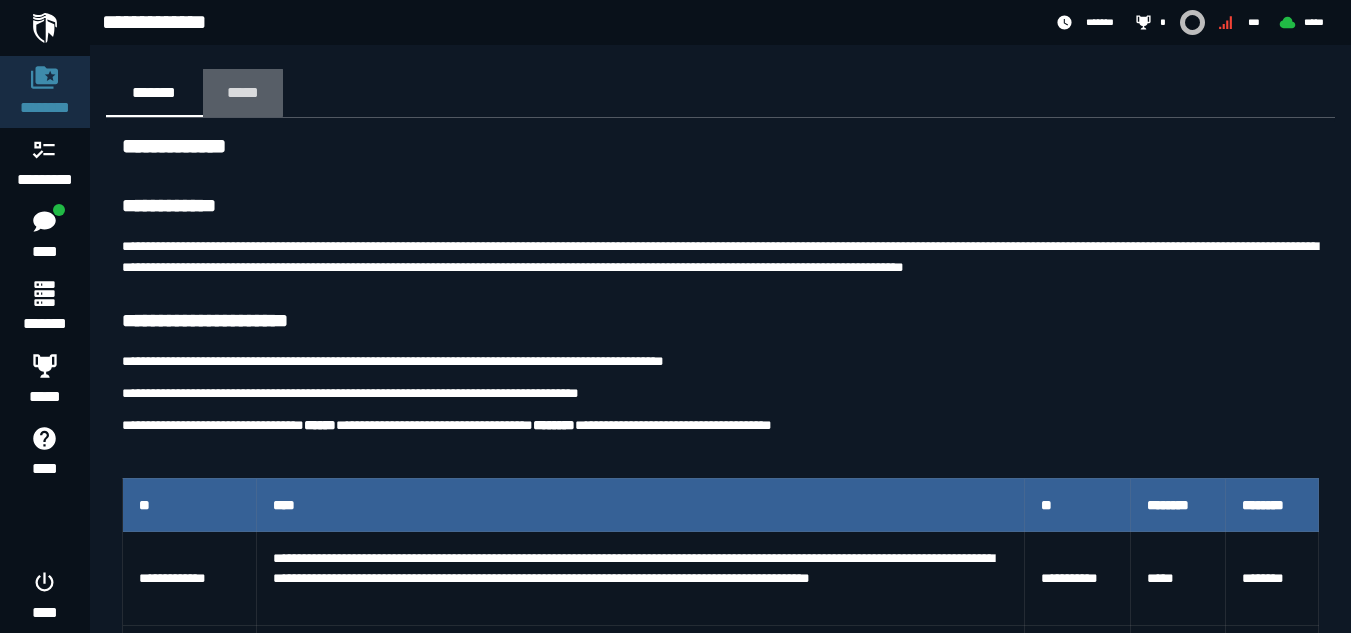 click on "*****" at bounding box center (243, 92) 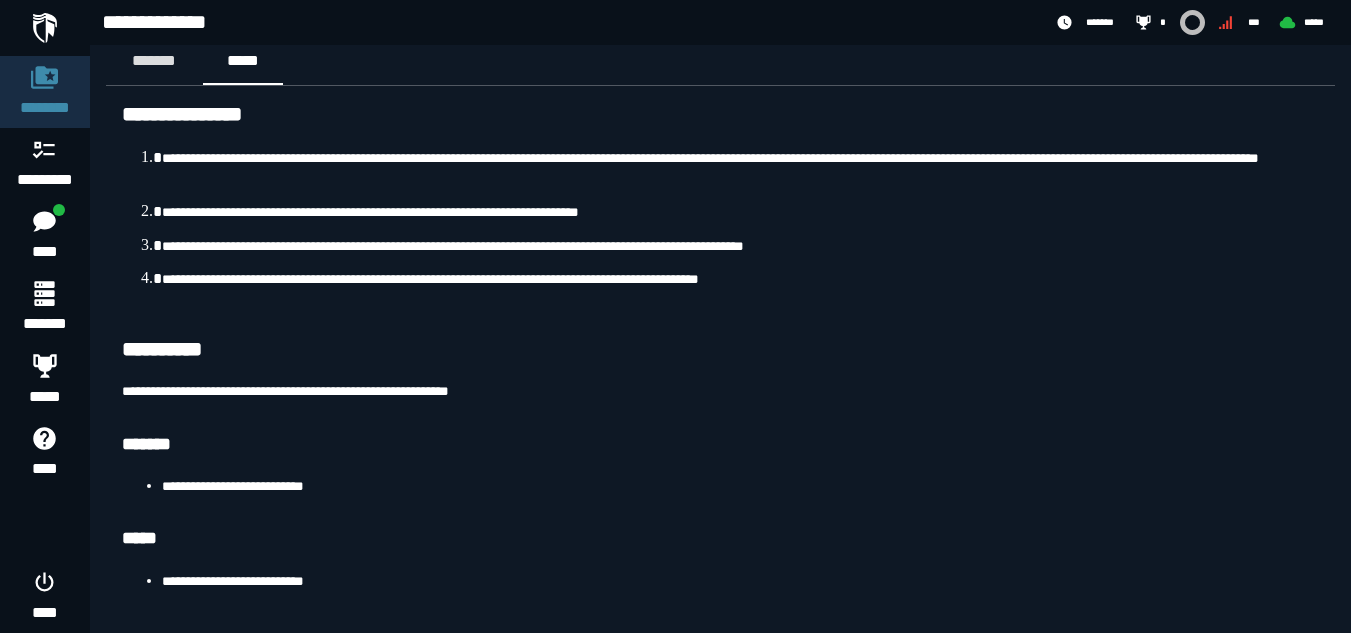 scroll, scrollTop: 0, scrollLeft: 0, axis: both 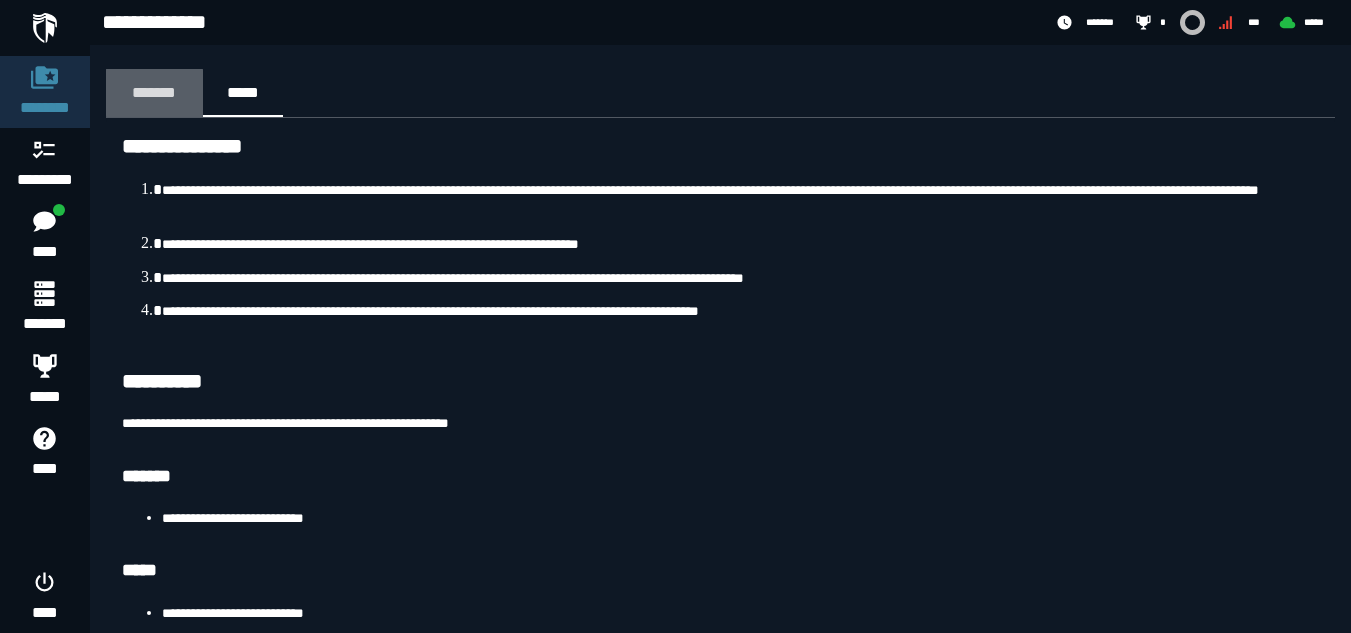 click on "*******" at bounding box center (154, 92) 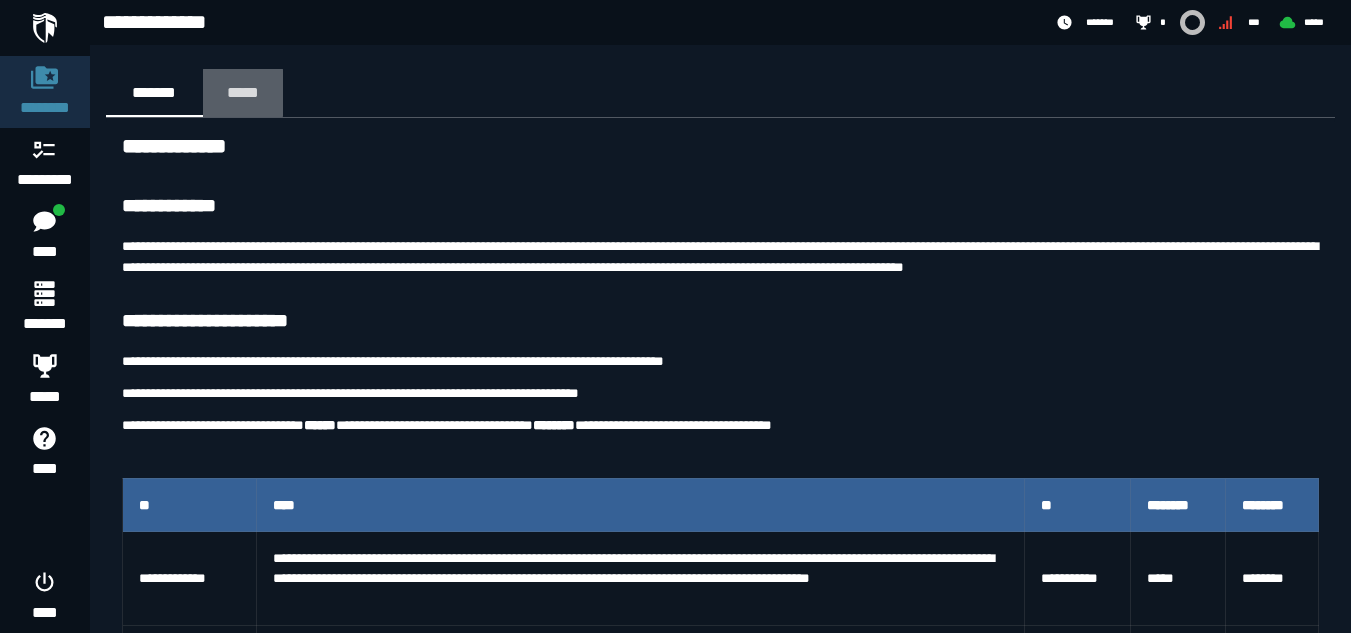 click on "*****" at bounding box center [243, 93] 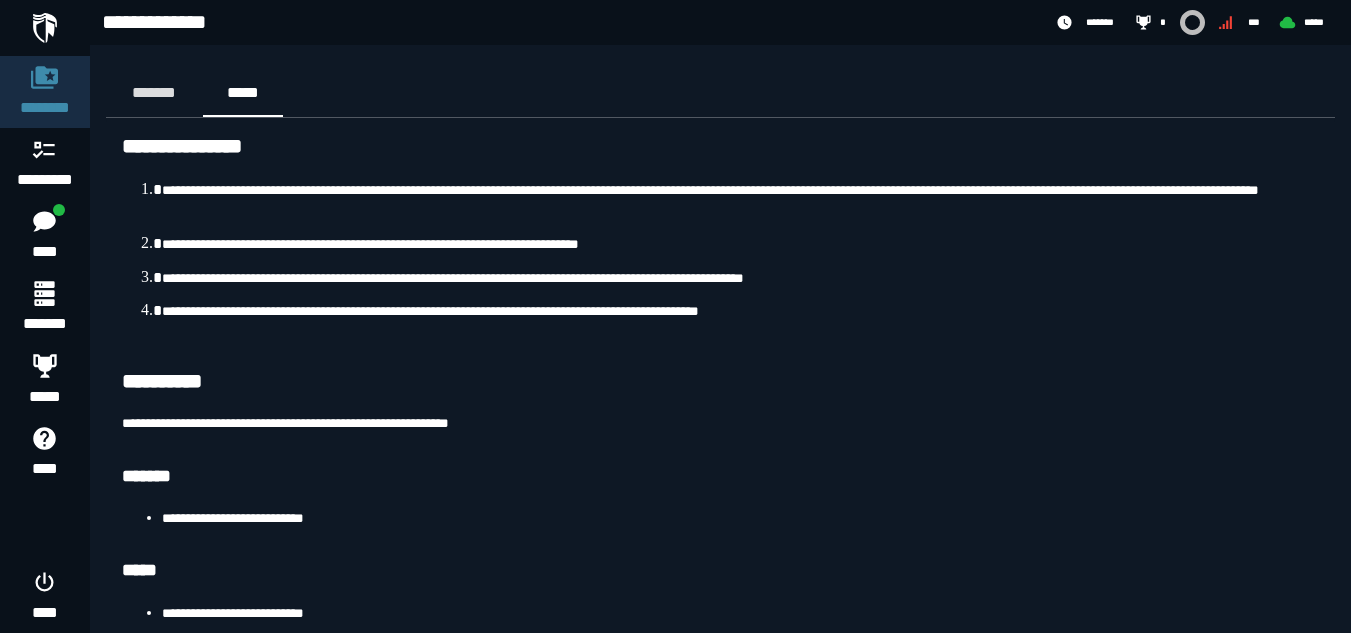 scroll, scrollTop: 54, scrollLeft: 0, axis: vertical 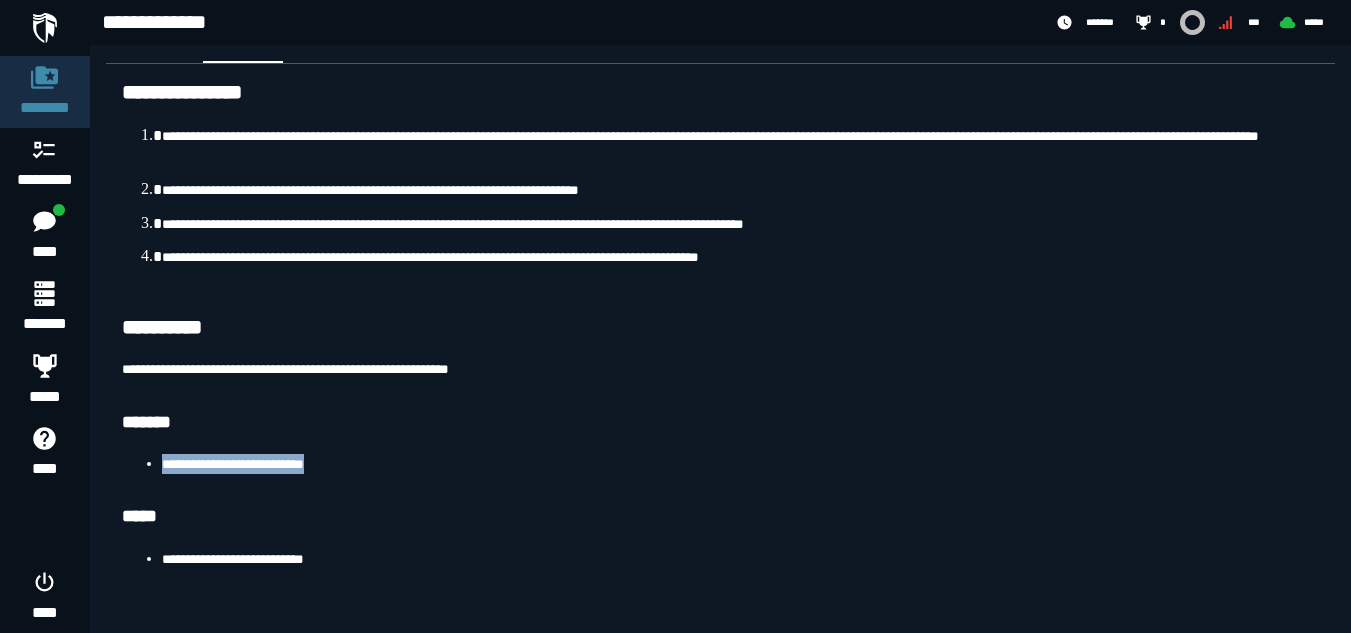 drag, startPoint x: 161, startPoint y: 461, endPoint x: 359, endPoint y: 459, distance: 198.0101 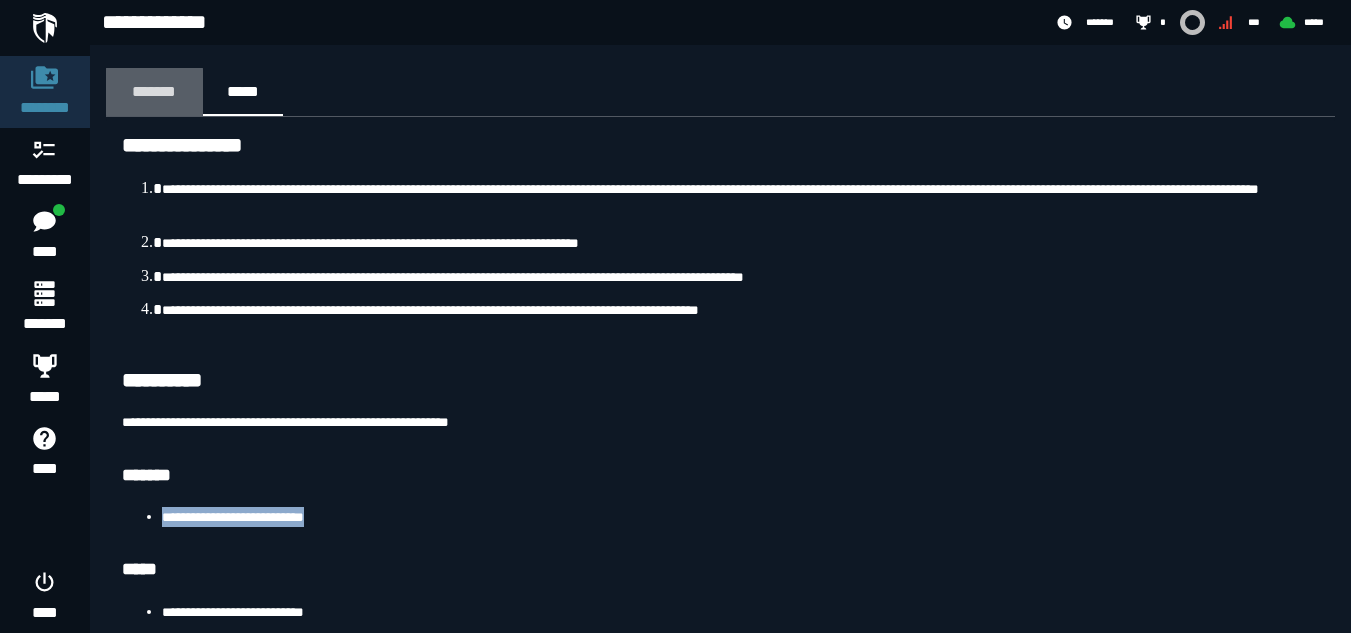 click on "*******" at bounding box center (154, 91) 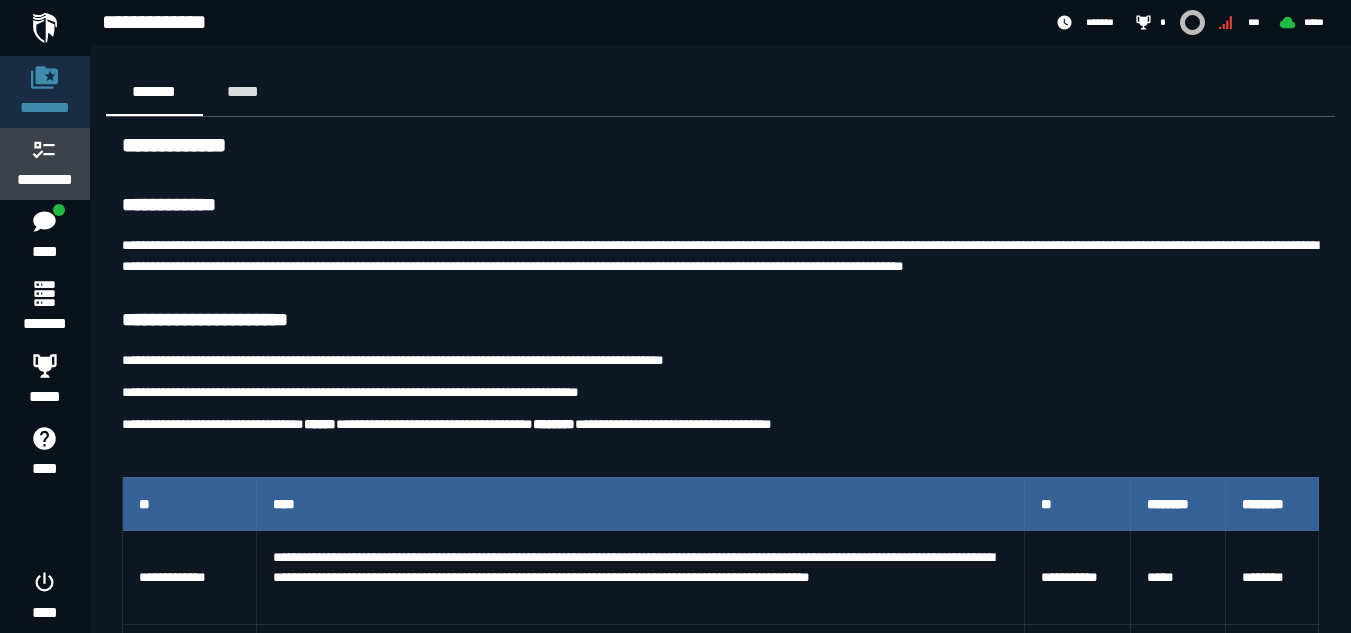 click on "*********" 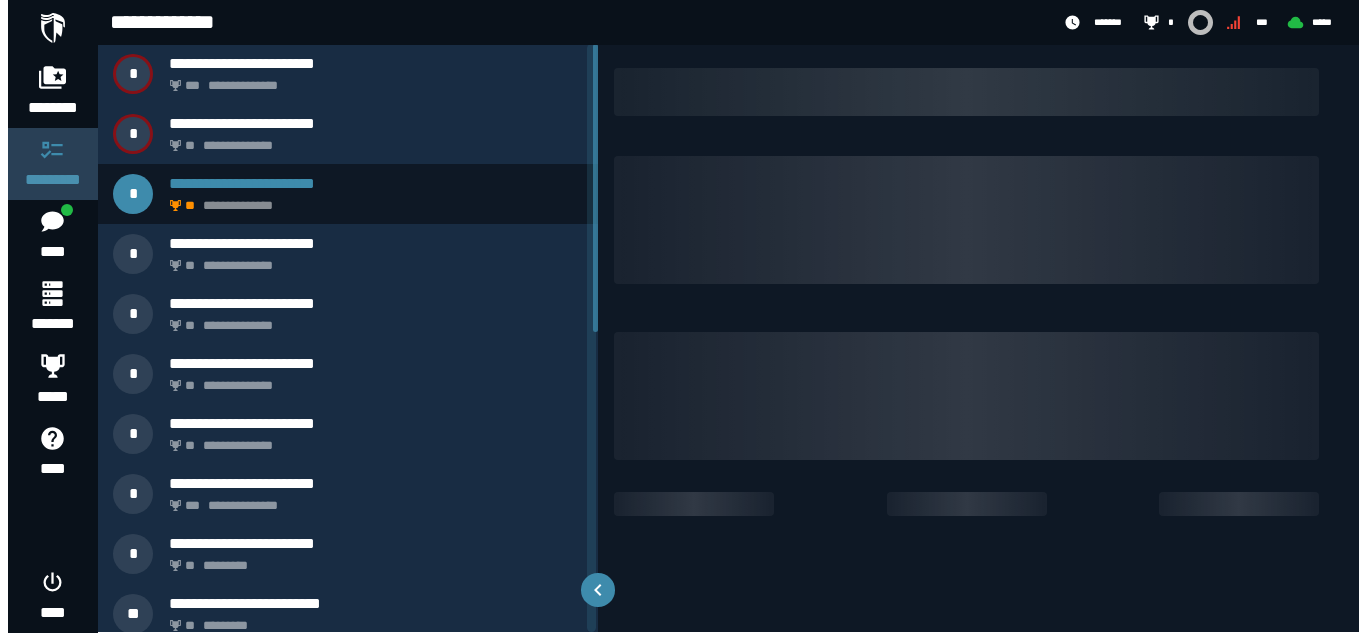 scroll, scrollTop: 0, scrollLeft: 0, axis: both 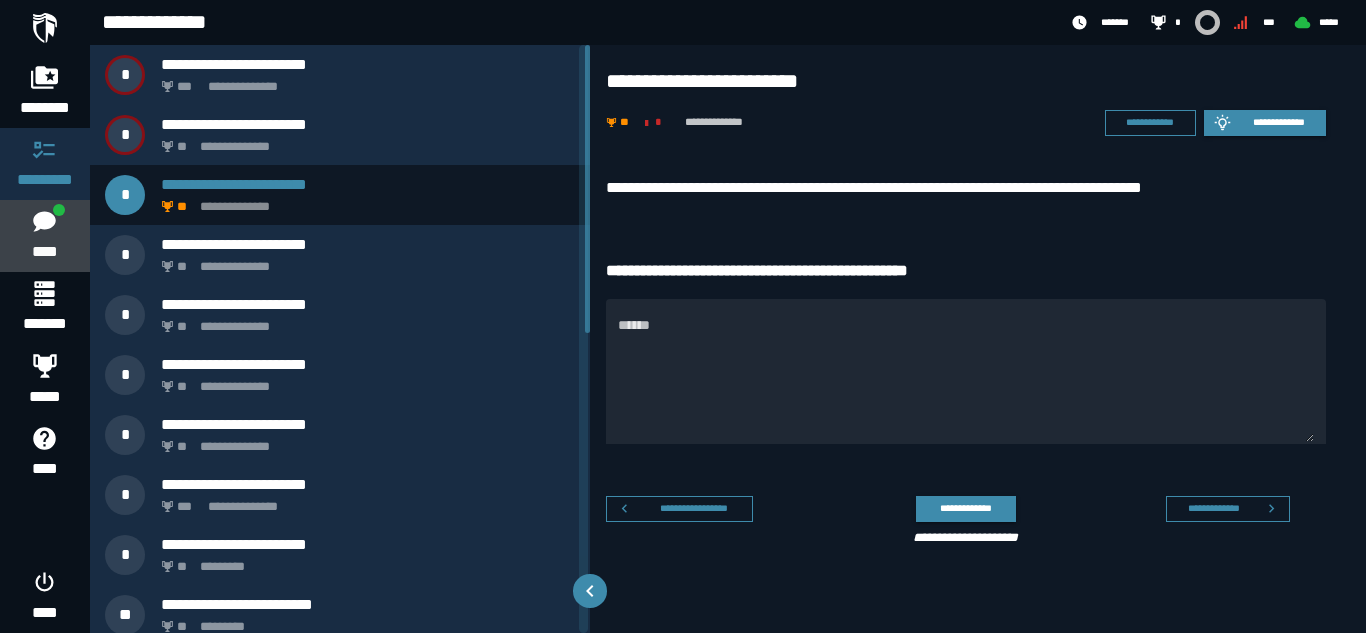 click 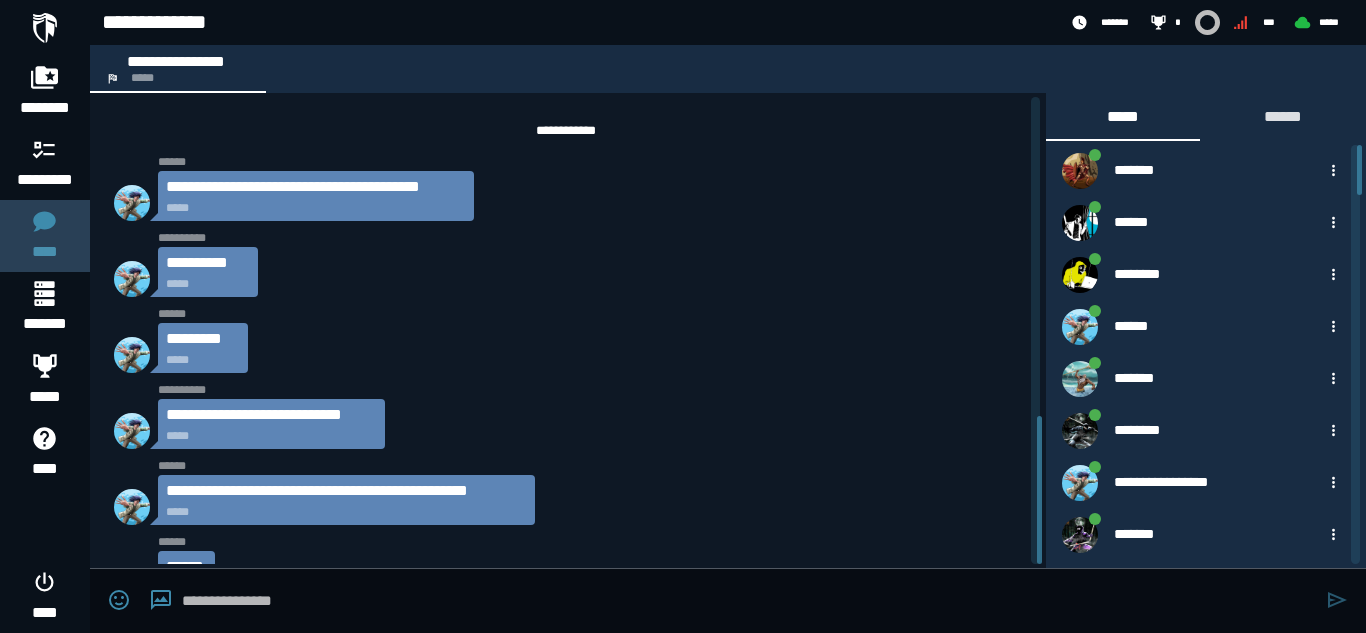 scroll, scrollTop: 1009, scrollLeft: 0, axis: vertical 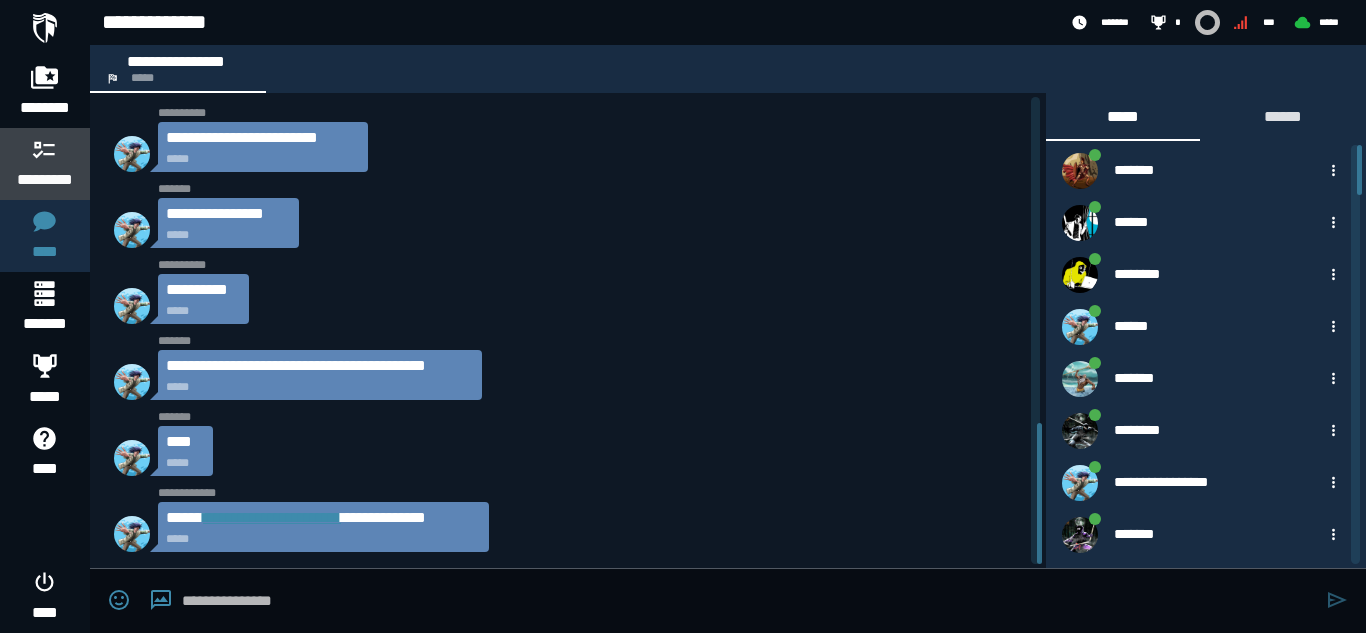 click at bounding box center [45, 149] 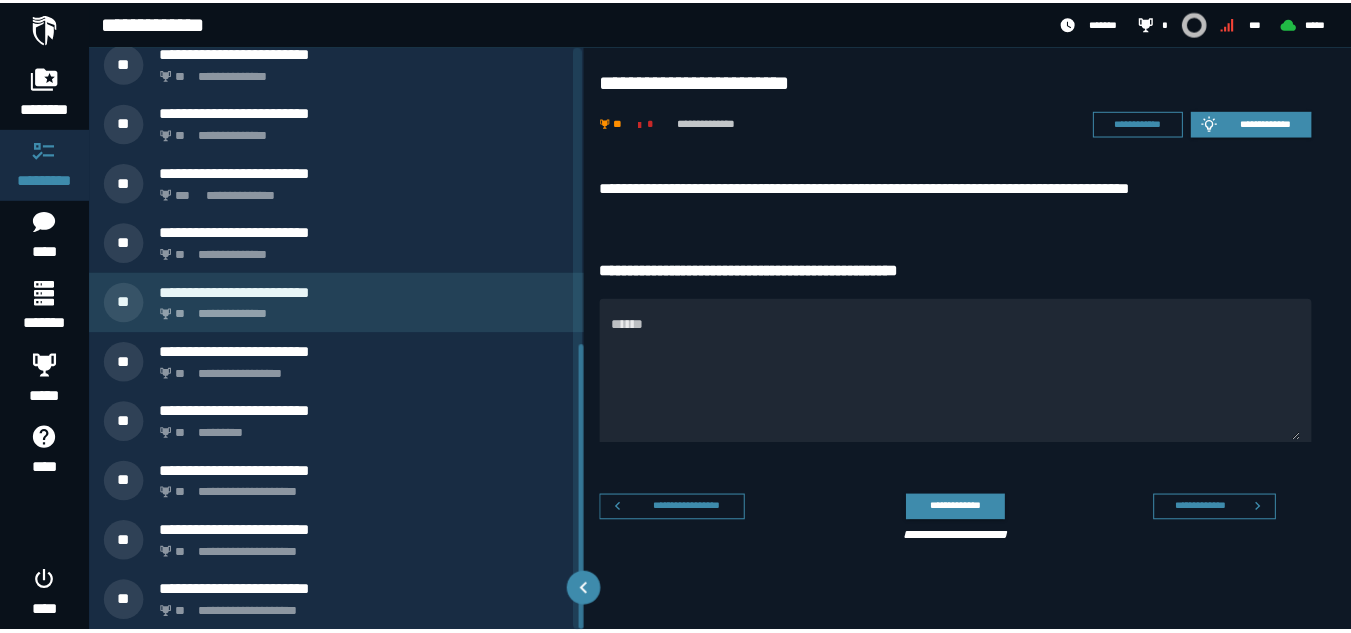 scroll, scrollTop: 0, scrollLeft: 0, axis: both 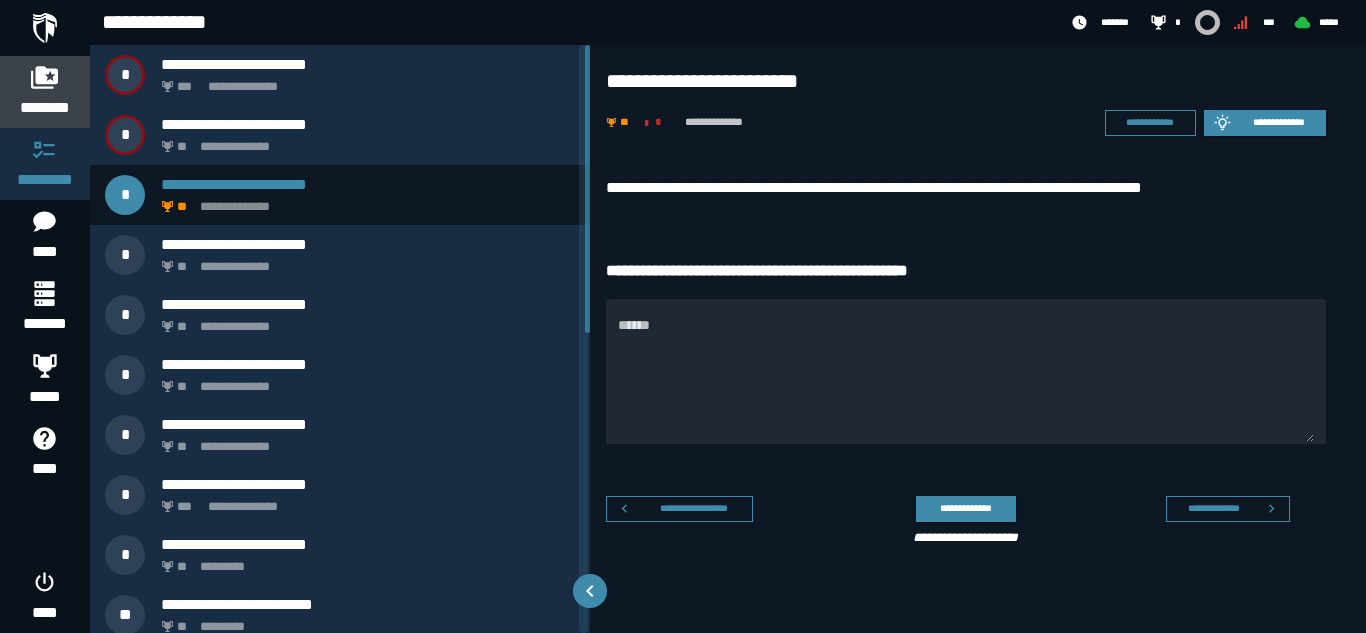 click at bounding box center (45, 77) 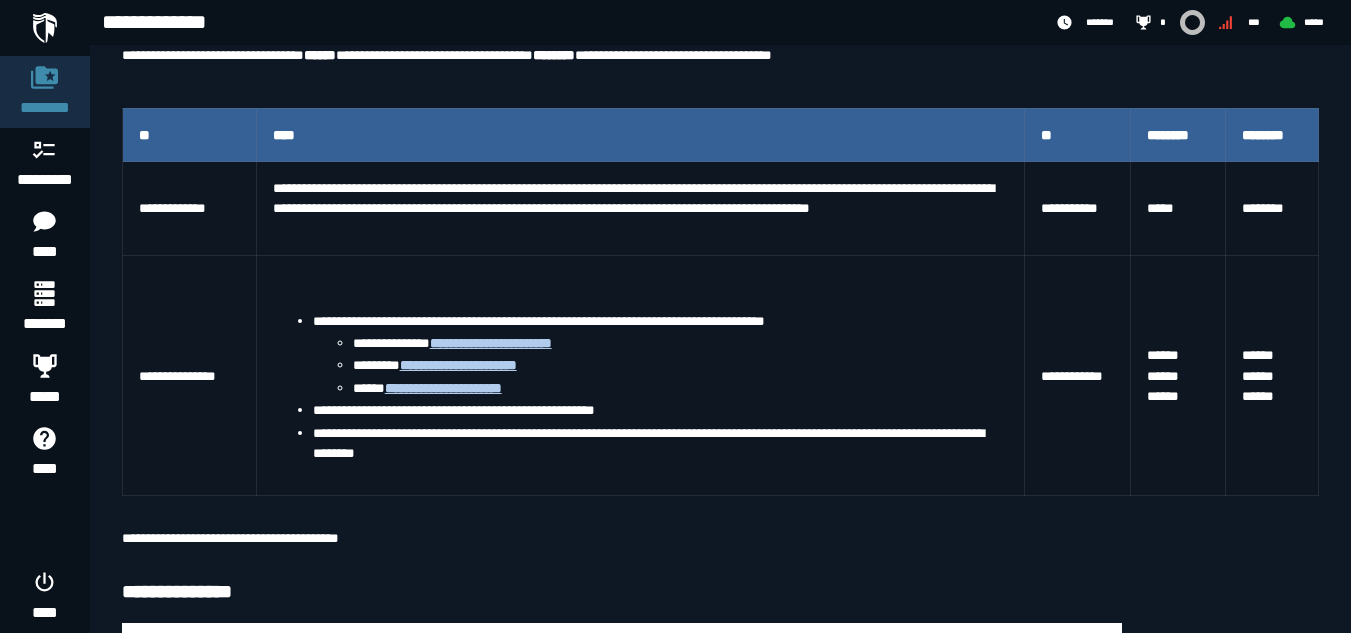 scroll, scrollTop: 0, scrollLeft: 0, axis: both 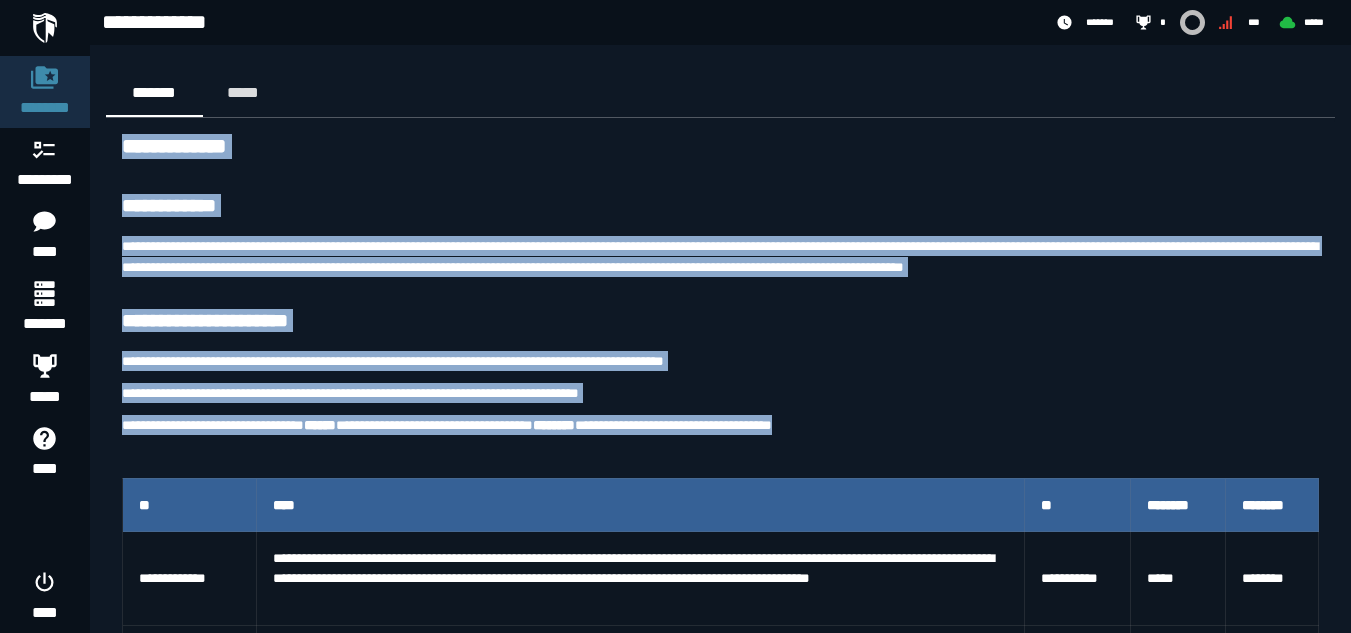 drag, startPoint x: 122, startPoint y: 152, endPoint x: 1178, endPoint y: 427, distance: 1091.22 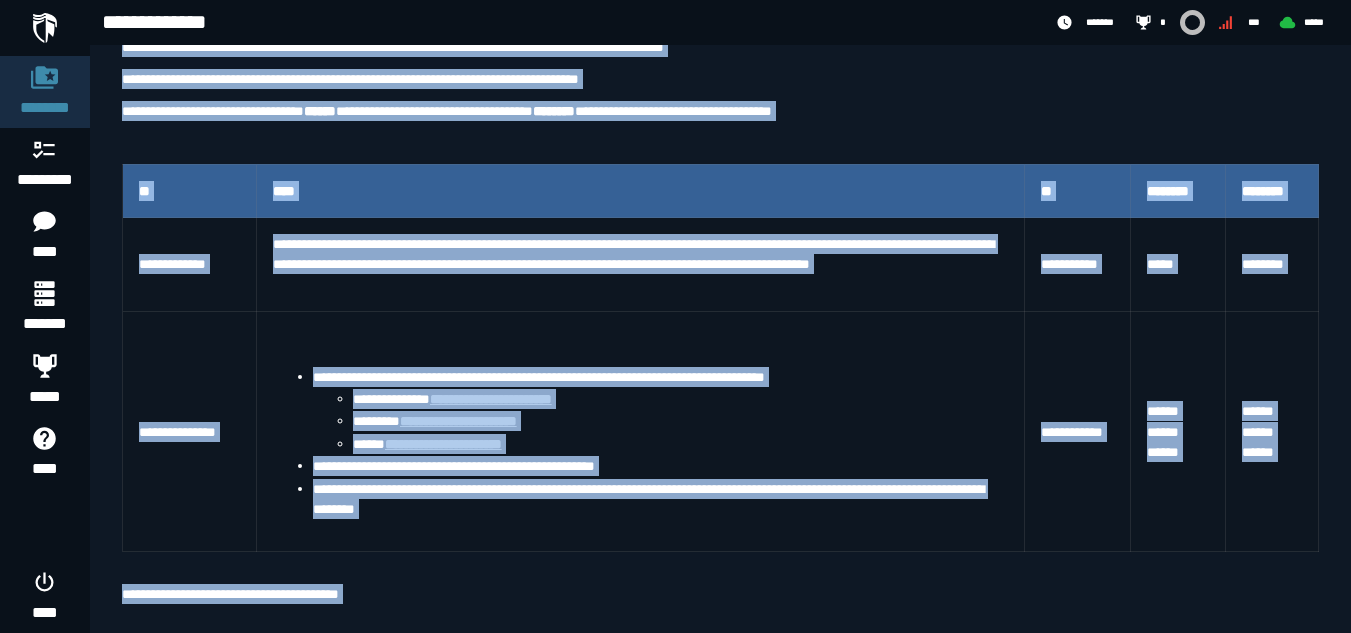 scroll, scrollTop: 350, scrollLeft: 0, axis: vertical 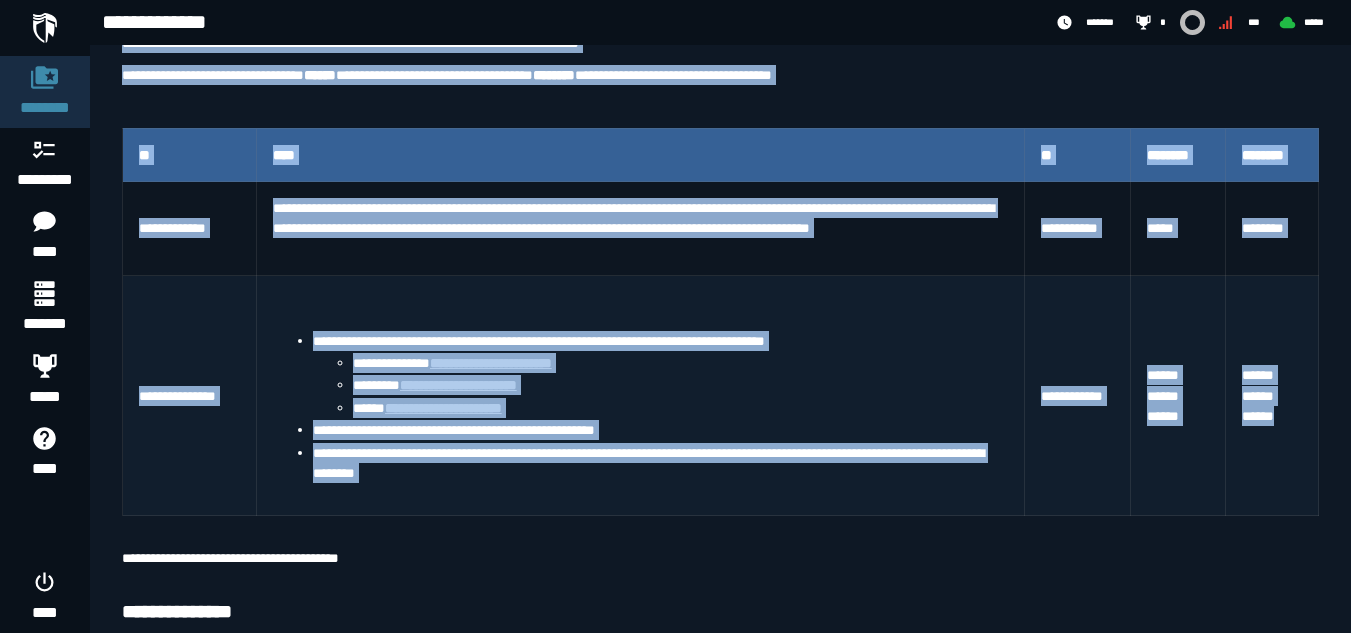 drag, startPoint x: 127, startPoint y: 144, endPoint x: 1307, endPoint y: 431, distance: 1214.4006 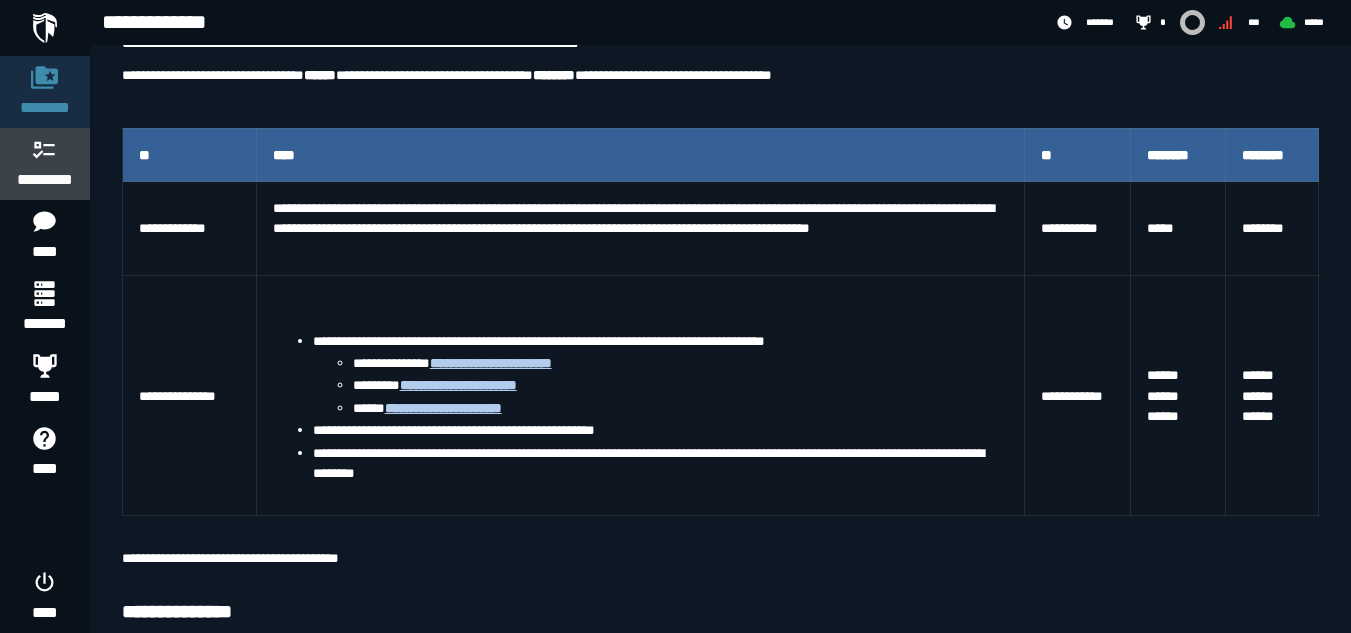 click on "*********" 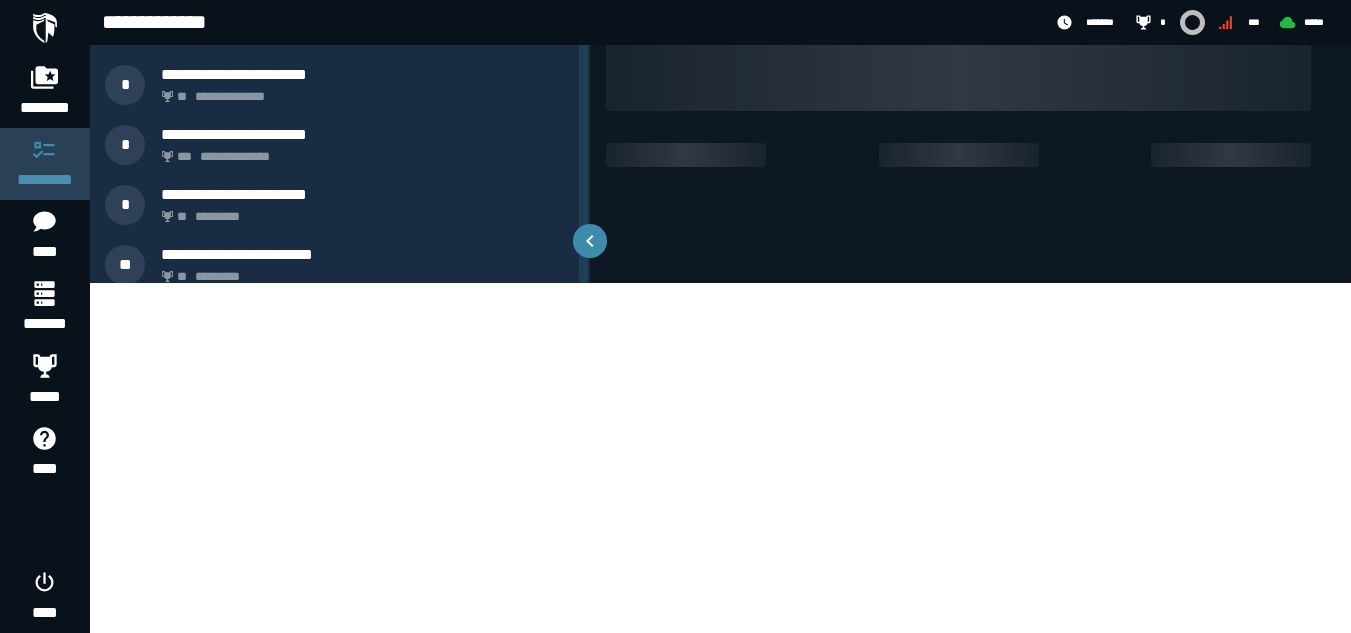 scroll, scrollTop: 0, scrollLeft: 0, axis: both 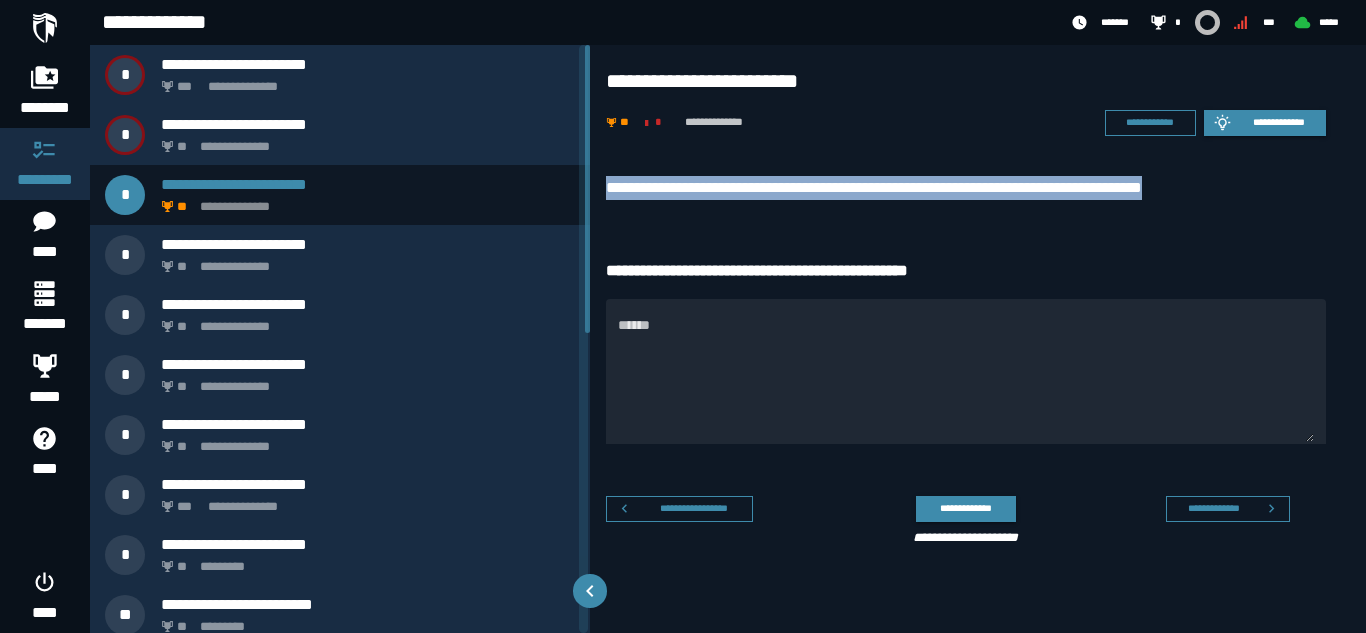 drag, startPoint x: 608, startPoint y: 187, endPoint x: 1281, endPoint y: 185, distance: 673.003 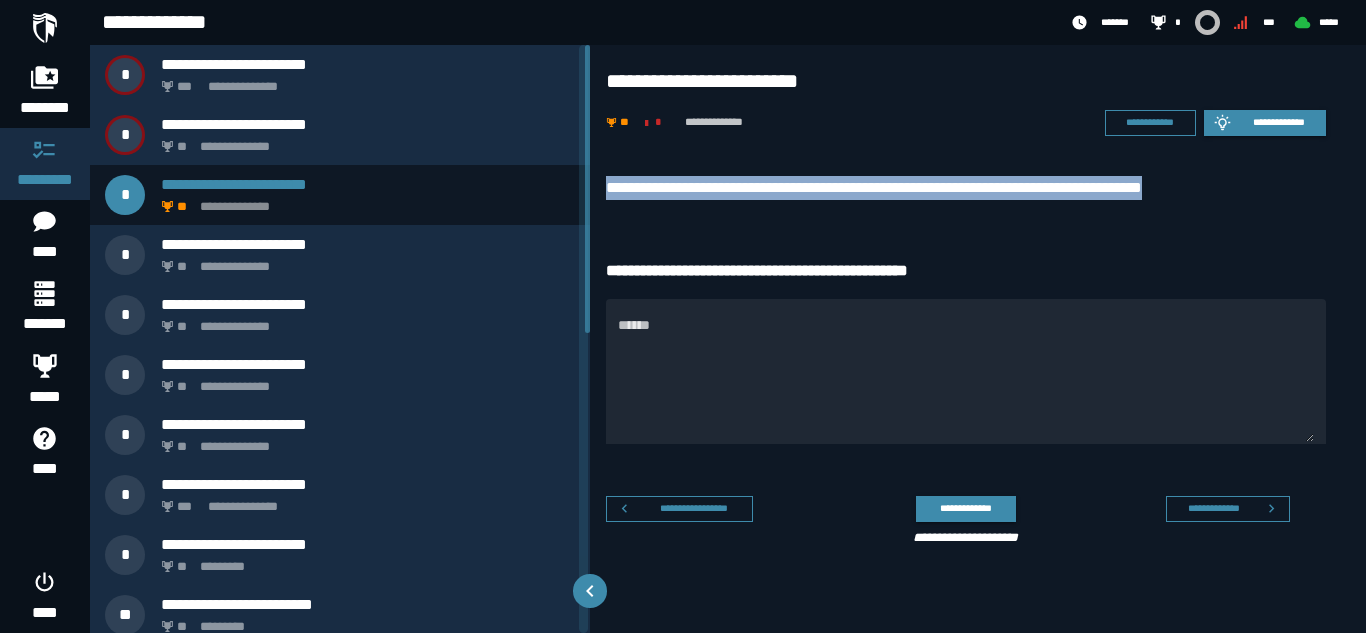 copy on "**********" 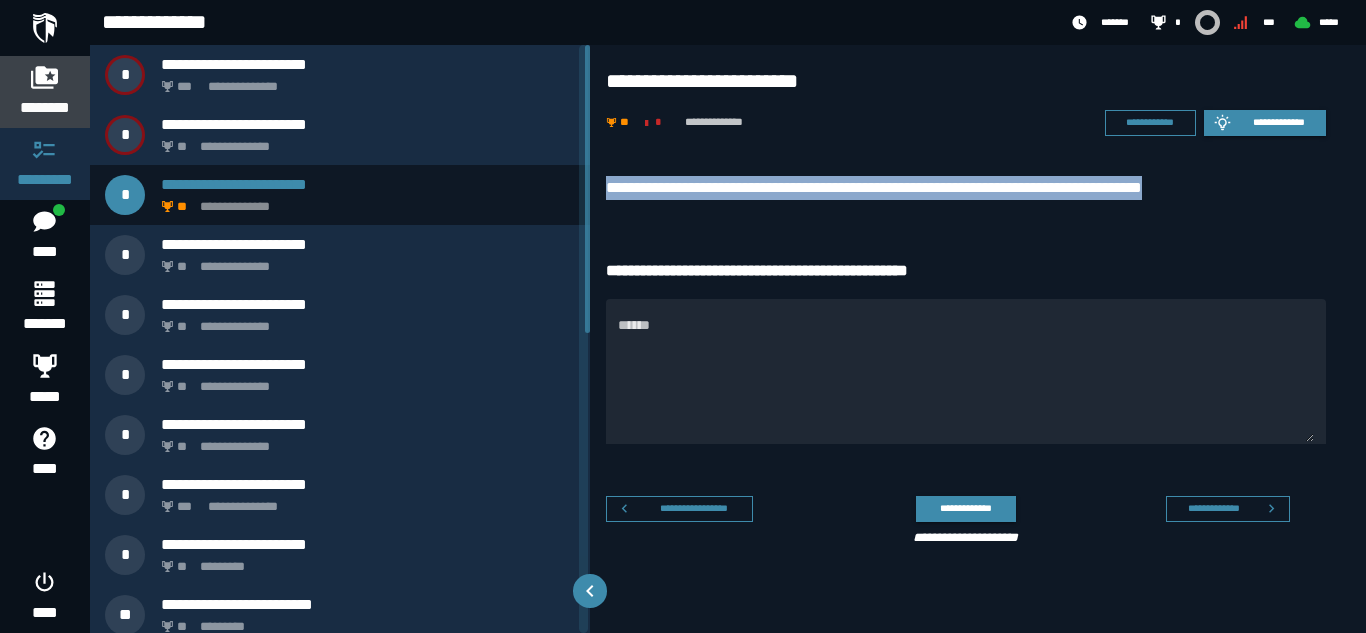 click on "********" 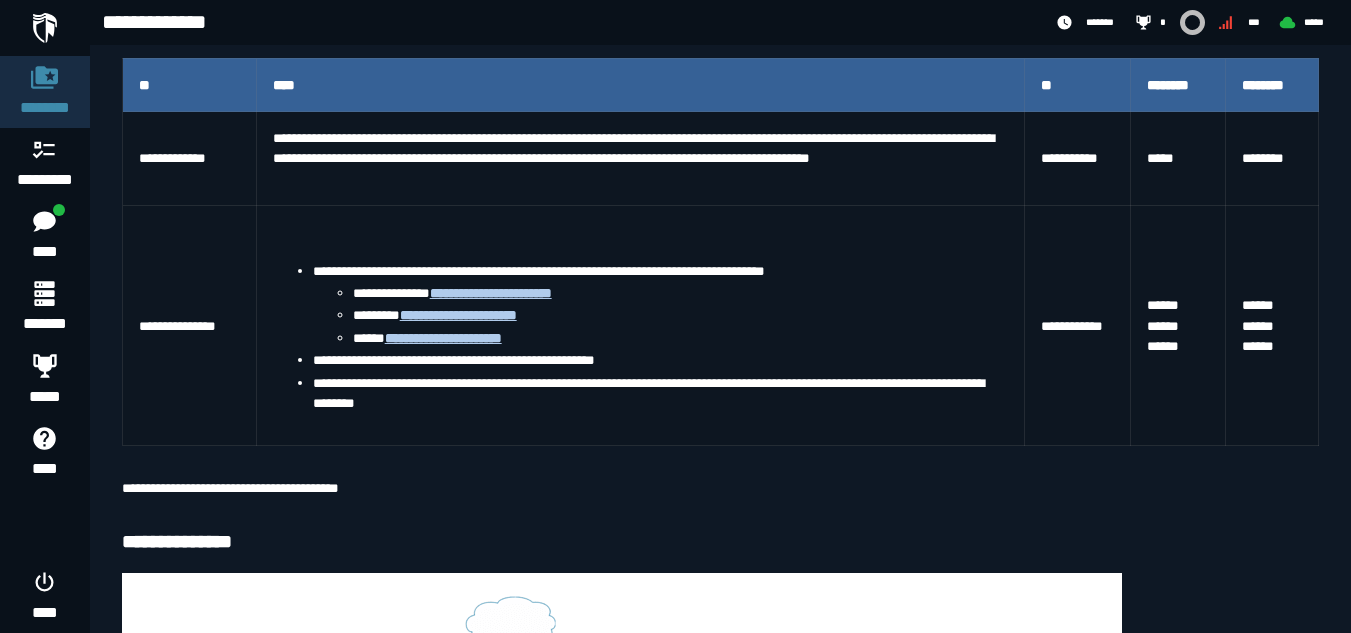 scroll, scrollTop: 421, scrollLeft: 0, axis: vertical 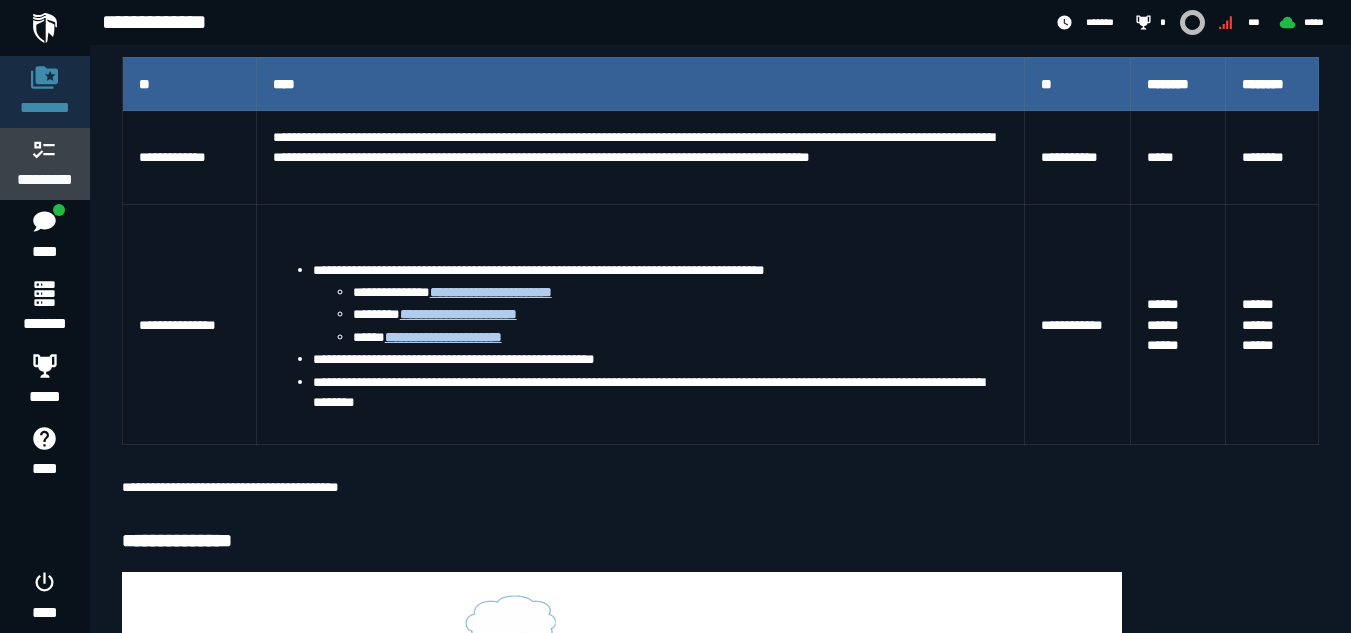 click at bounding box center (45, 149) 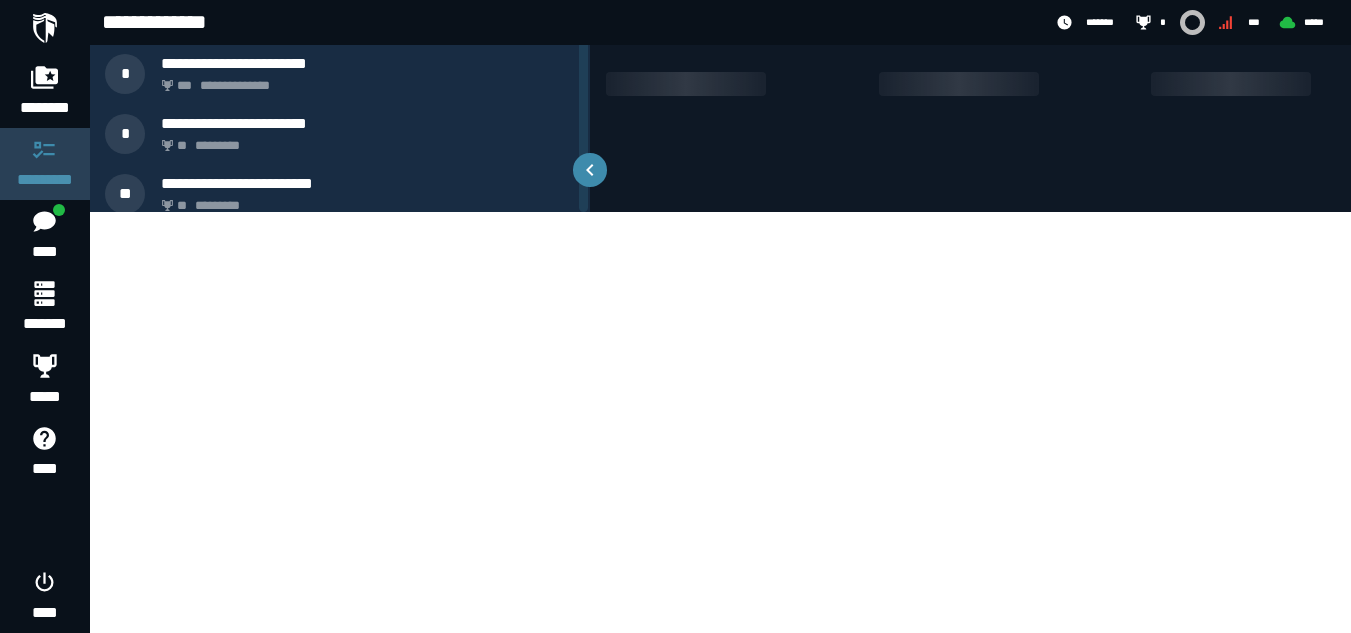 scroll, scrollTop: 0, scrollLeft: 0, axis: both 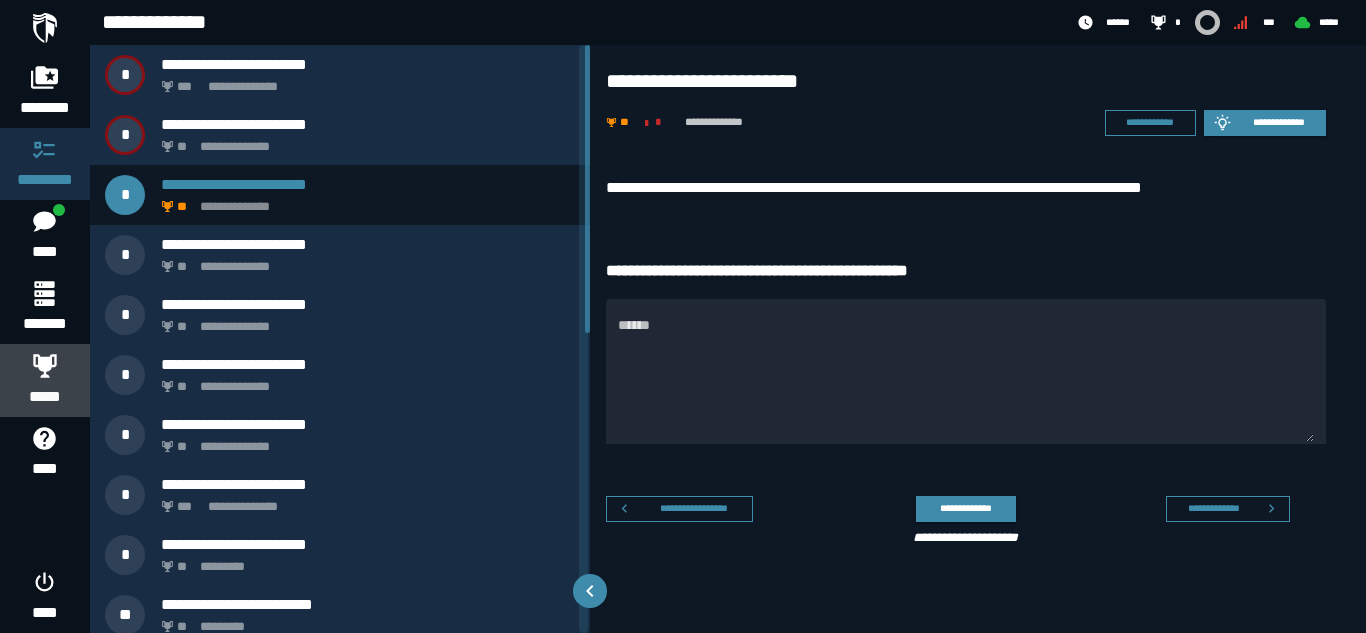click 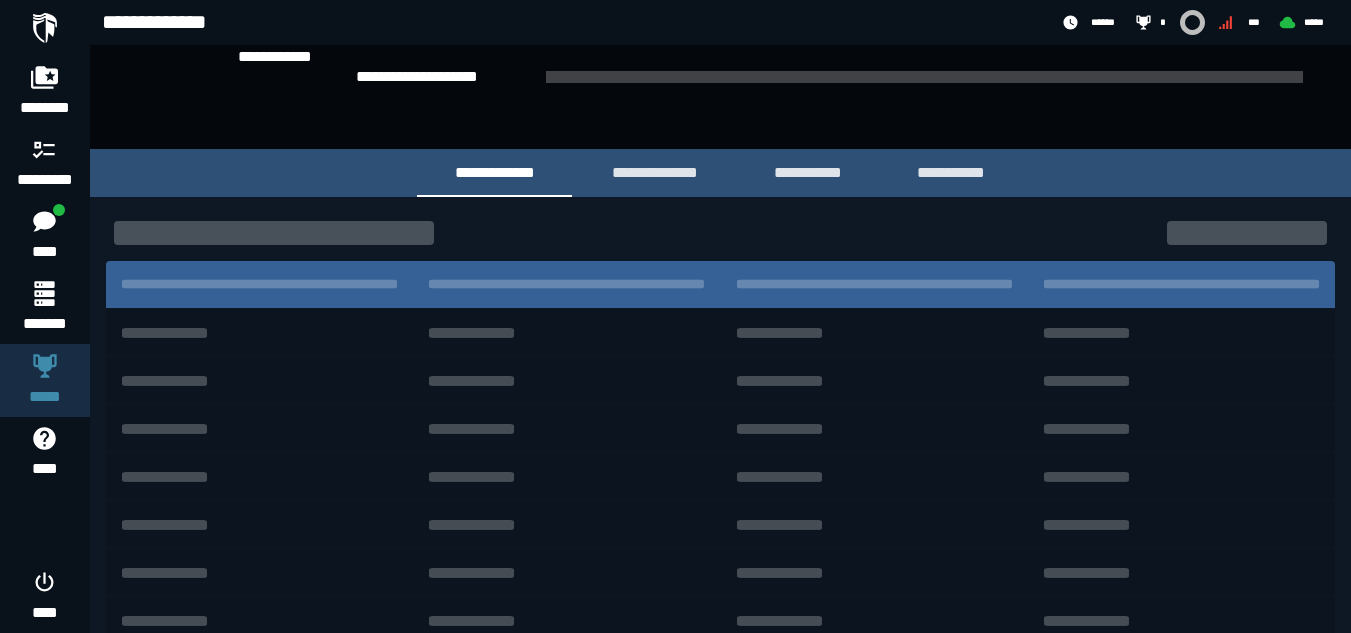 scroll, scrollTop: 262, scrollLeft: 0, axis: vertical 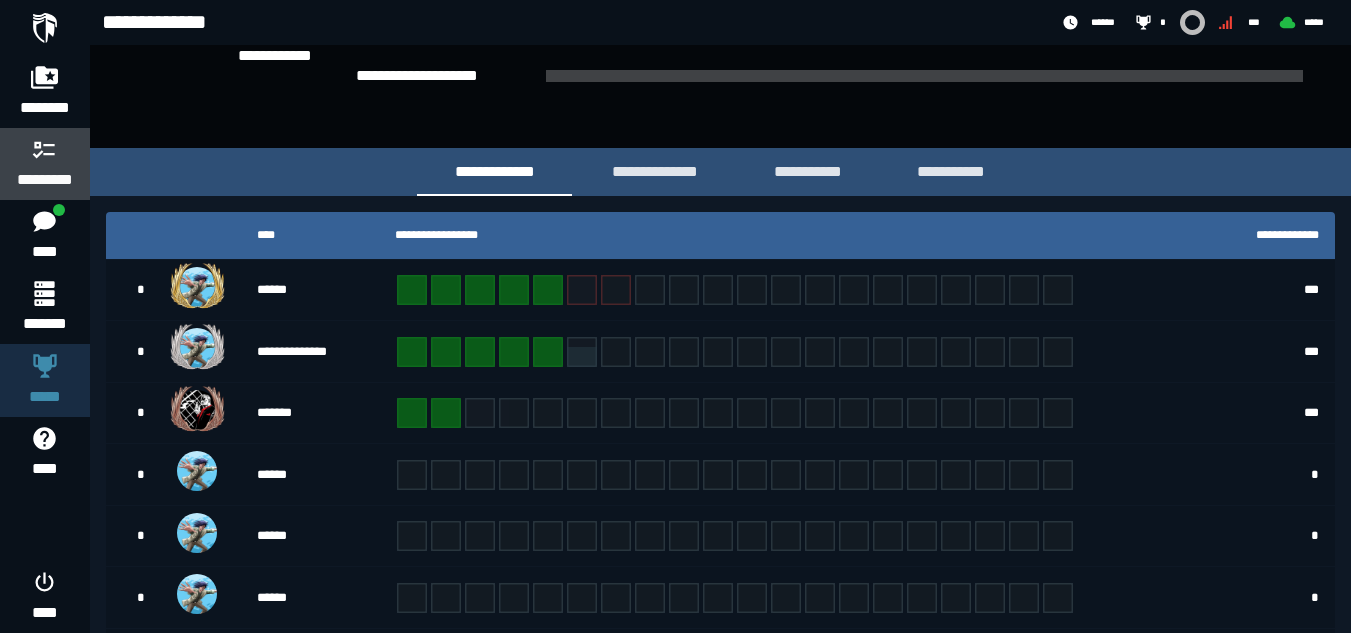 click on "*********" at bounding box center (45, 180) 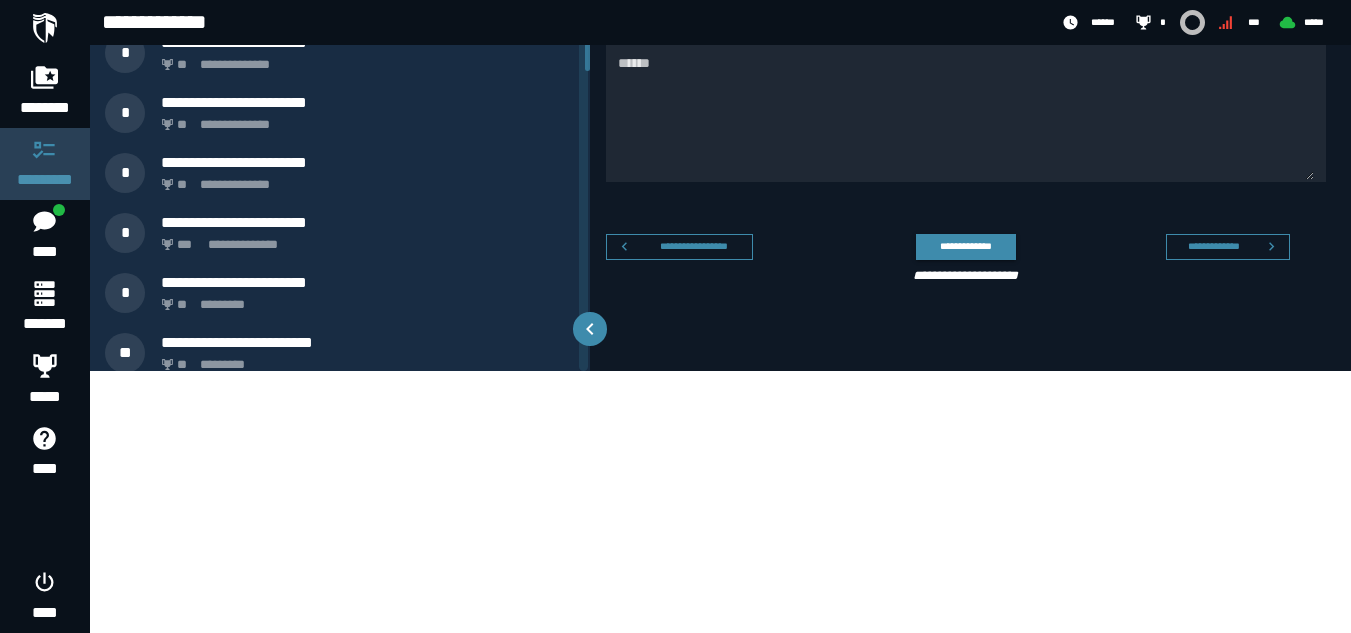 scroll, scrollTop: 0, scrollLeft: 0, axis: both 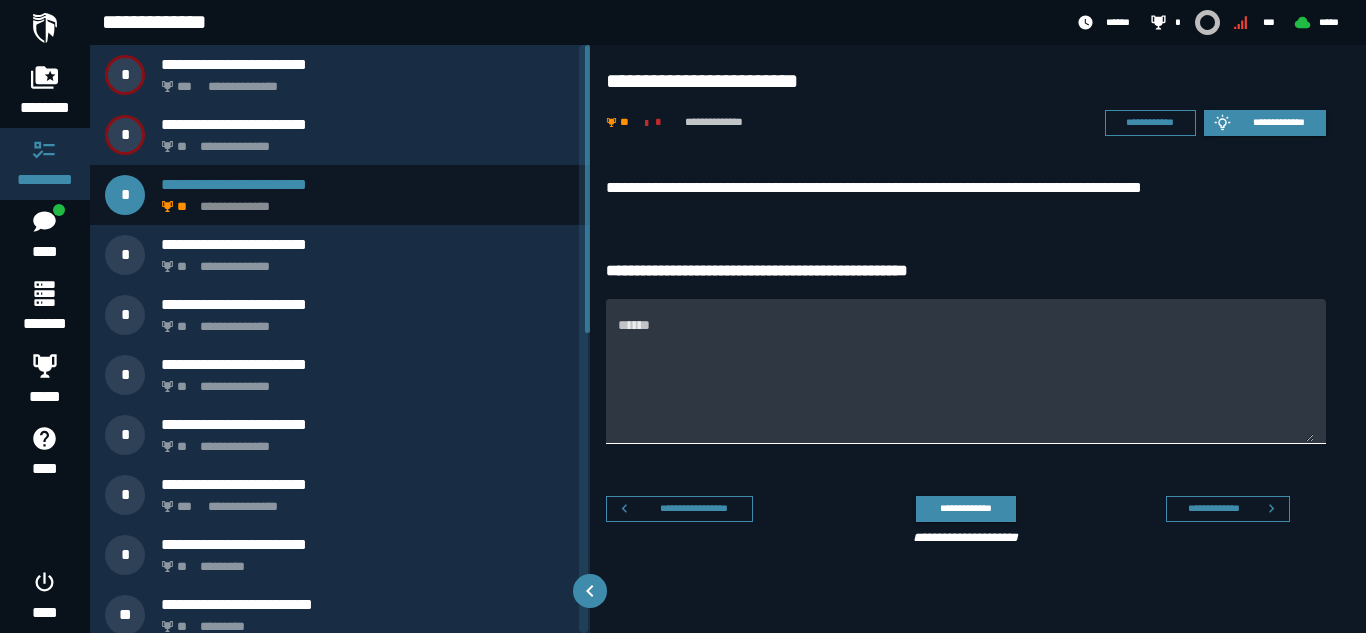 click on "******" at bounding box center [966, 383] 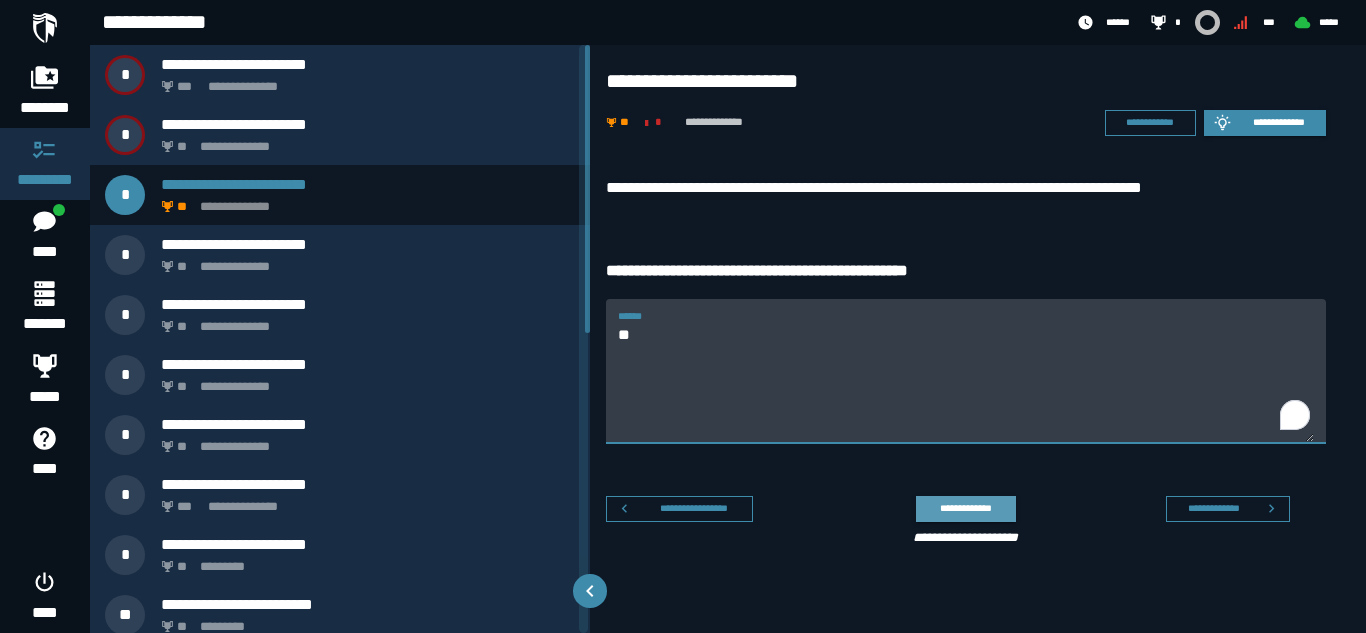 type on "**" 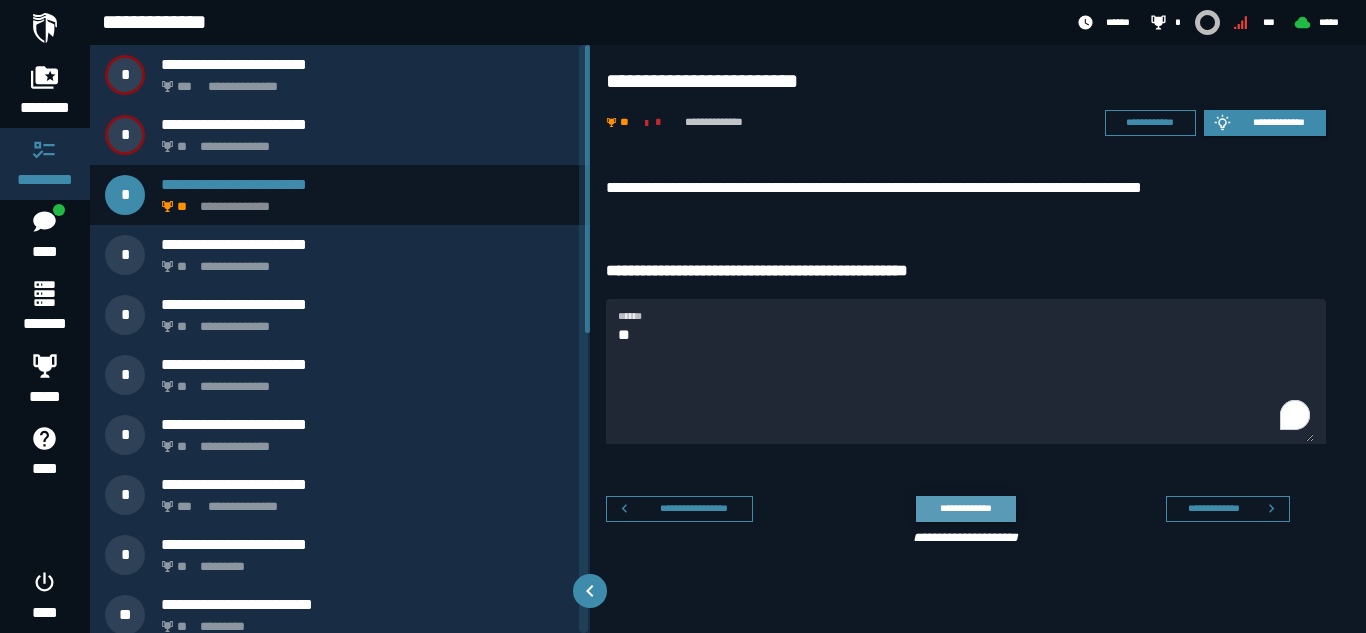 click on "**********" at bounding box center (965, 508) 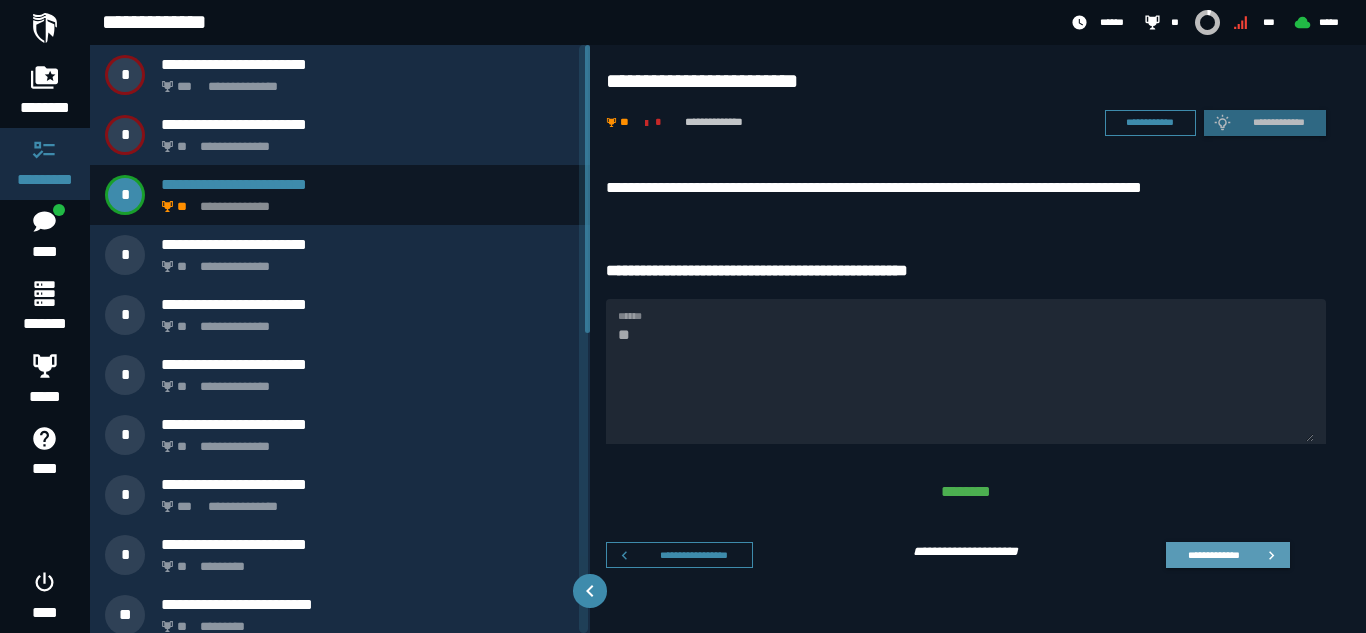 click on "**********" at bounding box center [1213, 554] 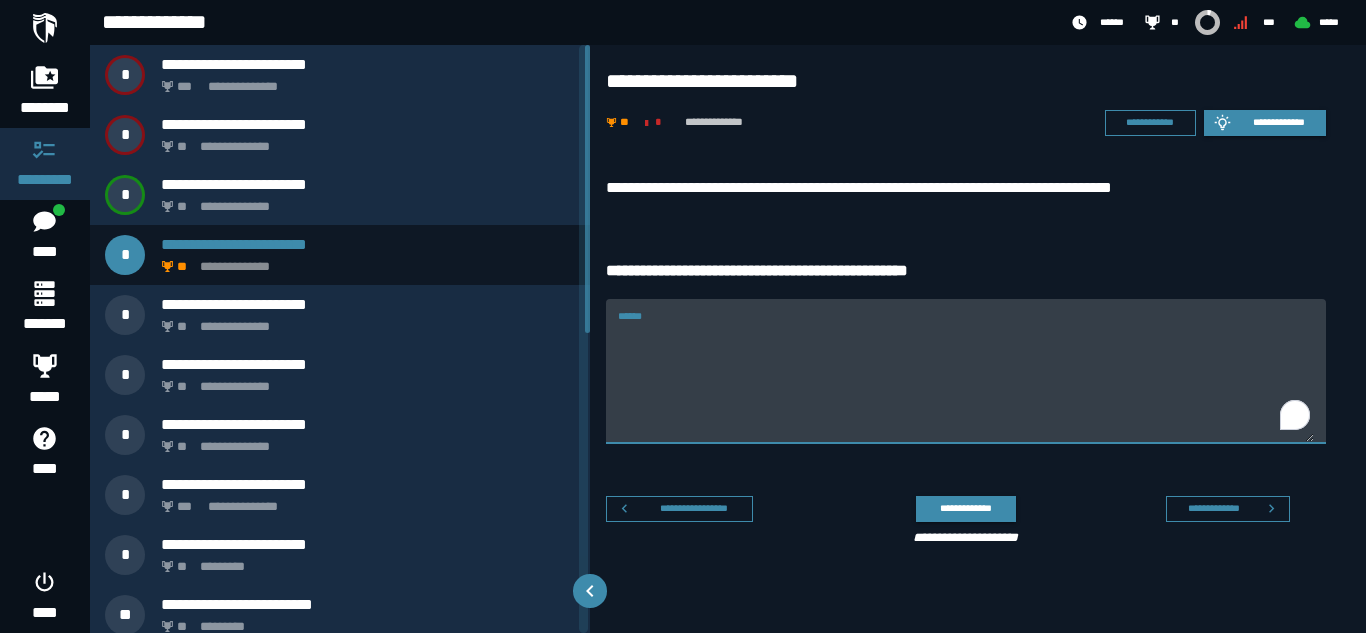 click on "******" at bounding box center (966, 383) 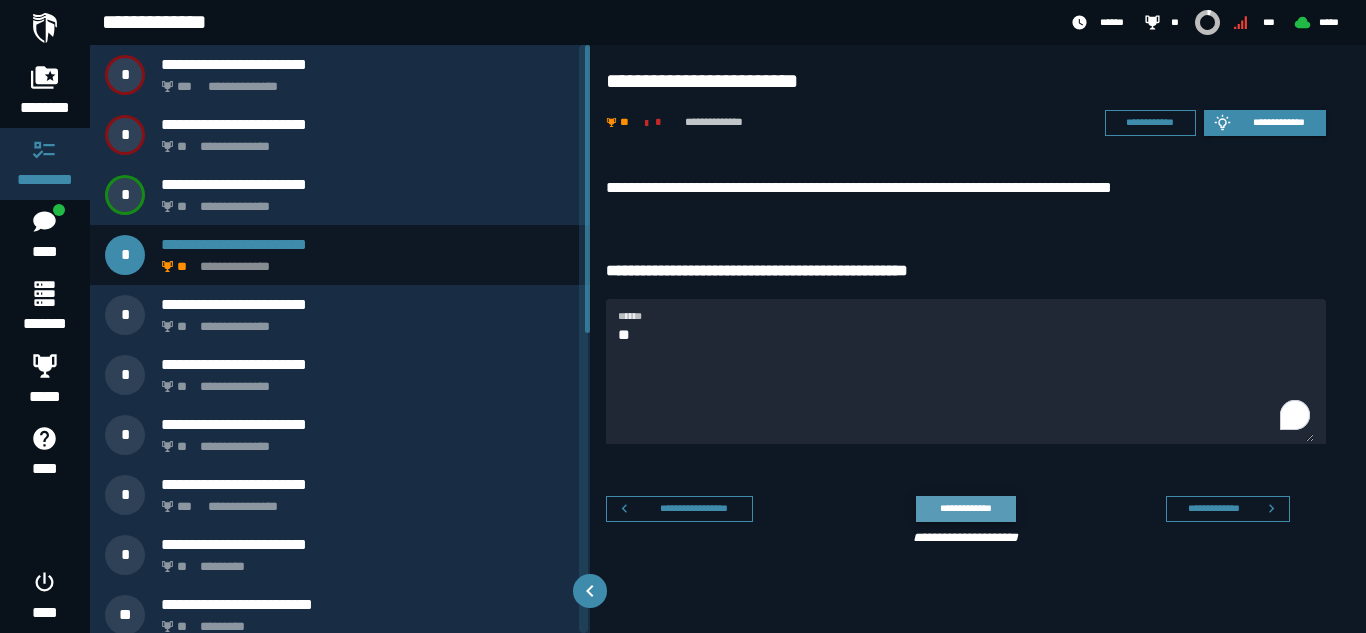 click on "**********" 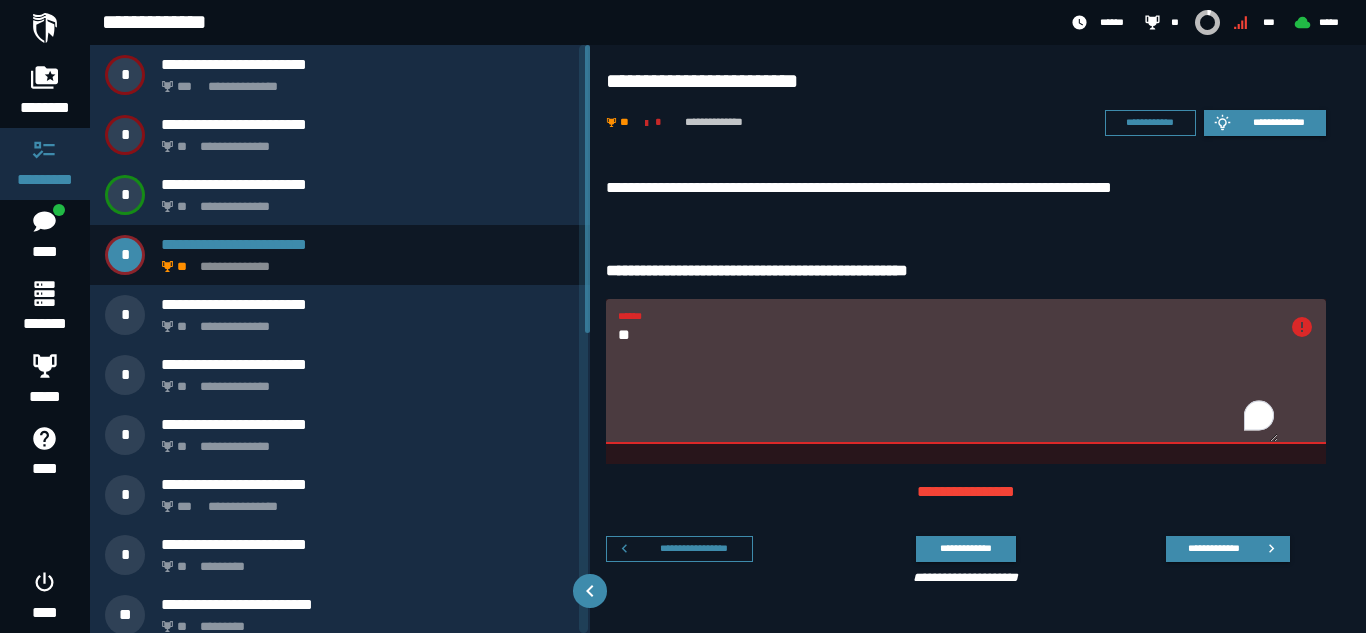 click on "**" at bounding box center (948, 383) 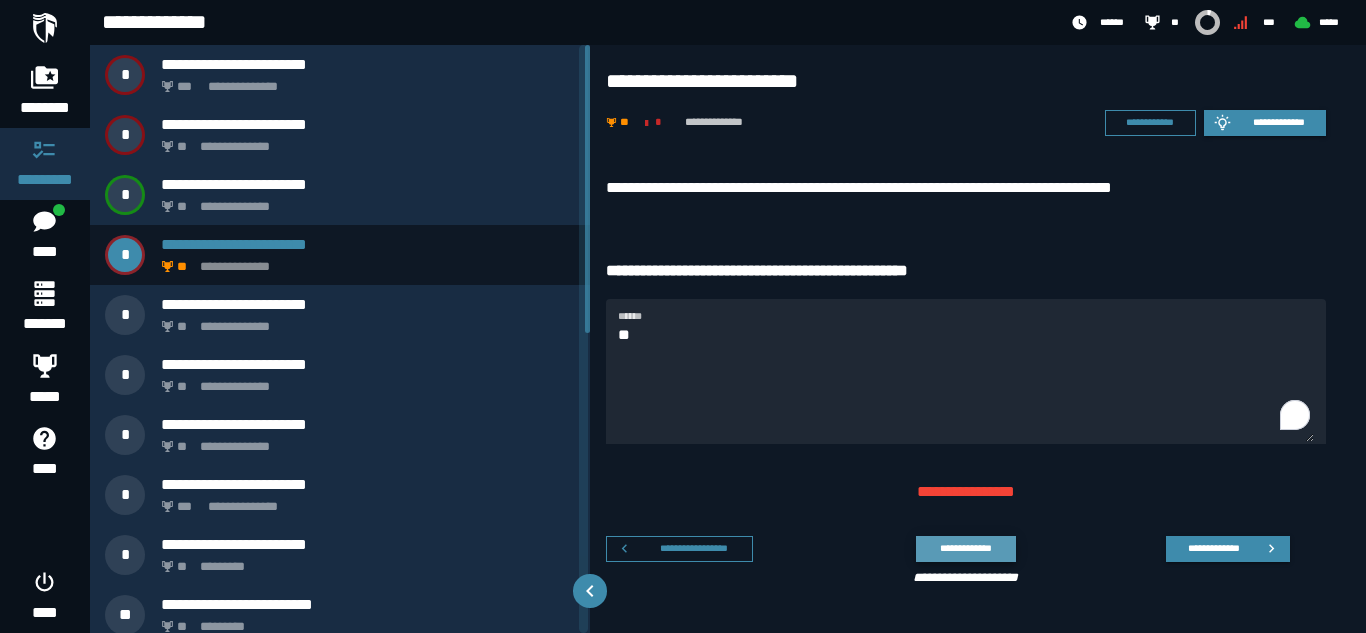 click on "**********" at bounding box center [965, 548] 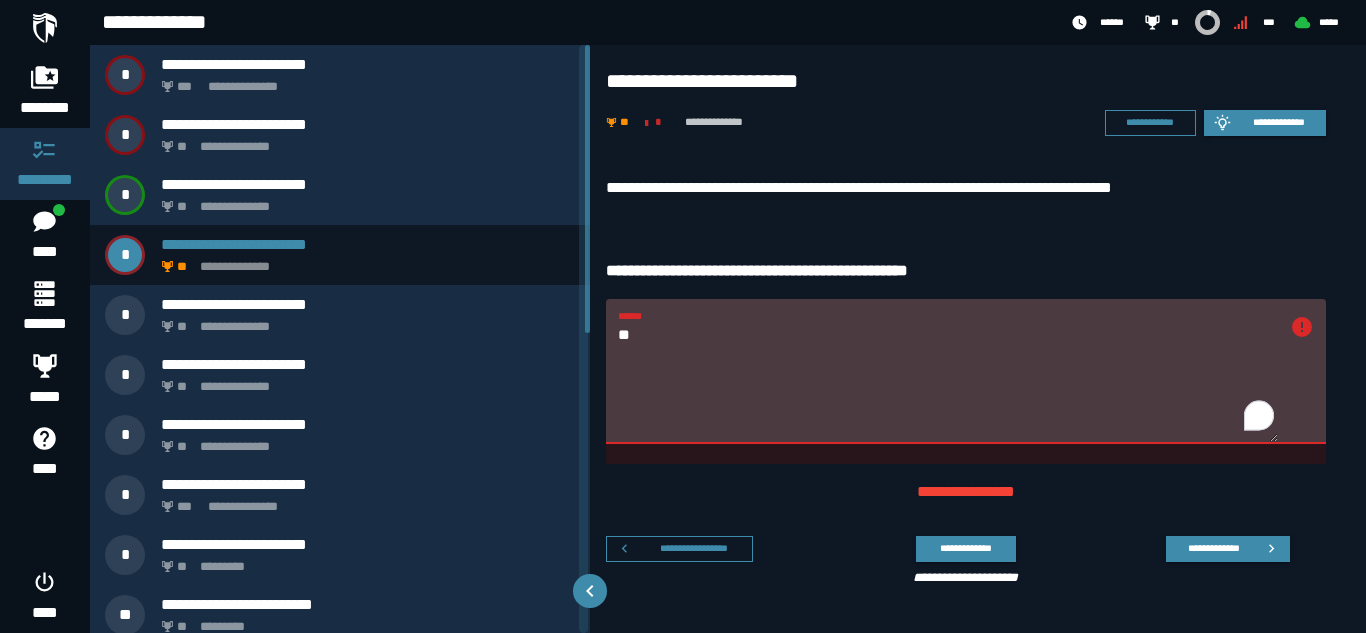 click on "**" at bounding box center (948, 383) 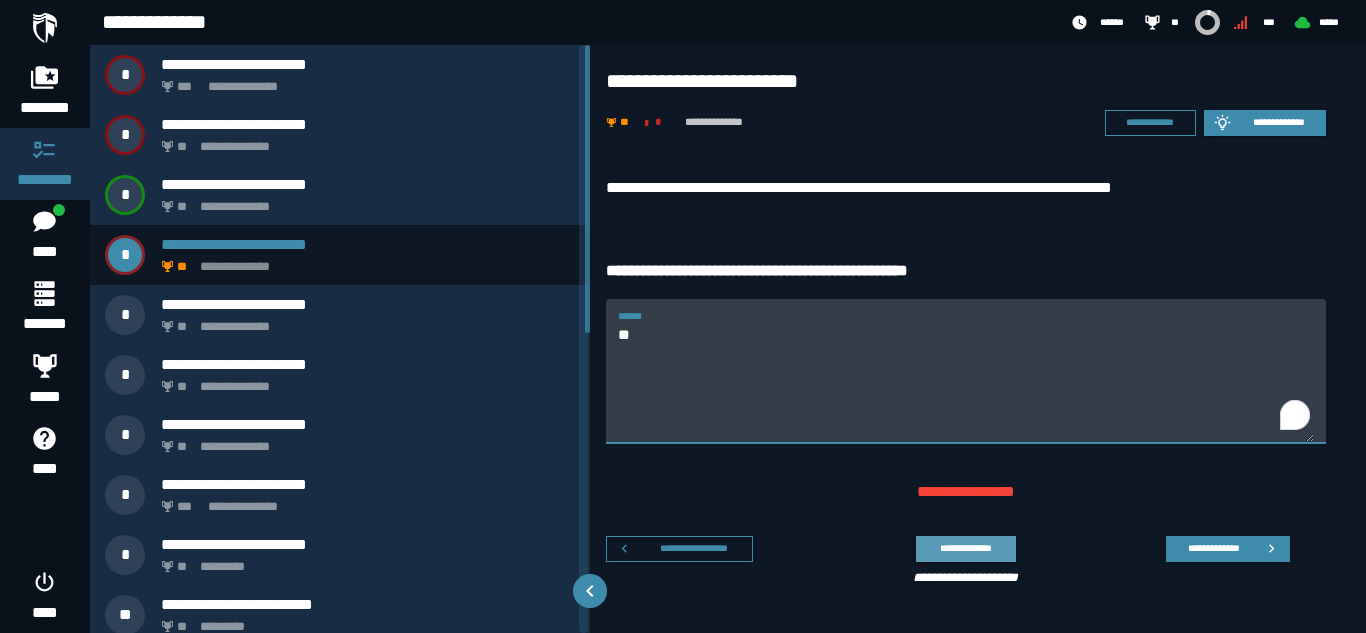 type on "**" 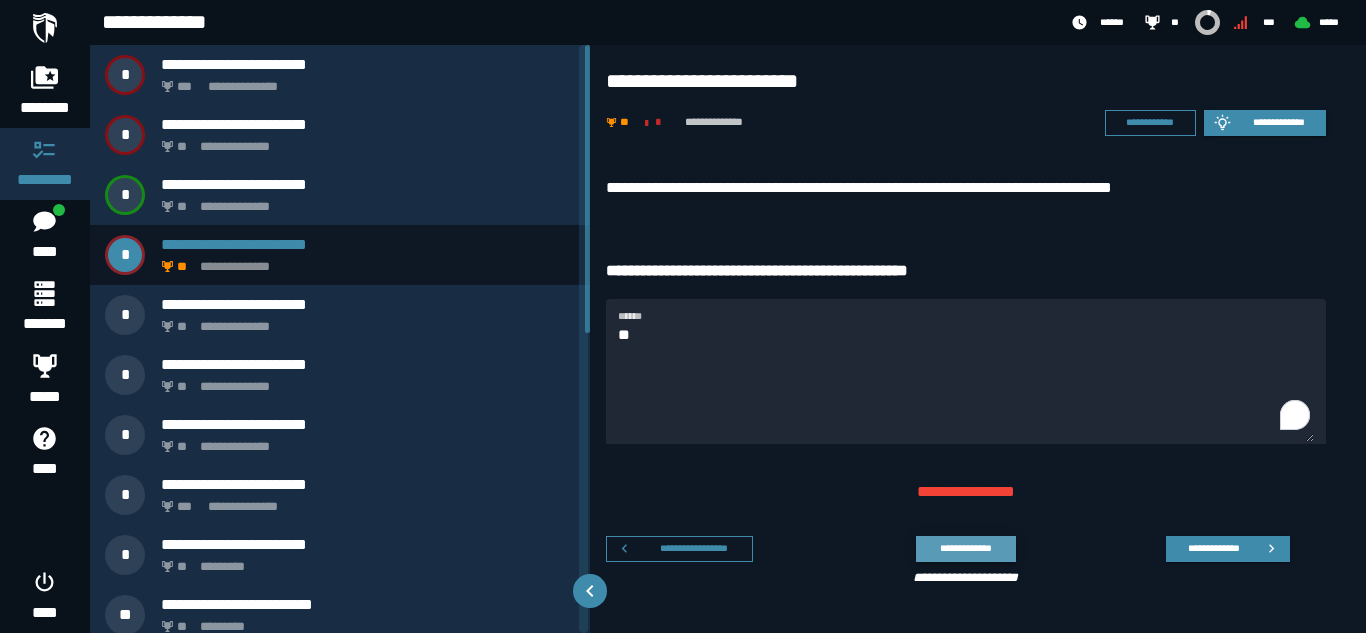 click on "**********" at bounding box center [965, 548] 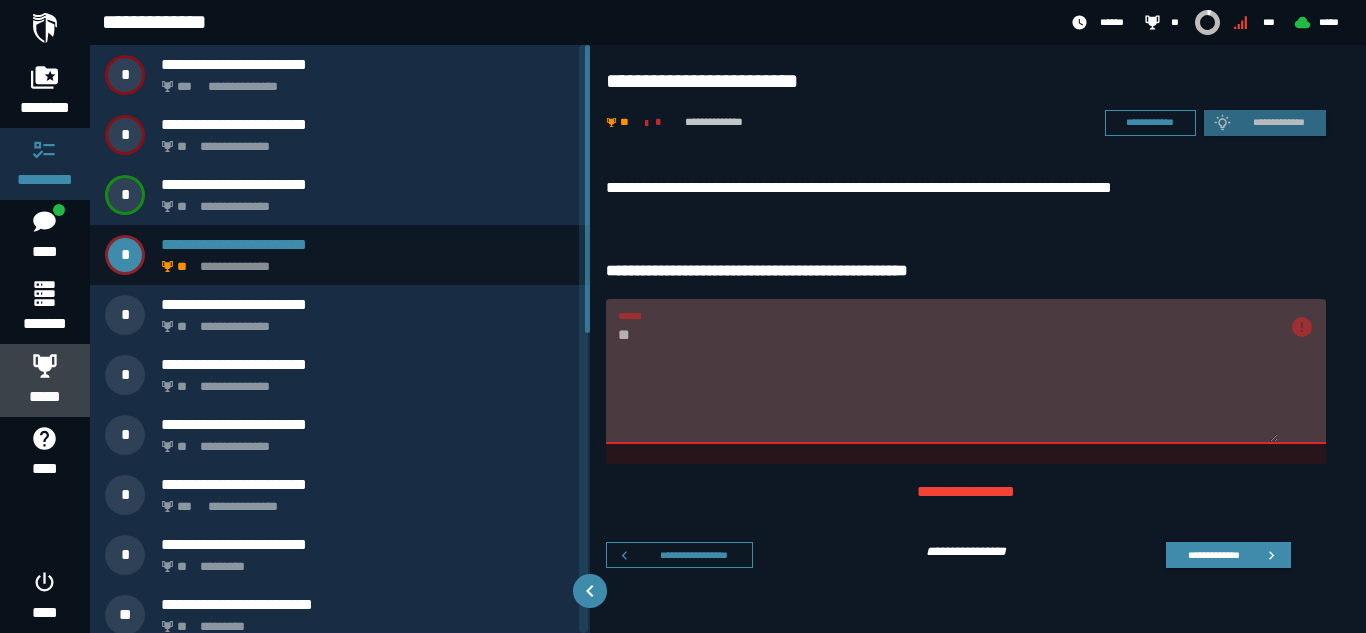 click on "*****" at bounding box center [45, 397] 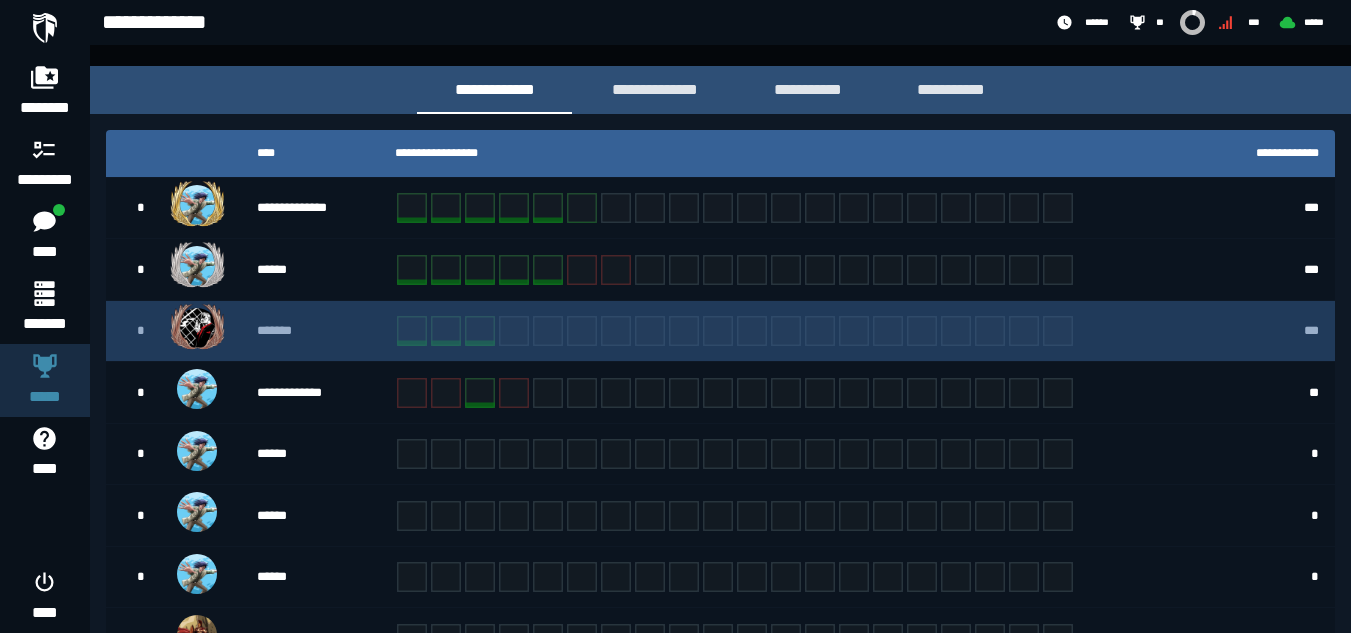 scroll, scrollTop: 345, scrollLeft: 0, axis: vertical 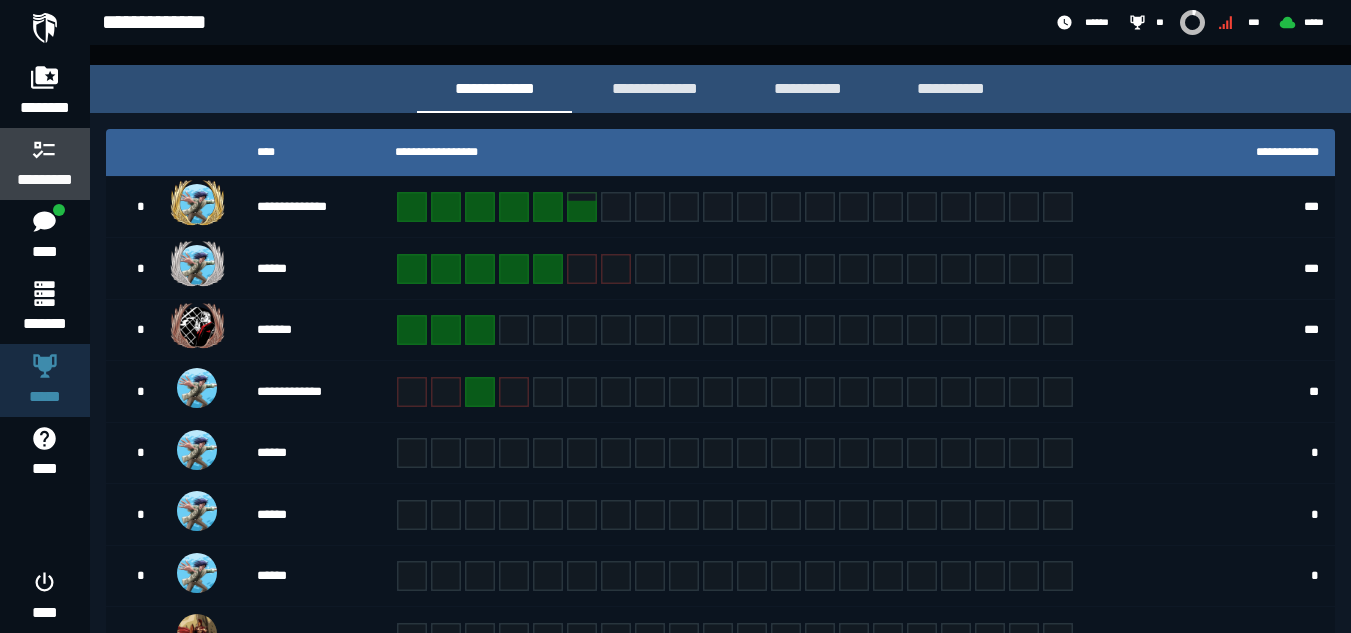 click on "*********" 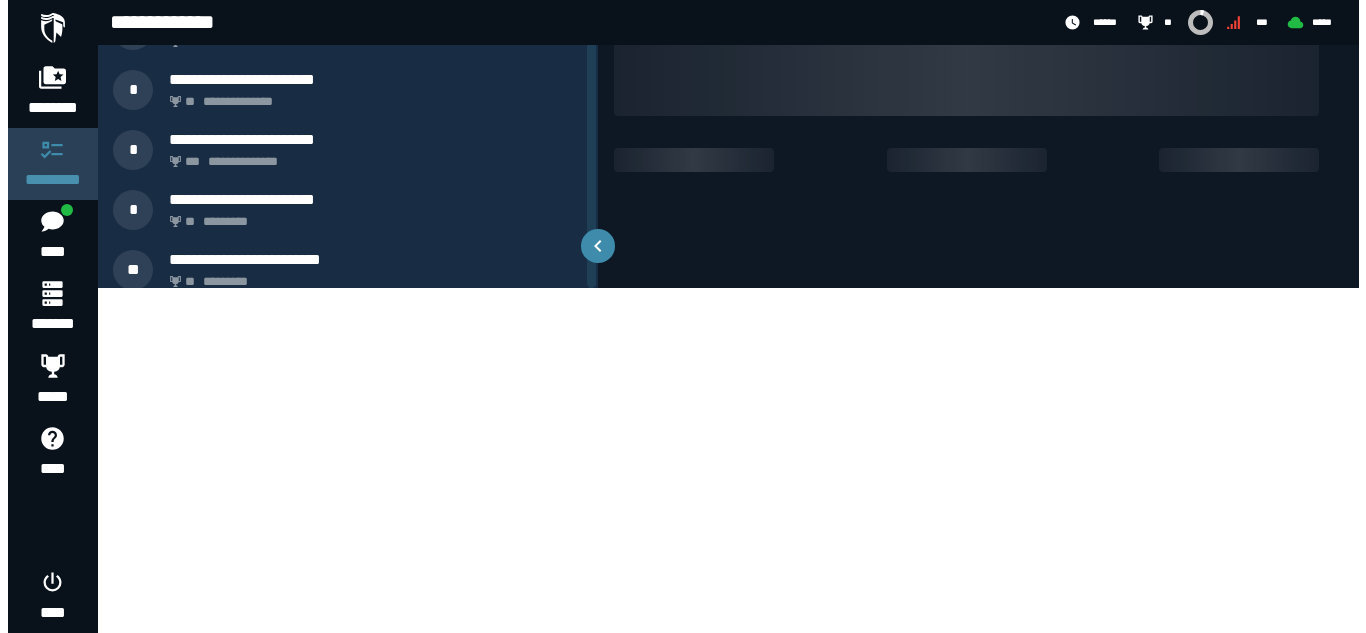 scroll, scrollTop: 0, scrollLeft: 0, axis: both 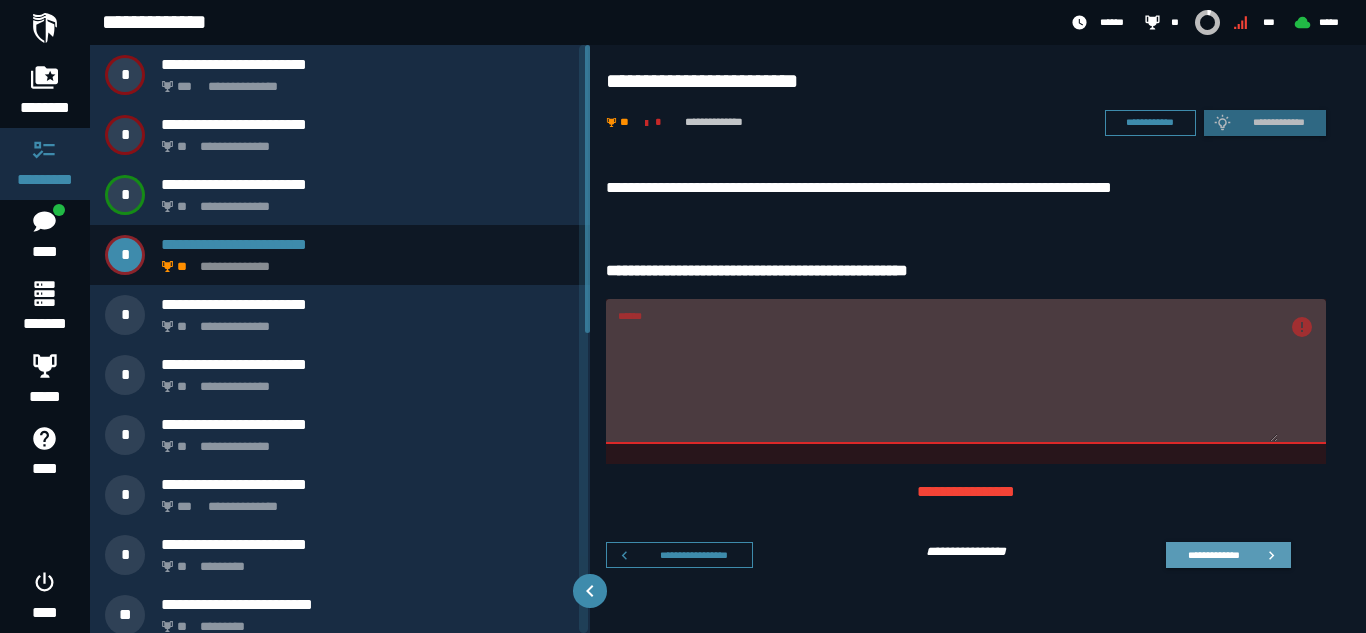 click on "**********" at bounding box center (1213, 554) 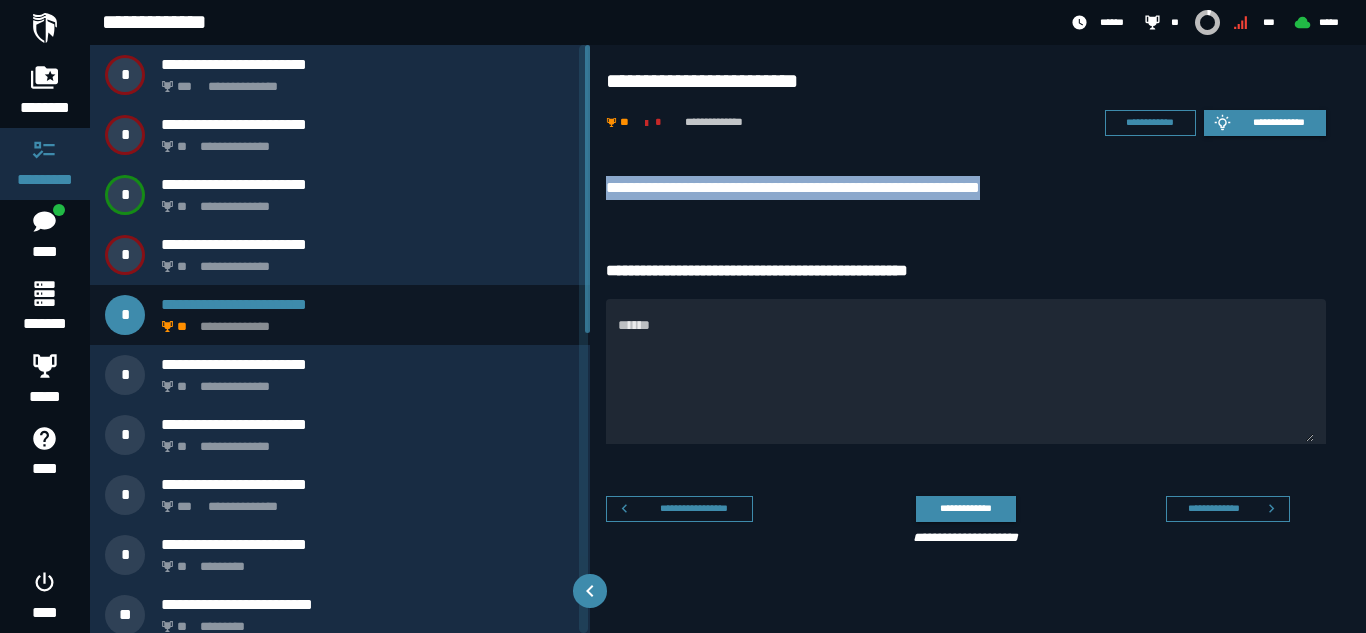 drag, startPoint x: 607, startPoint y: 185, endPoint x: 1042, endPoint y: 181, distance: 435.0184 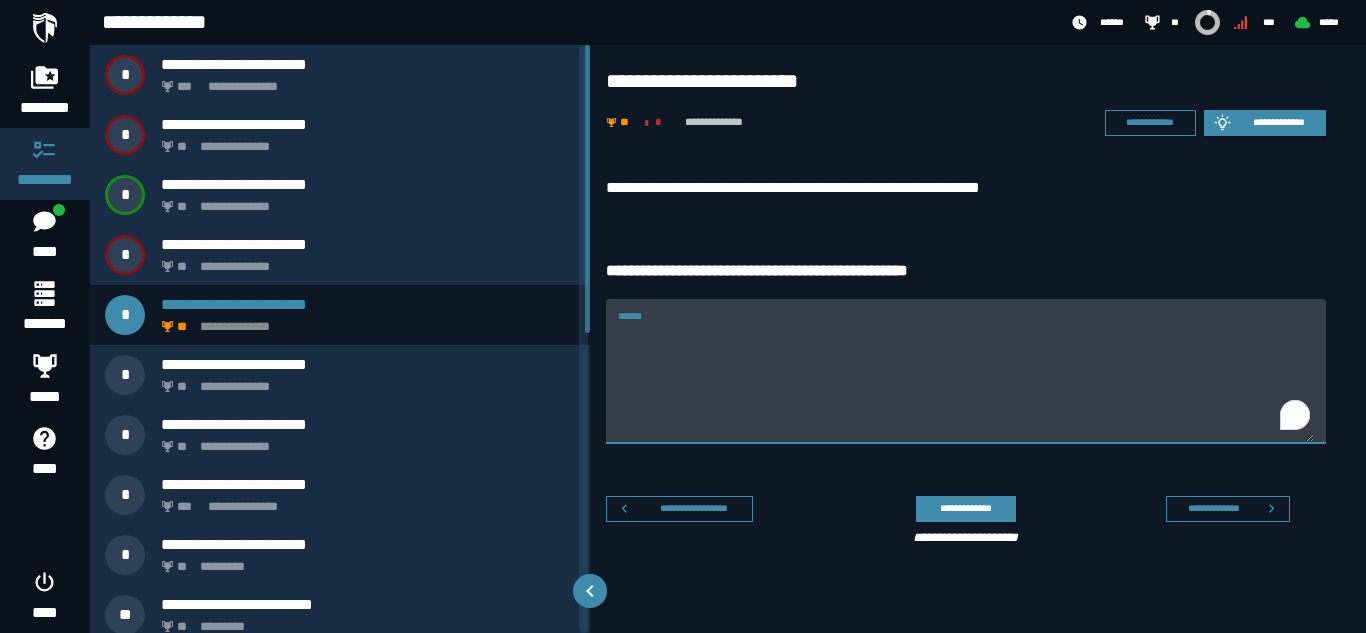 click on "******" at bounding box center [966, 383] 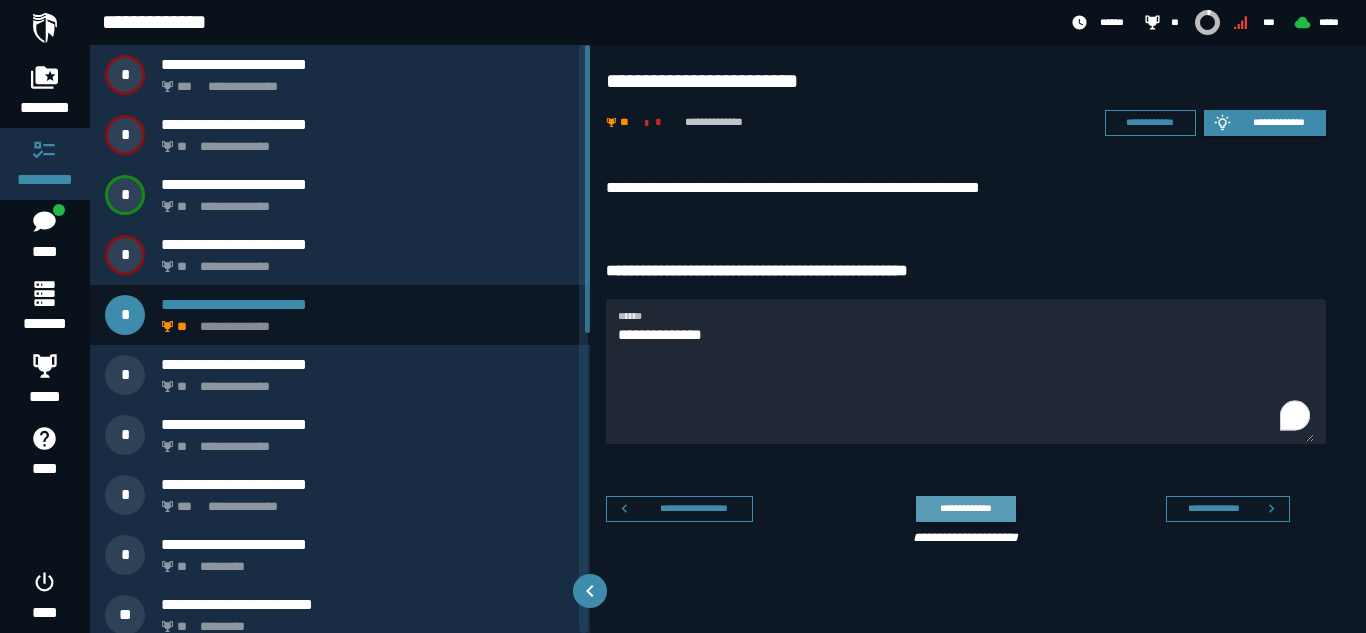 click on "**********" 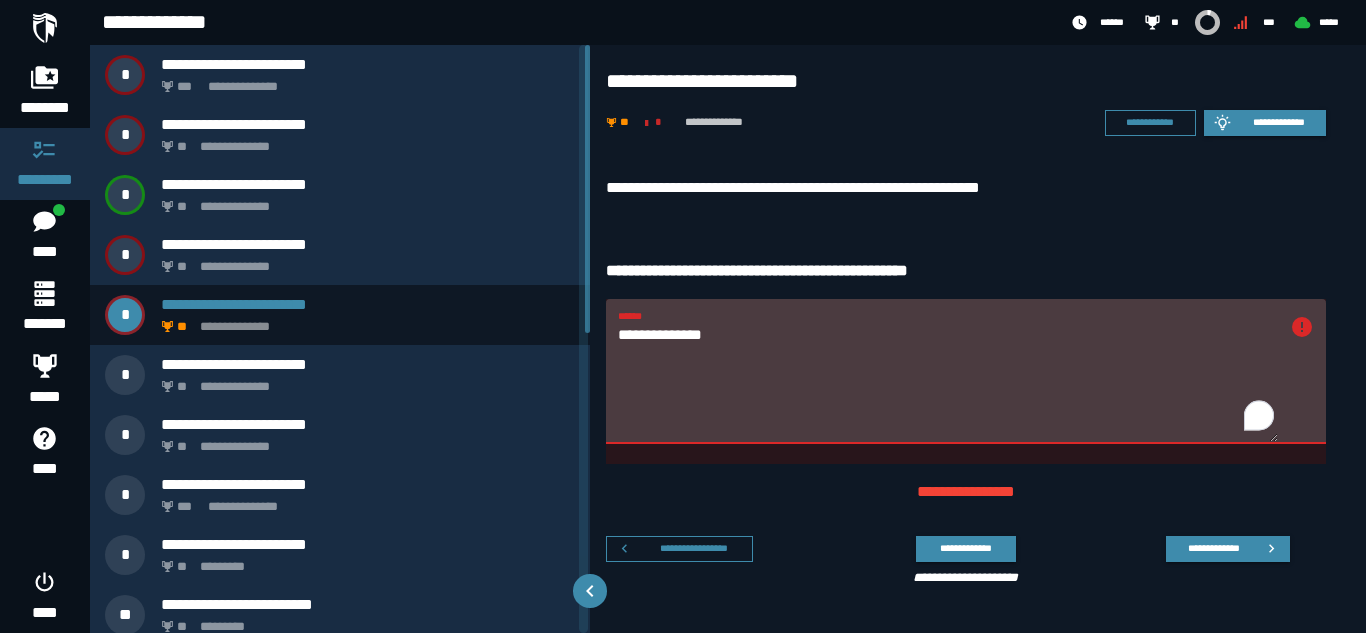 drag, startPoint x: 807, startPoint y: 348, endPoint x: 624, endPoint y: 318, distance: 185.44272 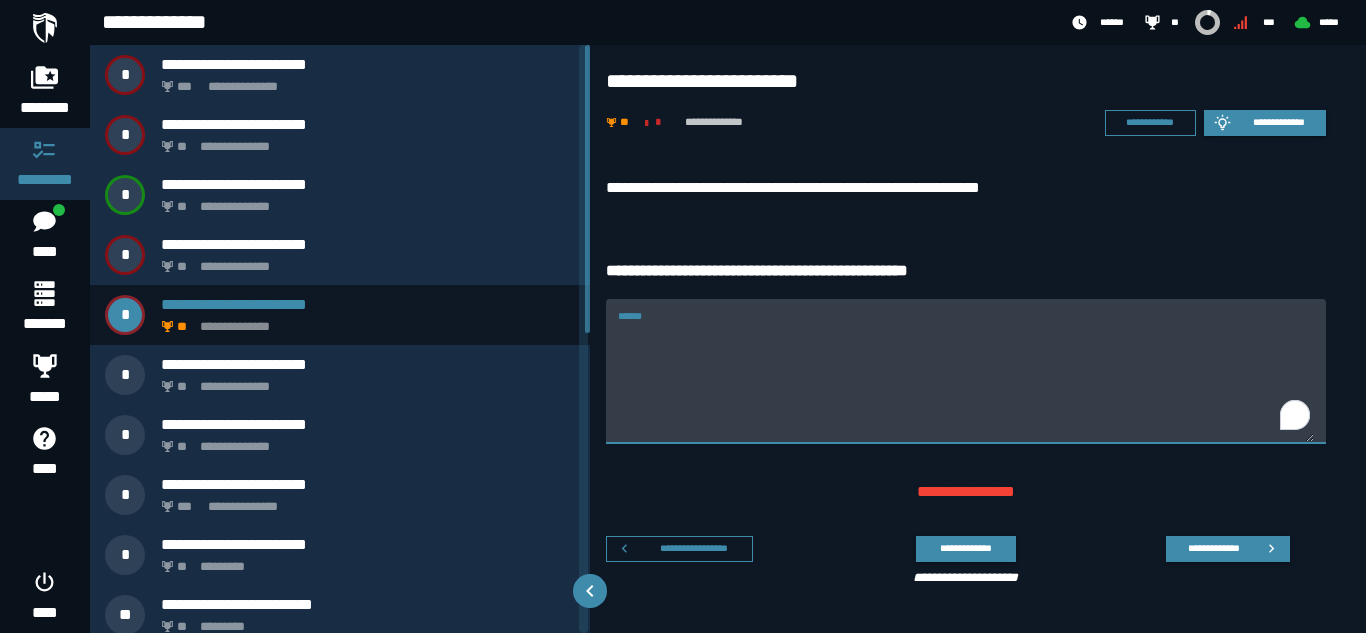 click on "******" at bounding box center [966, 383] 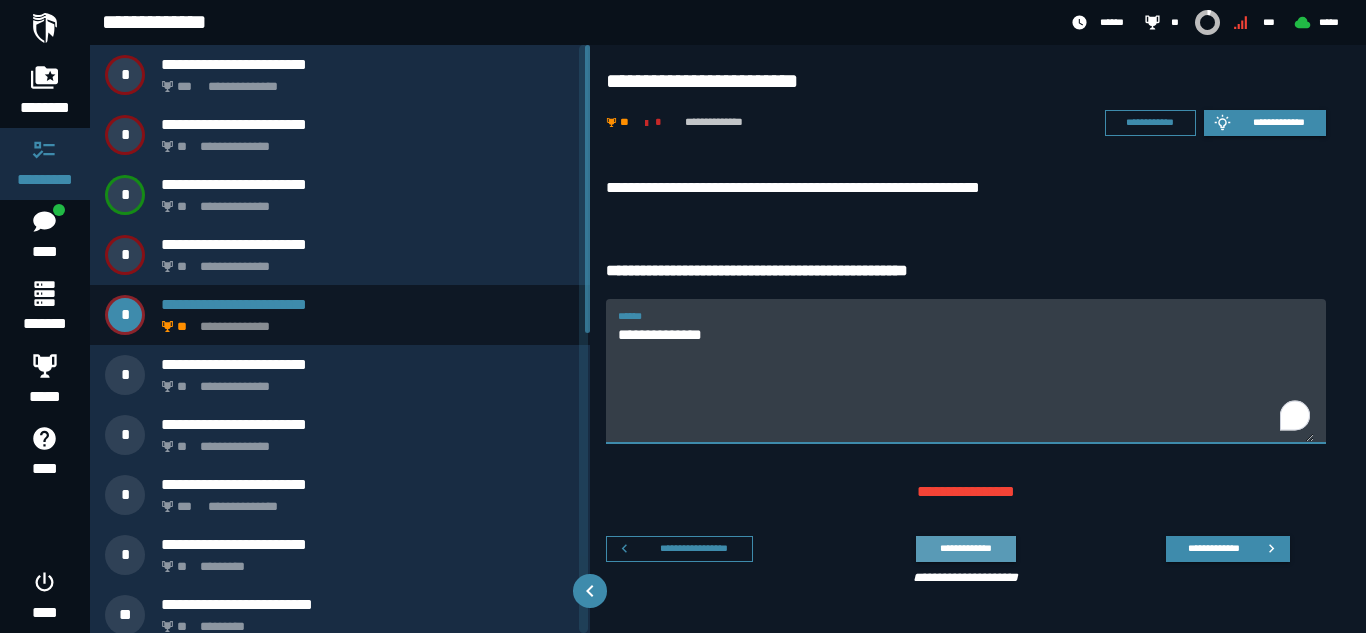 type on "**********" 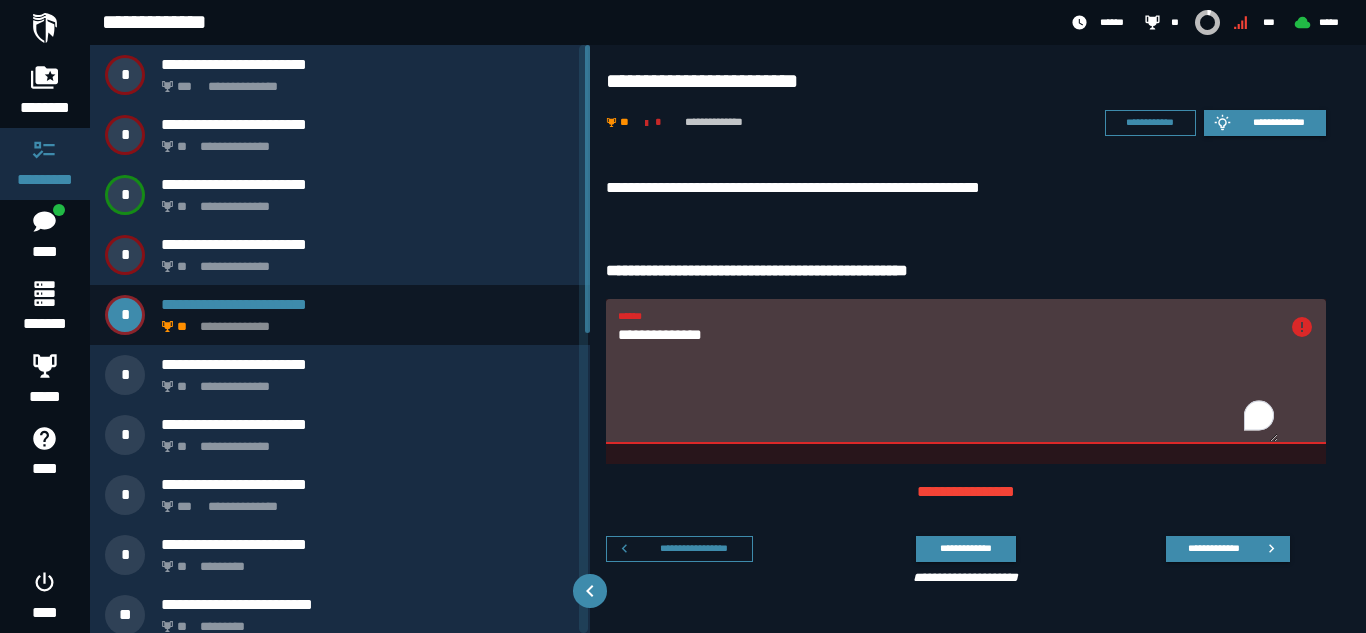 drag, startPoint x: 787, startPoint y: 340, endPoint x: 601, endPoint y: 305, distance: 189.26436 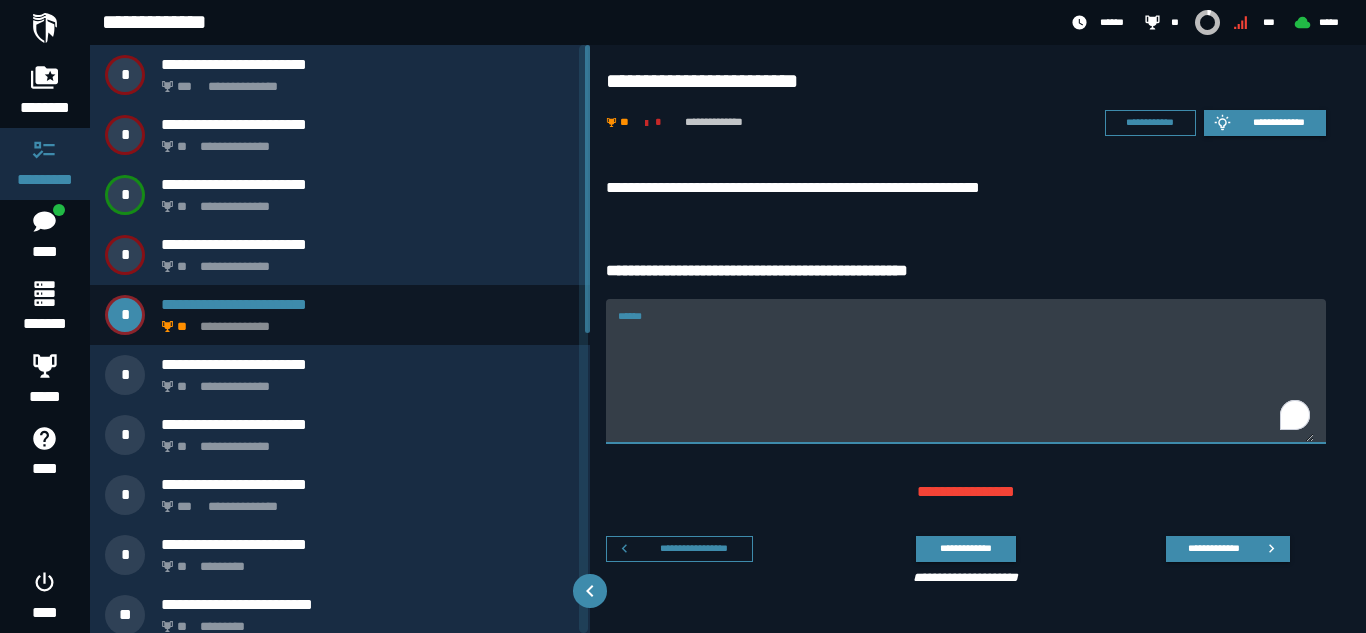 click on "******" at bounding box center (966, 383) 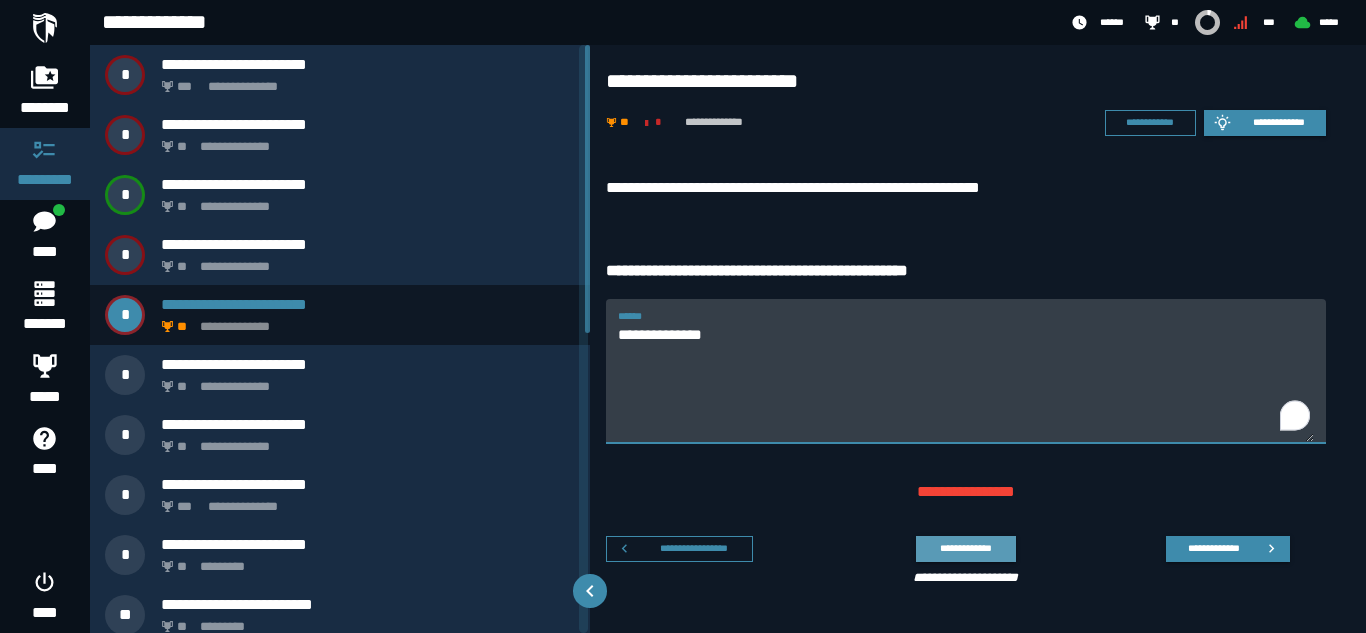 type on "**********" 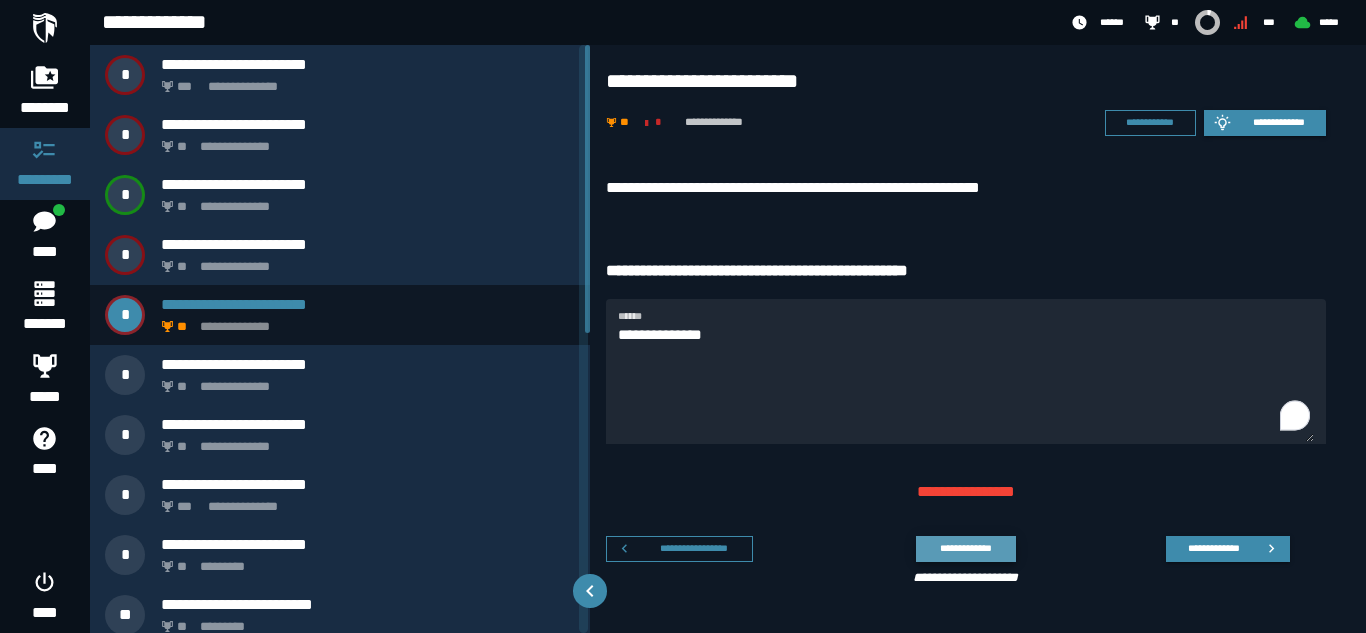 click on "**********" at bounding box center [965, 548] 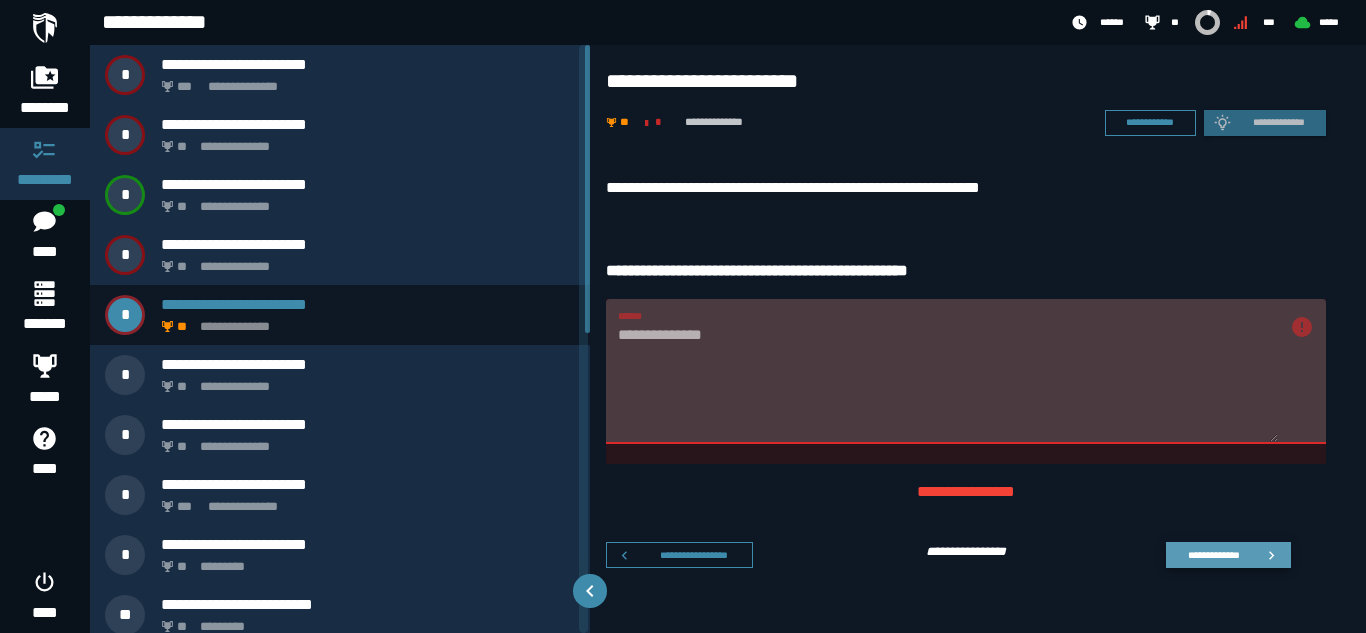 click on "**********" at bounding box center [1228, 555] 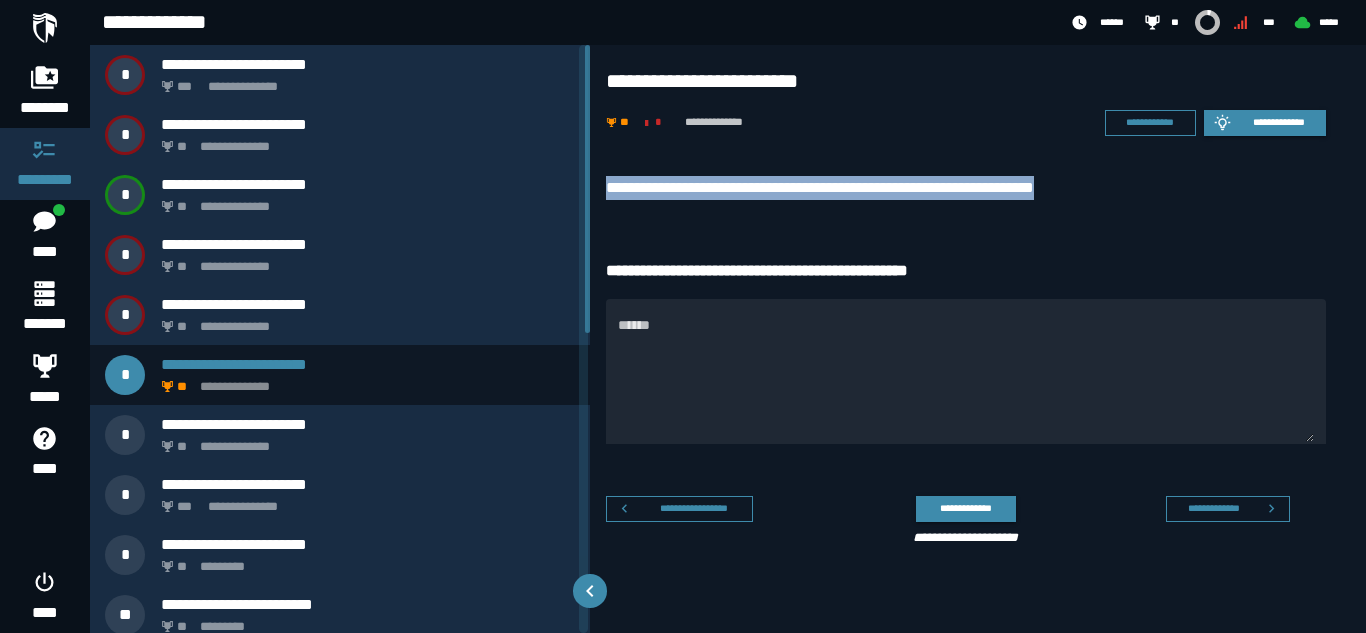 drag, startPoint x: 605, startPoint y: 187, endPoint x: 1141, endPoint y: 174, distance: 536.15765 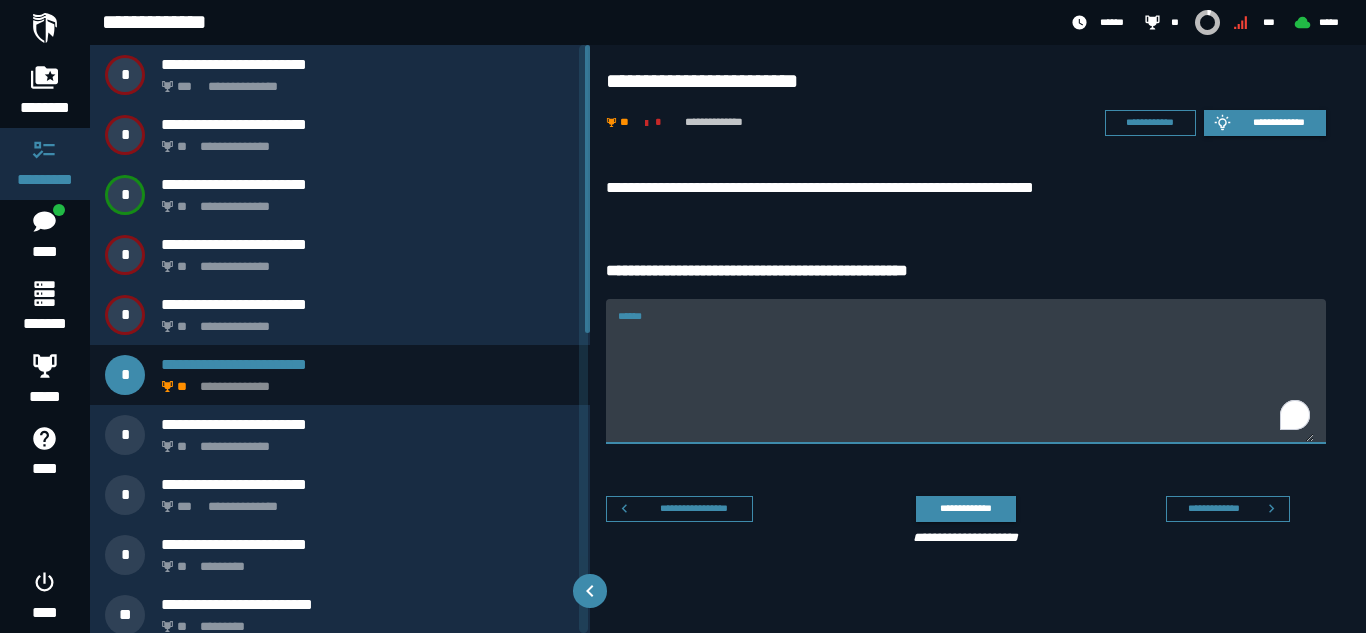 click on "******" at bounding box center [966, 383] 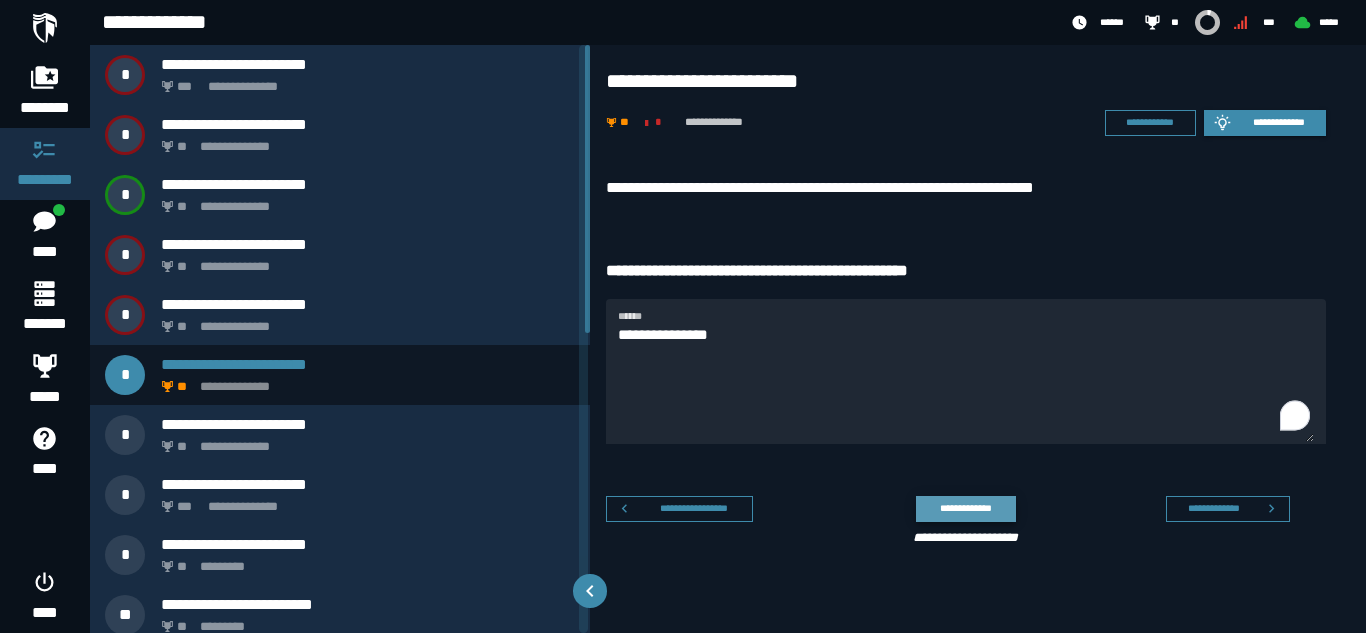click on "**********" at bounding box center (965, 508) 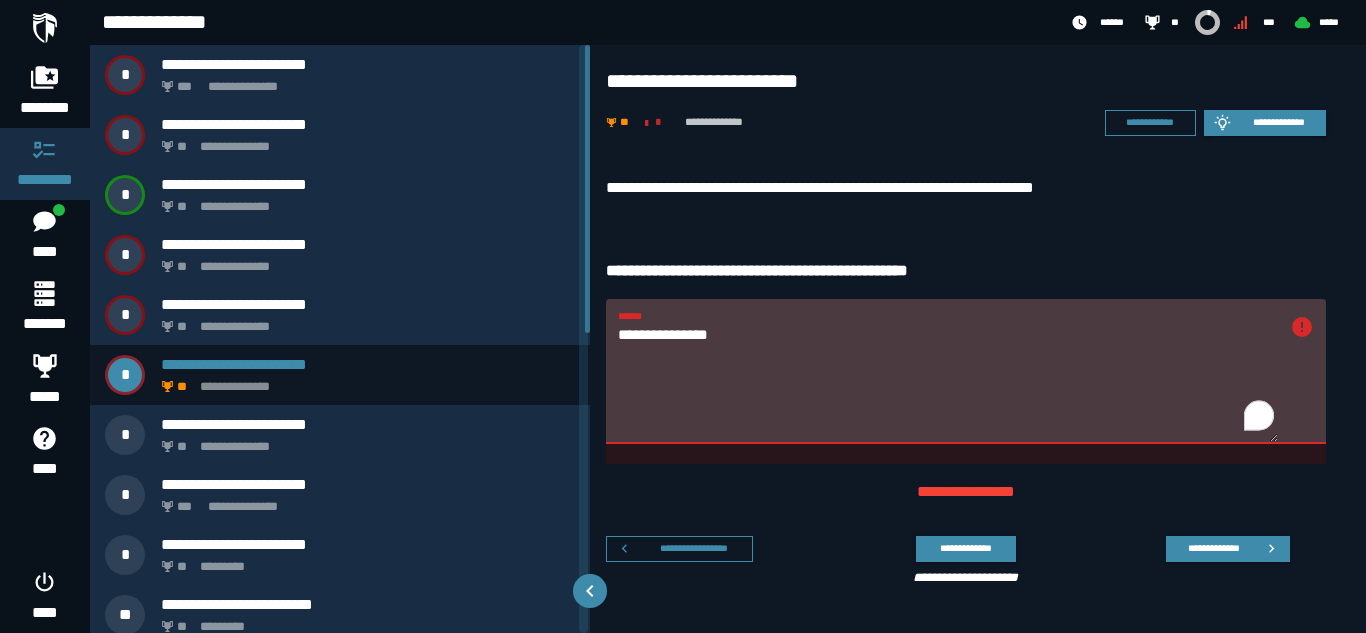 click on "**********" at bounding box center [948, 383] 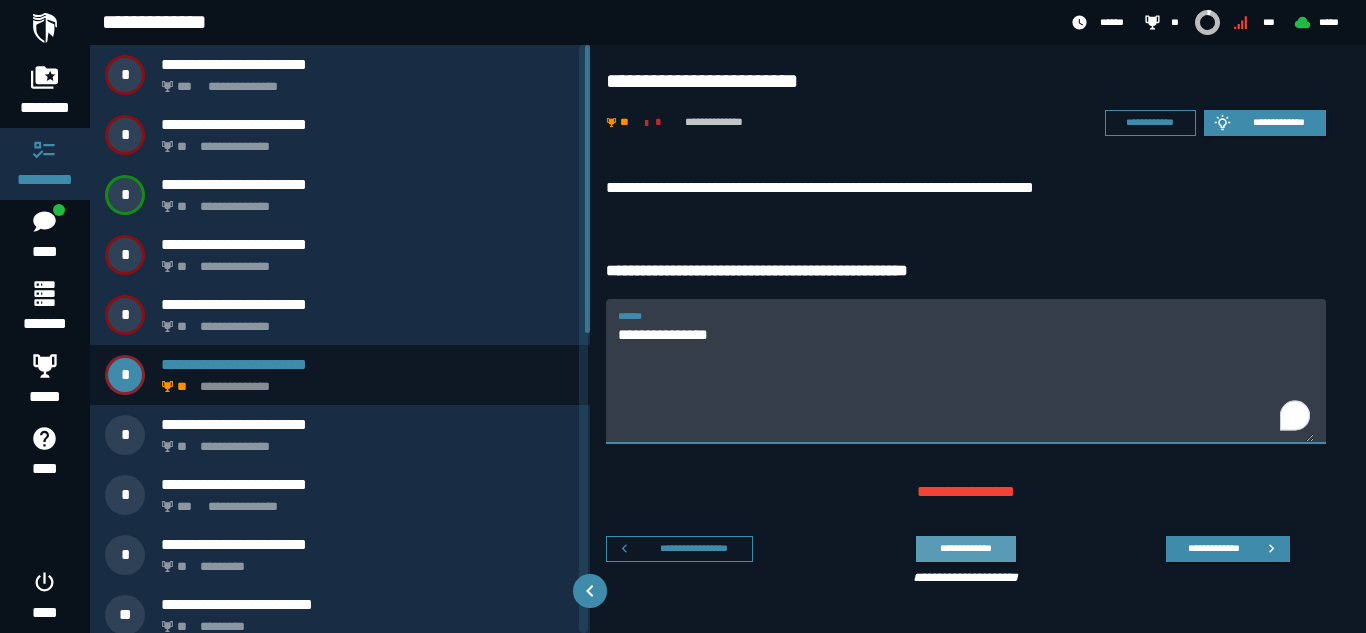 type on "**********" 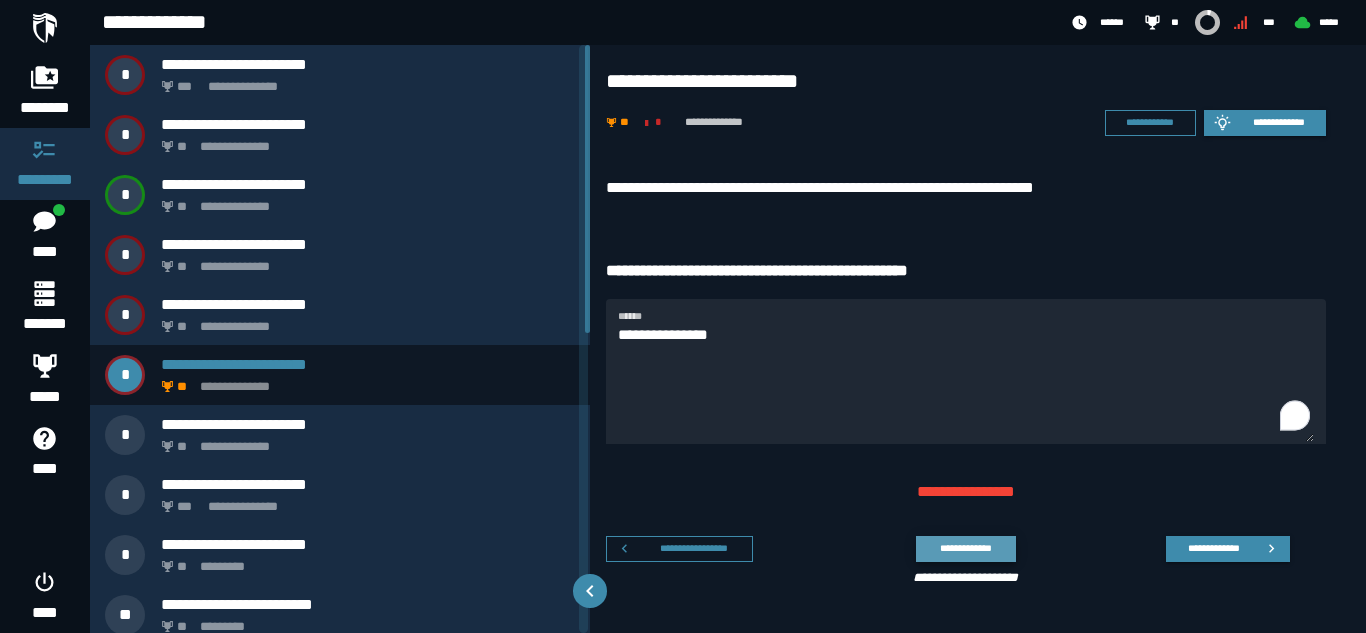 click on "**********" at bounding box center (965, 548) 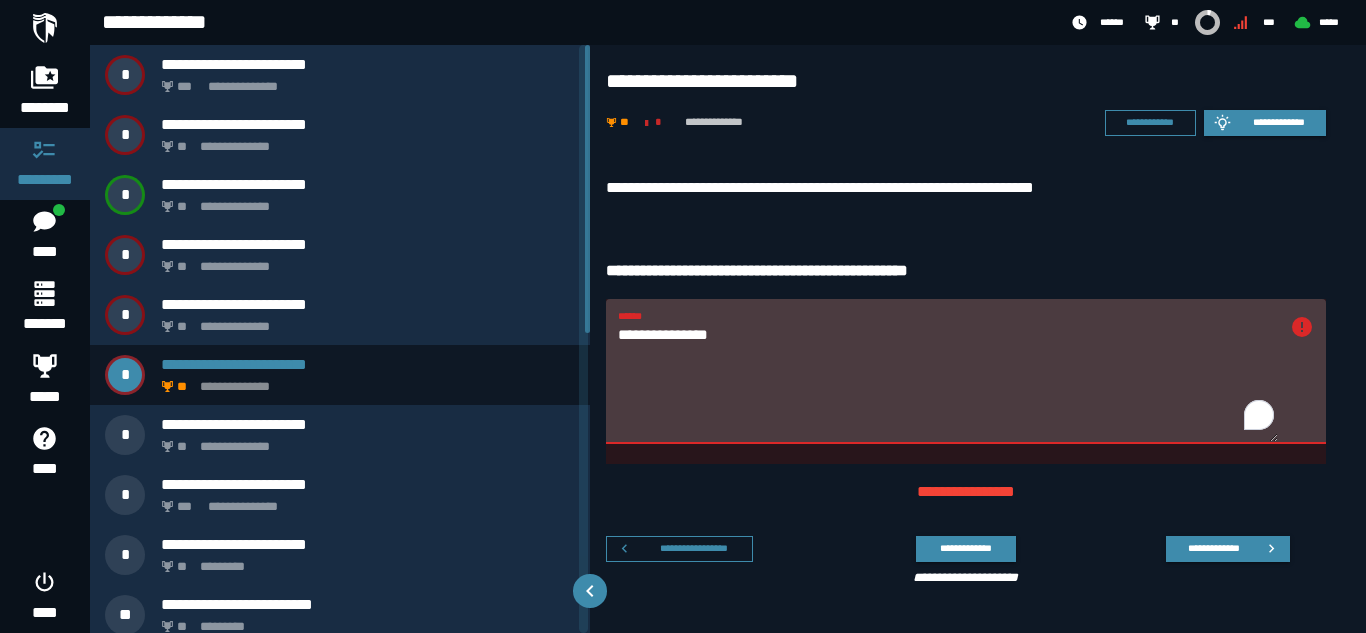 drag, startPoint x: 768, startPoint y: 334, endPoint x: 599, endPoint y: 332, distance: 169.01184 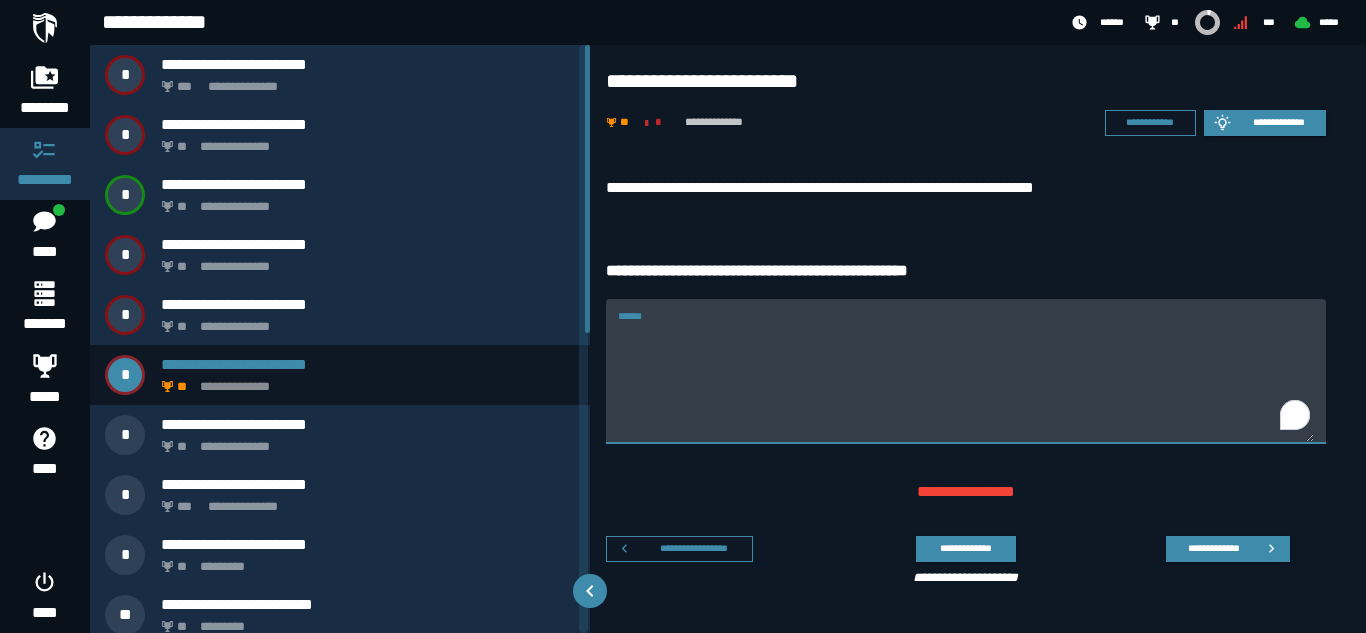 paste on "**********" 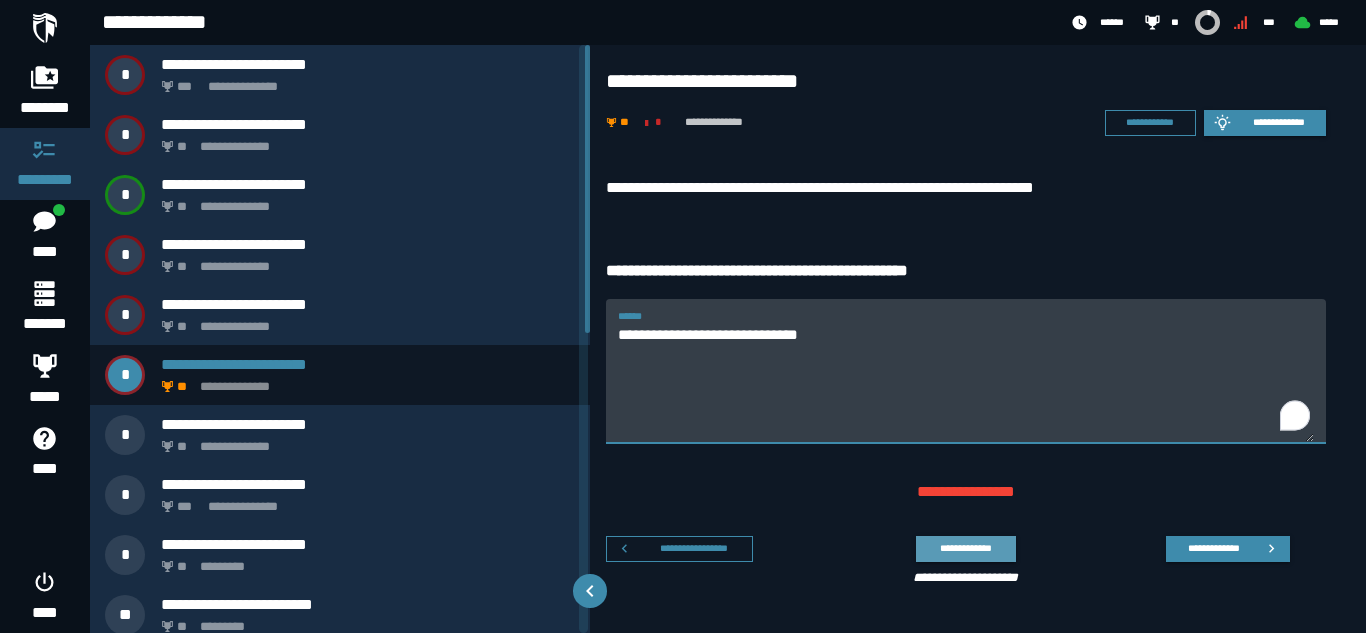 type on "**********" 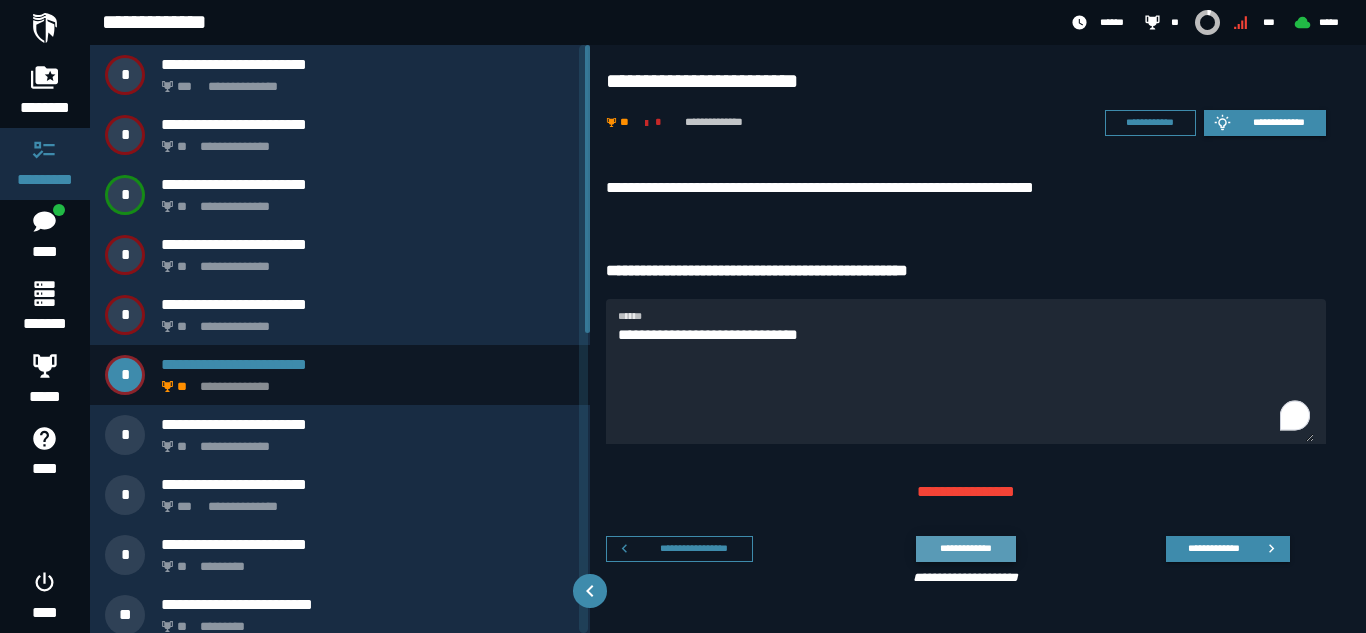click on "**********" at bounding box center (965, 548) 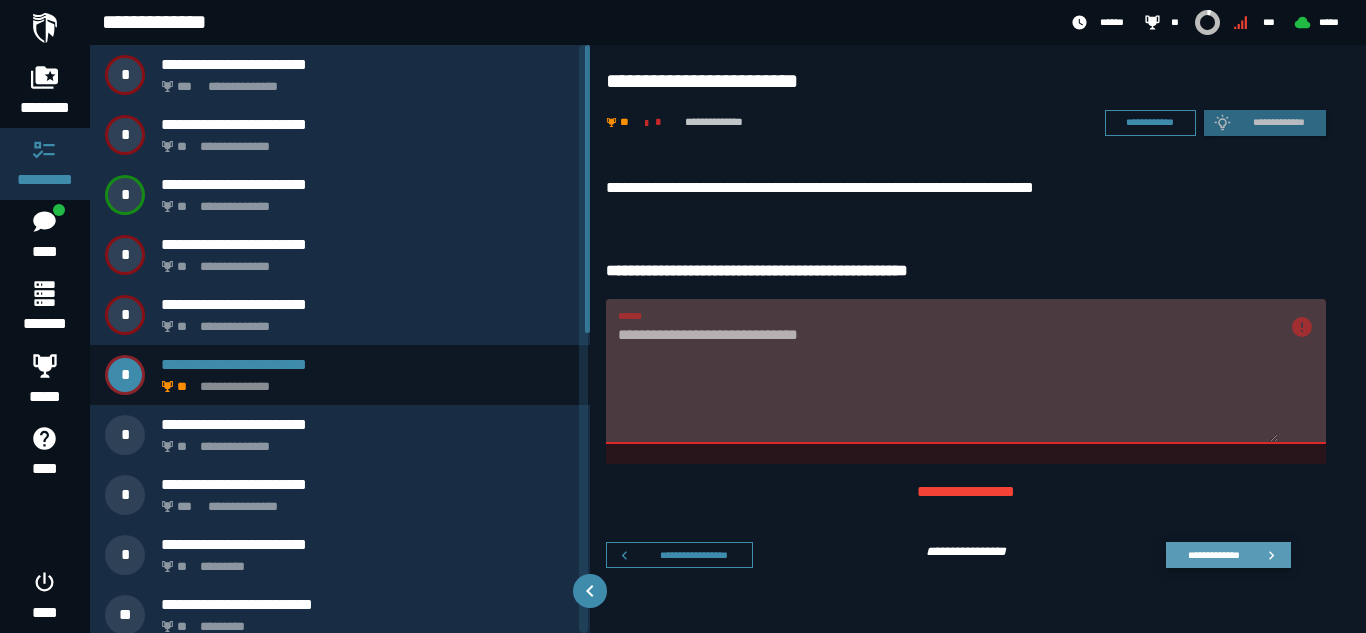 click on "**********" at bounding box center [1228, 555] 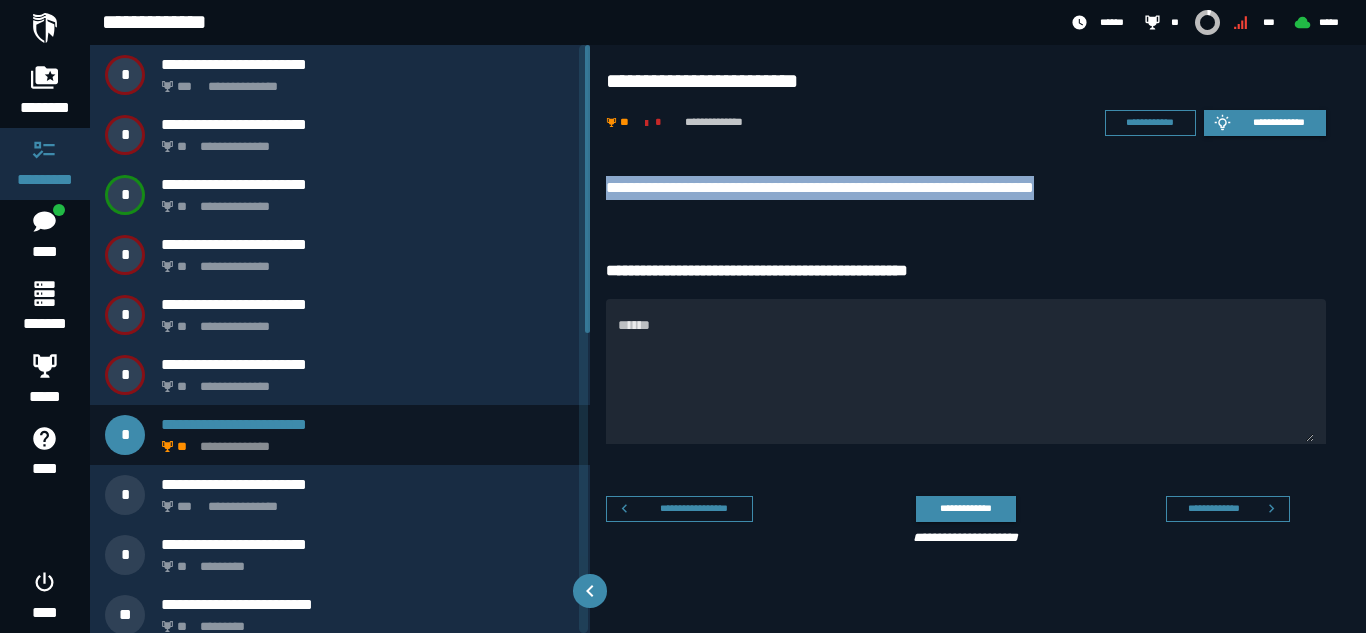 drag, startPoint x: 609, startPoint y: 182, endPoint x: 1137, endPoint y: 186, distance: 528.01514 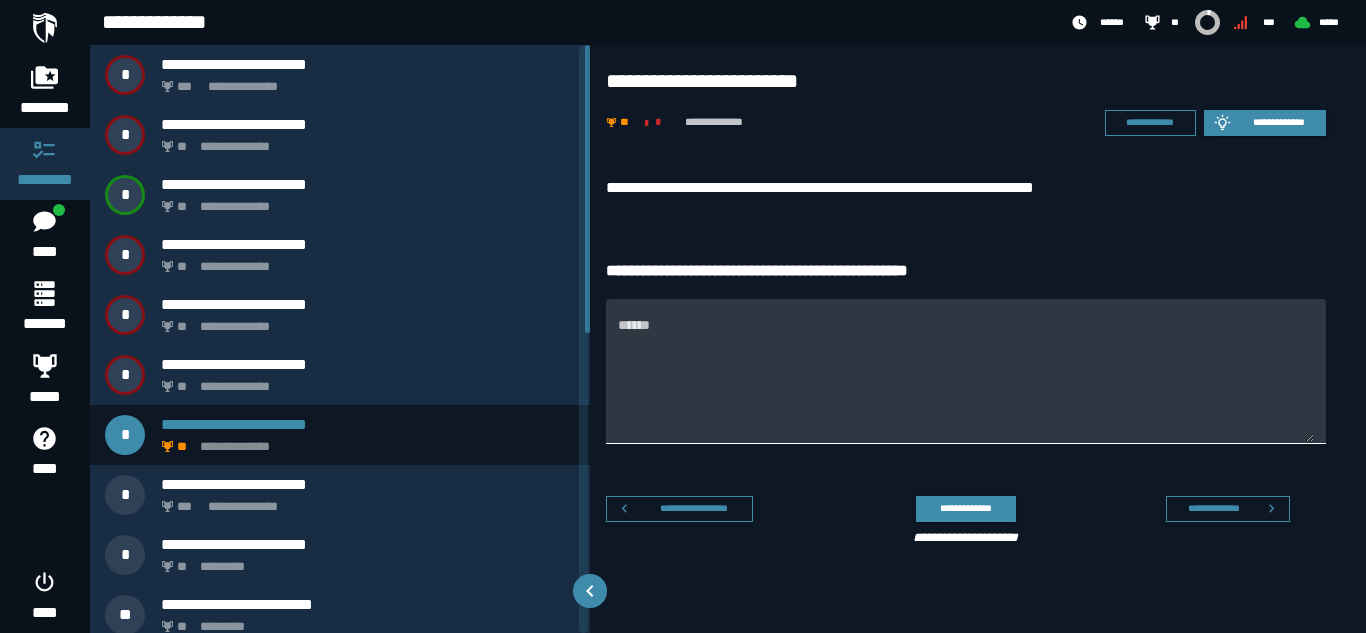click on "******" at bounding box center (966, 383) 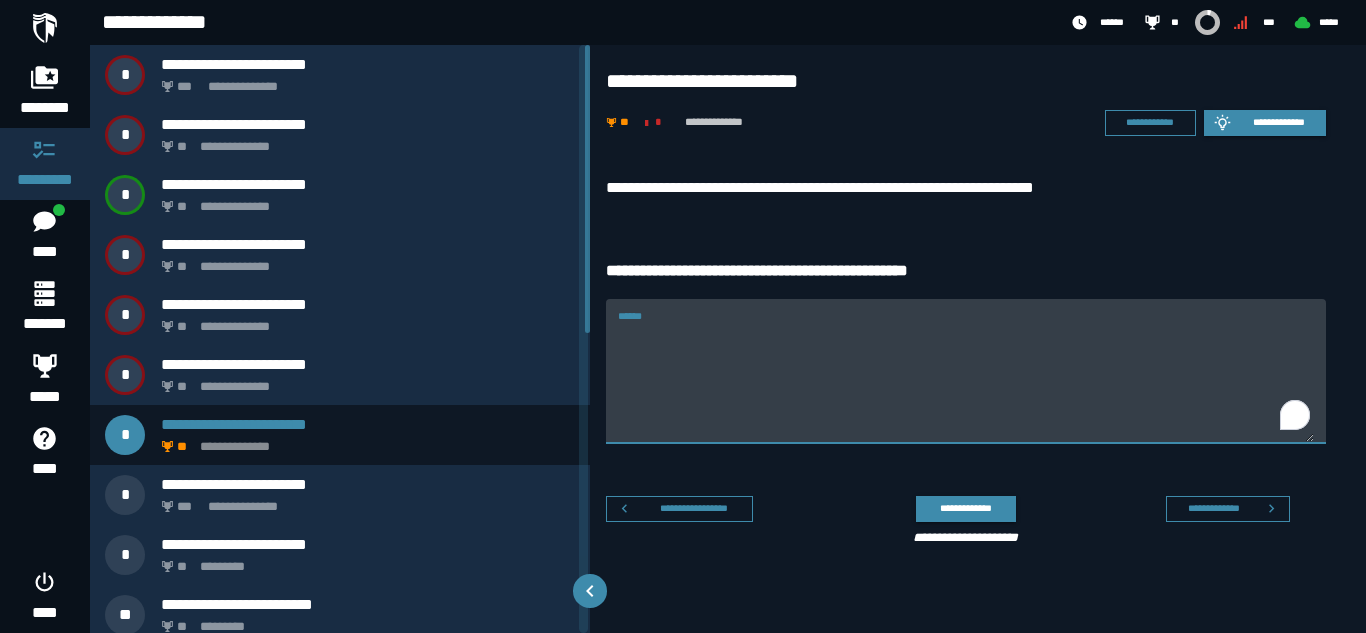 paste on "**********" 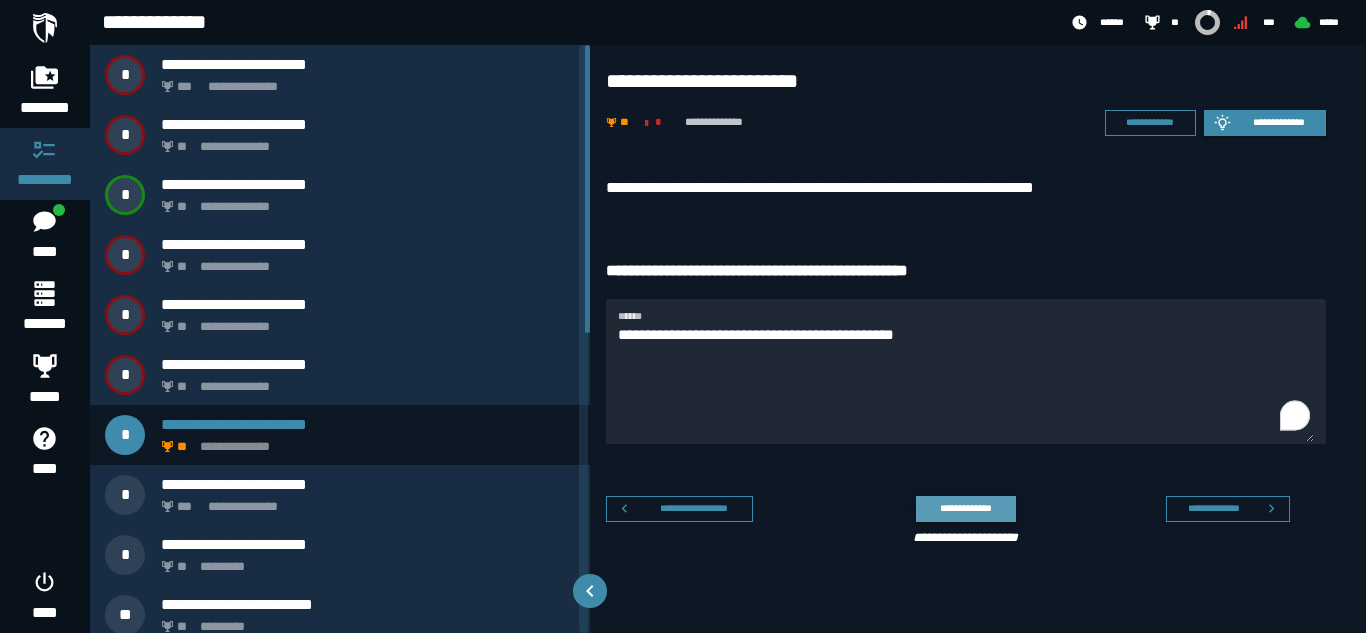 click on "**********" at bounding box center [965, 508] 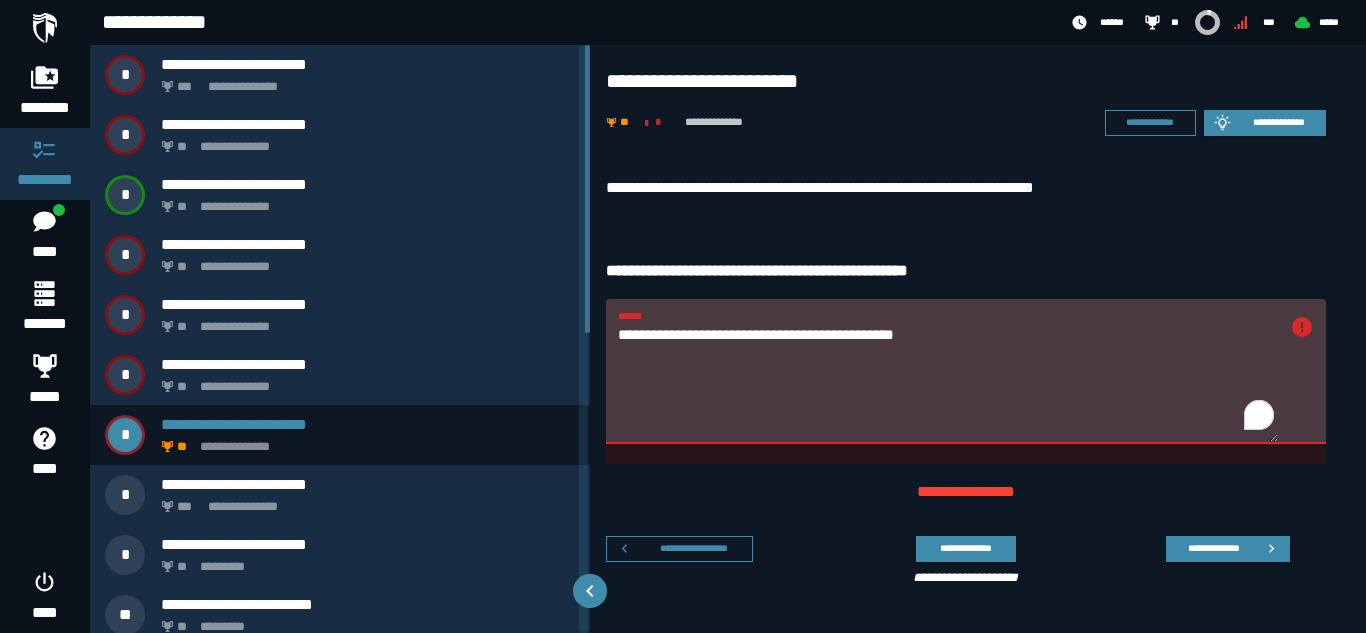 drag, startPoint x: 980, startPoint y: 338, endPoint x: 695, endPoint y: 323, distance: 285.39447 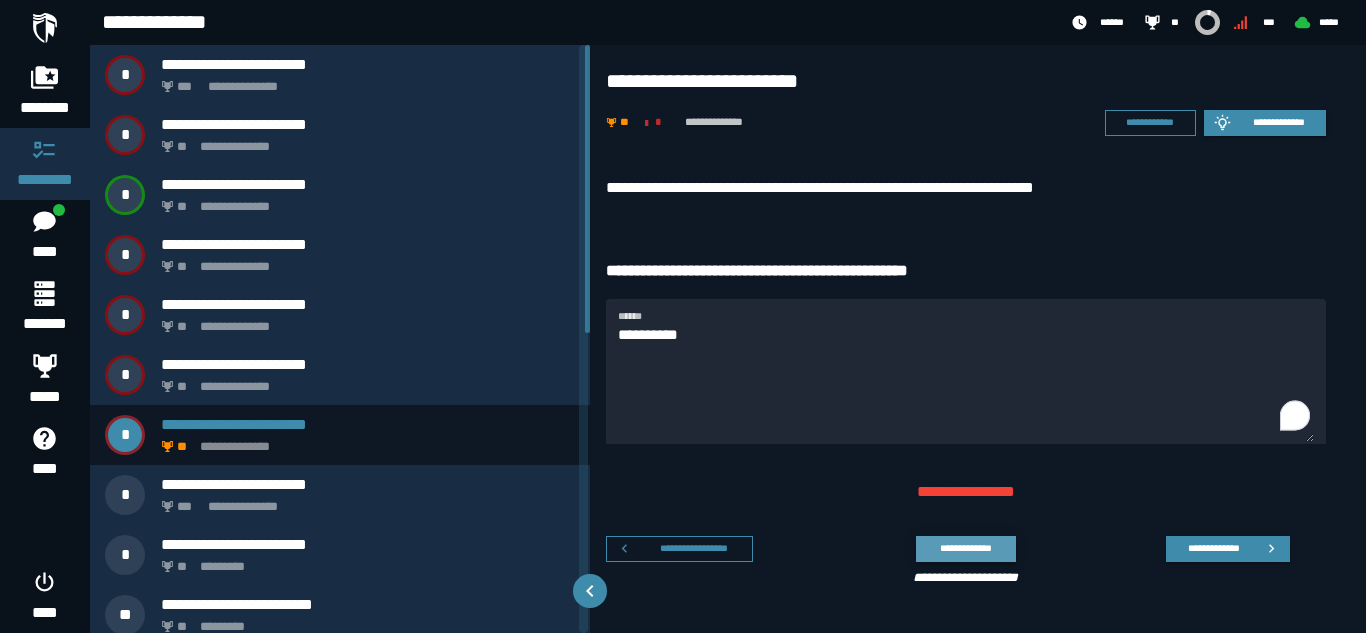 click on "**********" at bounding box center [965, 548] 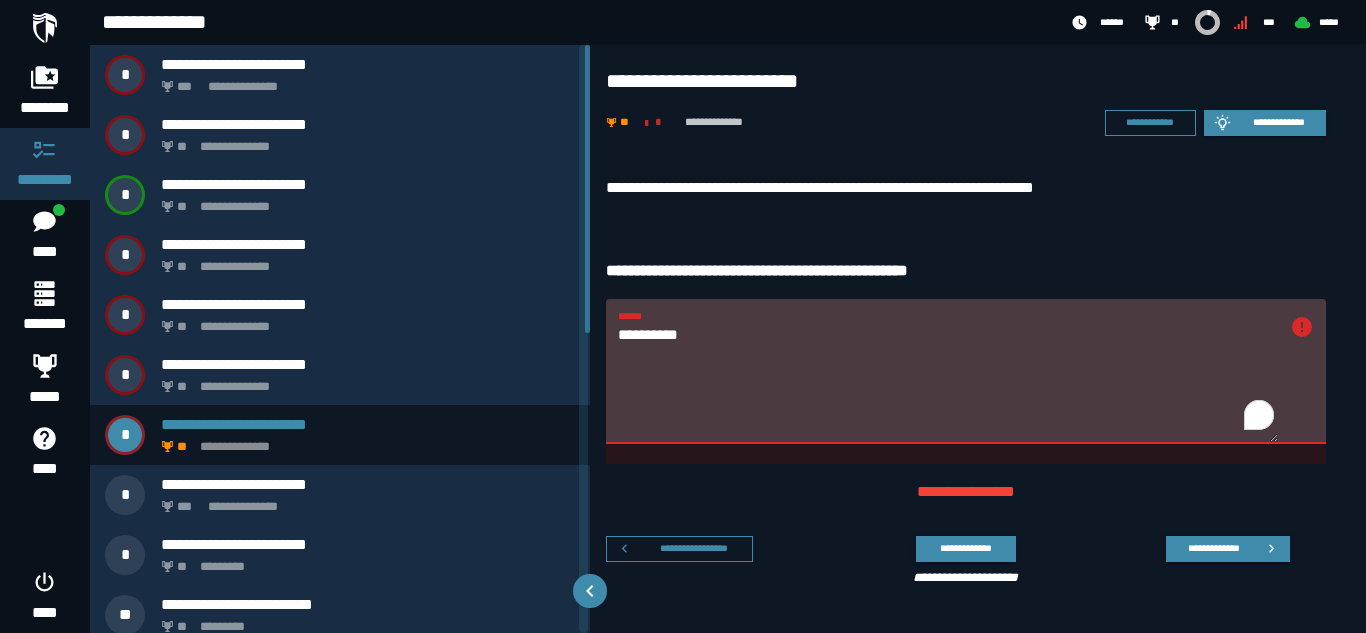 click on "*********" at bounding box center [948, 383] 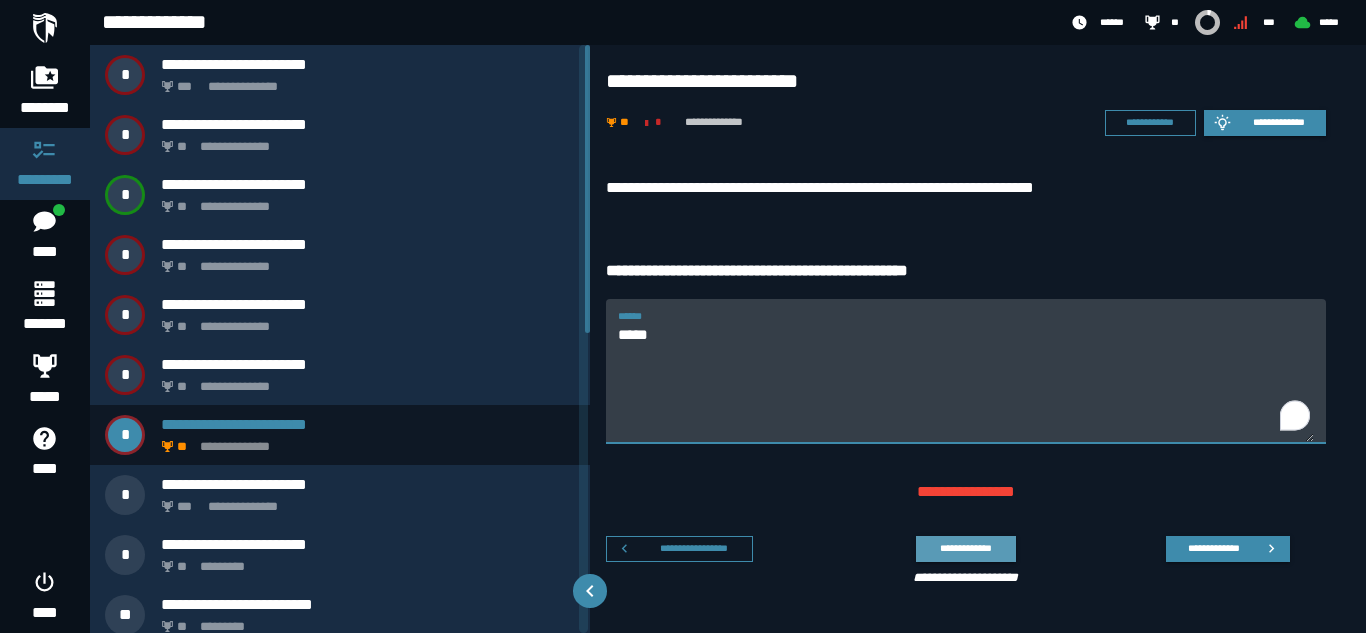 type on "*****" 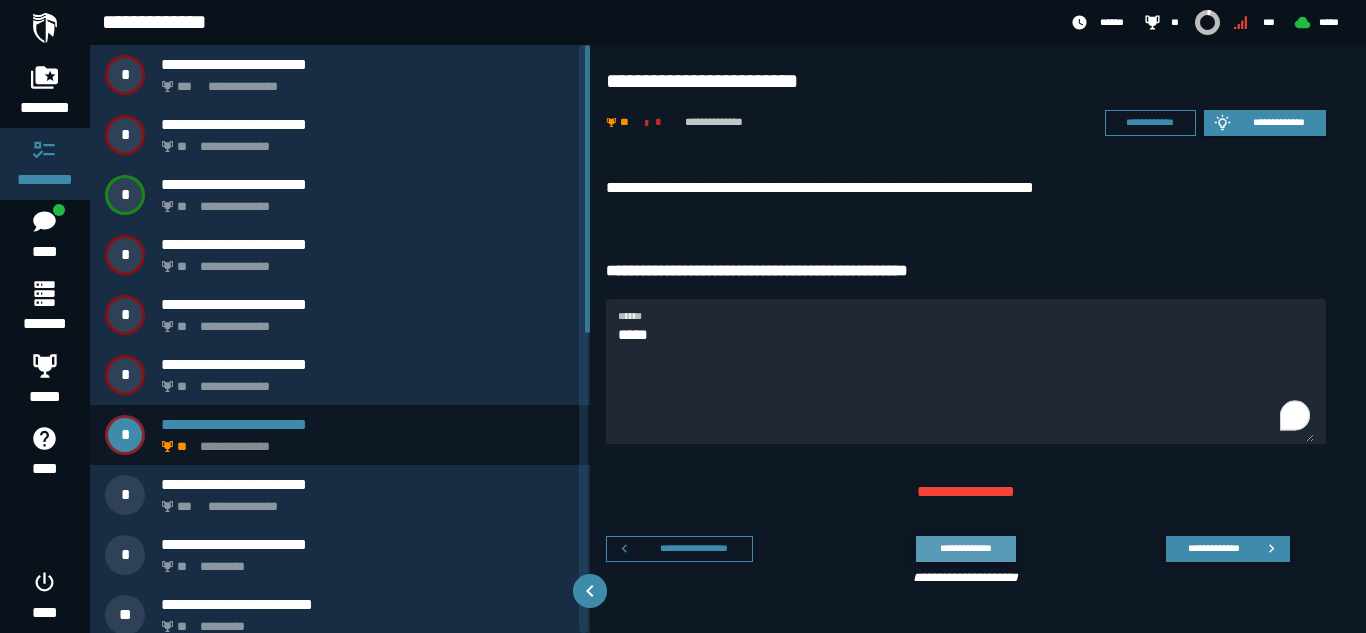 click on "**********" at bounding box center [965, 548] 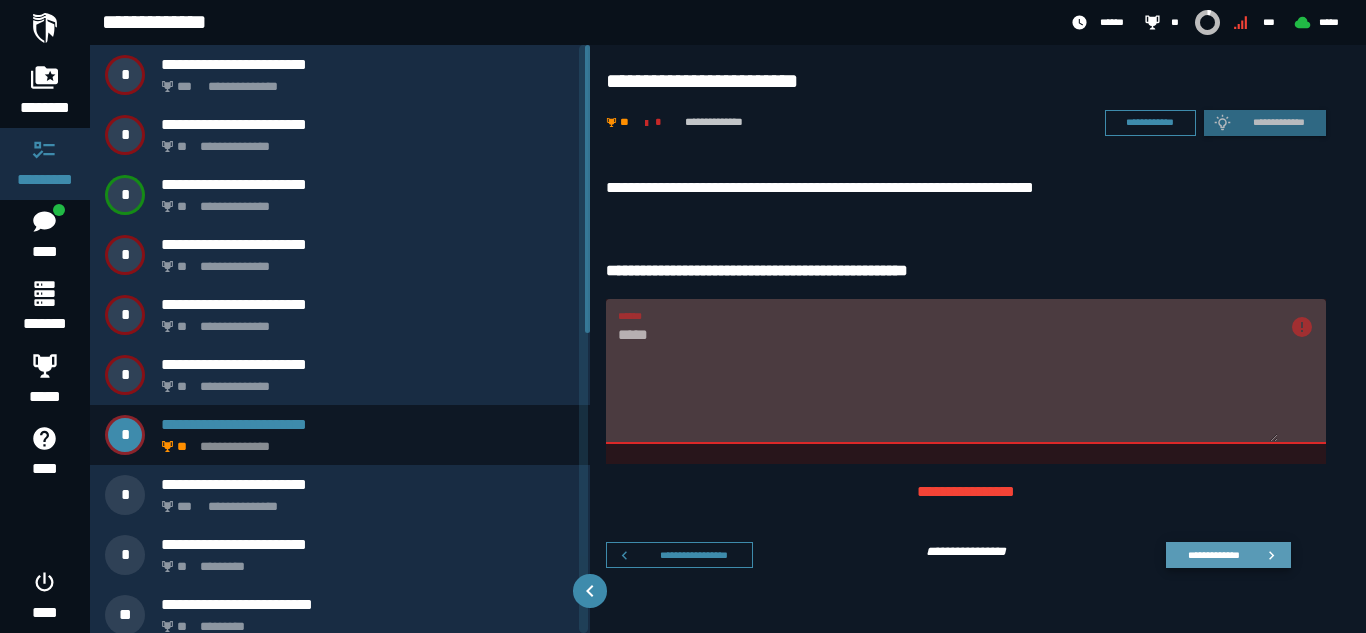 click on "**********" at bounding box center [1213, 554] 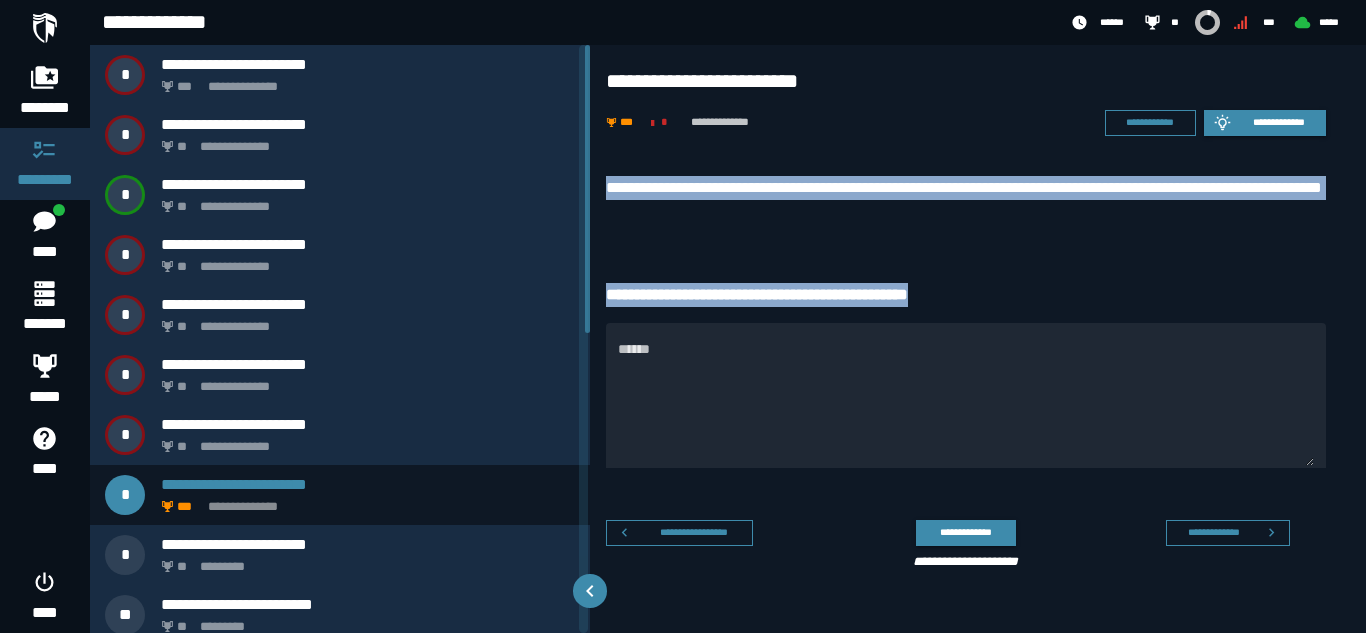 drag, startPoint x: 608, startPoint y: 188, endPoint x: 989, endPoint y: 284, distance: 392.9084 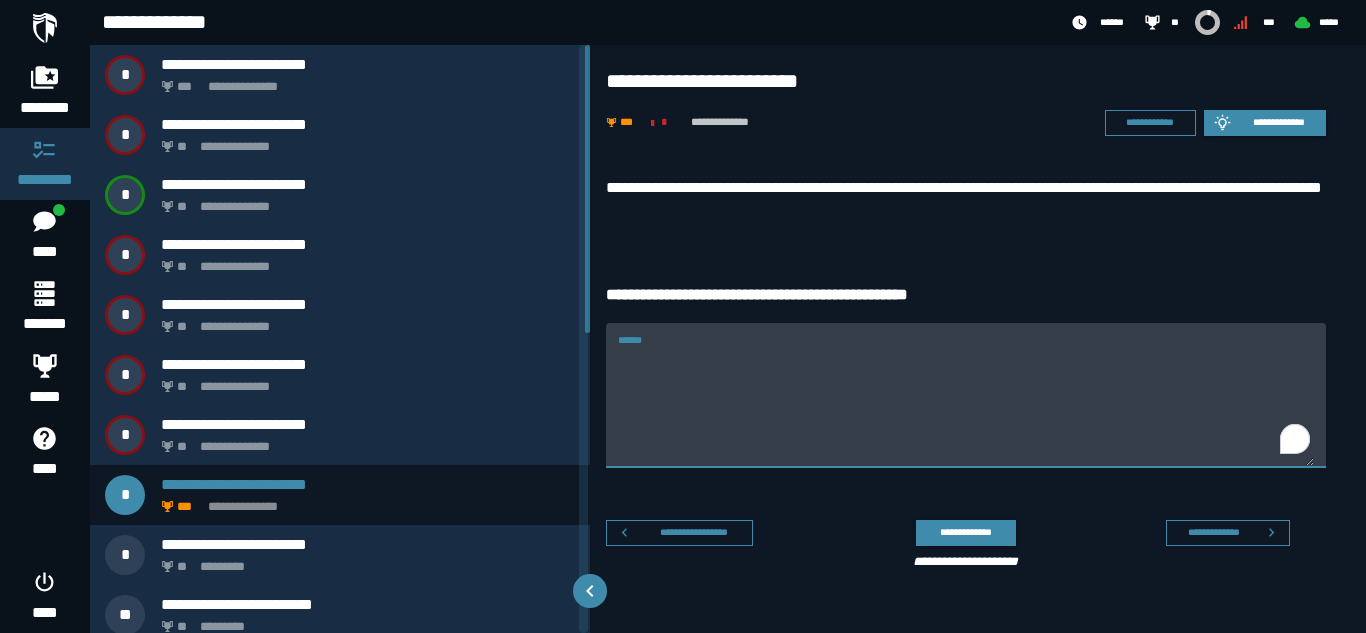 click on "******" at bounding box center [966, 407] 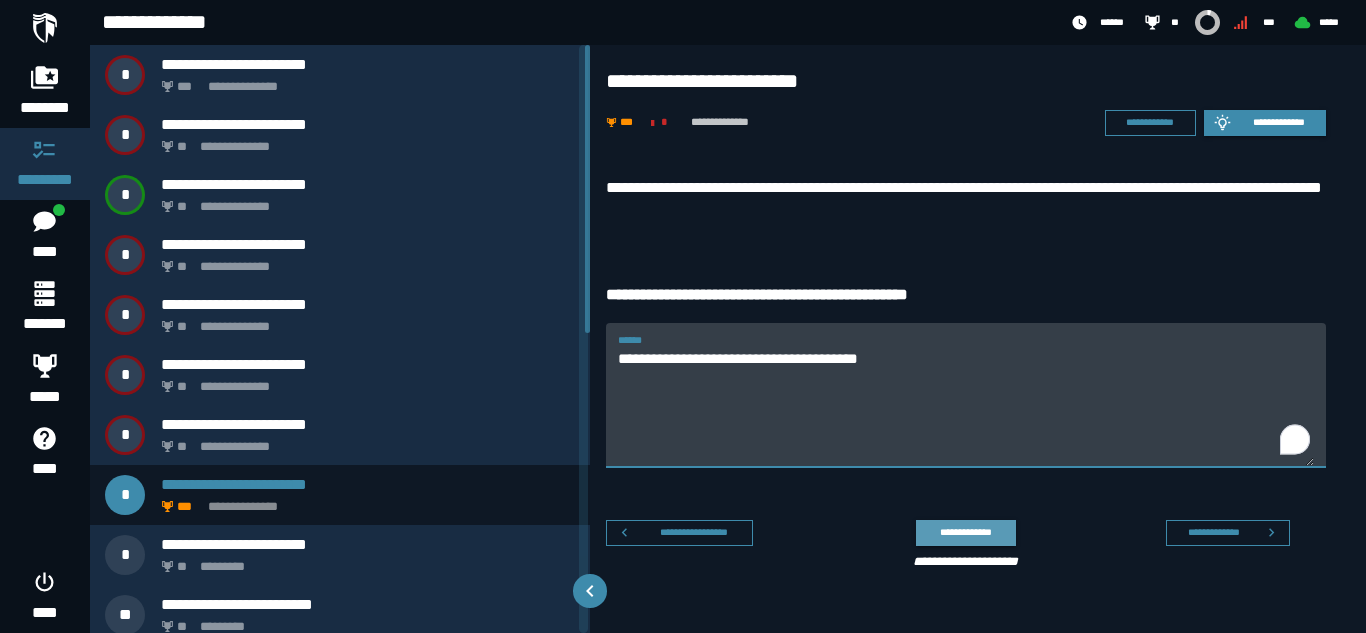 type on "**********" 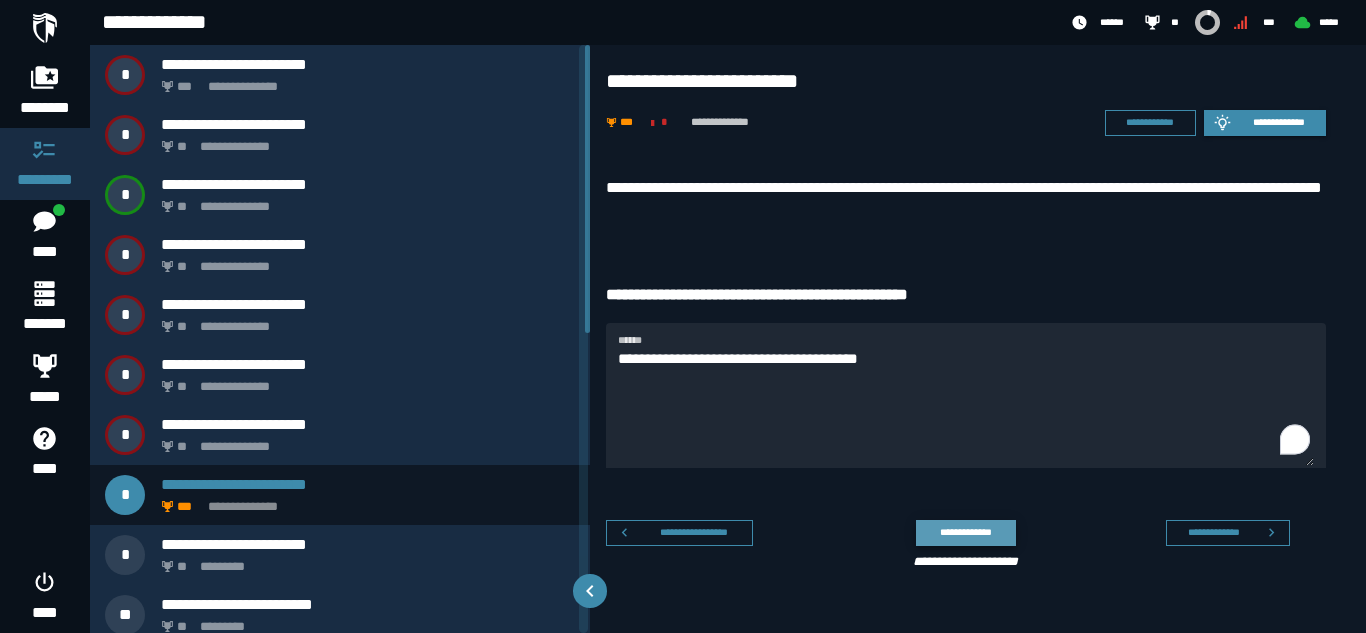 click on "**********" at bounding box center (965, 532) 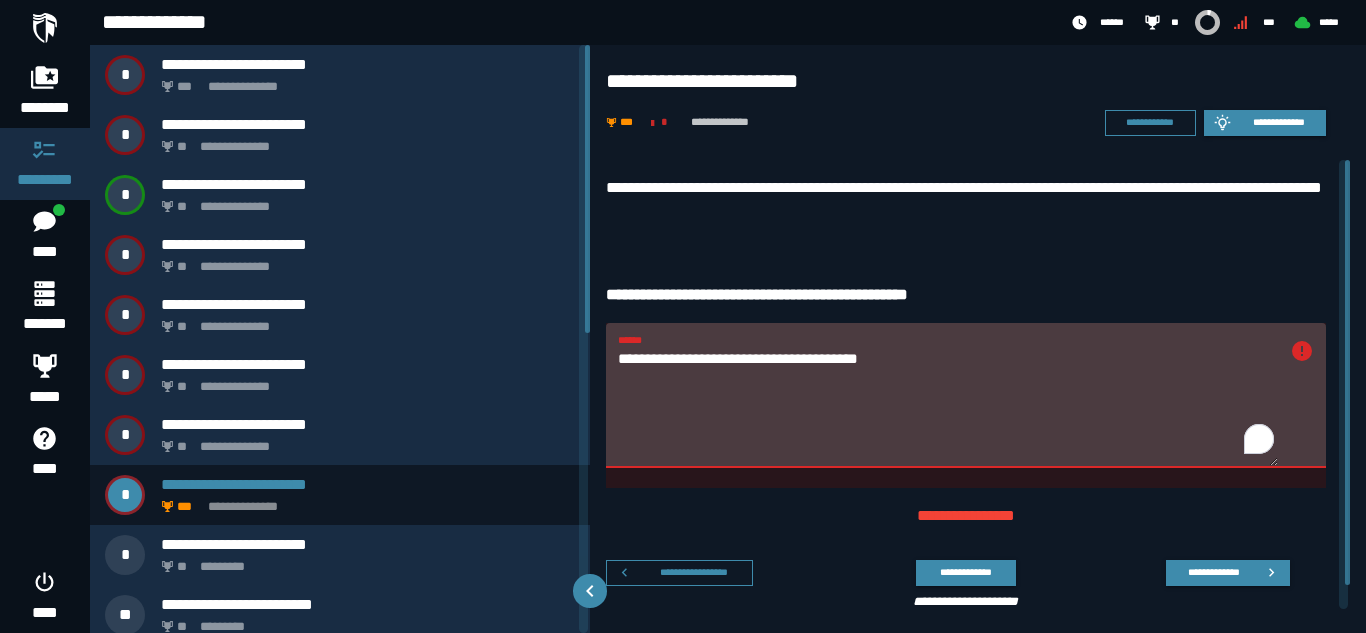 drag, startPoint x: 926, startPoint y: 360, endPoint x: 610, endPoint y: 325, distance: 317.93237 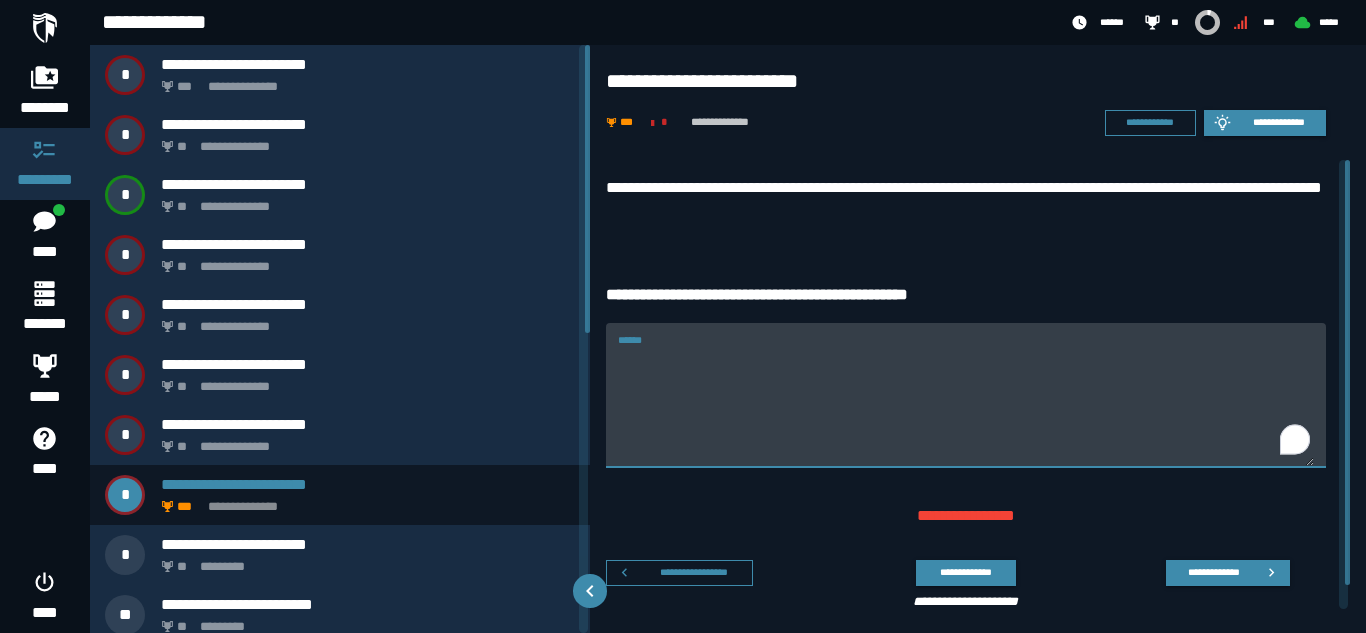 paste on "**********" 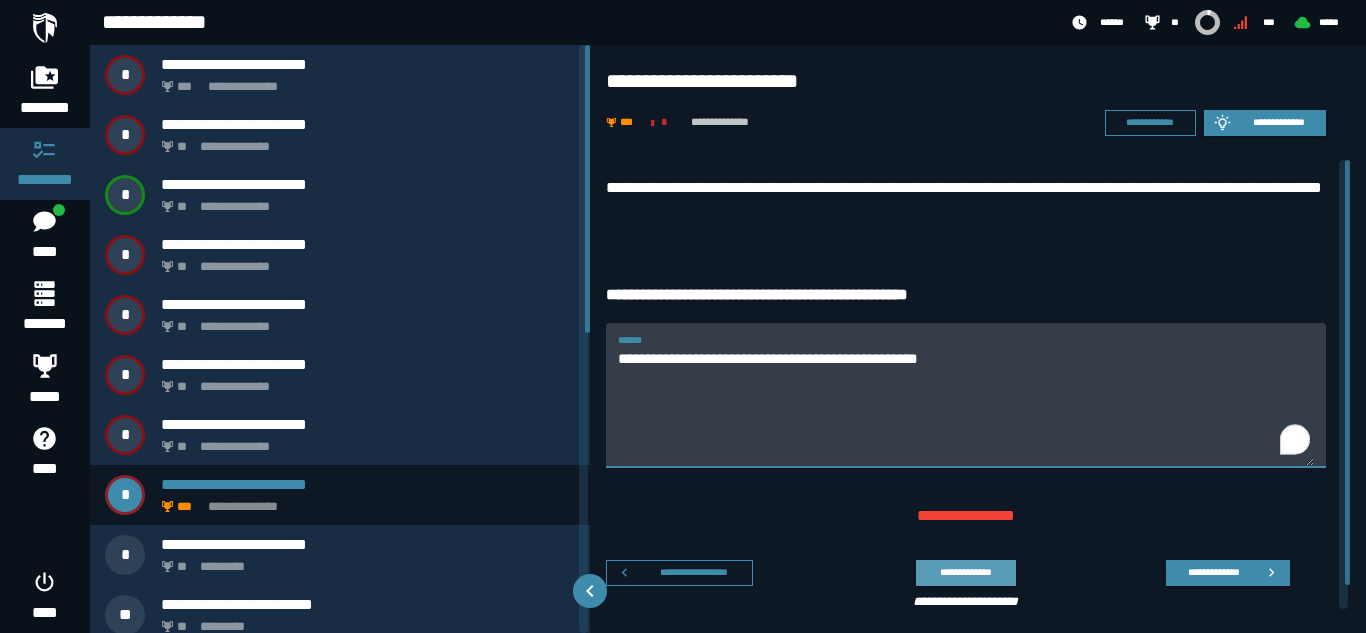 type on "**********" 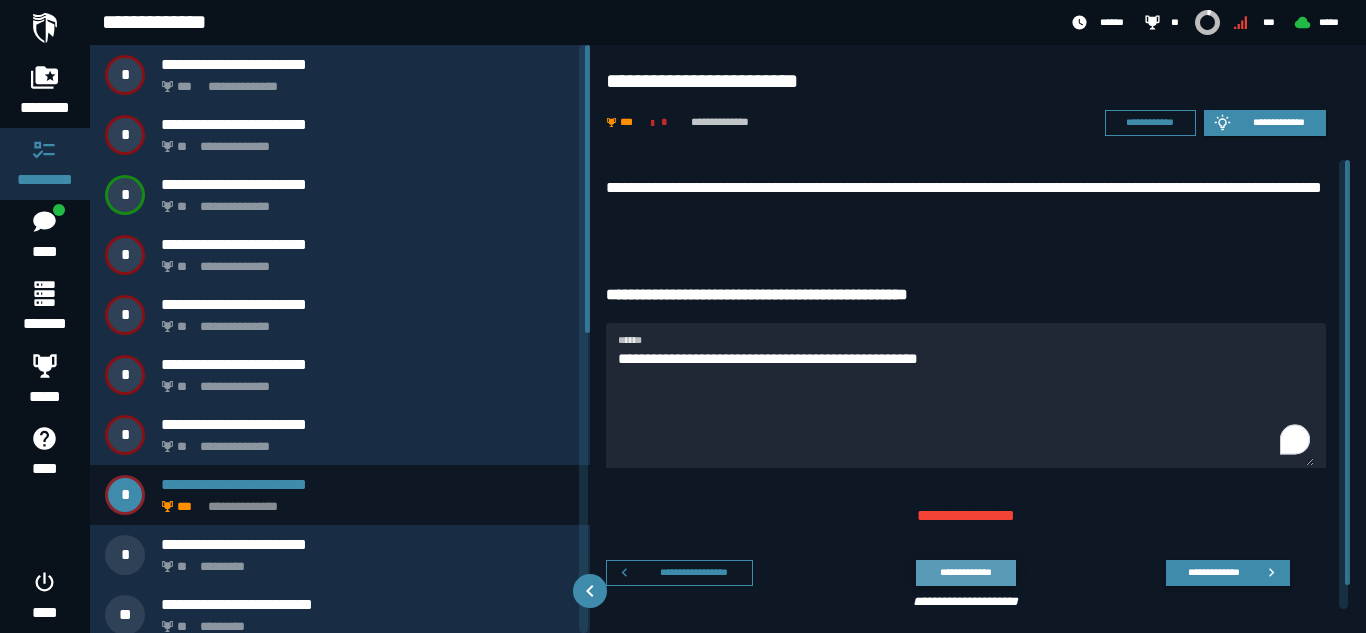 click on "**********" at bounding box center (965, 572) 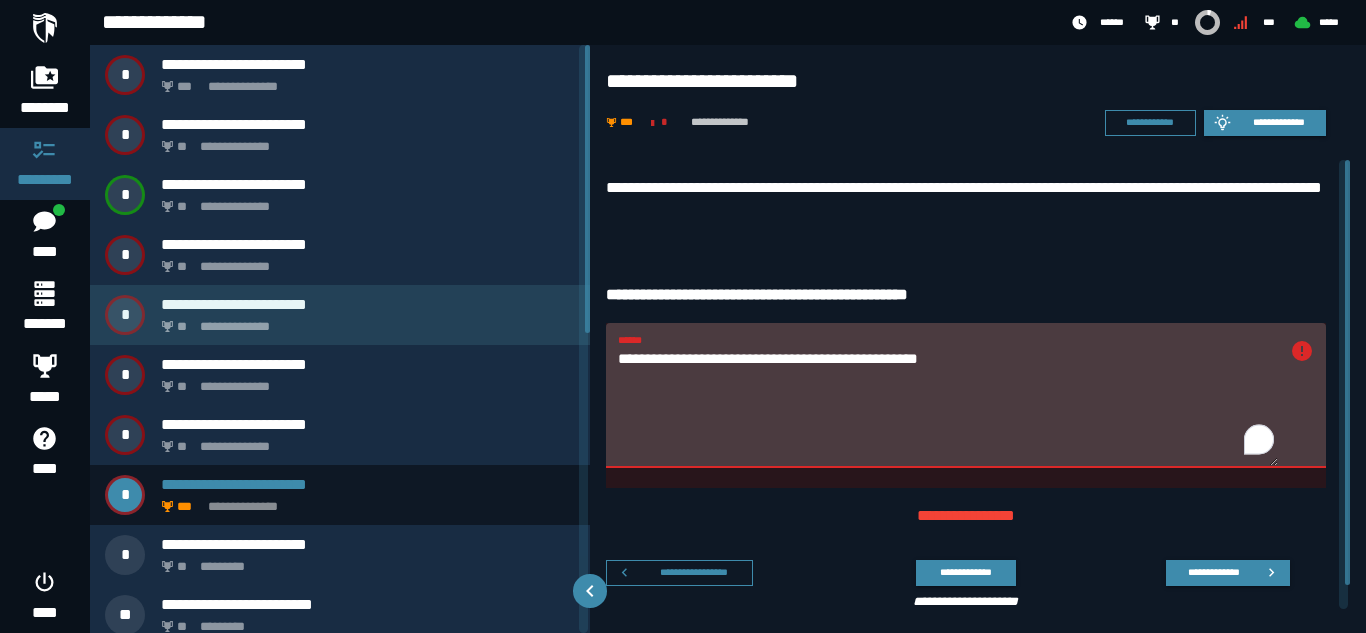 drag, startPoint x: 1008, startPoint y: 373, endPoint x: 549, endPoint y: 329, distance: 461.1041 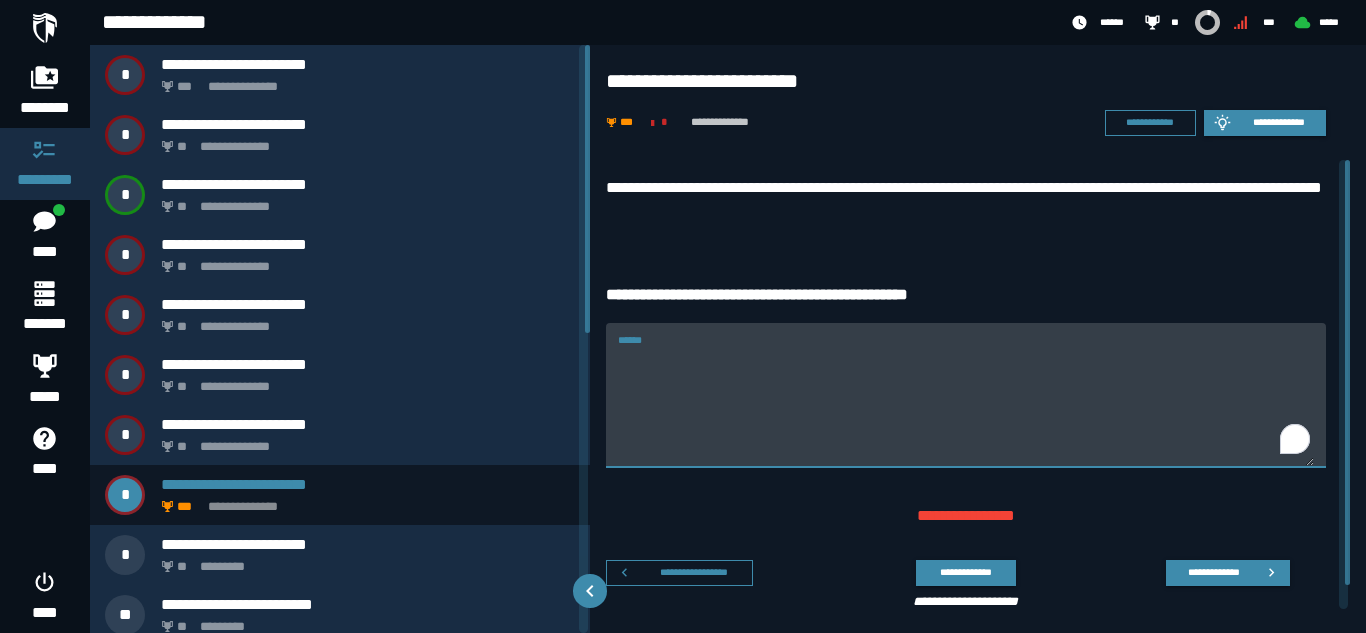 click on "******" at bounding box center [966, 407] 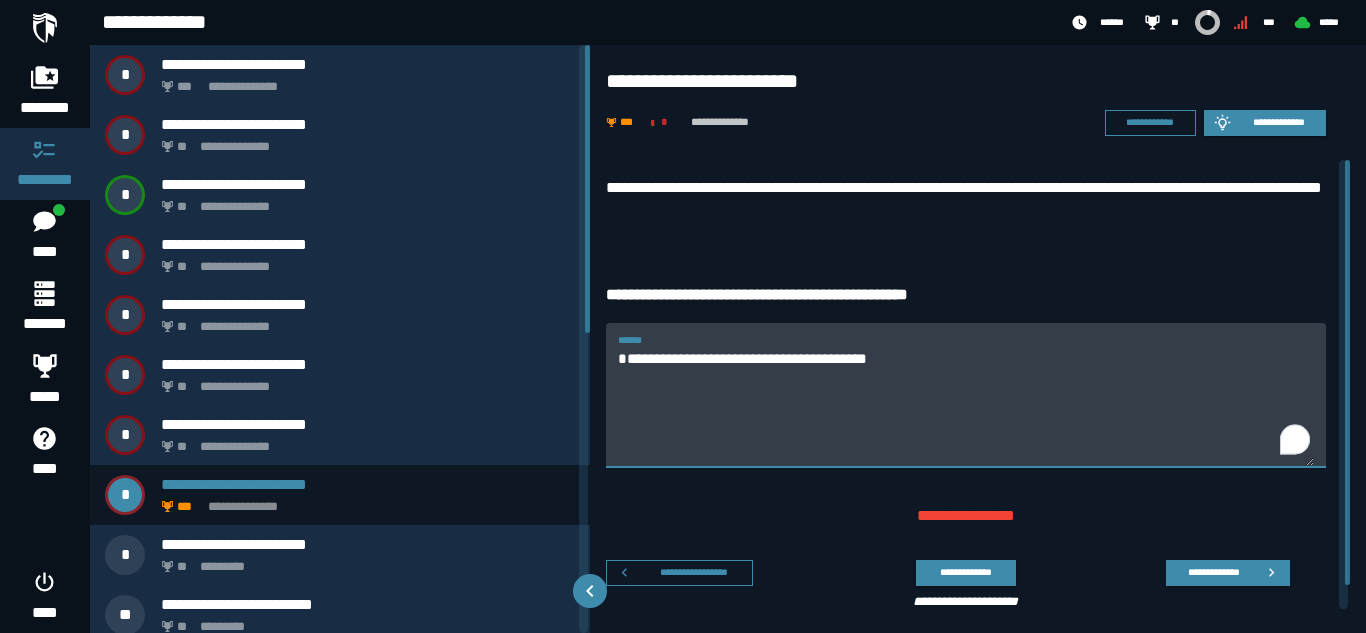 click on "**********" at bounding box center [966, 407] 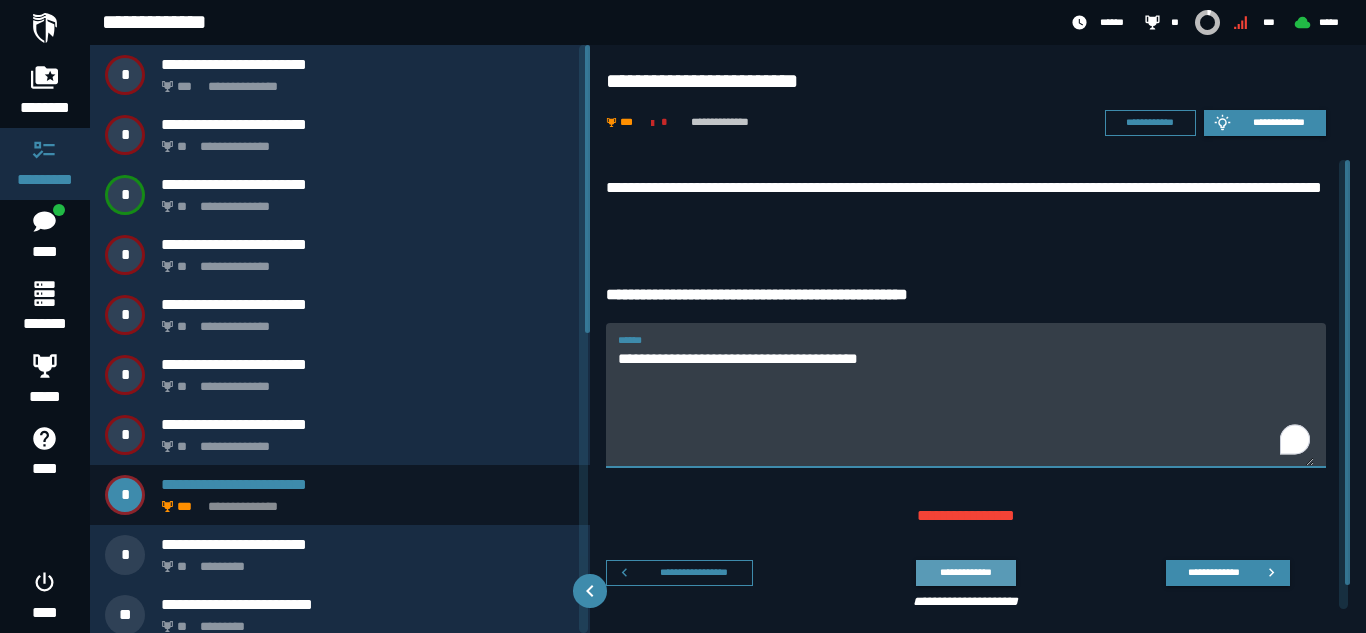 type on "**********" 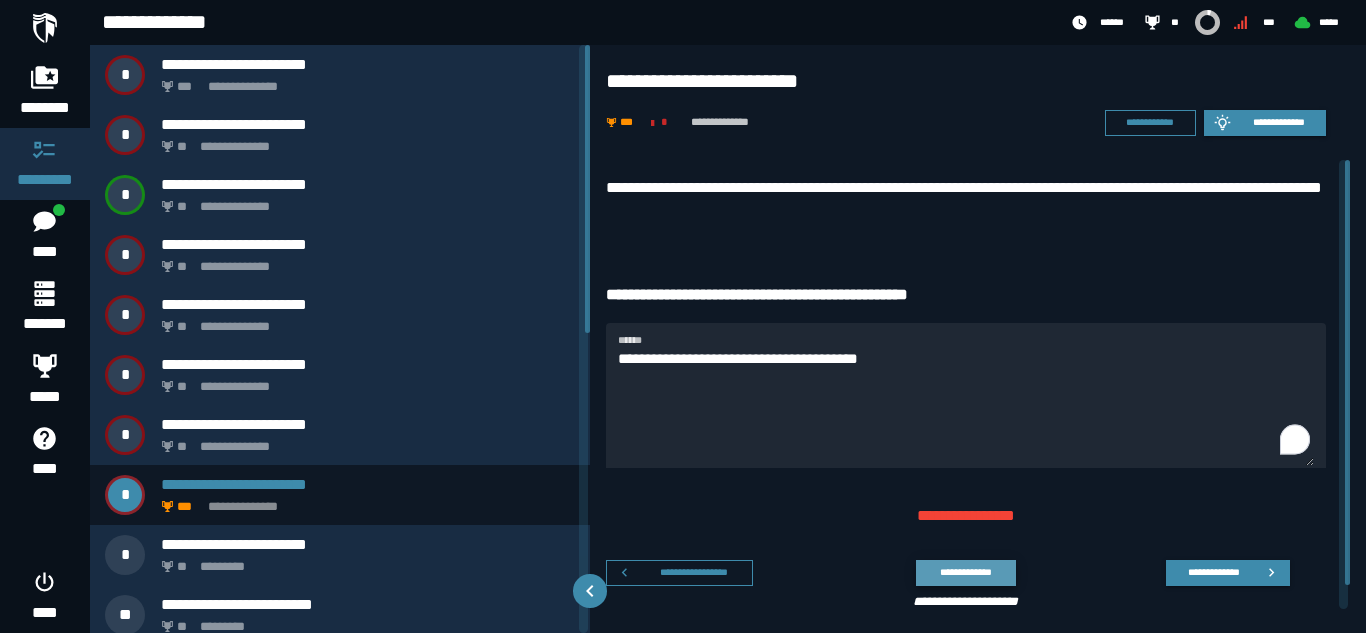click on "**********" at bounding box center [965, 572] 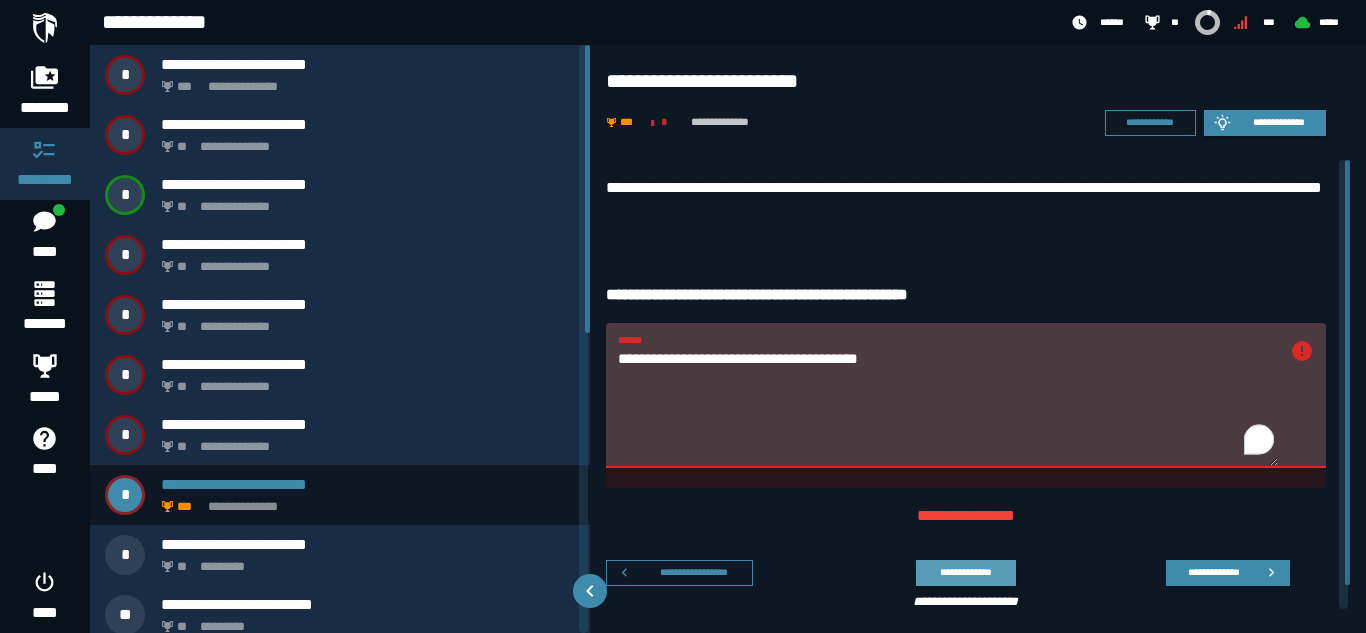 click on "**********" at bounding box center (965, 572) 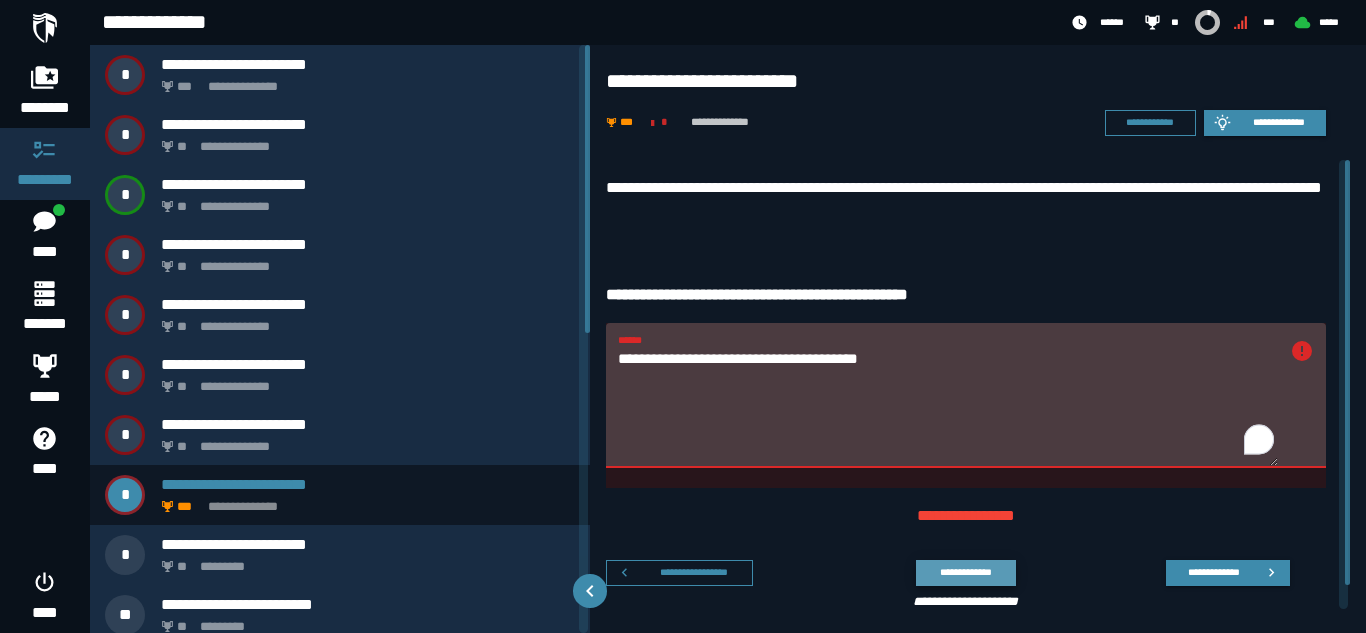 click on "**********" at bounding box center [965, 572] 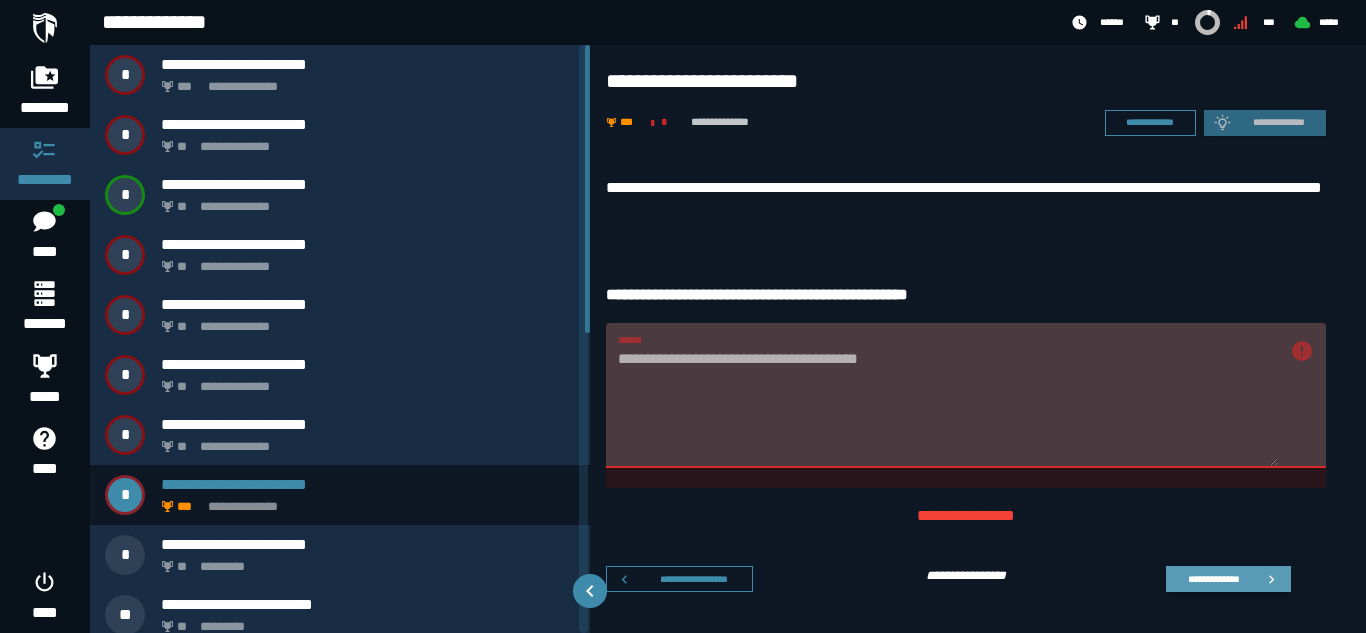 click on "**********" at bounding box center [1213, 578] 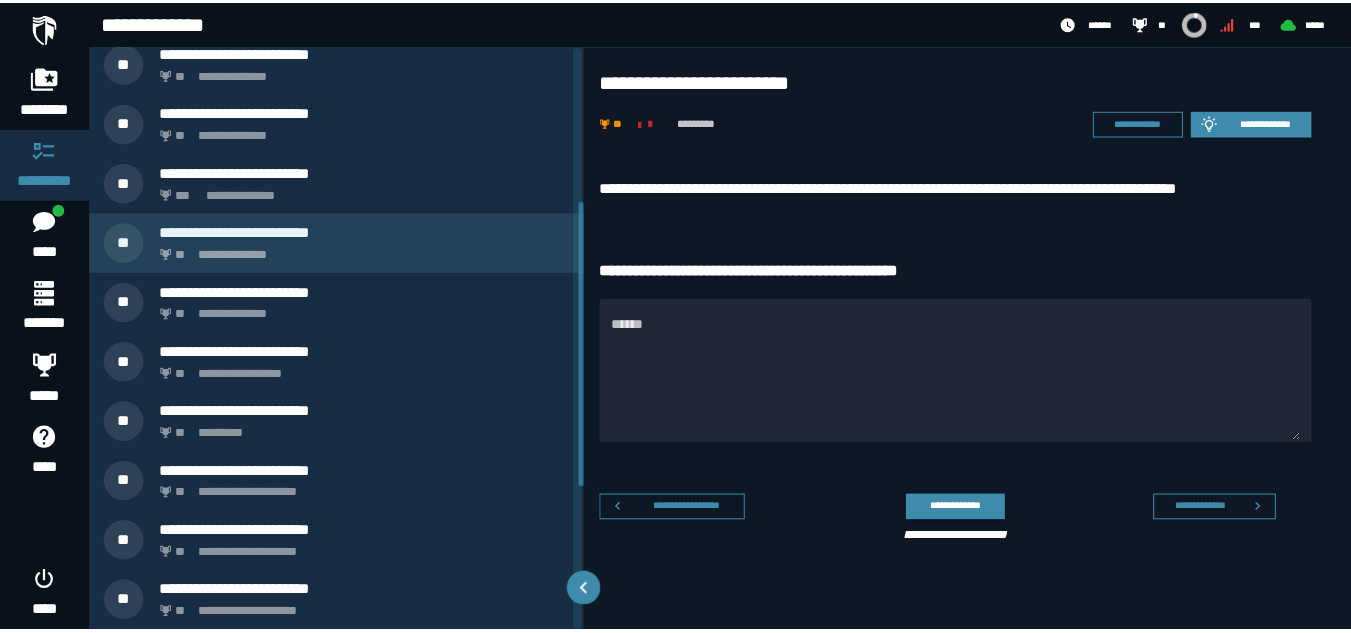 scroll, scrollTop: 0, scrollLeft: 0, axis: both 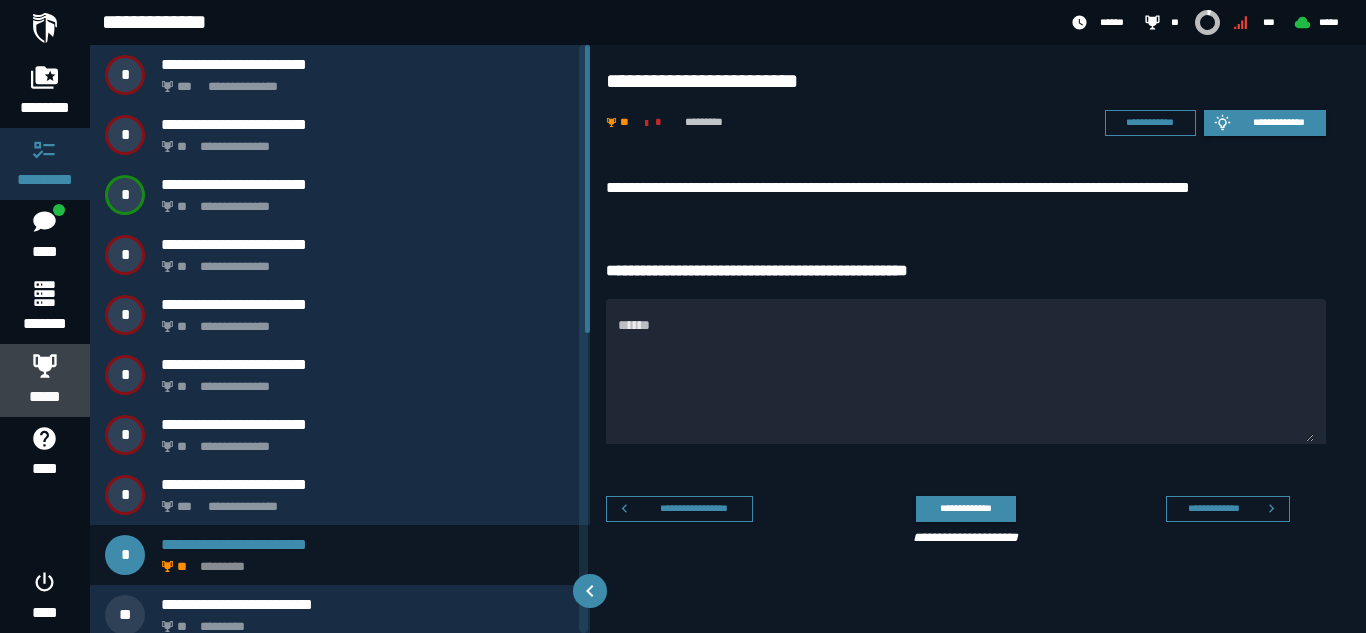 click on "*****" 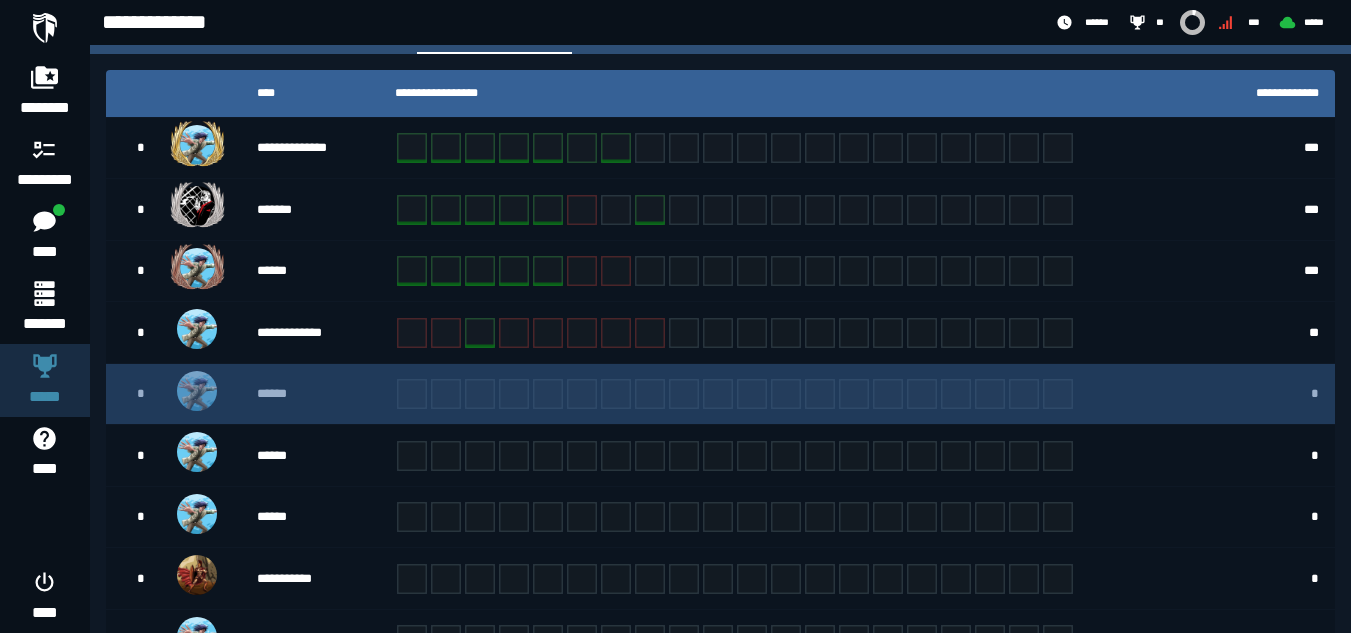 scroll, scrollTop: 573, scrollLeft: 0, axis: vertical 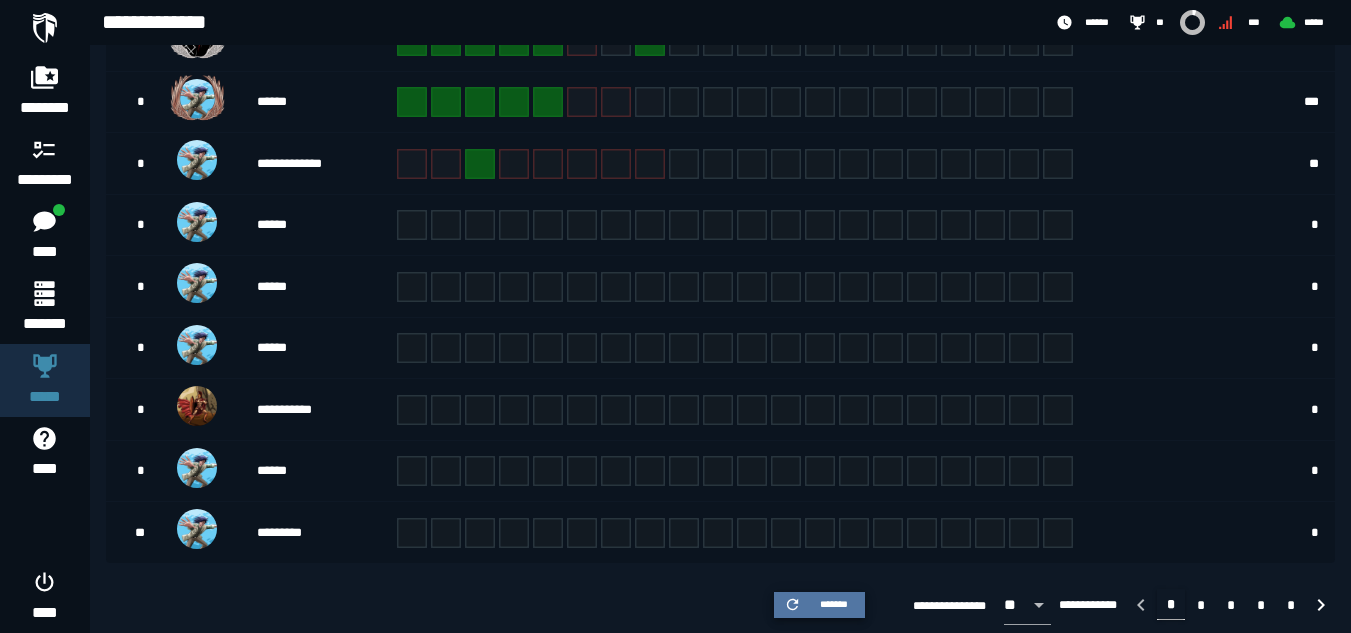 click on "*******" at bounding box center (820, 605) 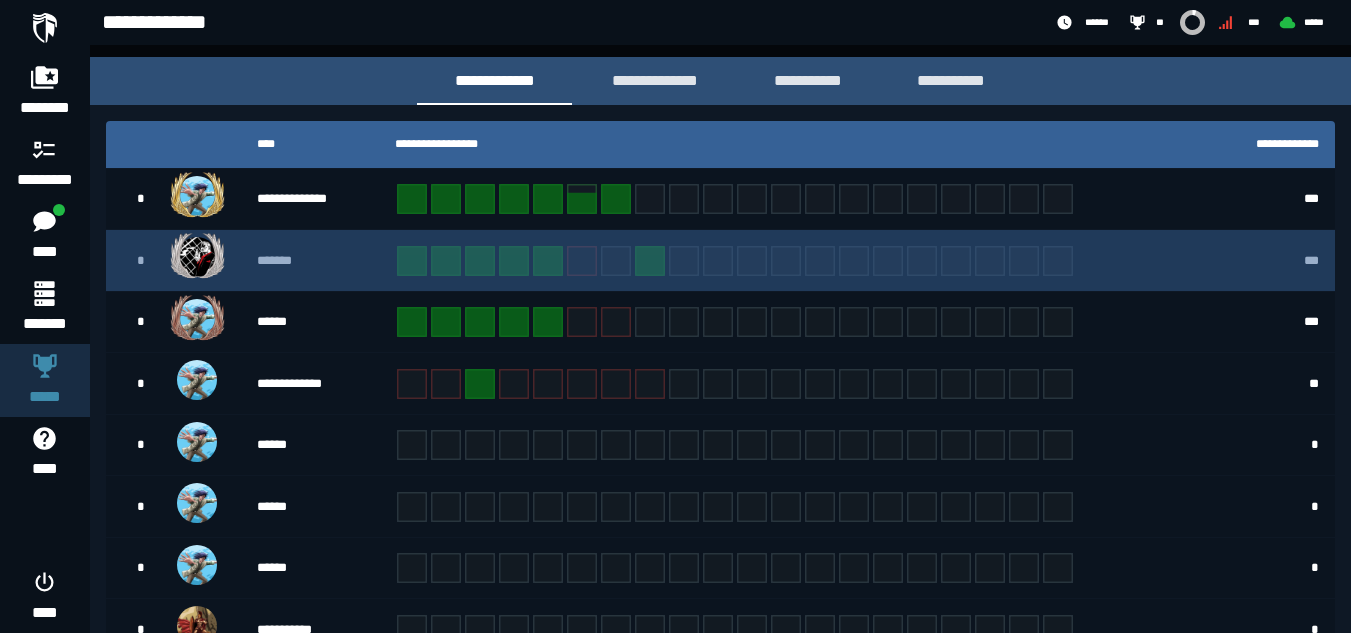 scroll, scrollTop: 354, scrollLeft: 0, axis: vertical 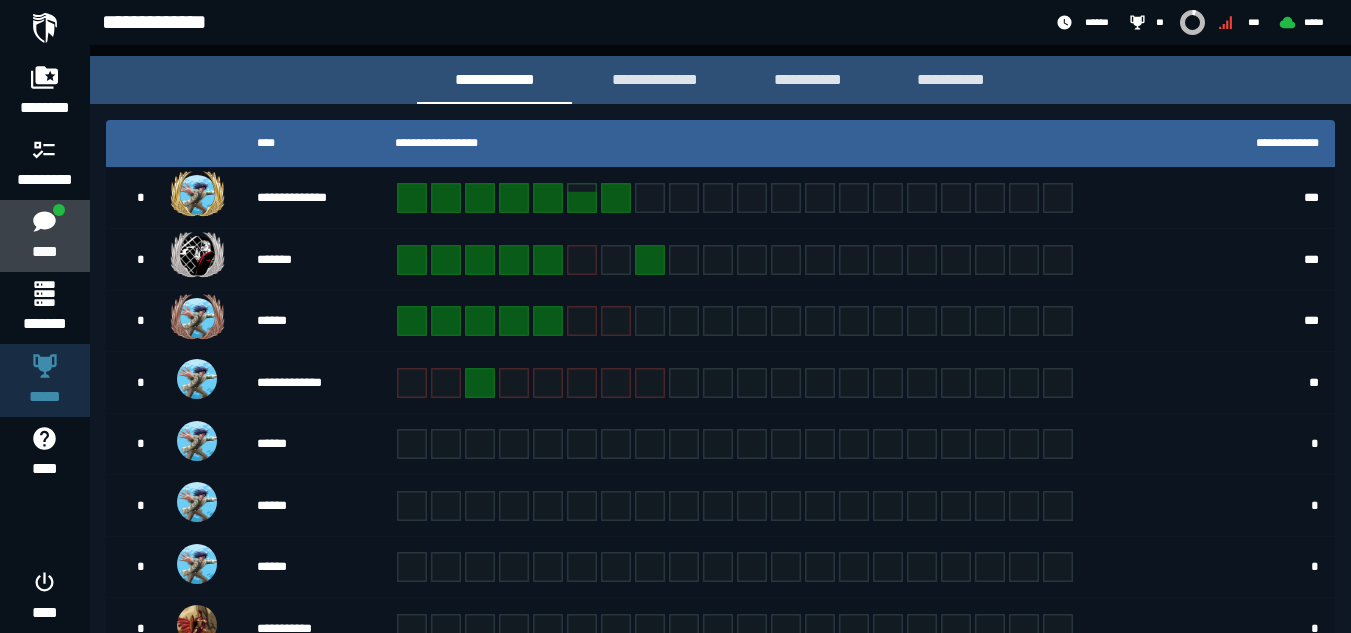 click 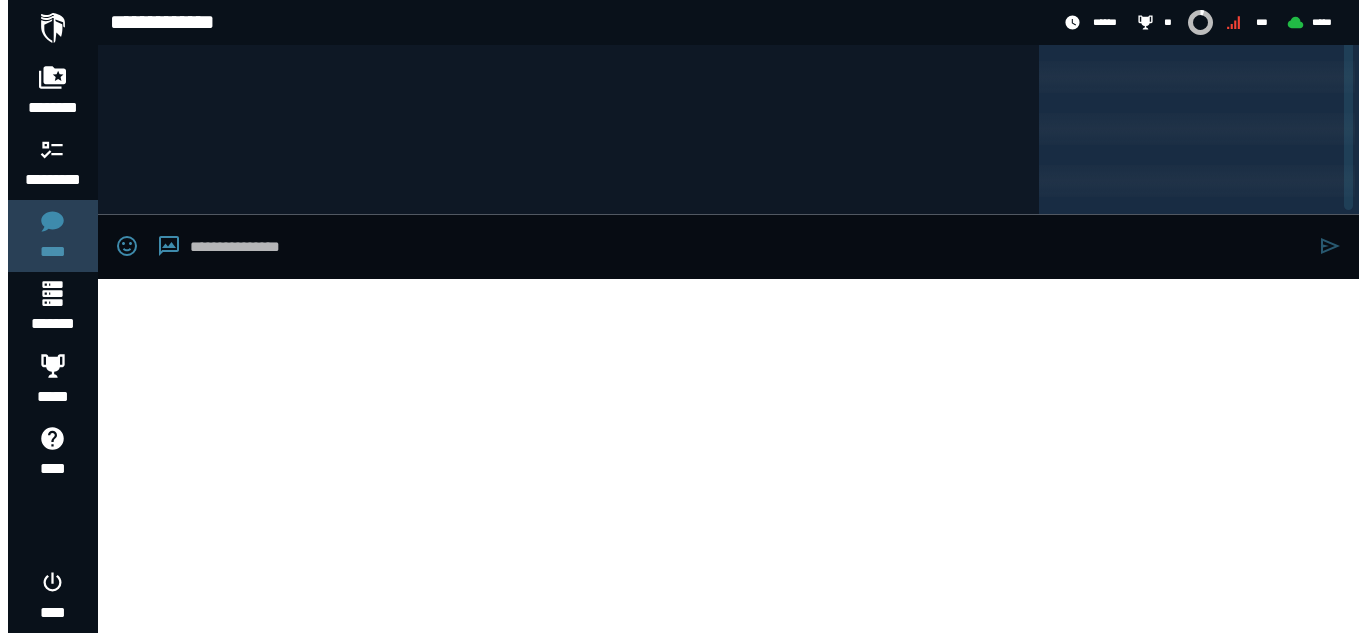 scroll, scrollTop: 0, scrollLeft: 0, axis: both 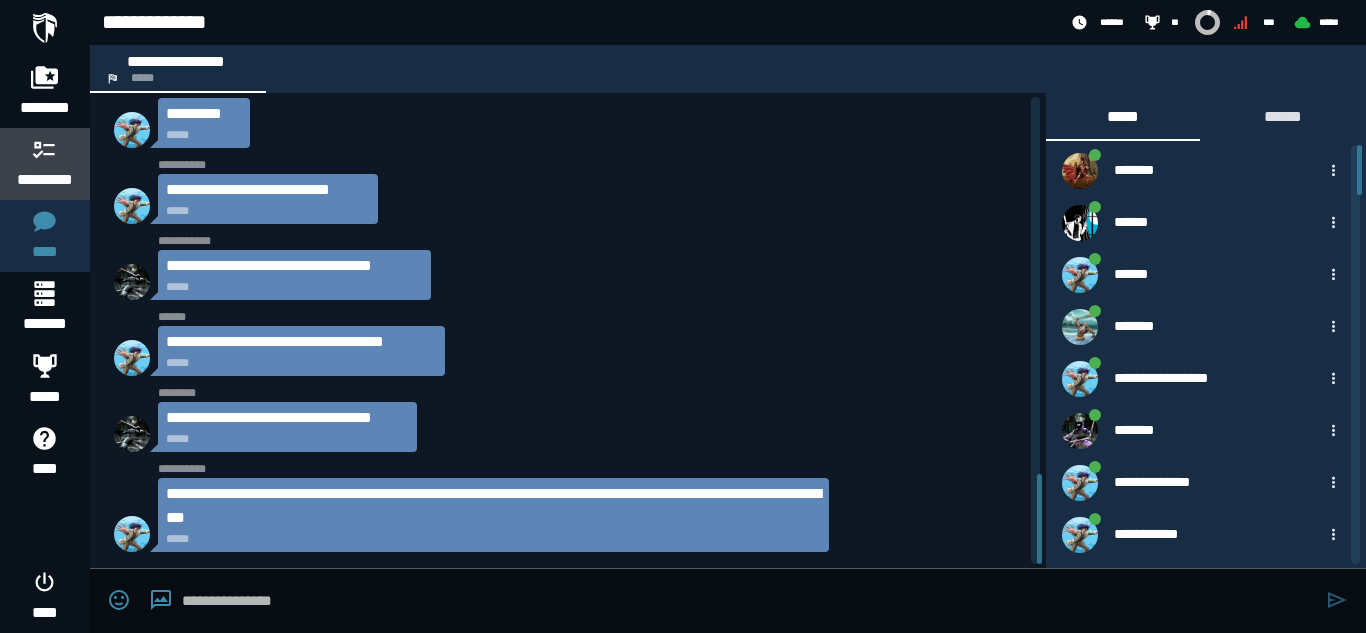 click on "*********" at bounding box center (45, 180) 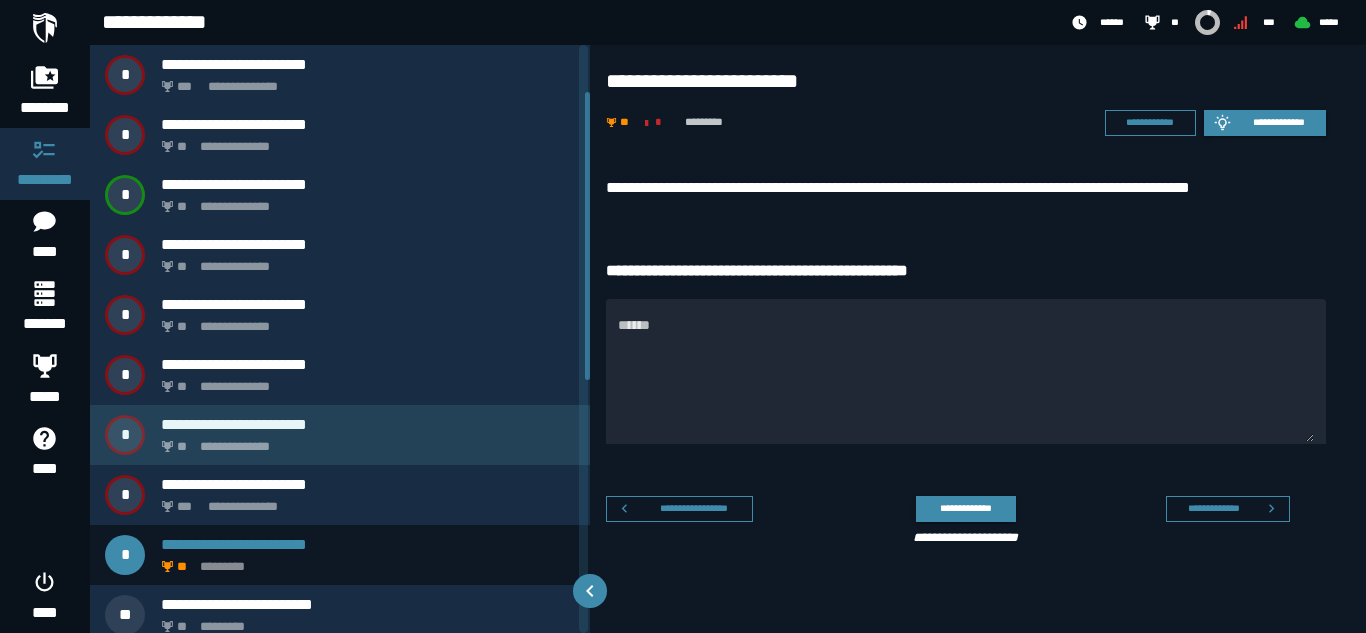 scroll, scrollTop: 182, scrollLeft: 0, axis: vertical 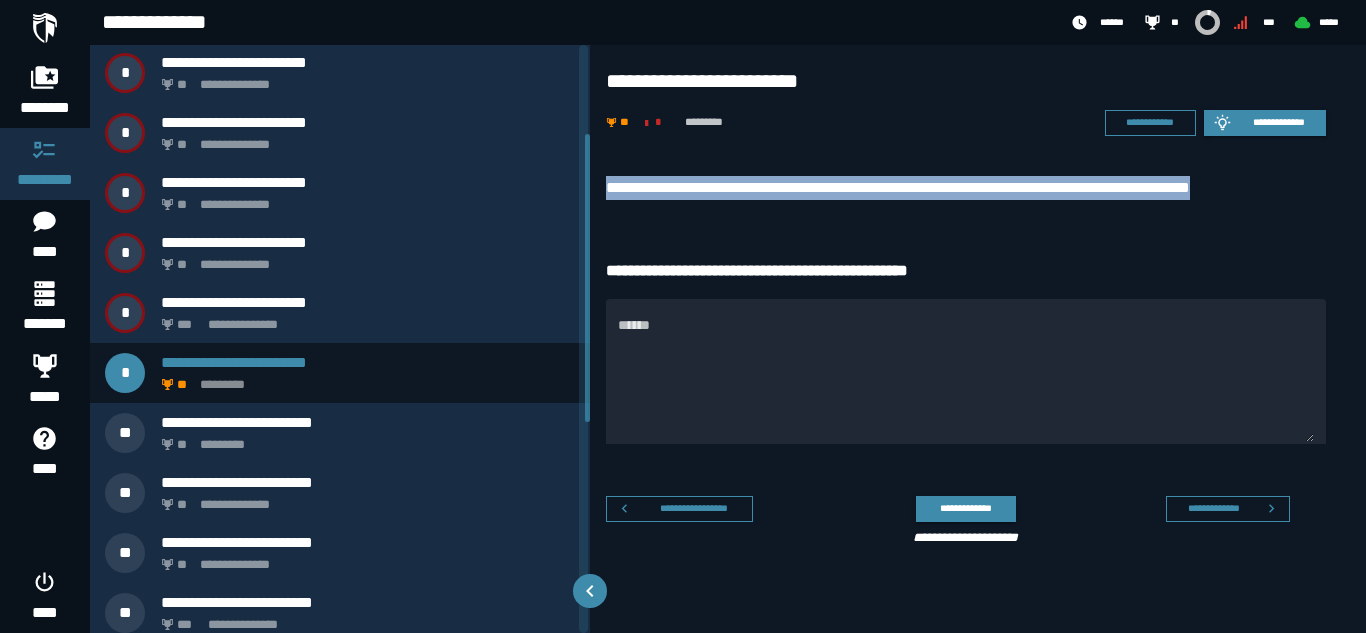 drag, startPoint x: 605, startPoint y: 182, endPoint x: 1325, endPoint y: 169, distance: 720.1174 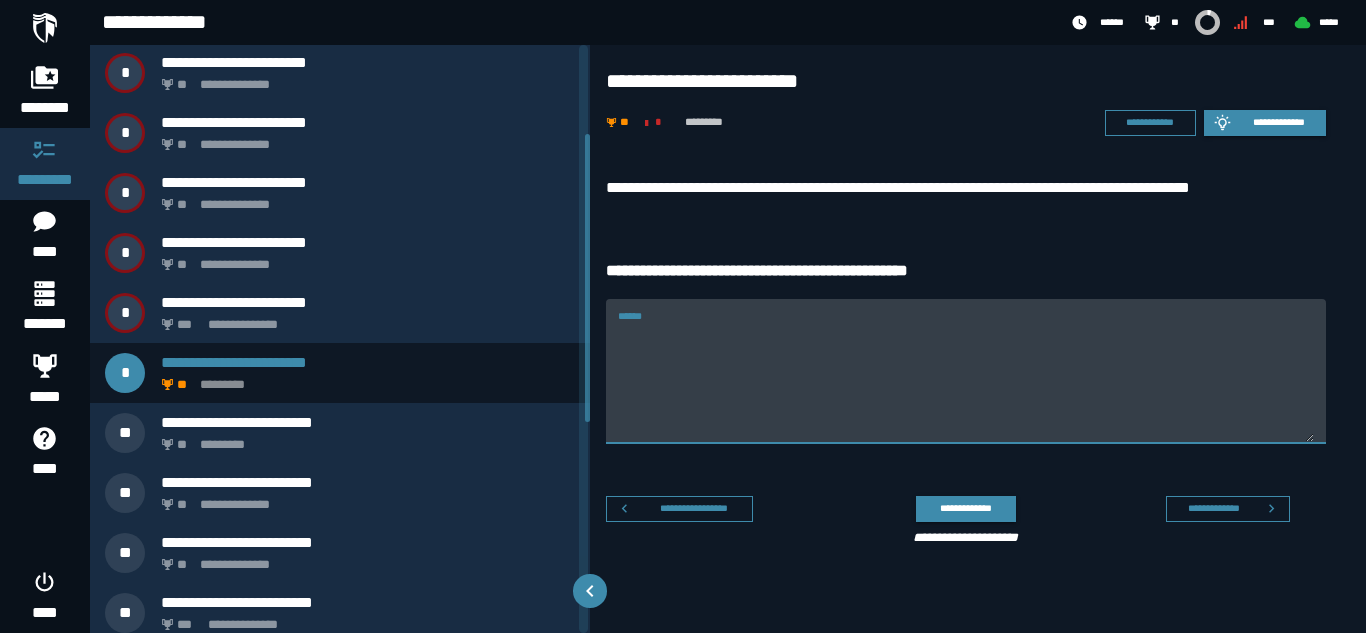 click on "******" at bounding box center (966, 371) 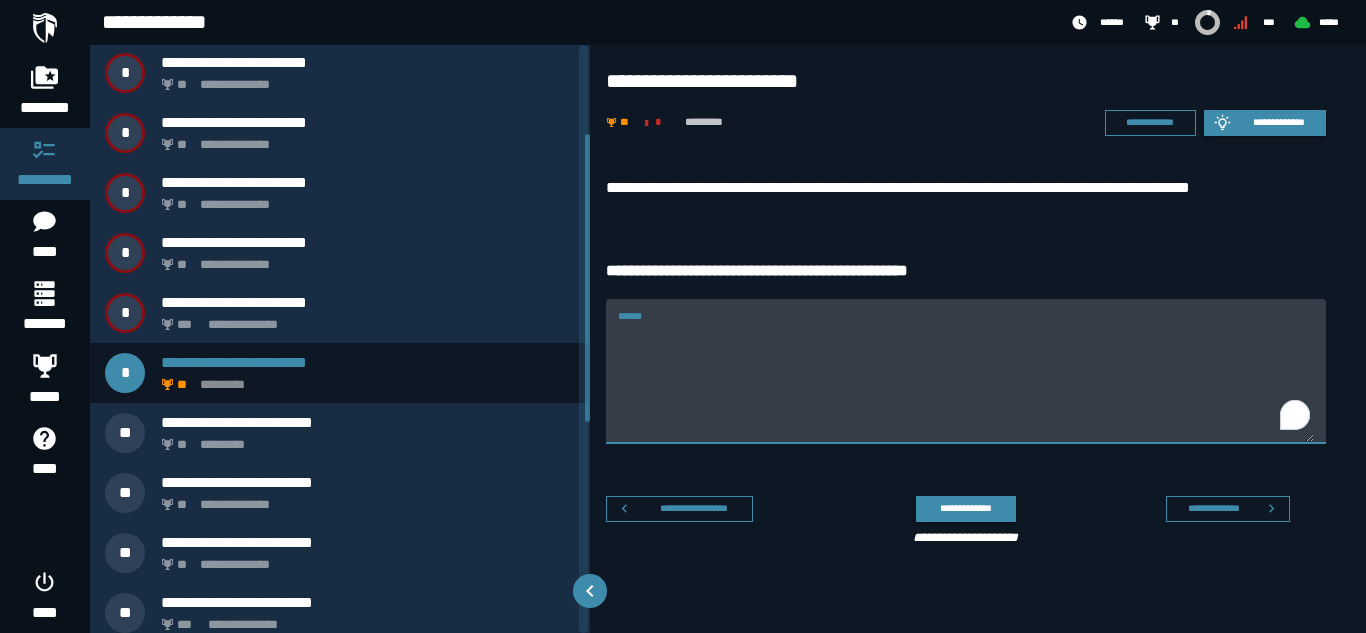 paste on "**********" 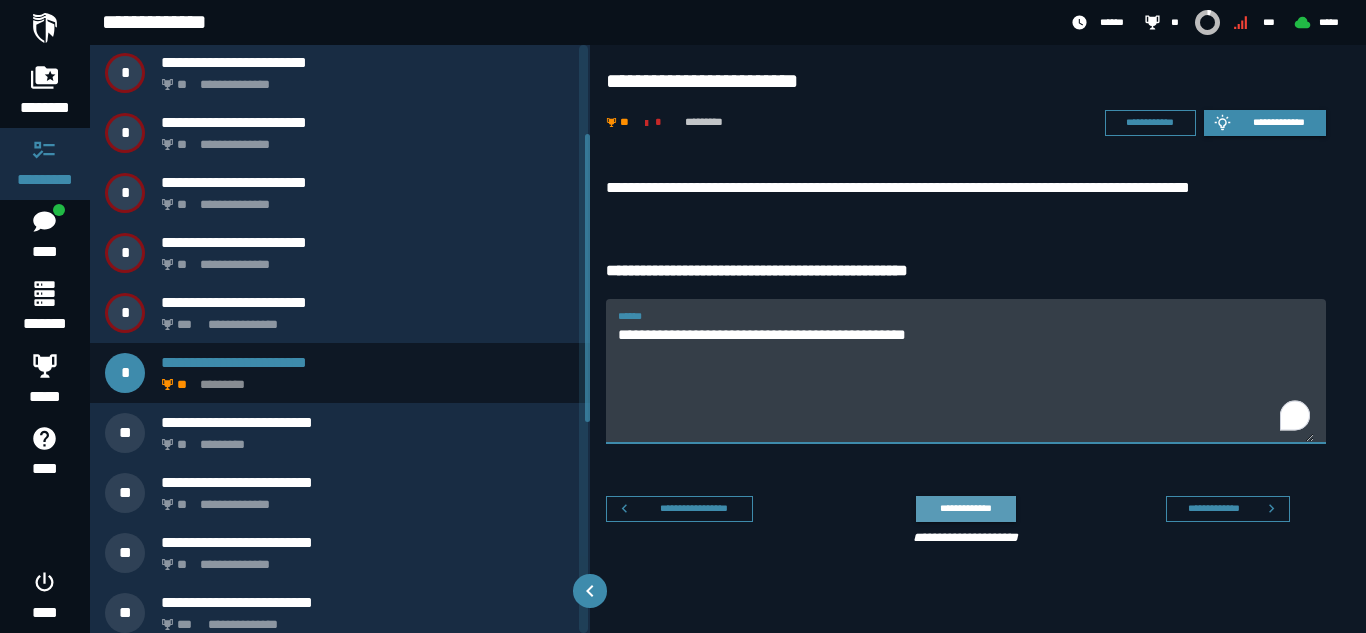 type on "**********" 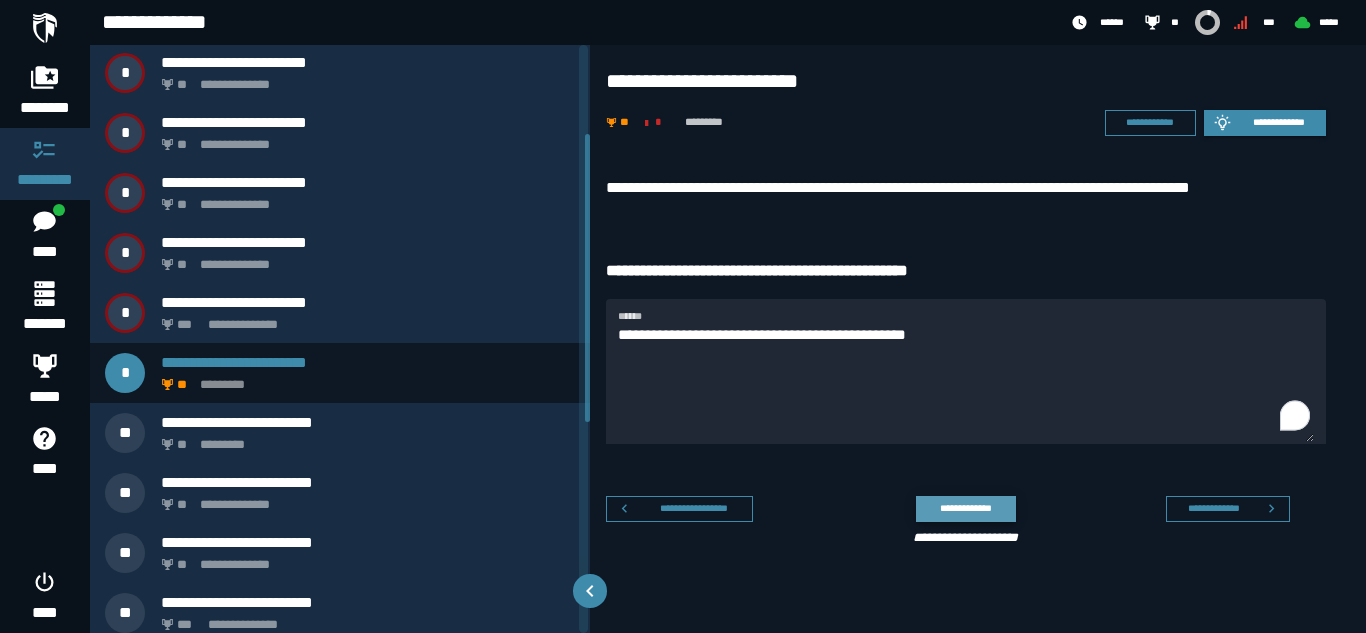 click on "**********" at bounding box center [965, 508] 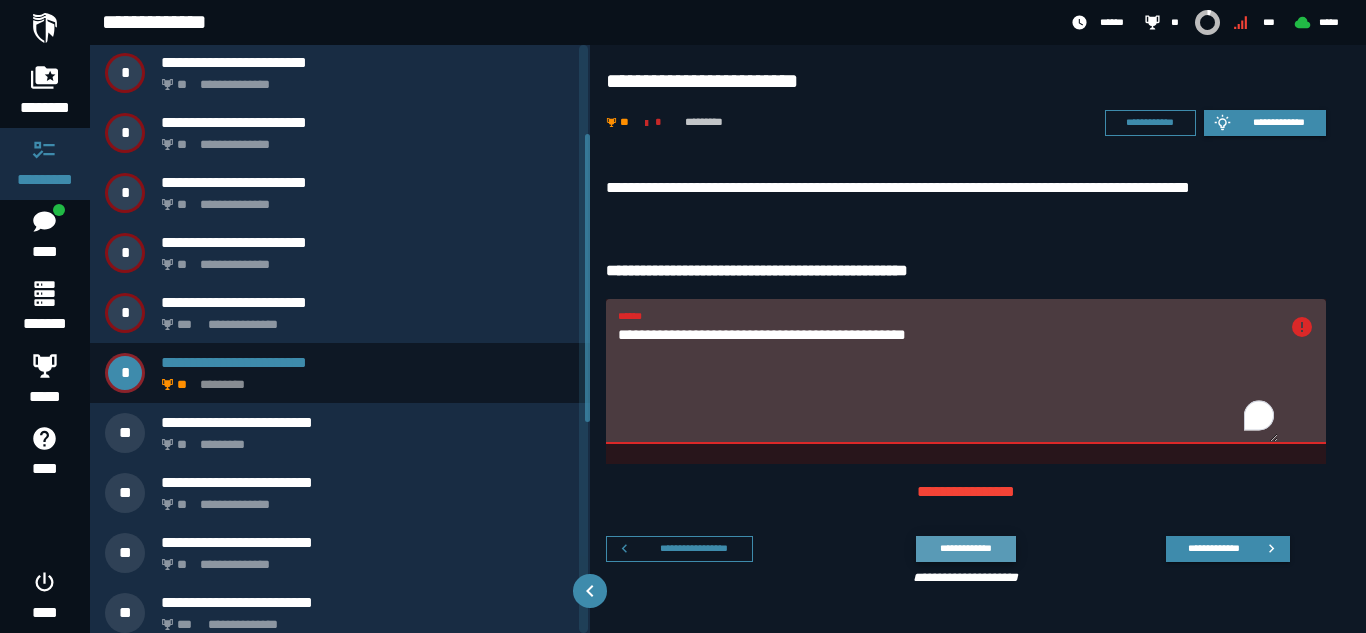 click on "**********" 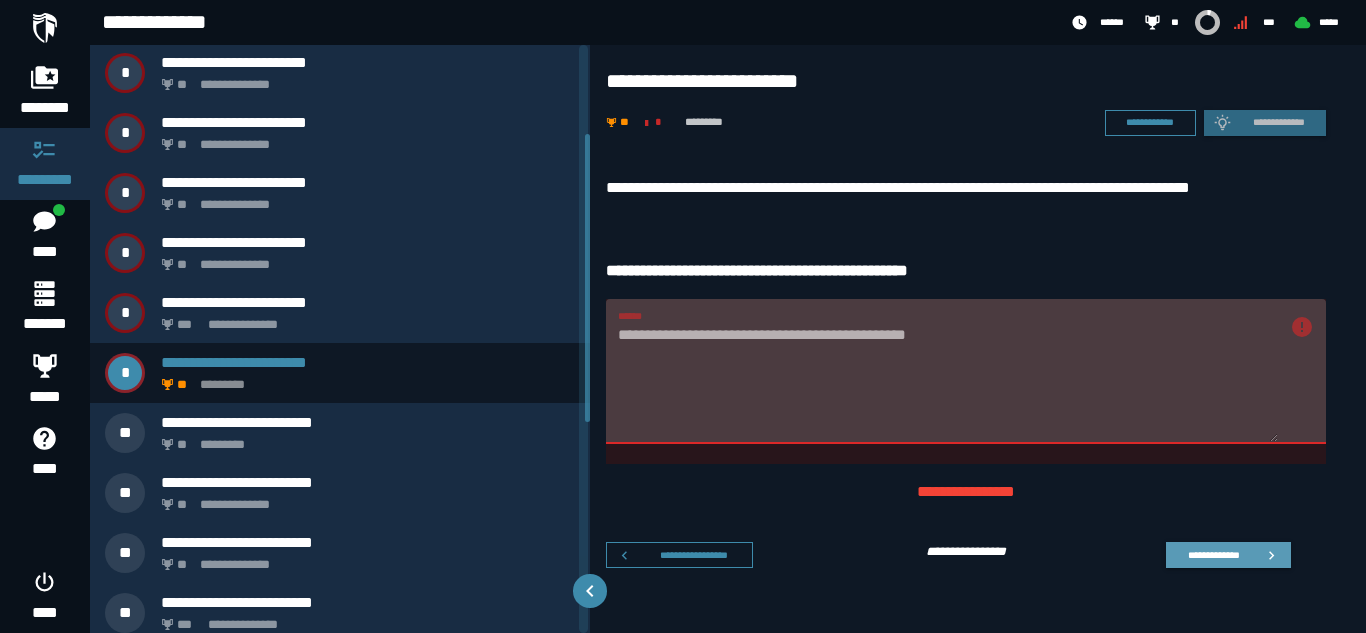 click on "**********" at bounding box center [1213, 554] 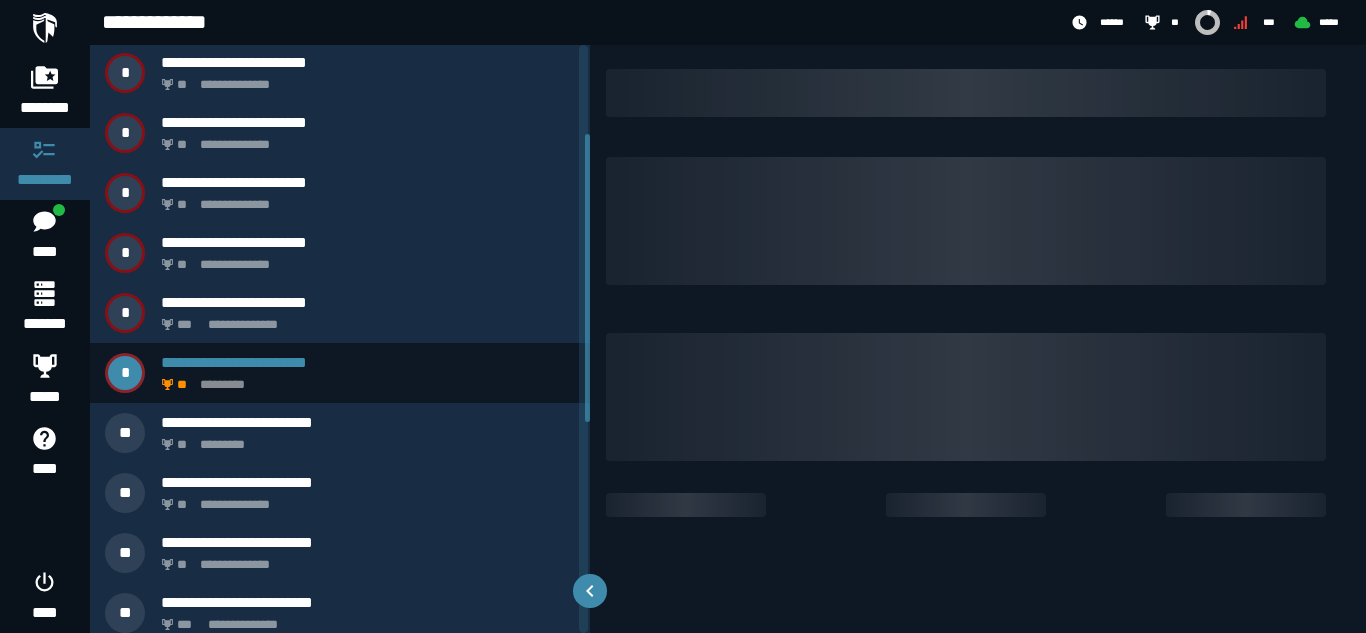 scroll, scrollTop: 12, scrollLeft: 0, axis: vertical 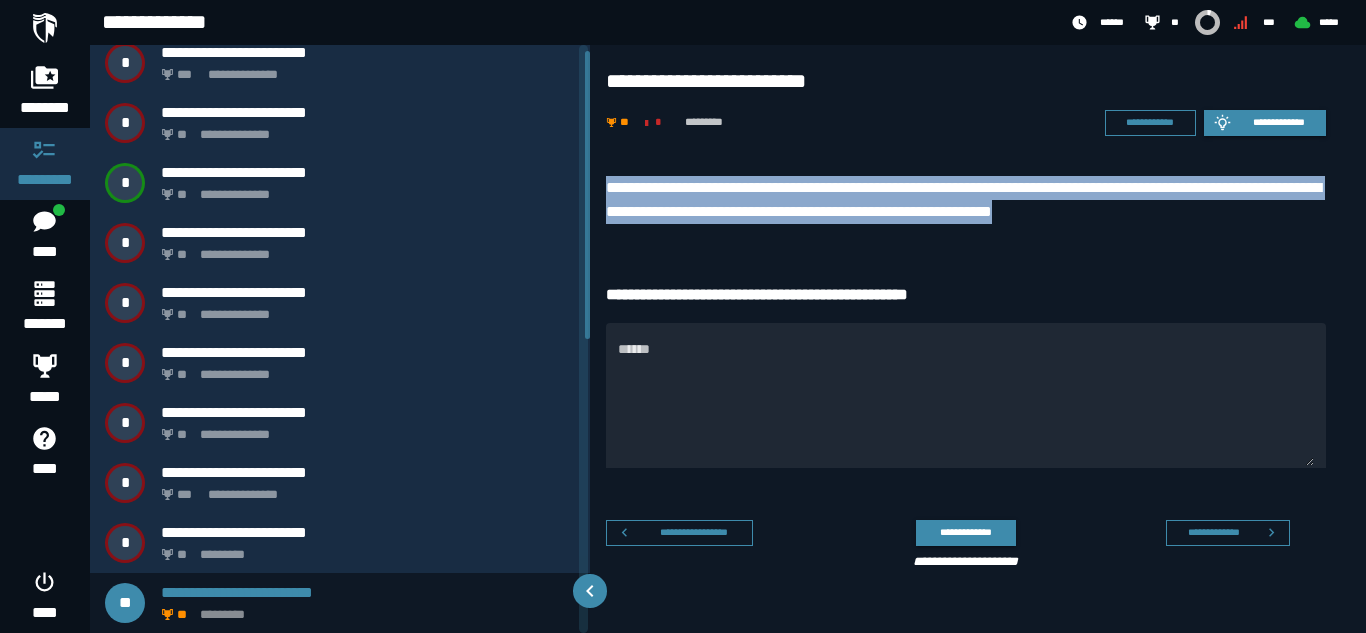 drag, startPoint x: 605, startPoint y: 186, endPoint x: 1220, endPoint y: 208, distance: 615.3934 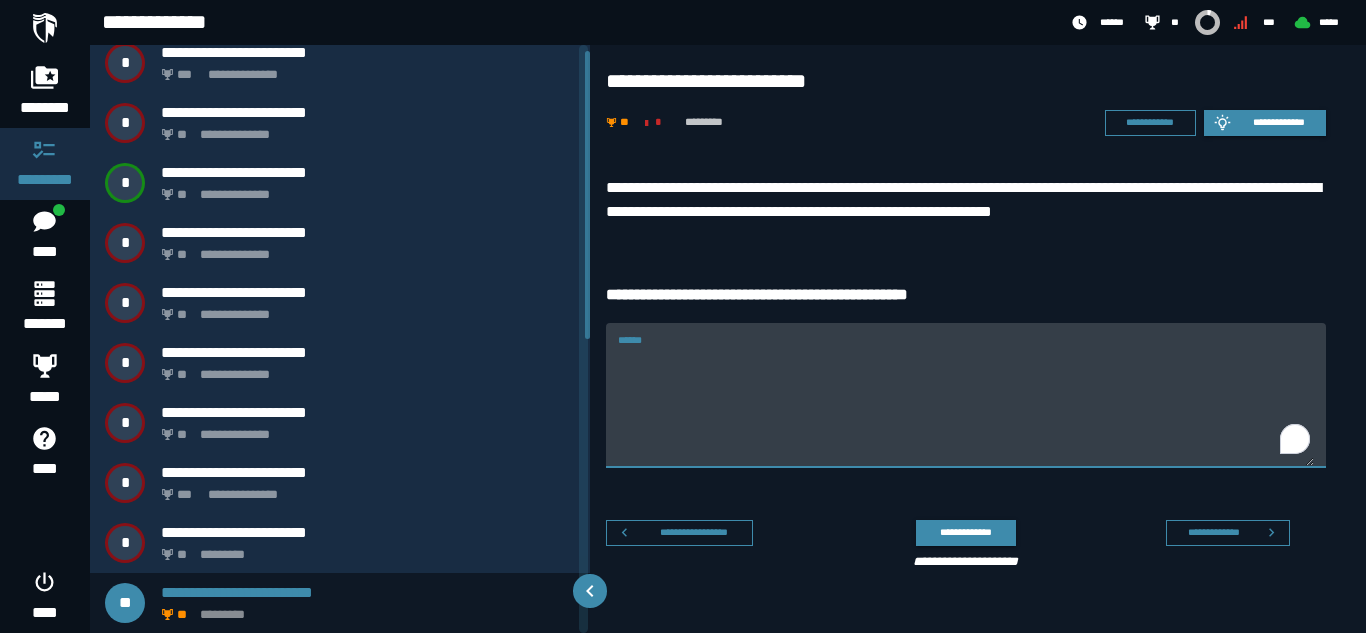 click on "******" at bounding box center (966, 407) 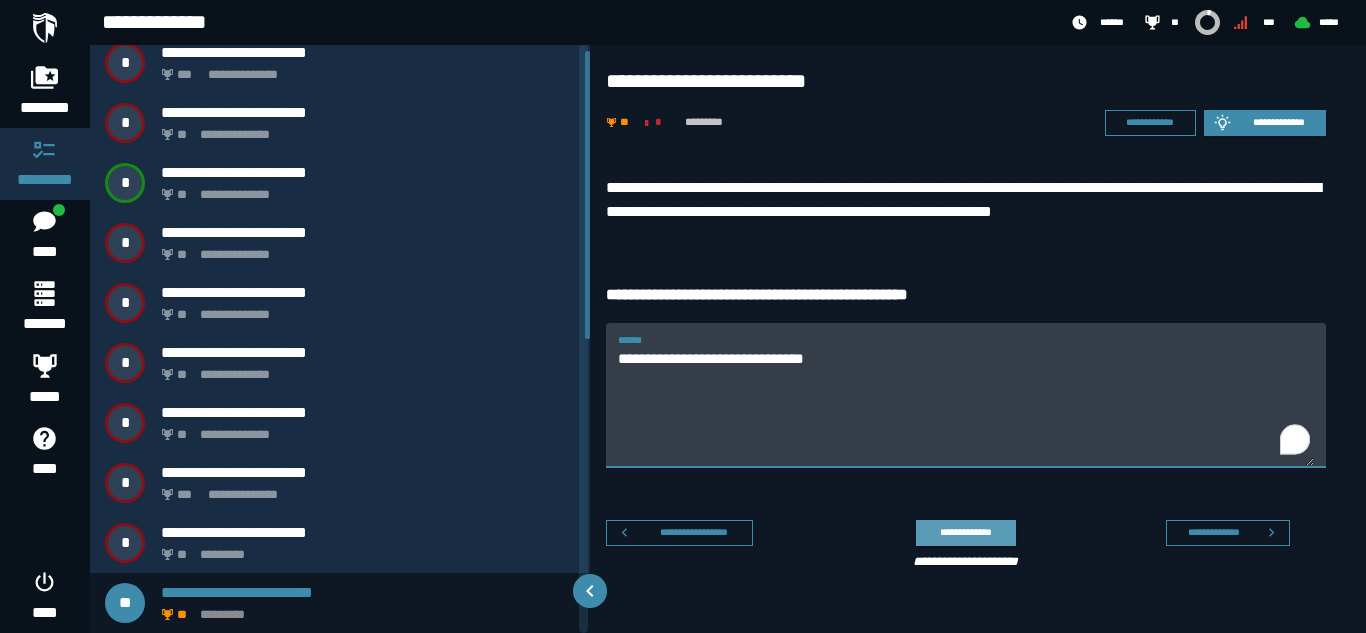 type on "**********" 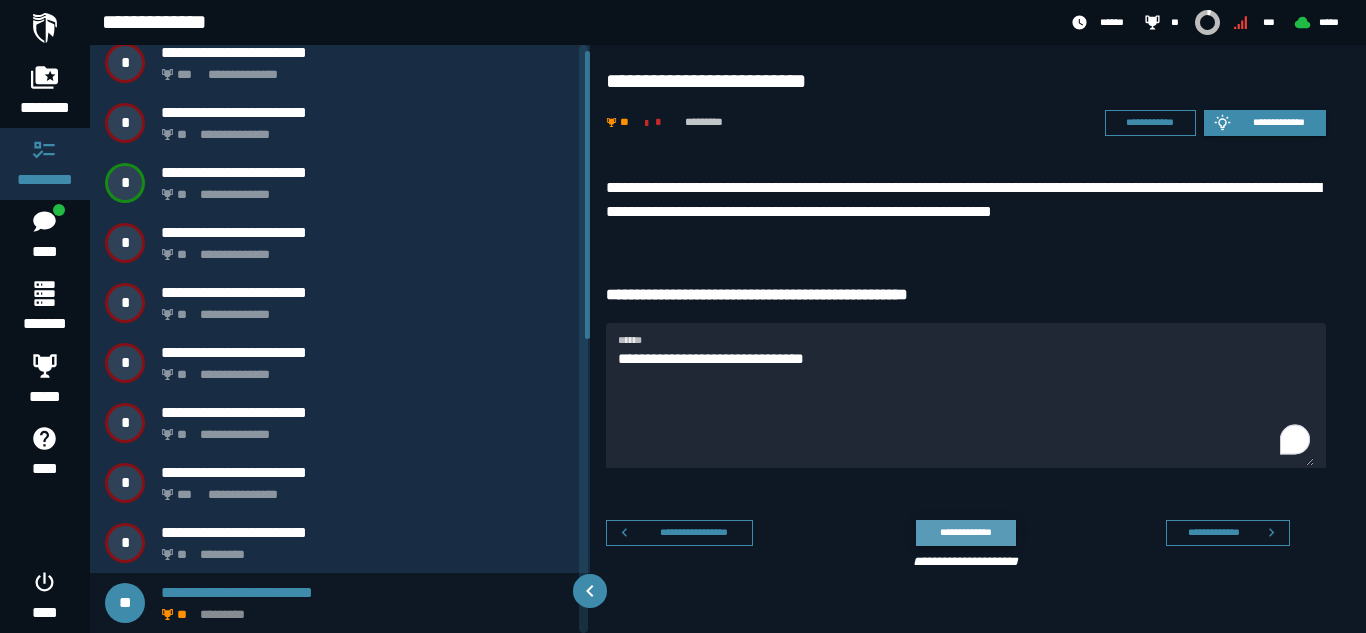click on "**********" at bounding box center [965, 532] 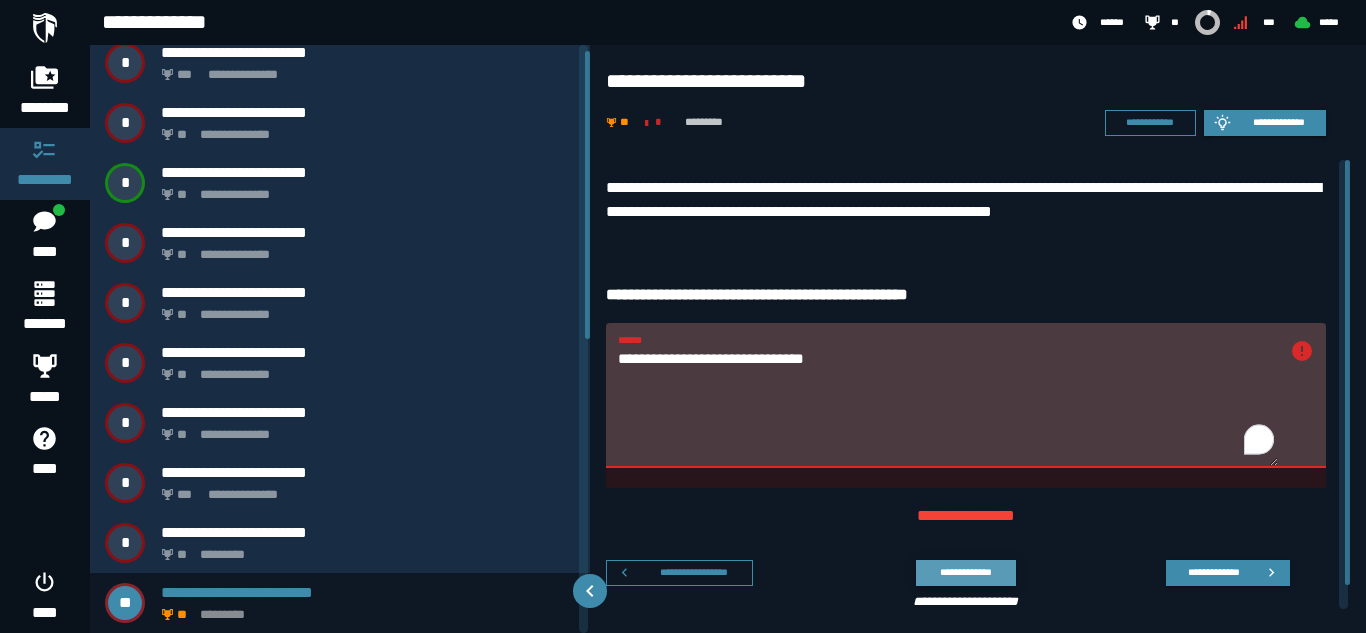 click on "**********" at bounding box center (965, 572) 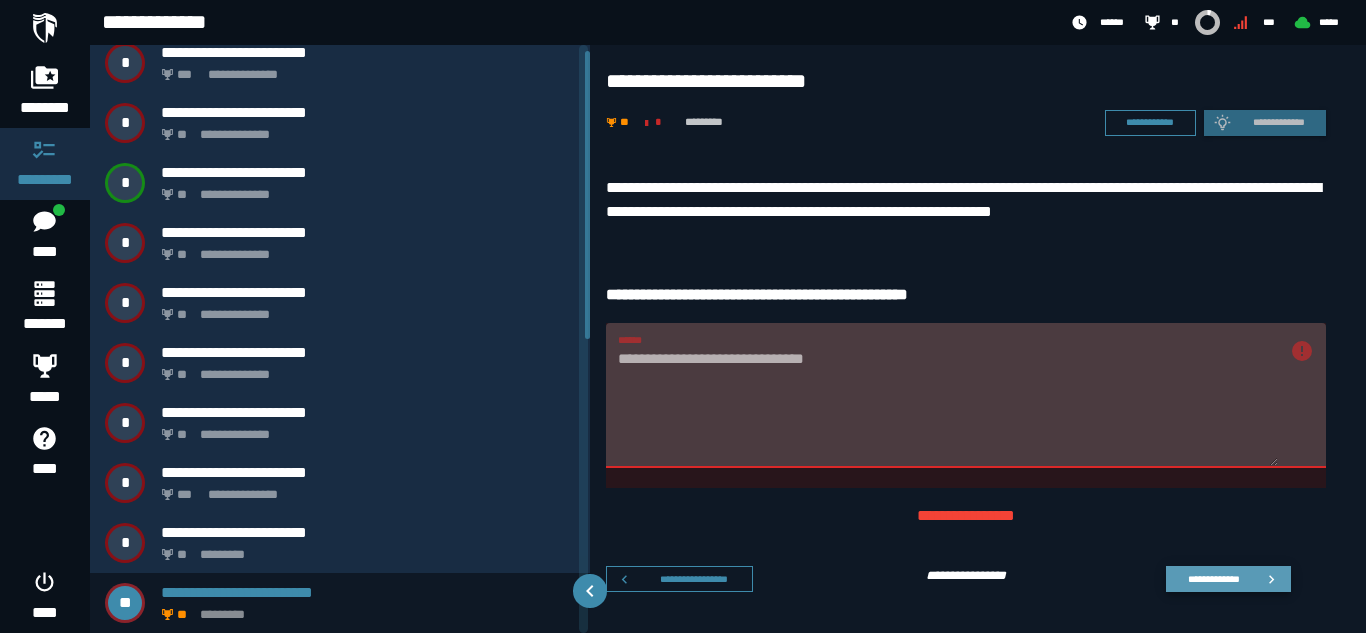 click 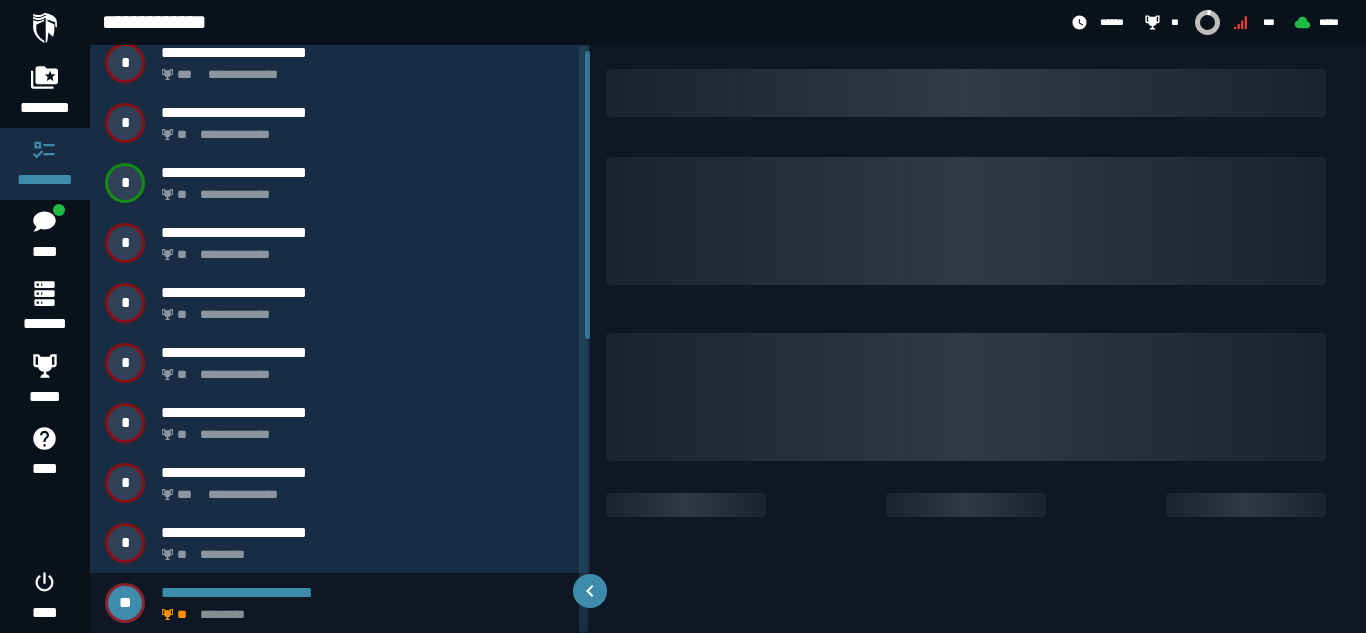 scroll, scrollTop: 72, scrollLeft: 0, axis: vertical 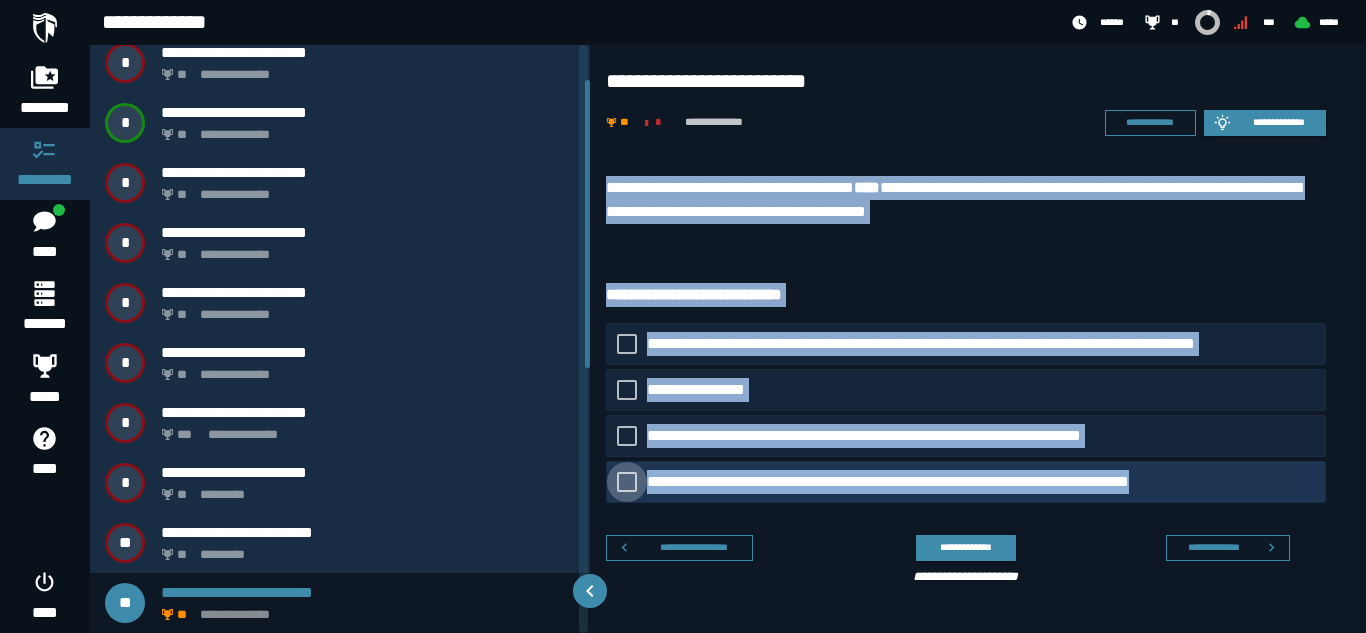 drag, startPoint x: 606, startPoint y: 183, endPoint x: 1192, endPoint y: 477, distance: 655.6157 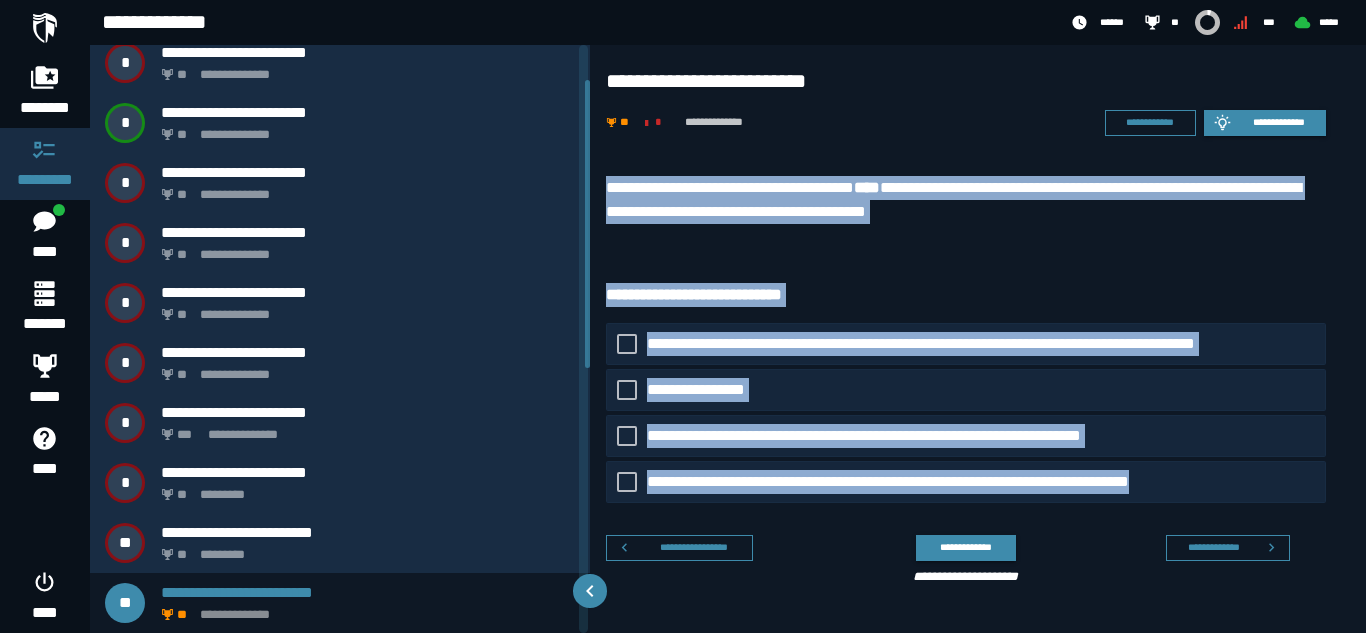 click on "**********" at bounding box center [978, 384] 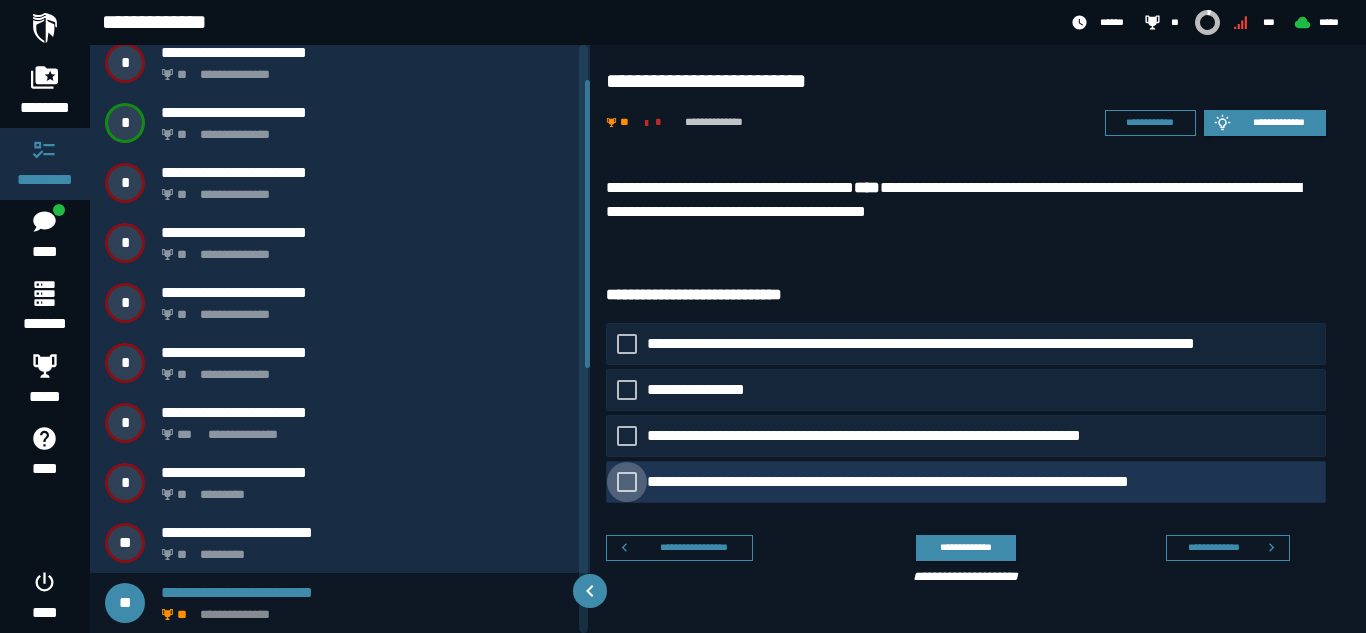 click on "**********" at bounding box center (920, 482) 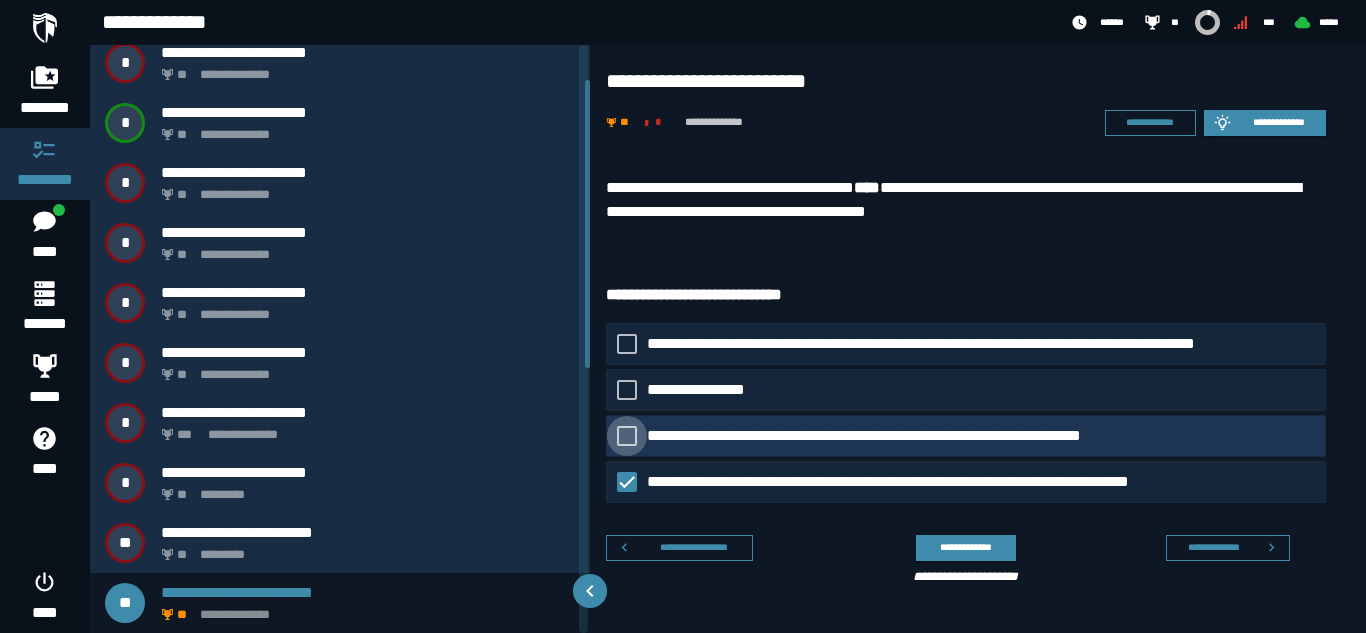click on "**********" at bounding box center [910, 436] 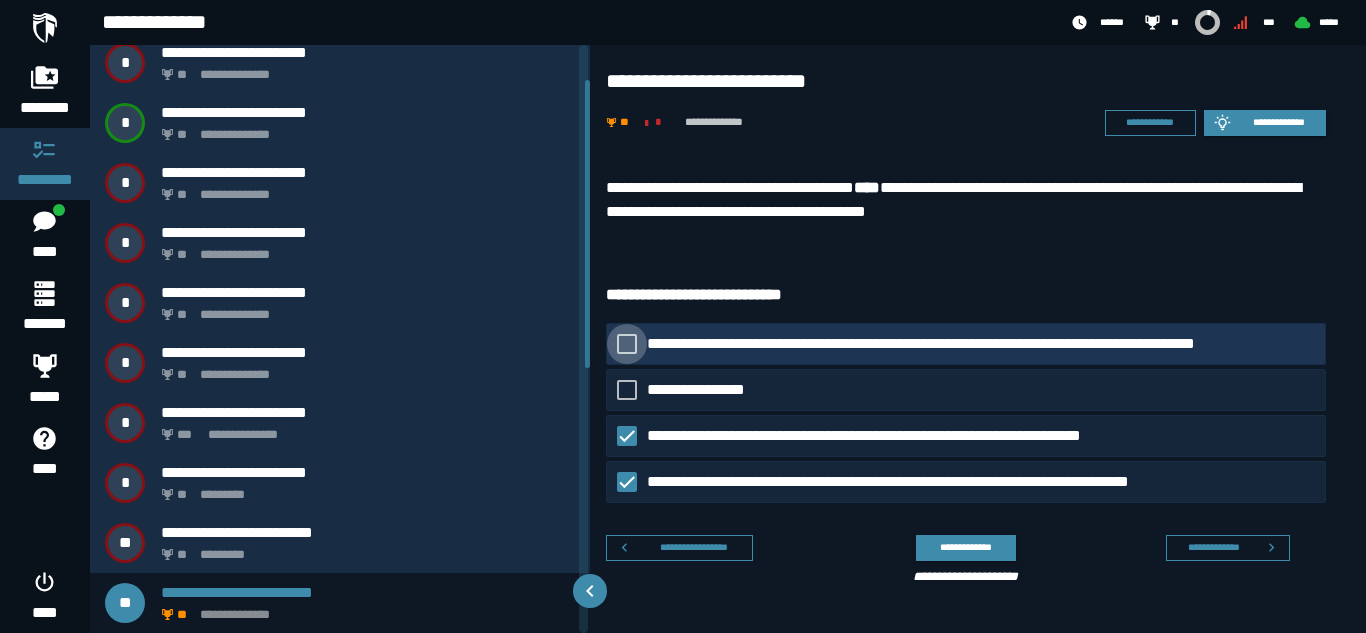 click 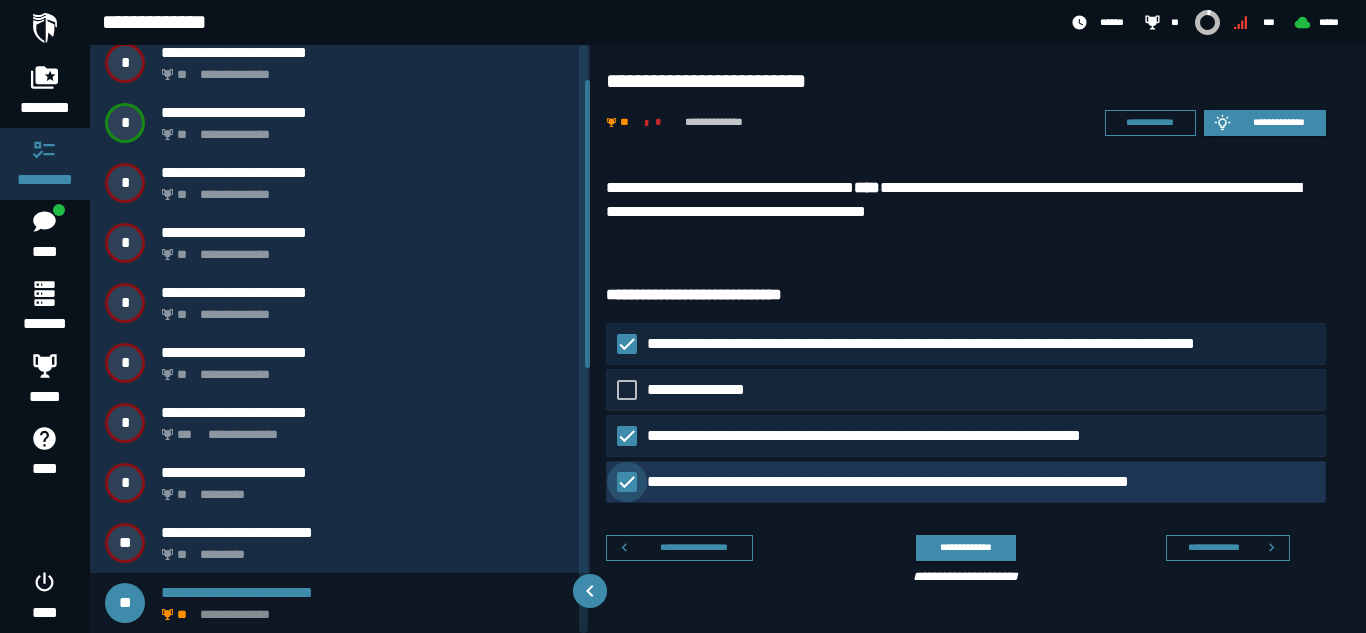 click at bounding box center [627, 482] 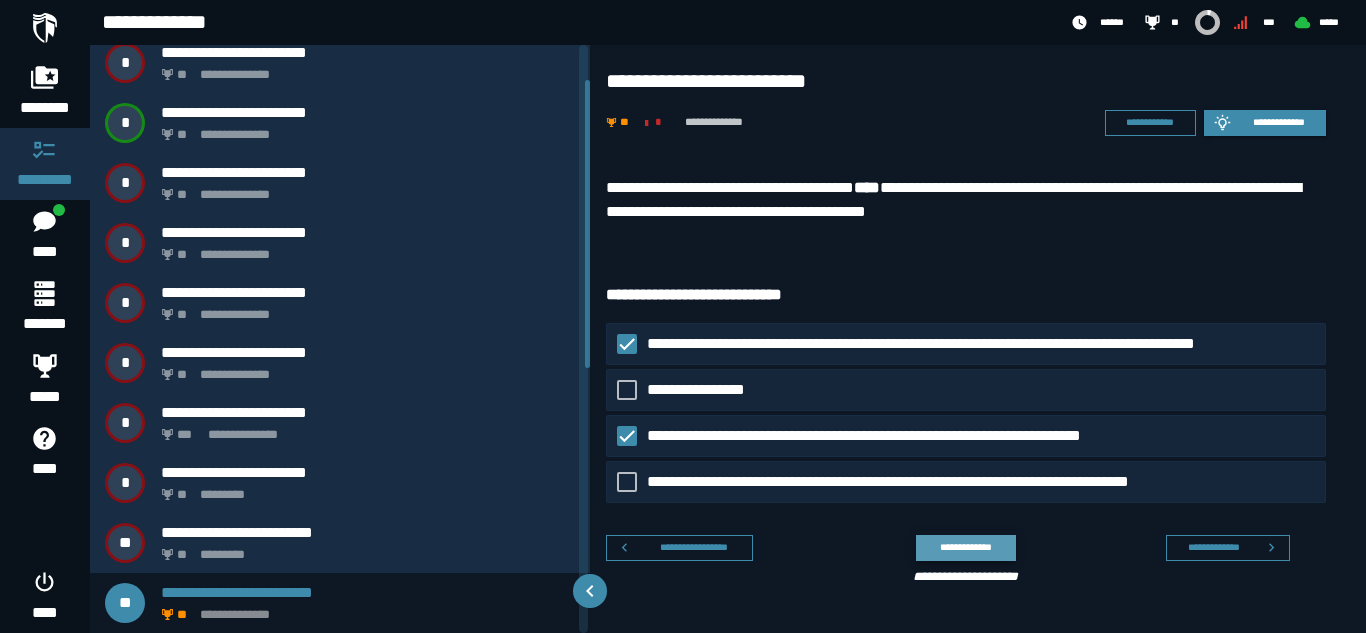 click on "**********" at bounding box center [965, 547] 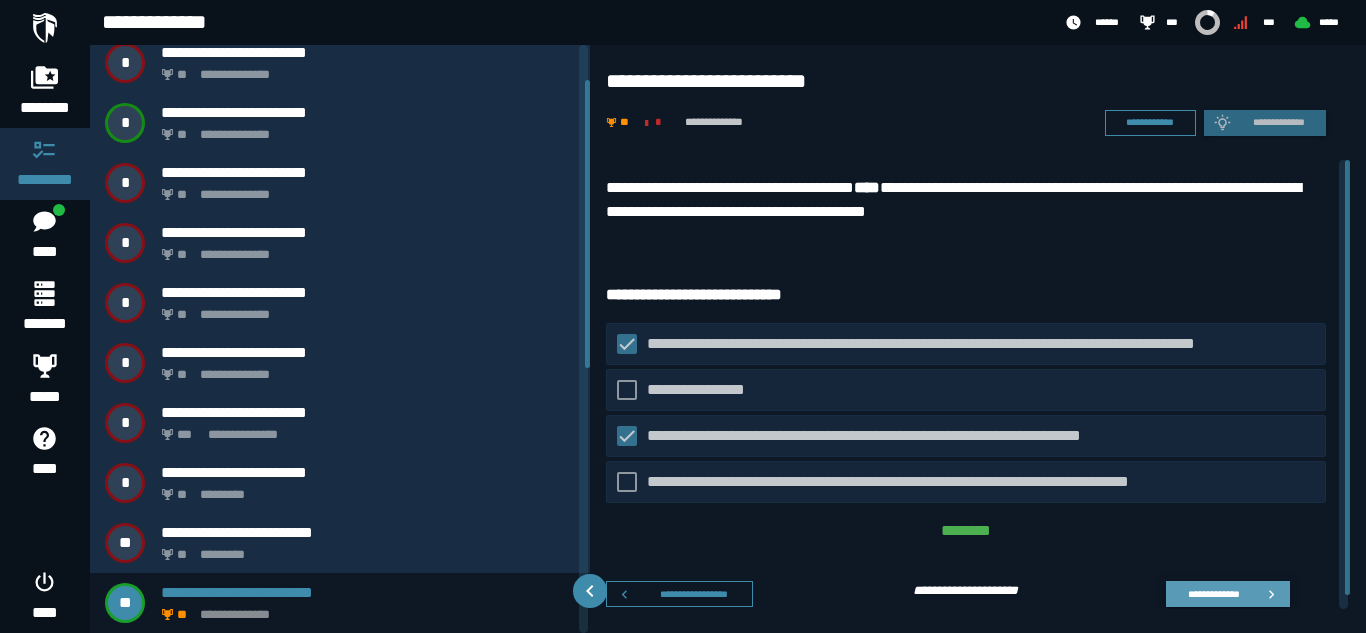click on "**********" at bounding box center (1213, 593) 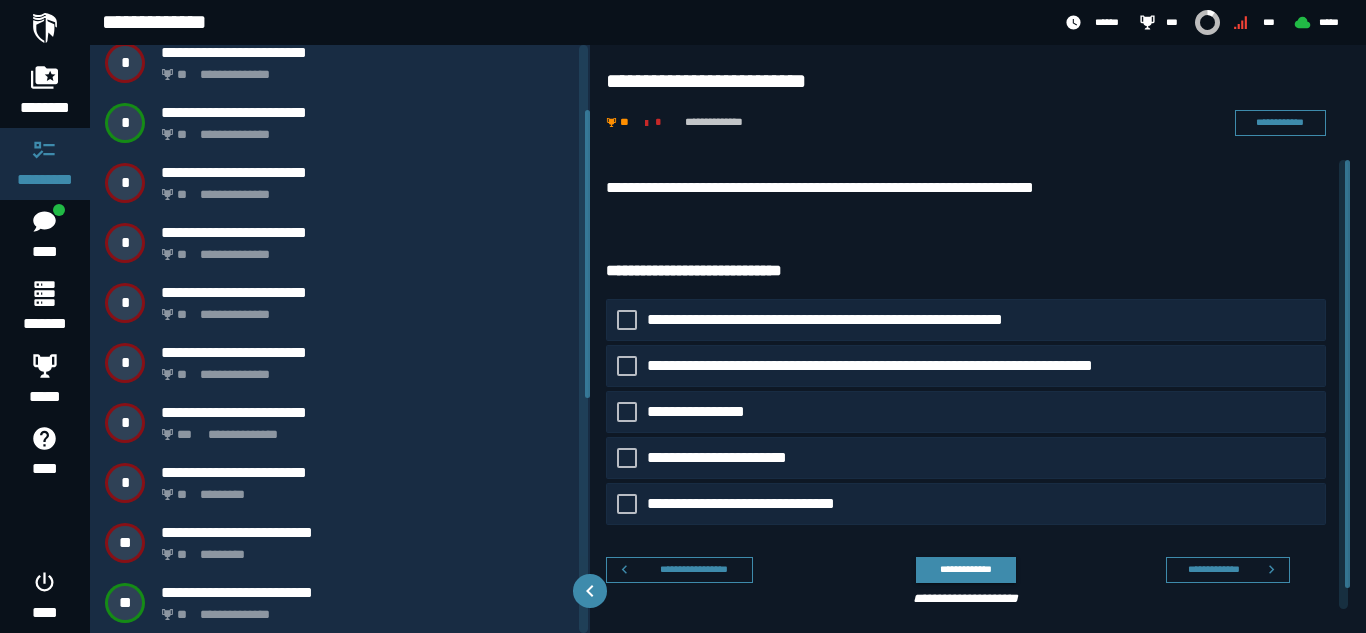scroll, scrollTop: 132, scrollLeft: 0, axis: vertical 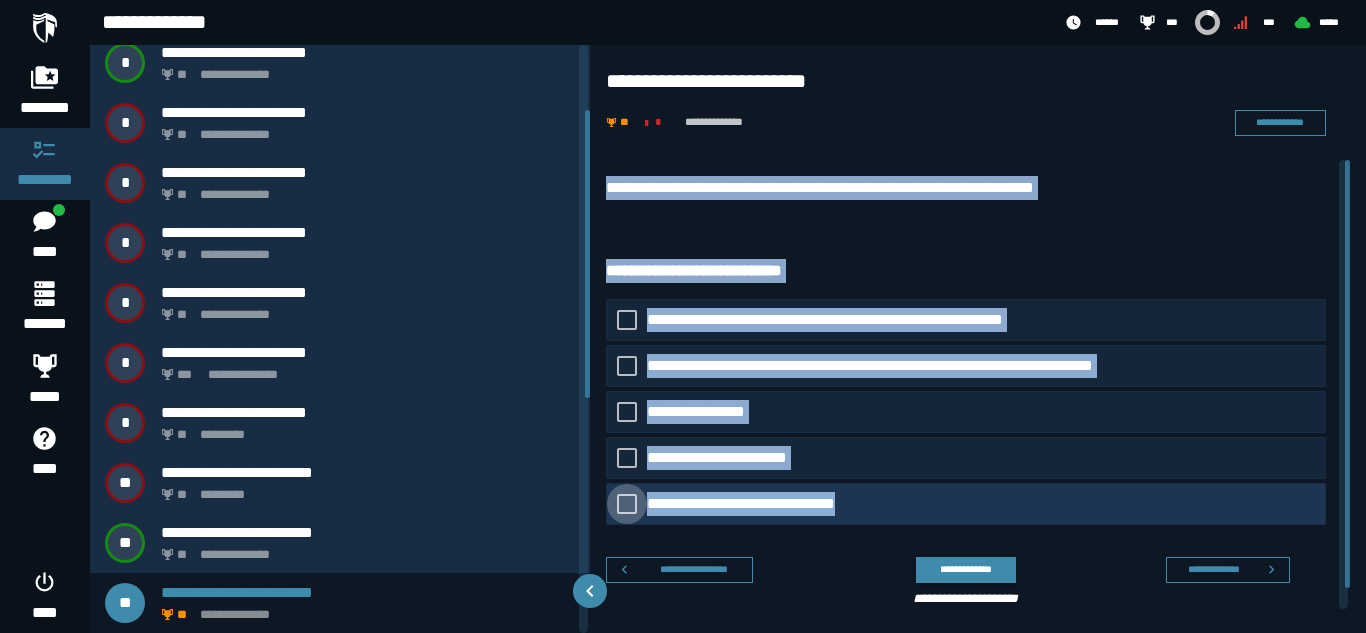 drag, startPoint x: 610, startPoint y: 163, endPoint x: 922, endPoint y: 510, distance: 466.6401 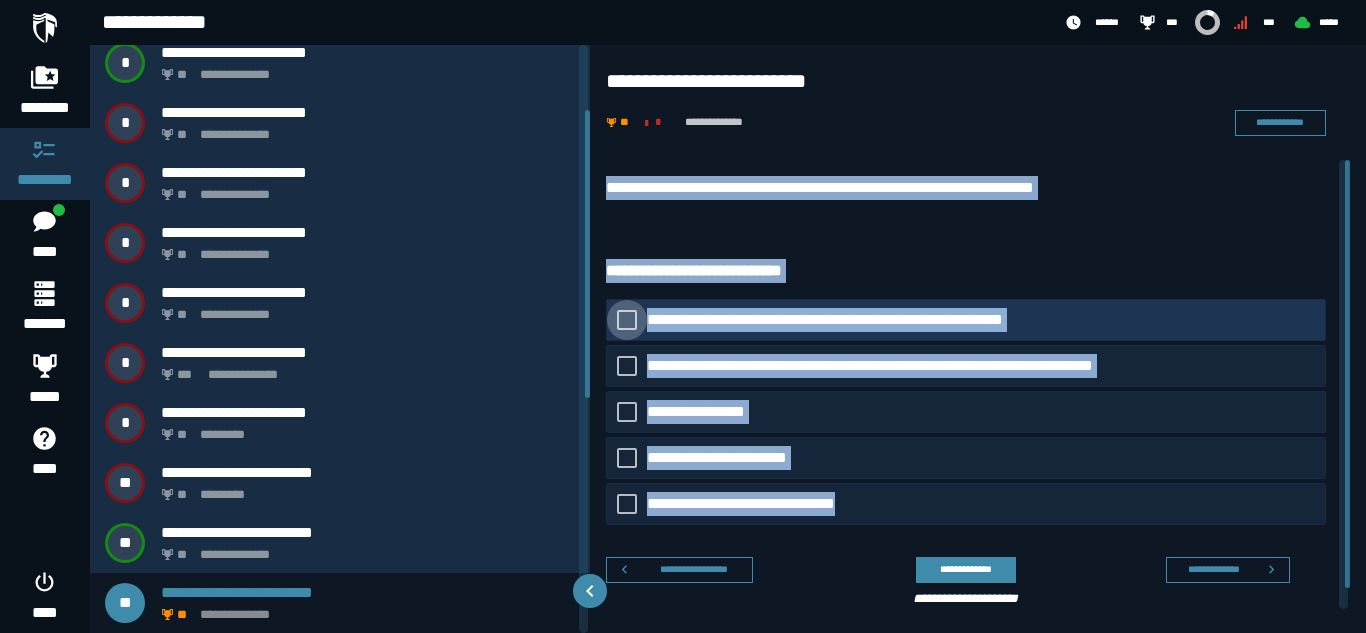 click 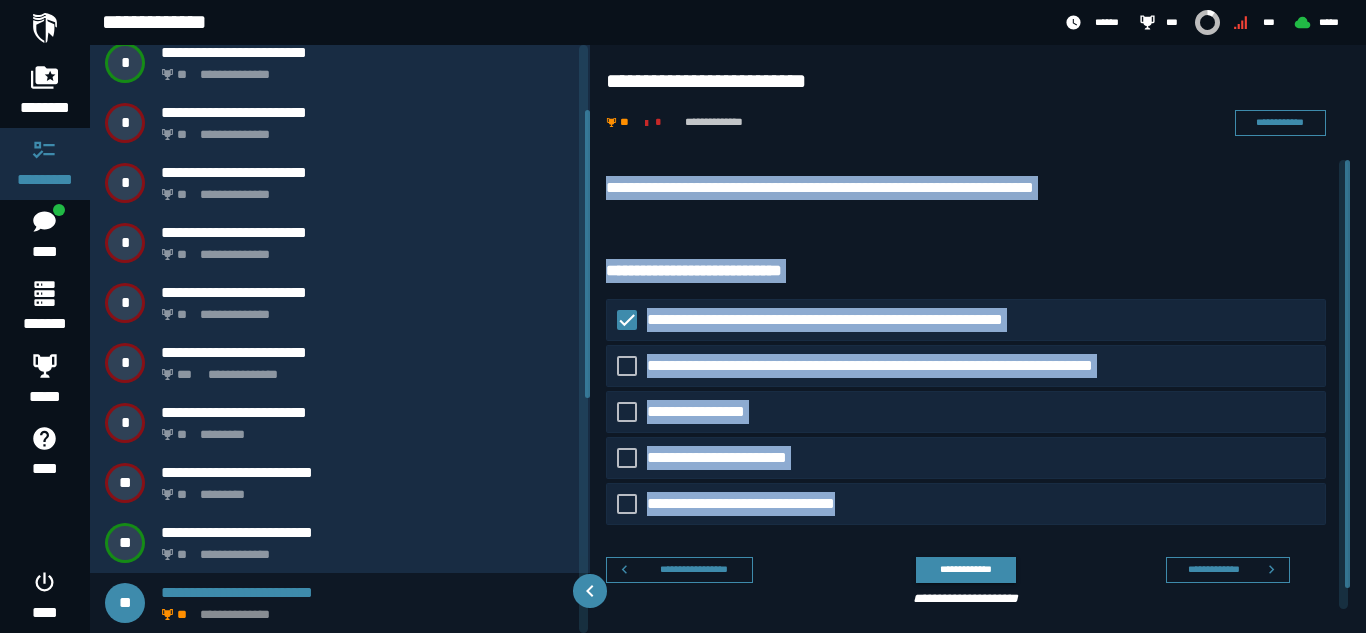 click on "**********" at bounding box center [966, 271] 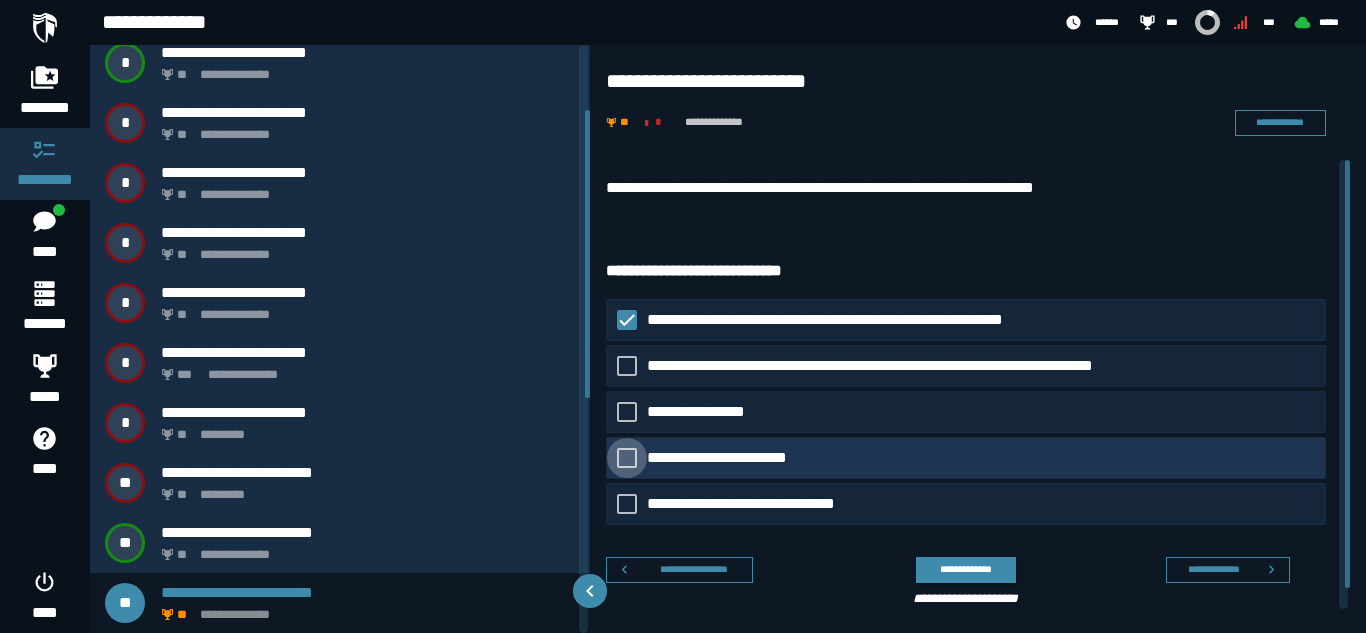 click on "**********" at bounding box center (733, 458) 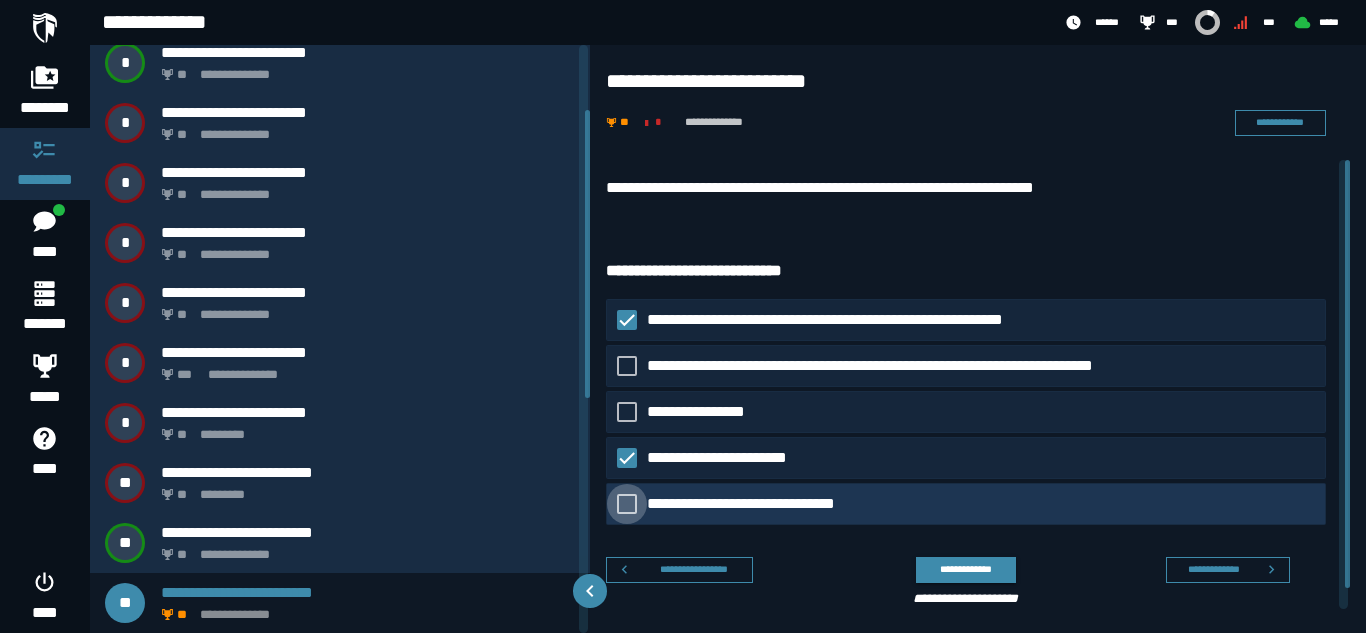 click on "**********" at bounding box center (761, 504) 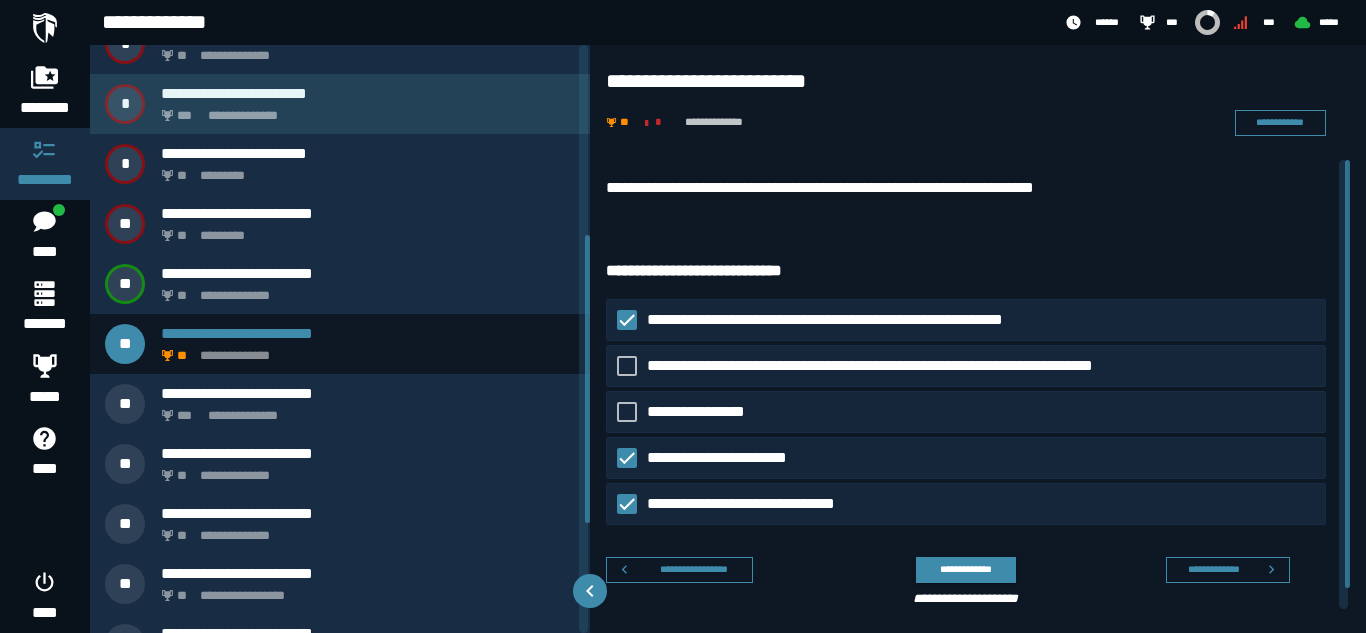 scroll, scrollTop: 415, scrollLeft: 0, axis: vertical 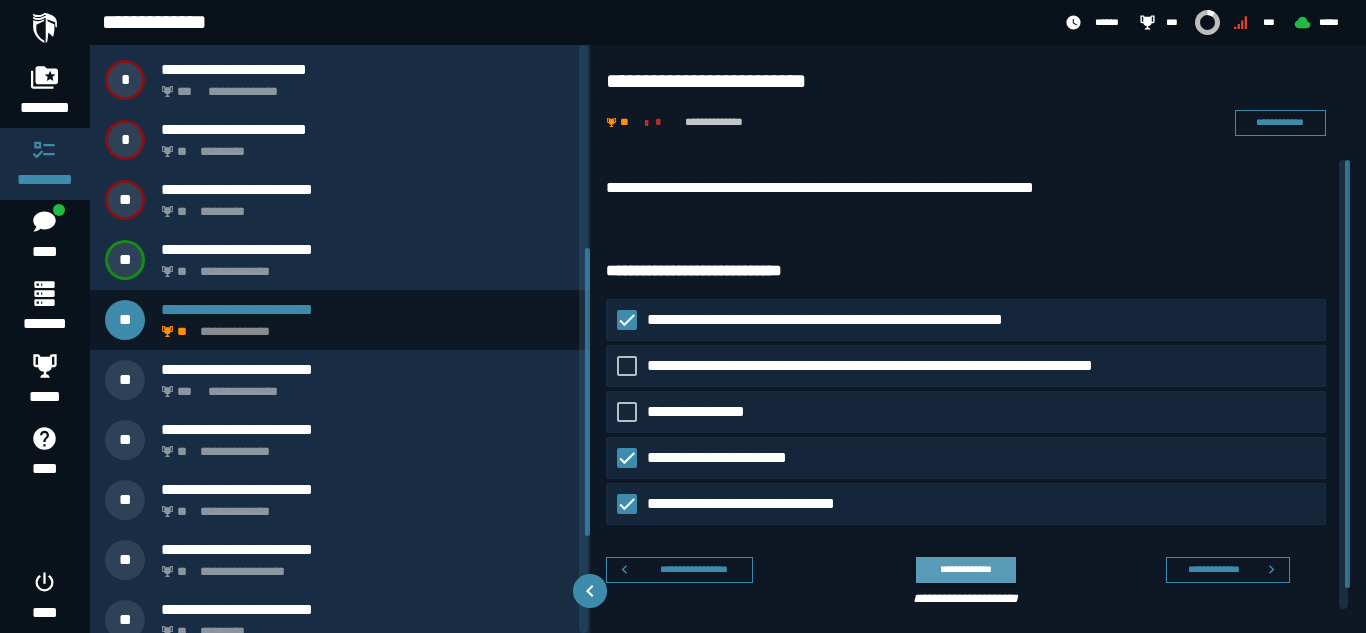 click on "**********" at bounding box center [965, 569] 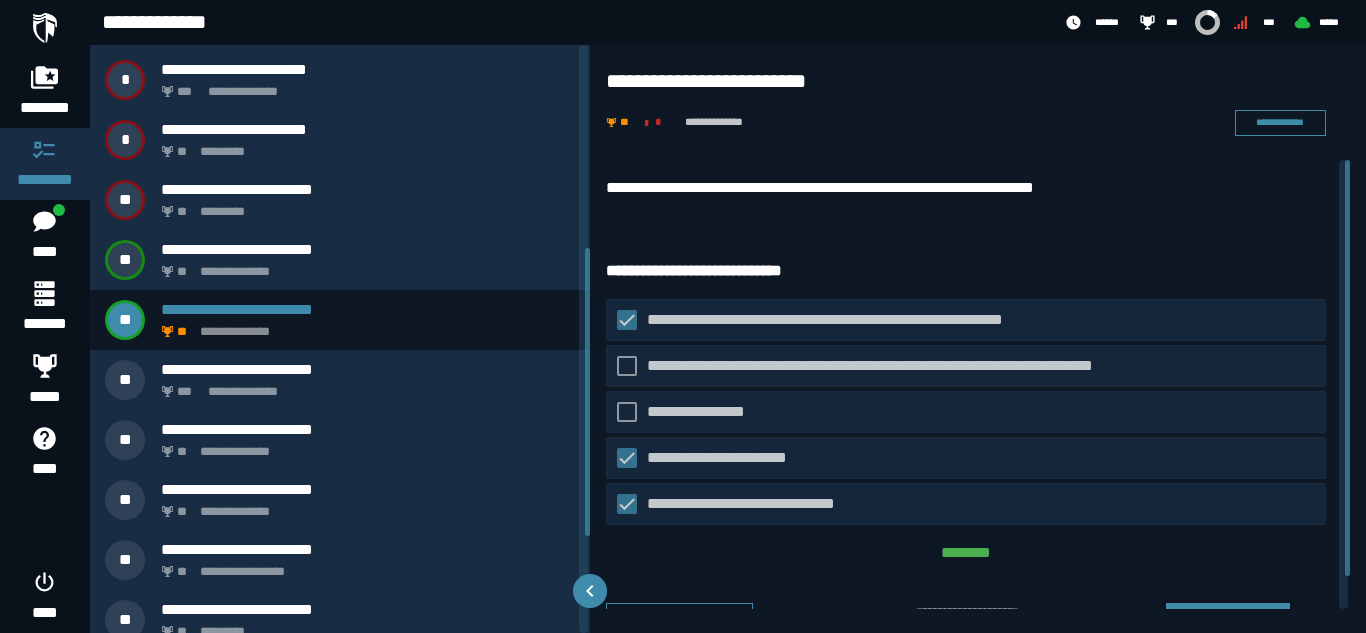 scroll, scrollTop: 36, scrollLeft: 0, axis: vertical 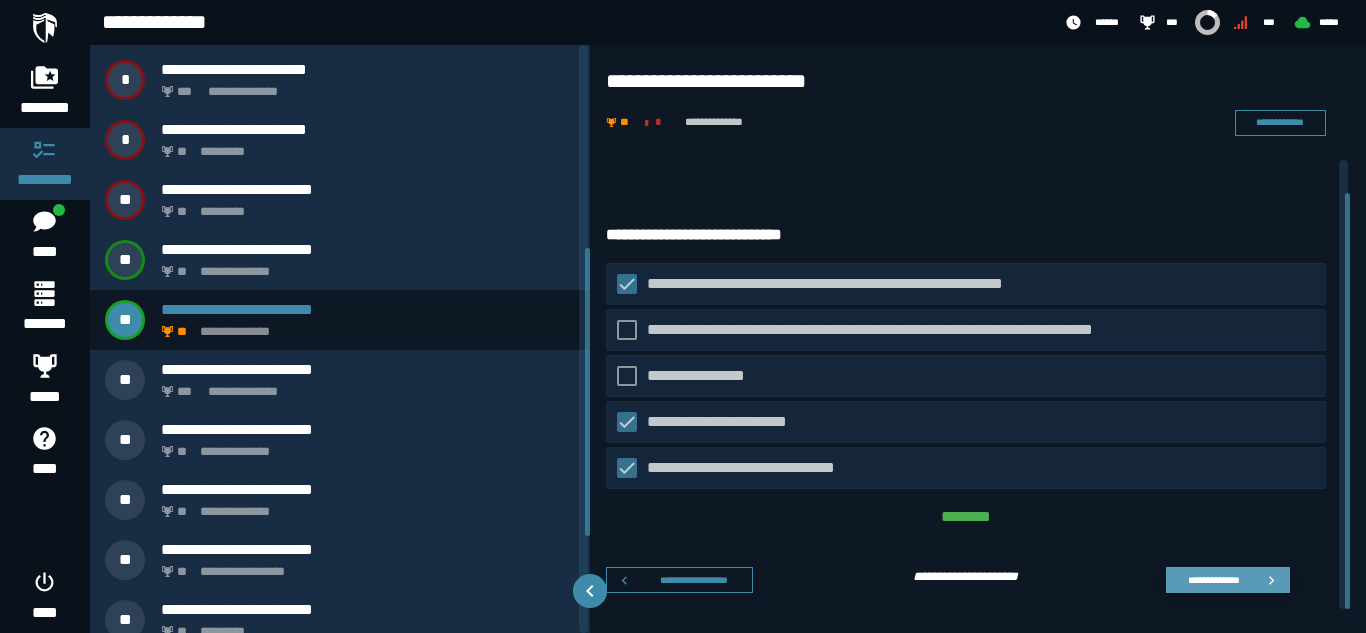 click on "**********" at bounding box center (1213, 579) 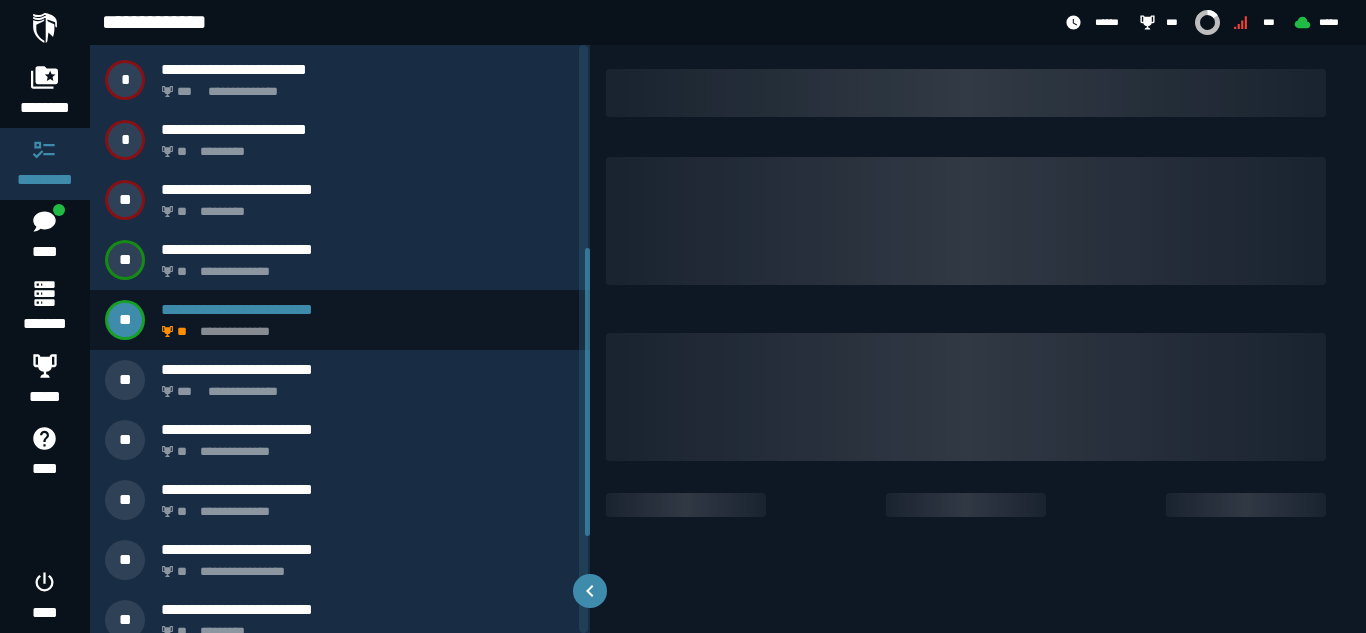 scroll, scrollTop: 0, scrollLeft: 0, axis: both 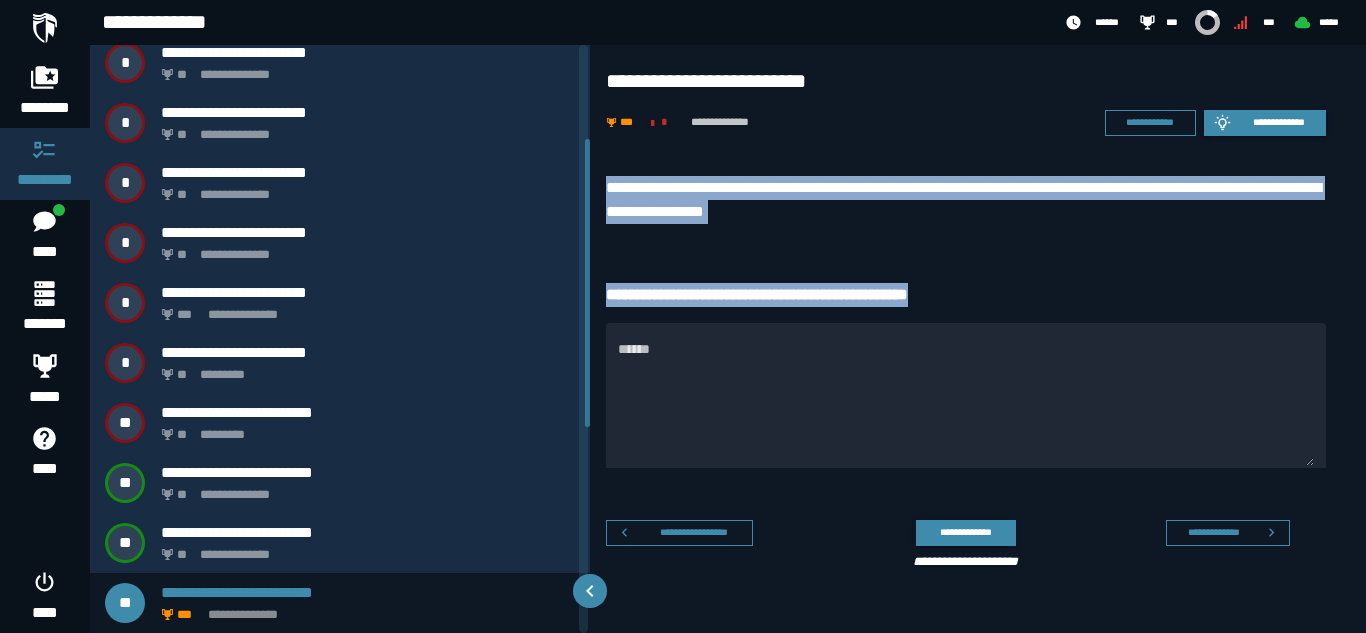 drag, startPoint x: 606, startPoint y: 191, endPoint x: 1024, endPoint y: 275, distance: 426.35666 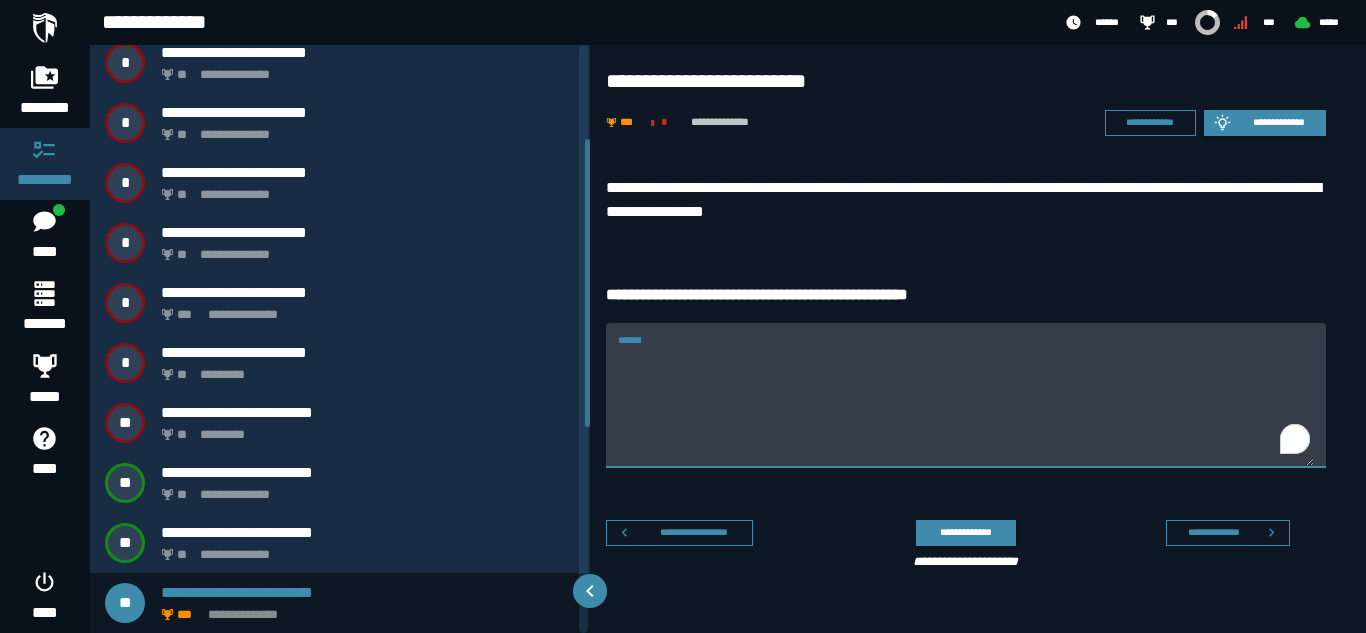 click on "******" at bounding box center (966, 407) 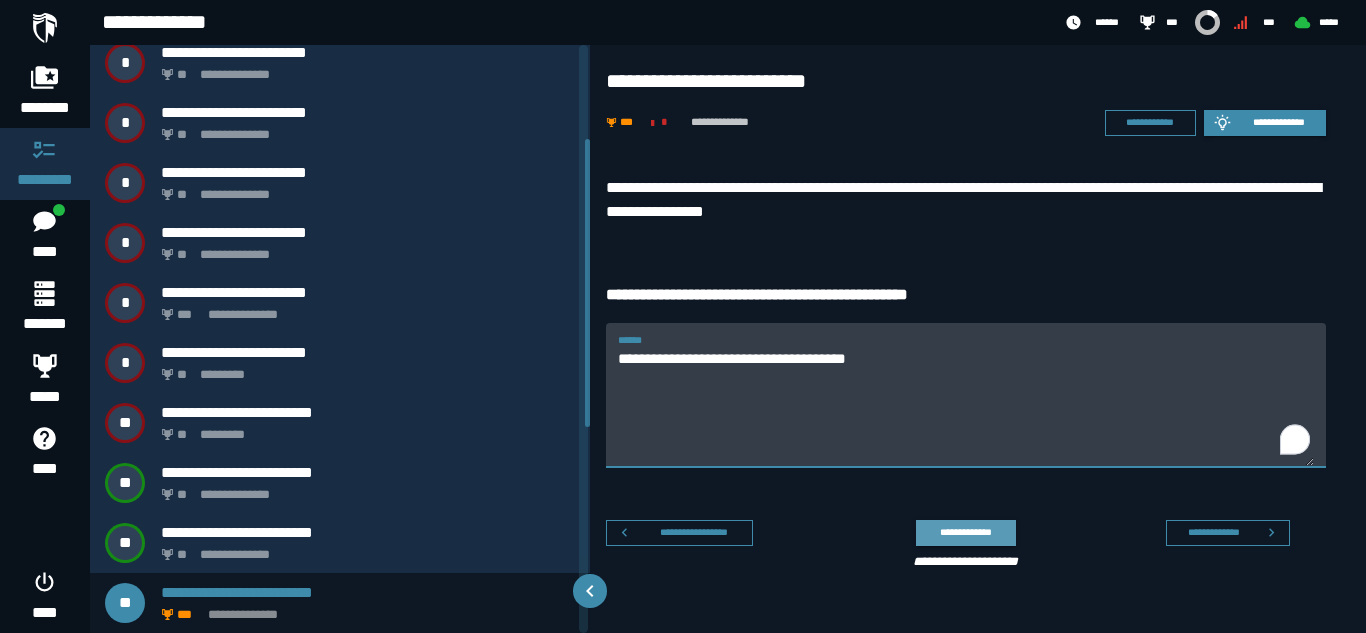 type on "**********" 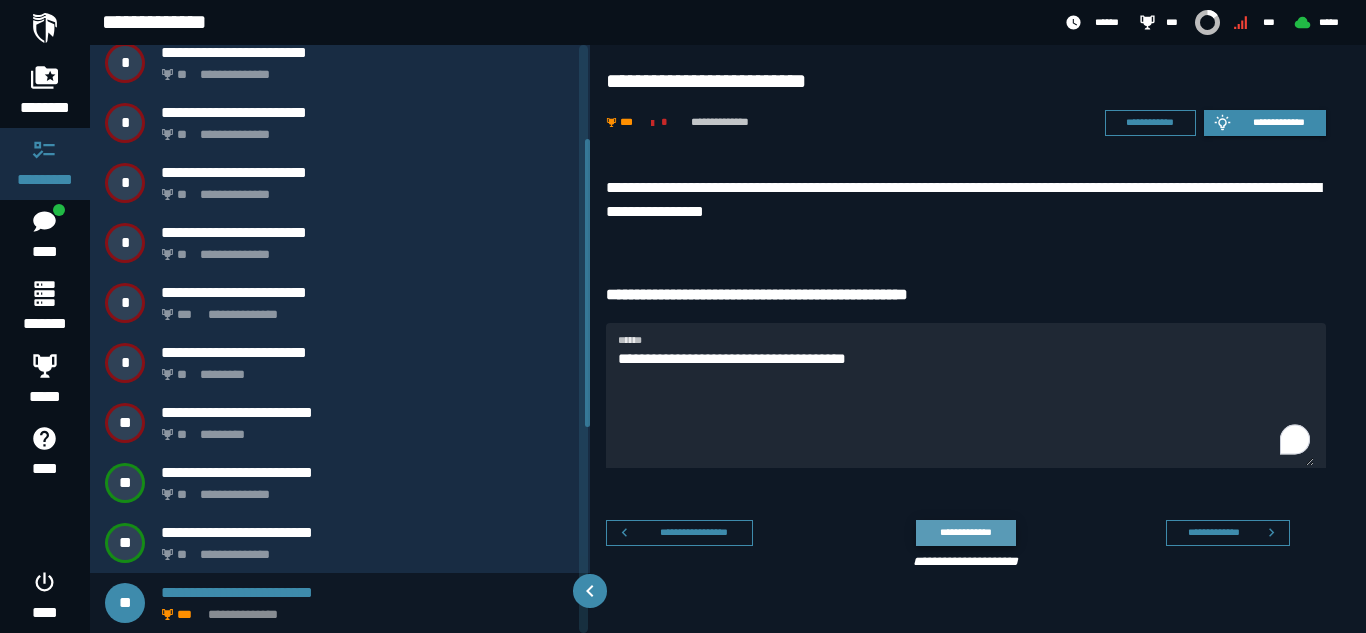 click on "**********" at bounding box center (965, 532) 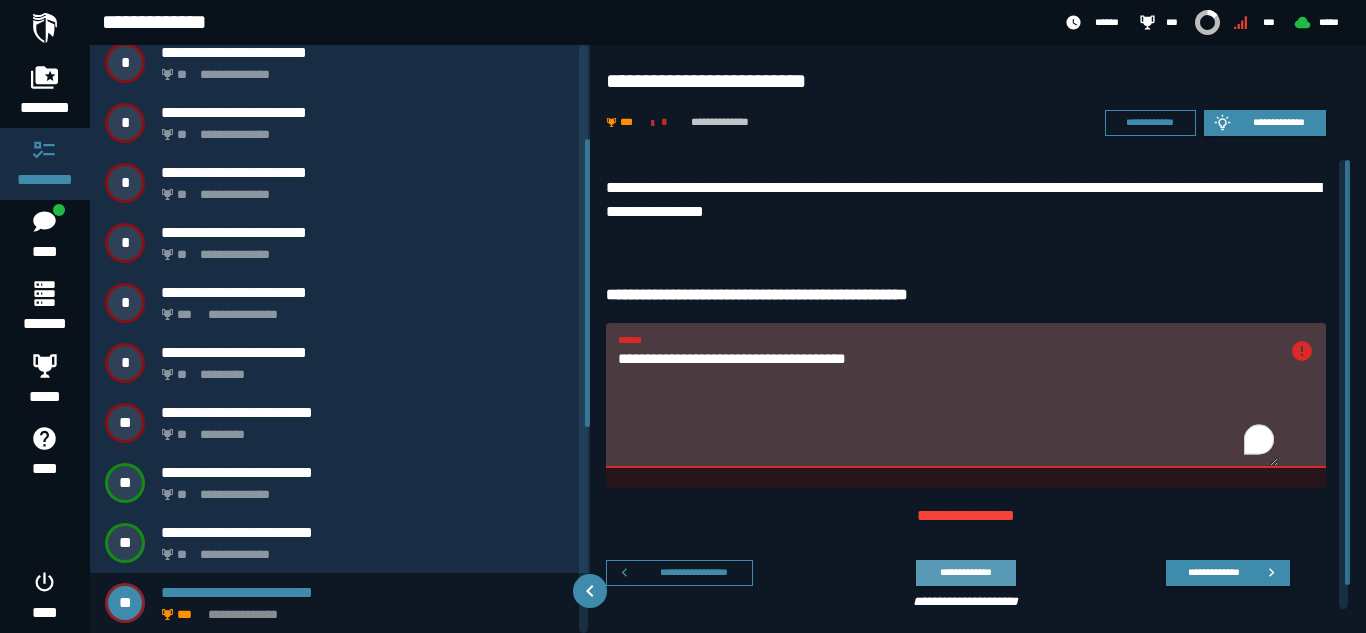 click on "**********" at bounding box center [965, 572] 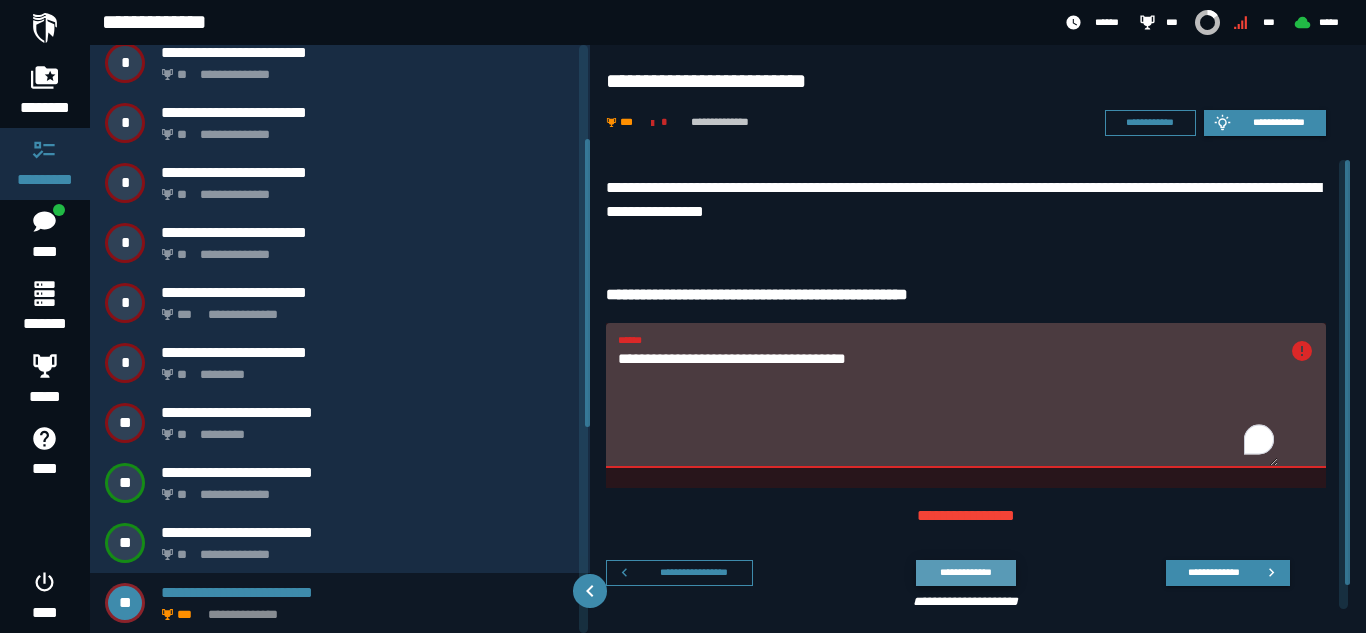 click on "**********" at bounding box center [965, 572] 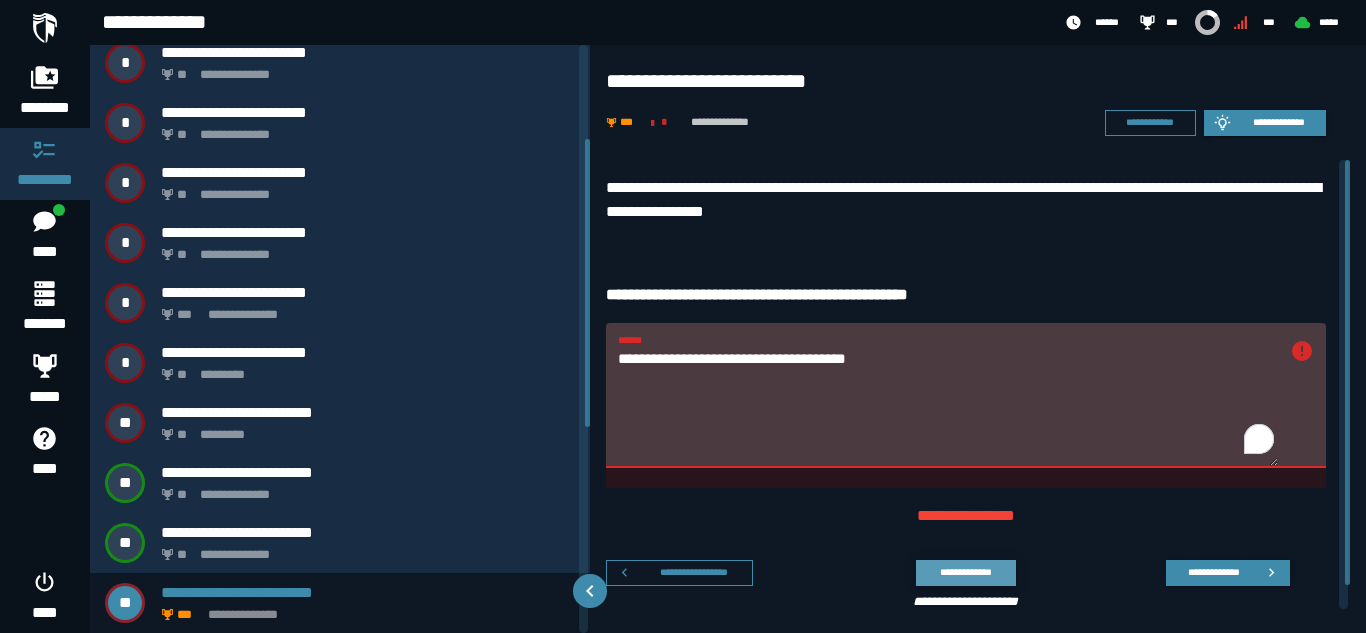 click on "**********" at bounding box center [965, 572] 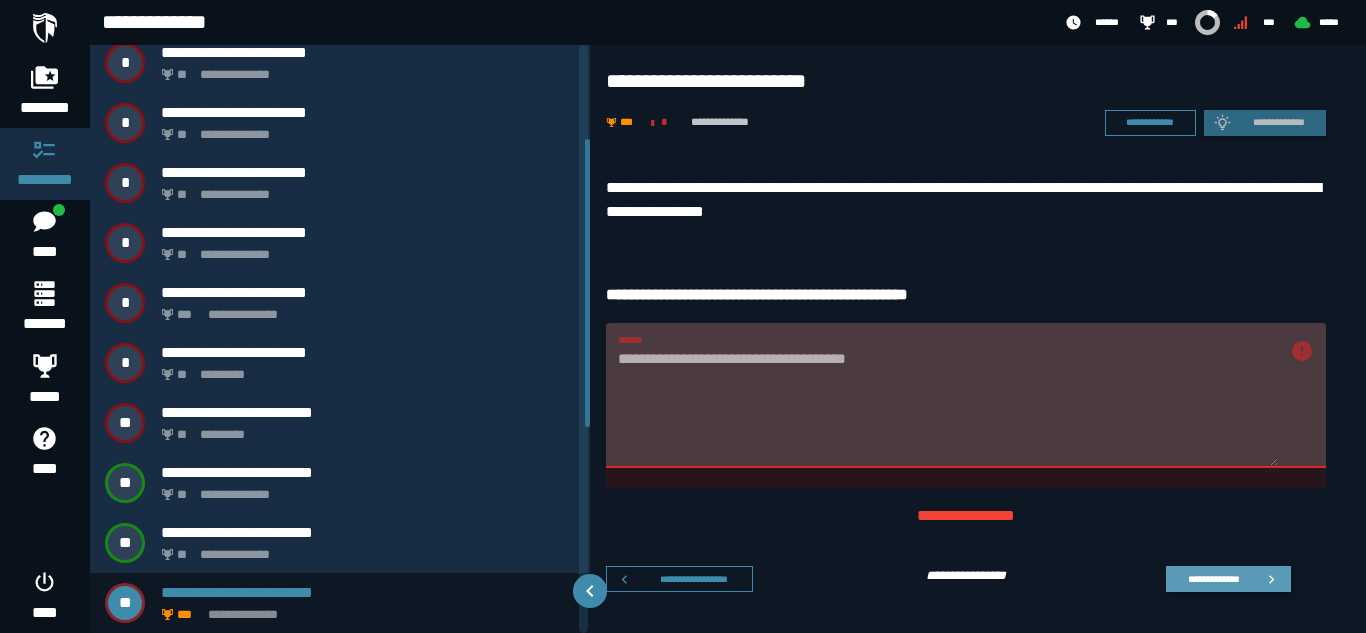 click on "**********" at bounding box center [1228, 579] 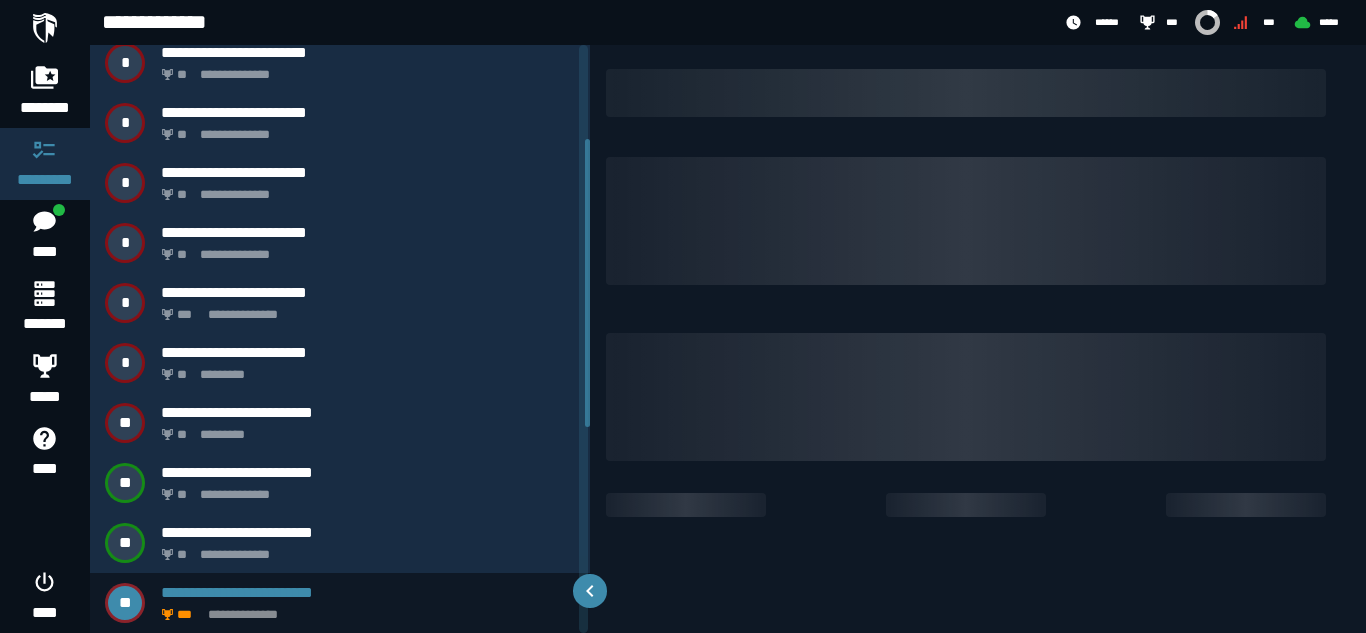 scroll, scrollTop: 252, scrollLeft: 0, axis: vertical 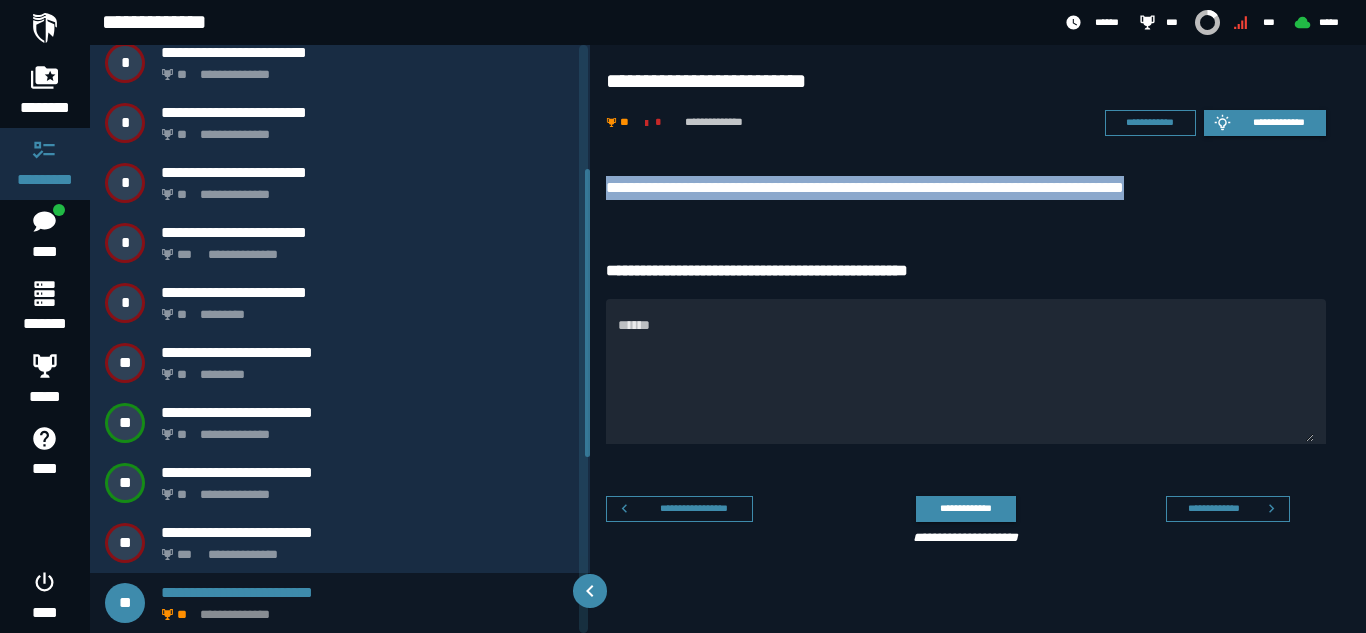 drag, startPoint x: 606, startPoint y: 184, endPoint x: 1199, endPoint y: 176, distance: 593.05396 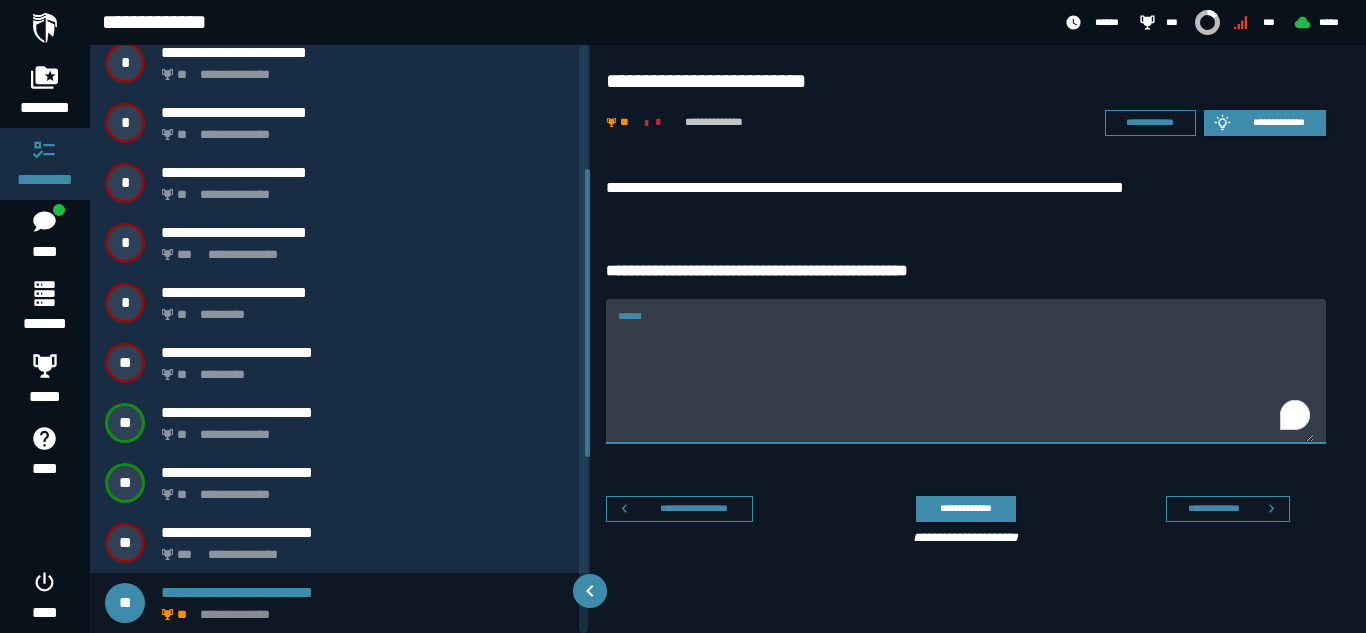 click on "******" at bounding box center [966, 383] 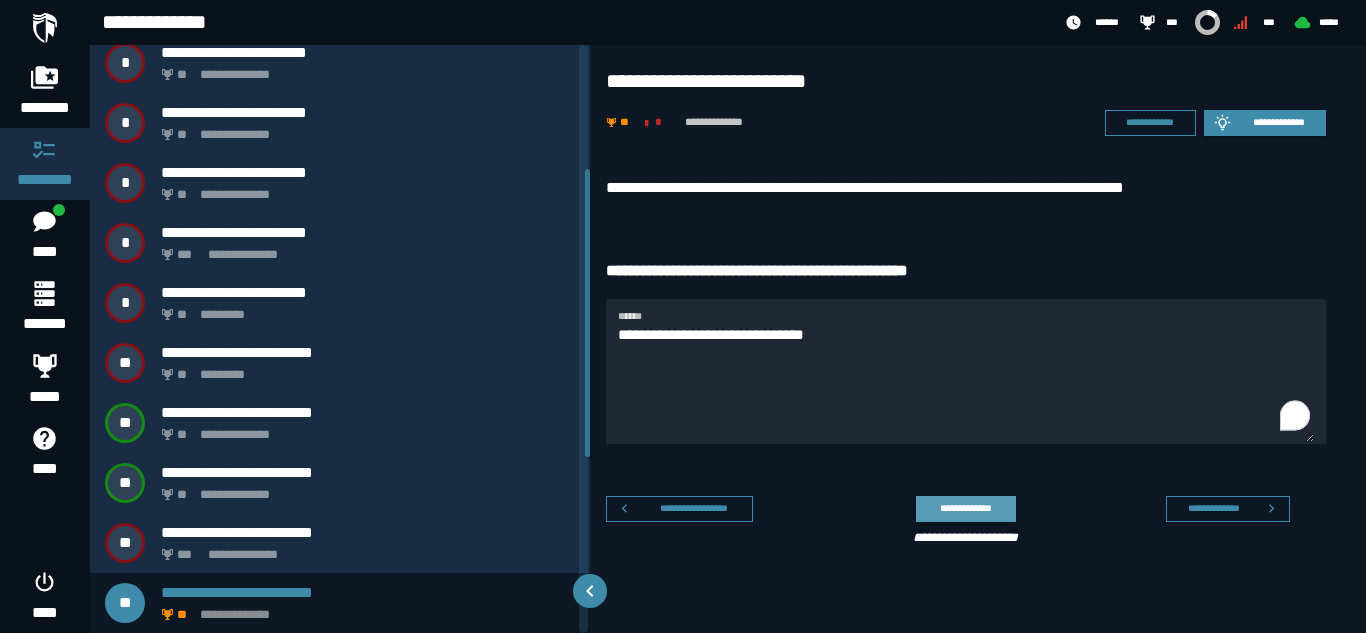 click on "**********" at bounding box center (965, 508) 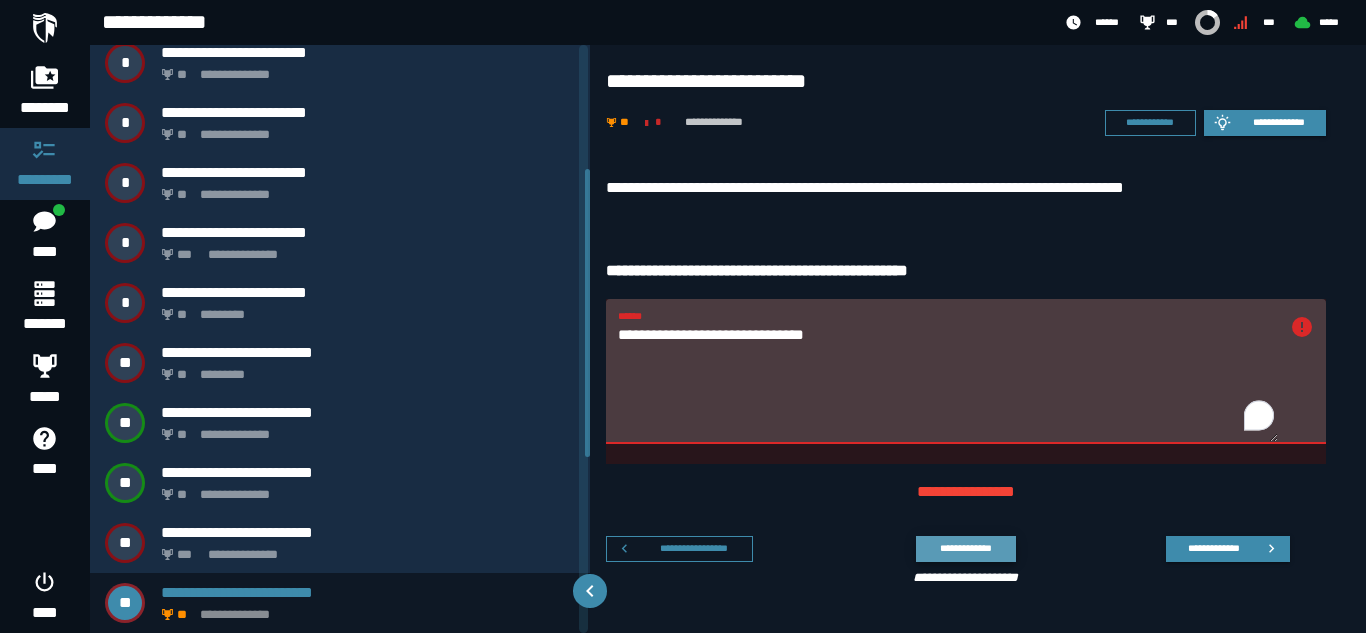 click on "**********" at bounding box center (965, 548) 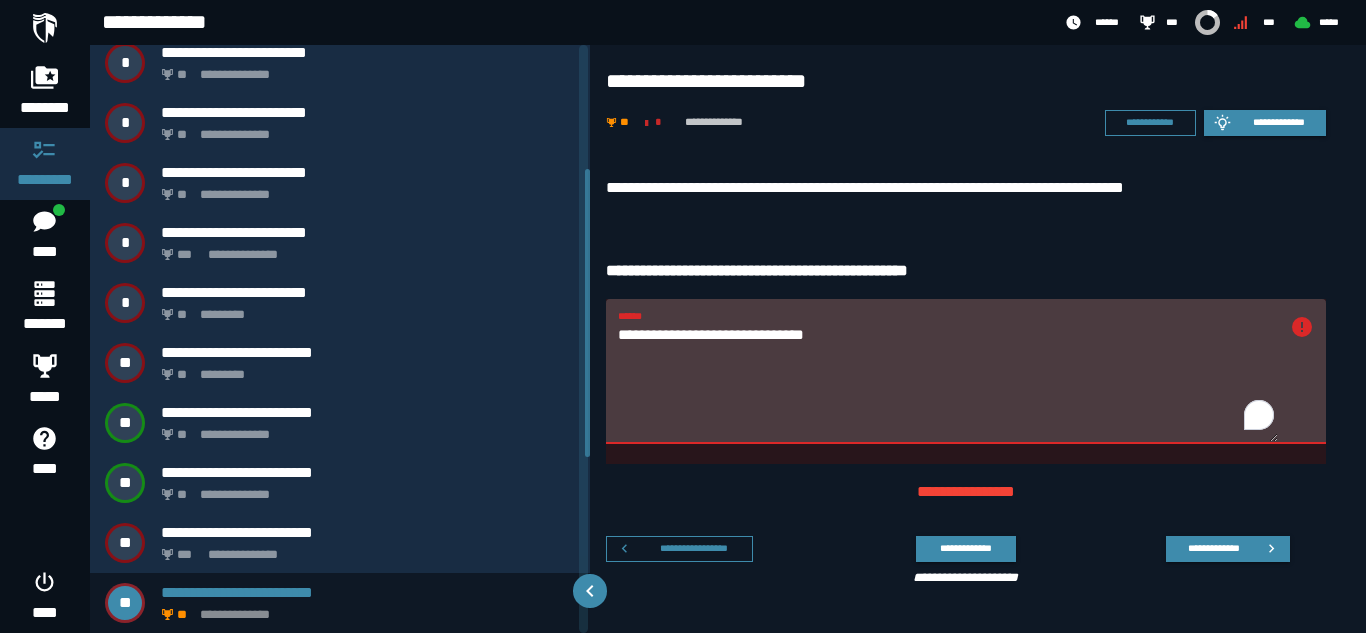 click on "**********" at bounding box center (948, 383) 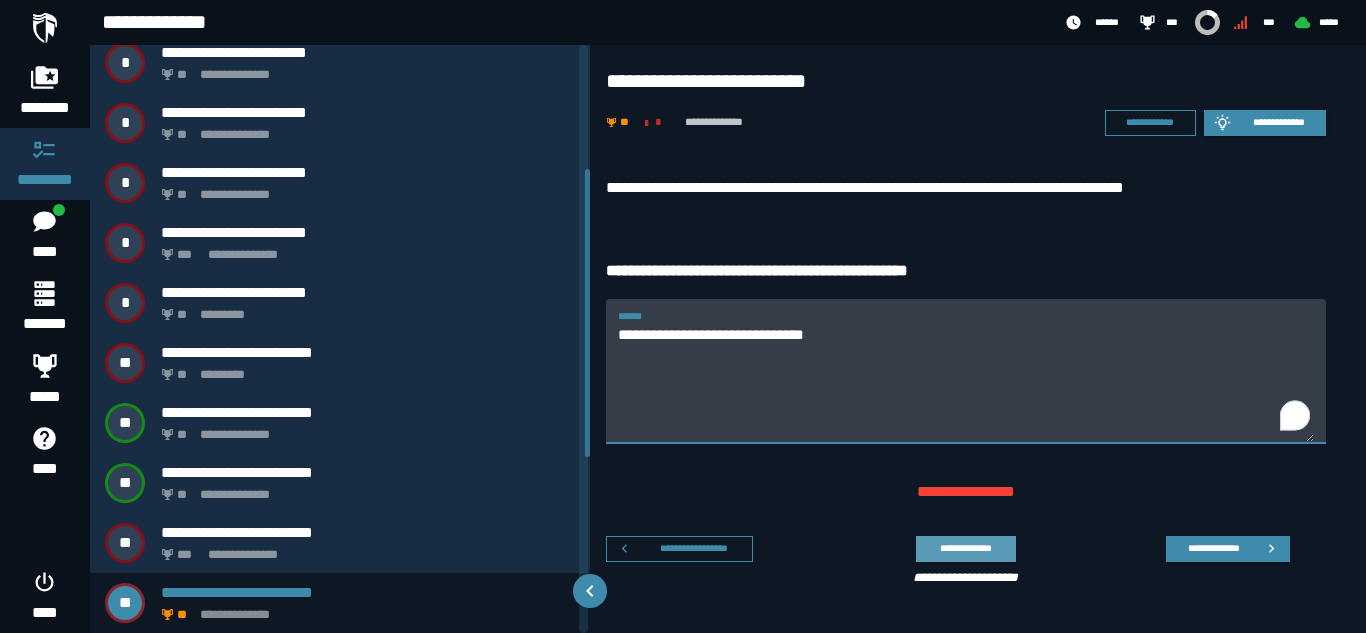 type on "**********" 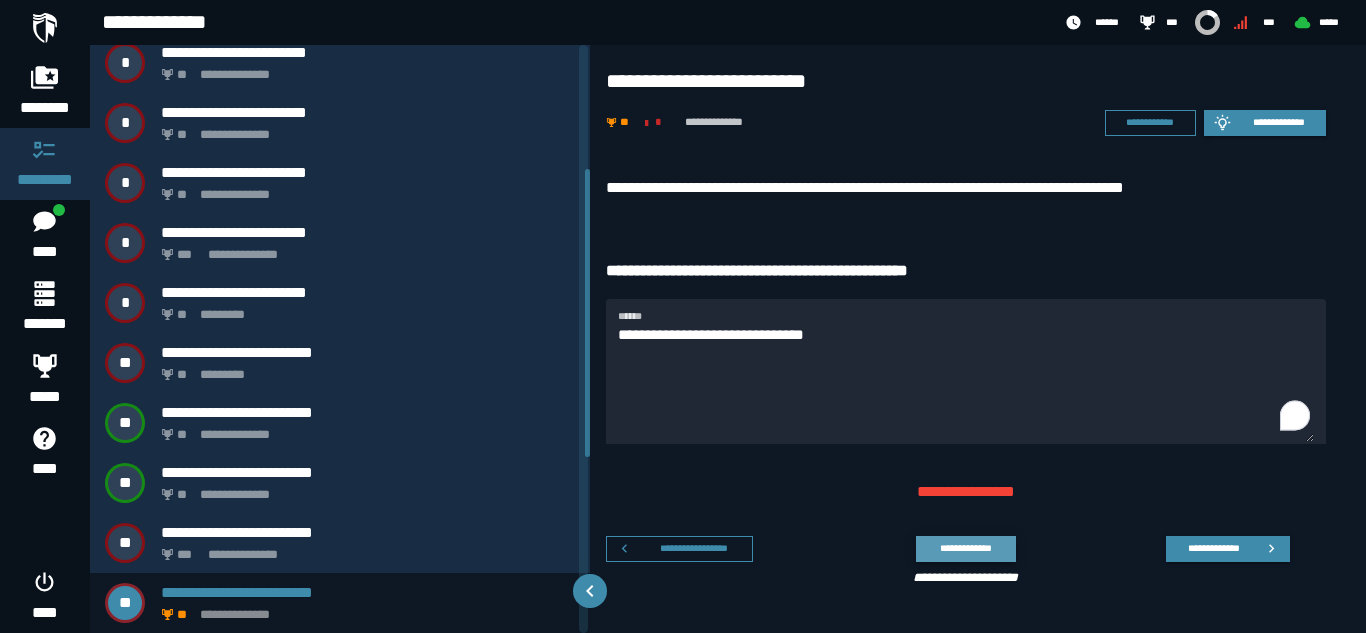 click on "**********" 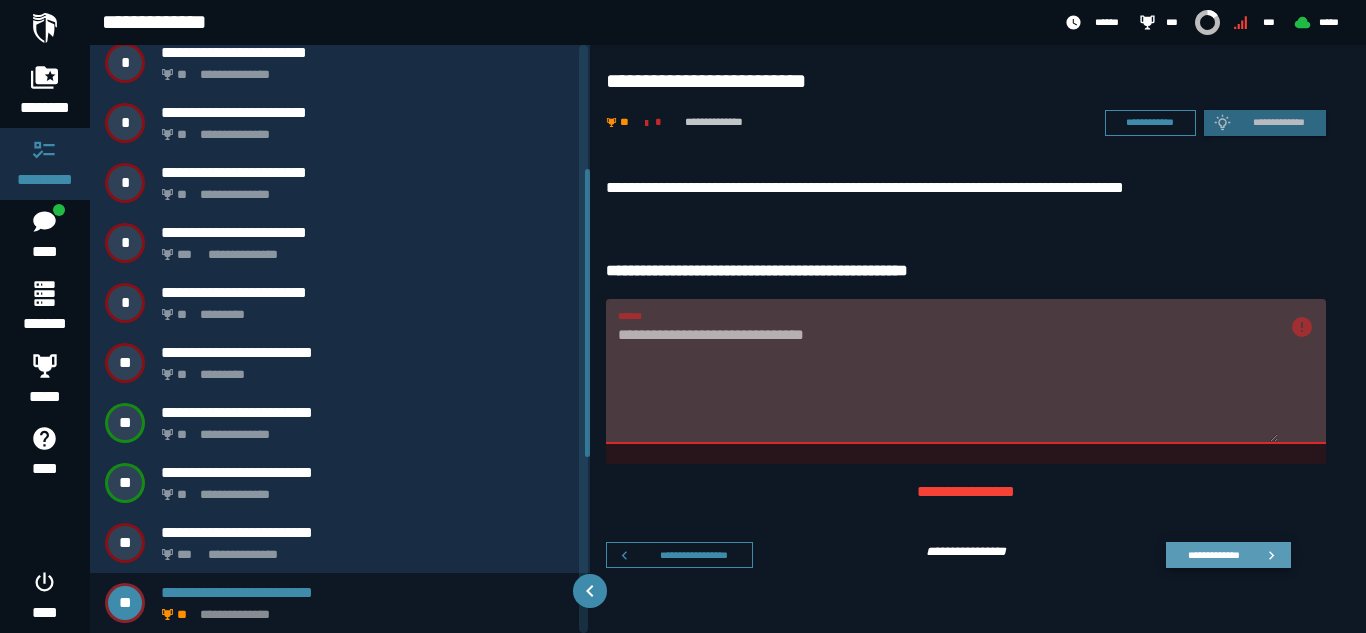 click on "**********" at bounding box center (1228, 555) 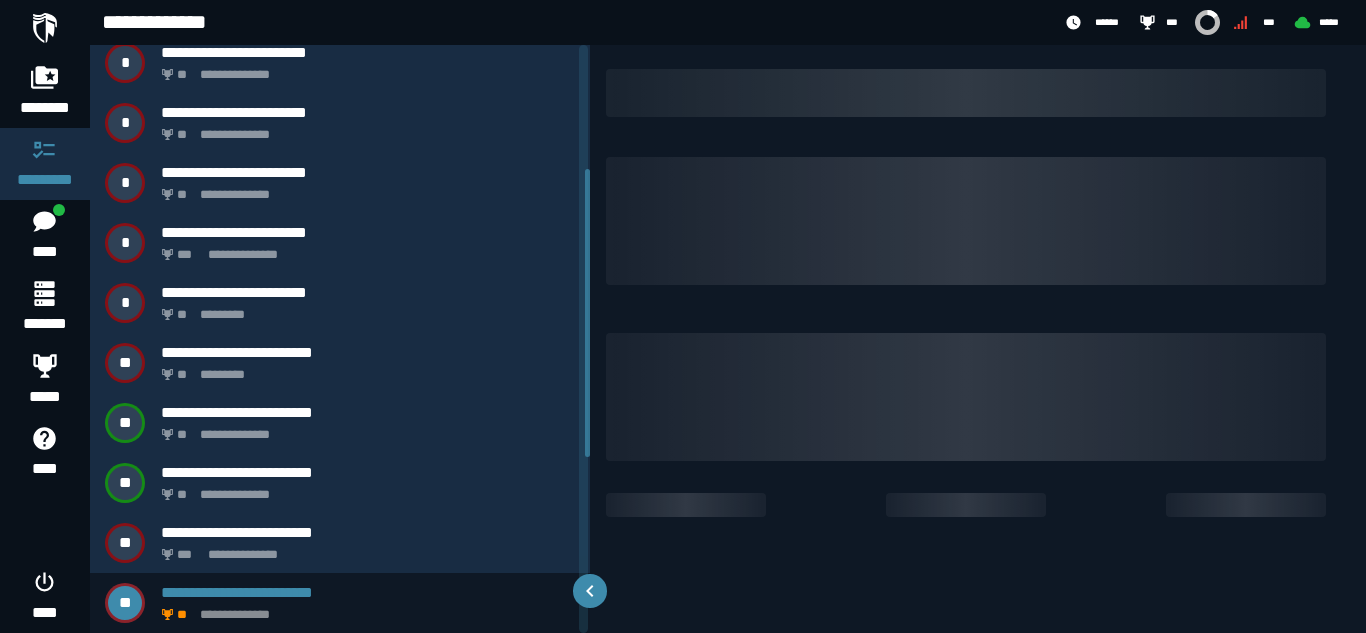 scroll, scrollTop: 312, scrollLeft: 0, axis: vertical 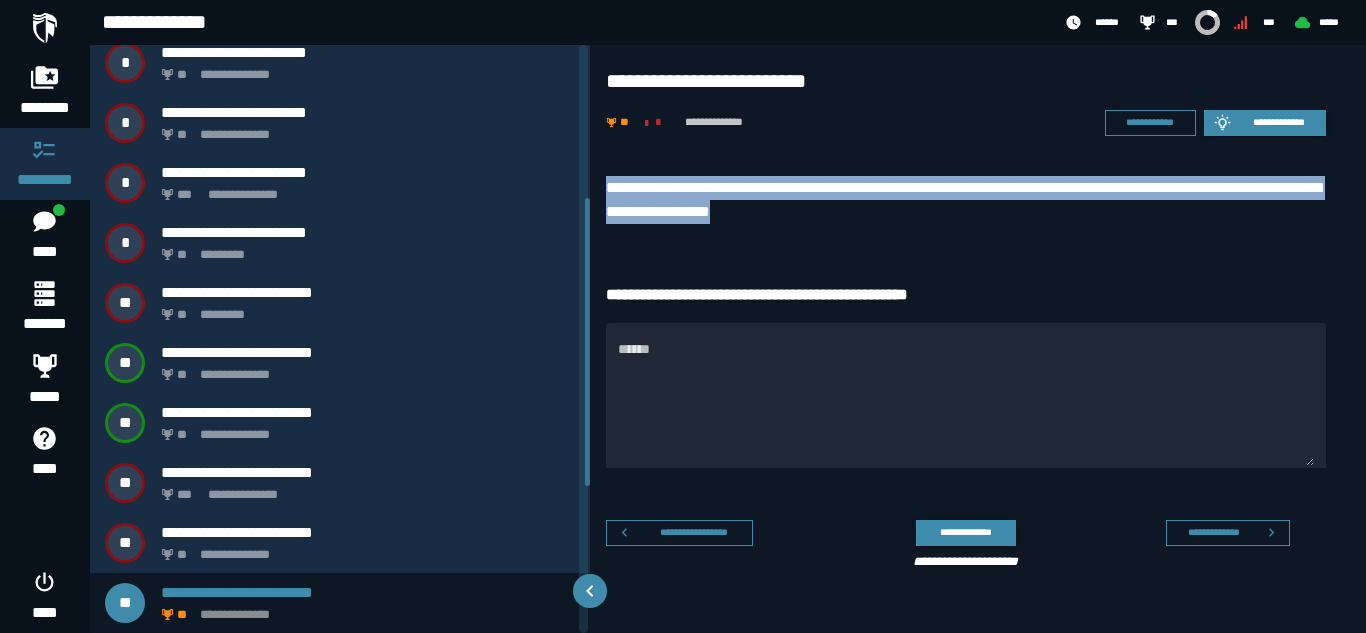 drag, startPoint x: 604, startPoint y: 187, endPoint x: 942, endPoint y: 210, distance: 338.78165 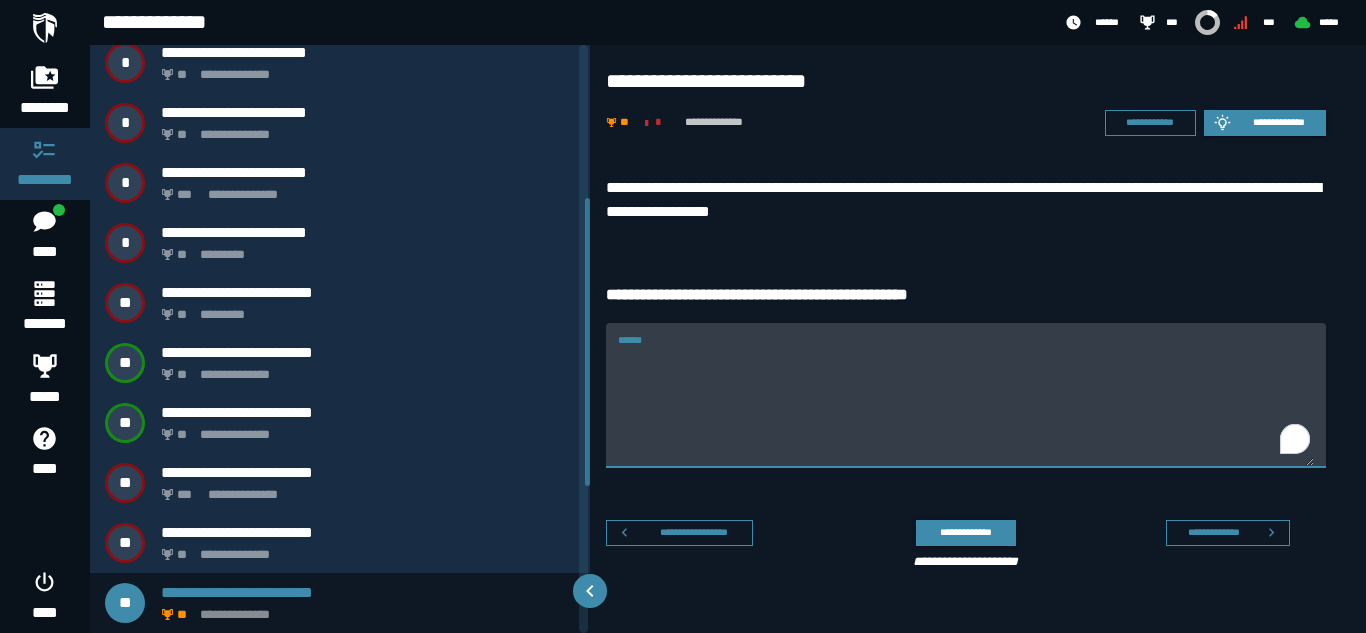 click on "******" at bounding box center (966, 407) 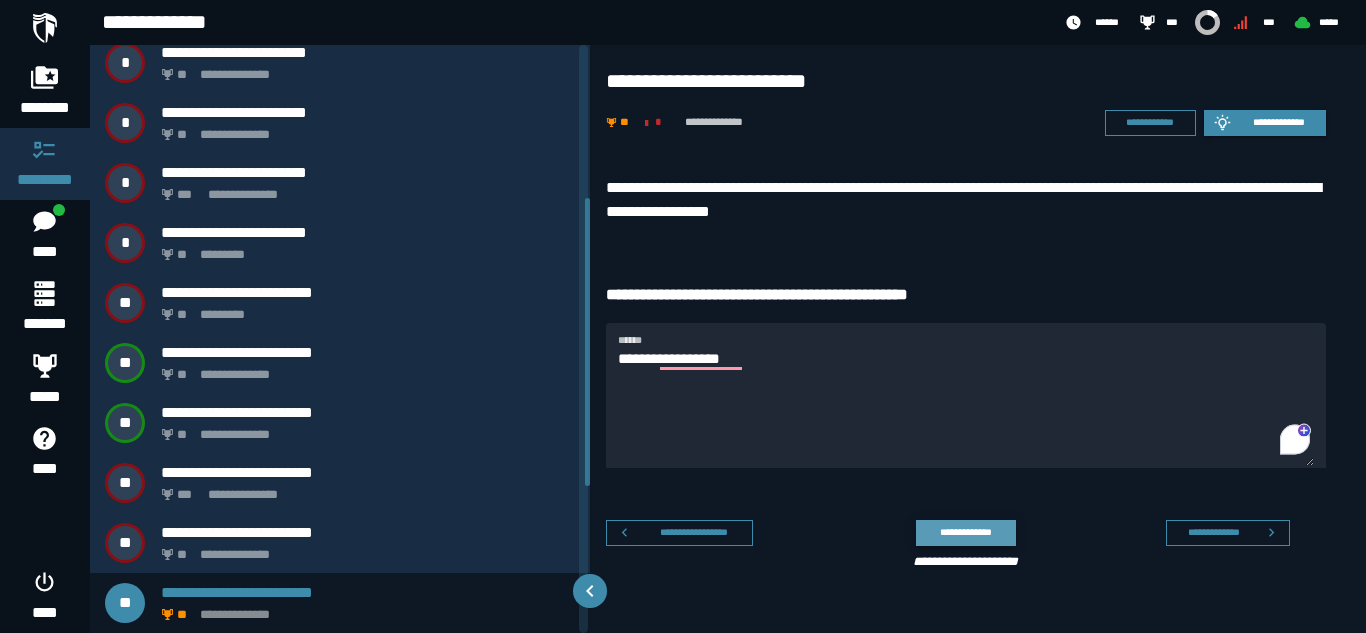 click on "**********" 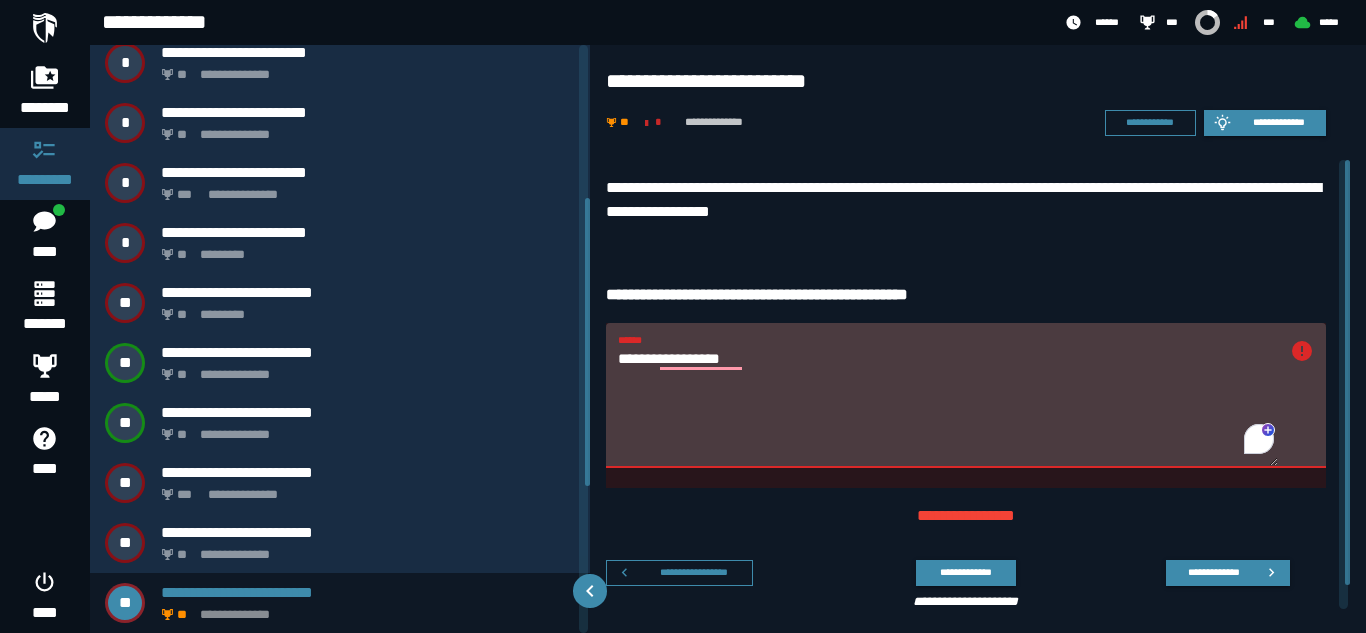 click on "**********" at bounding box center [948, 407] 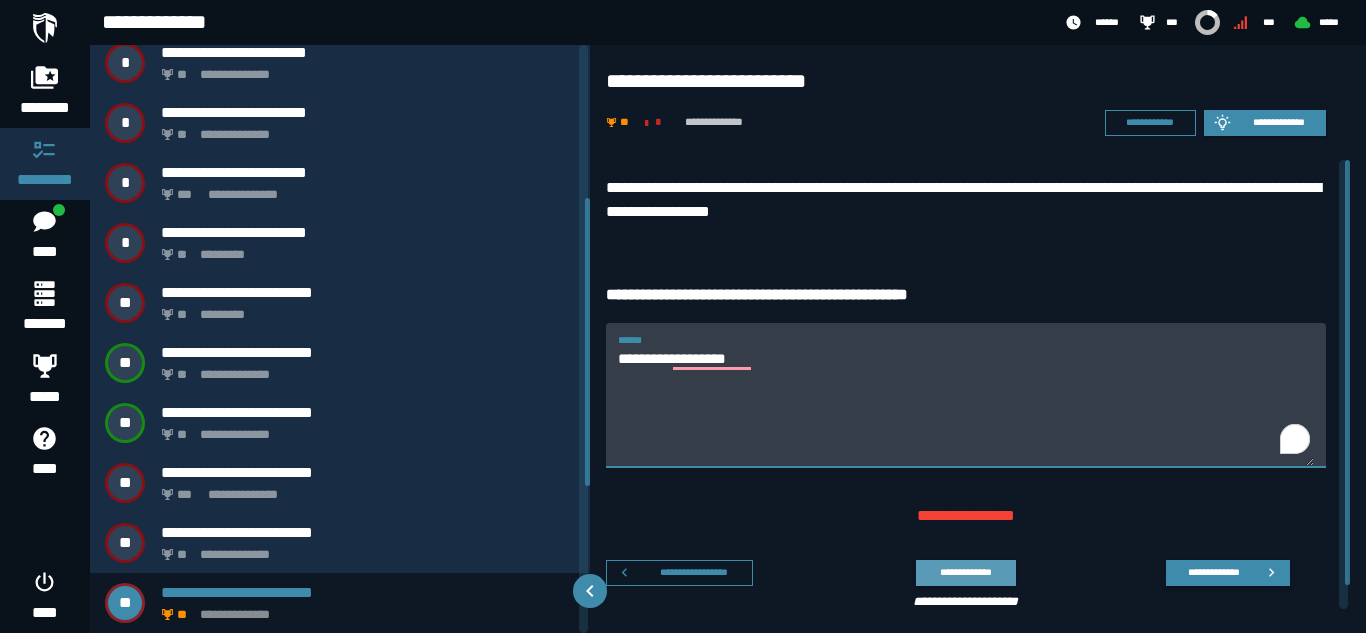 type on "**********" 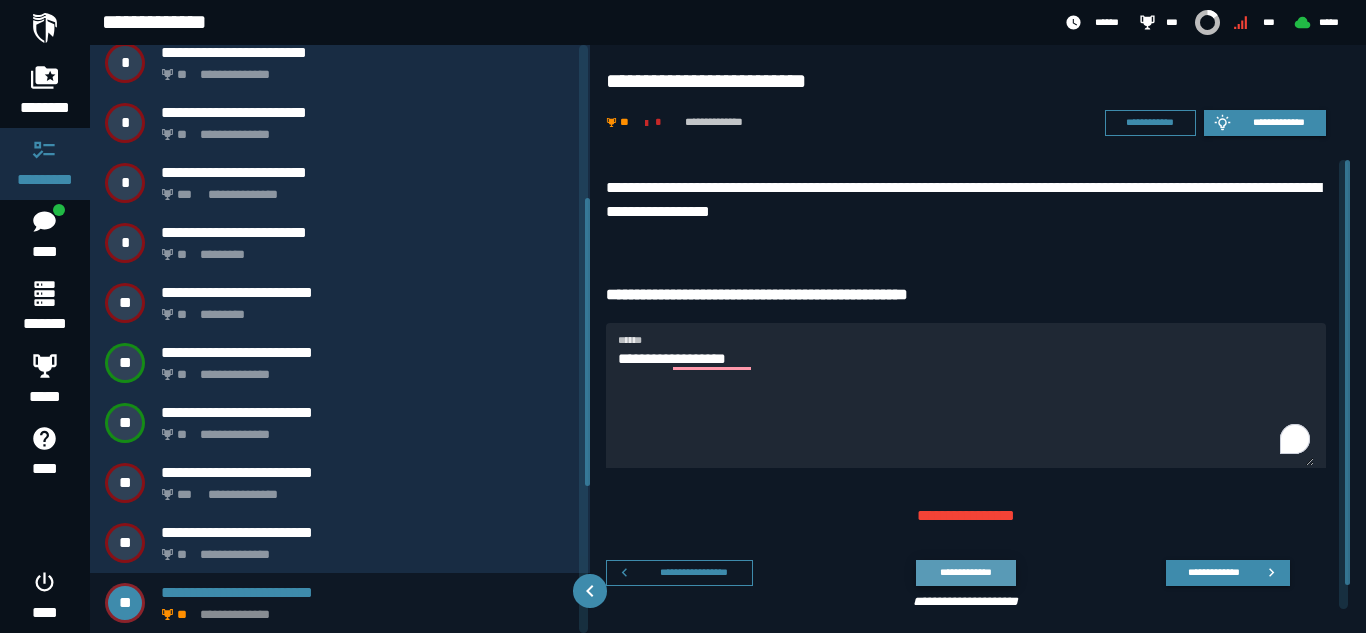 click on "**********" at bounding box center (965, 572) 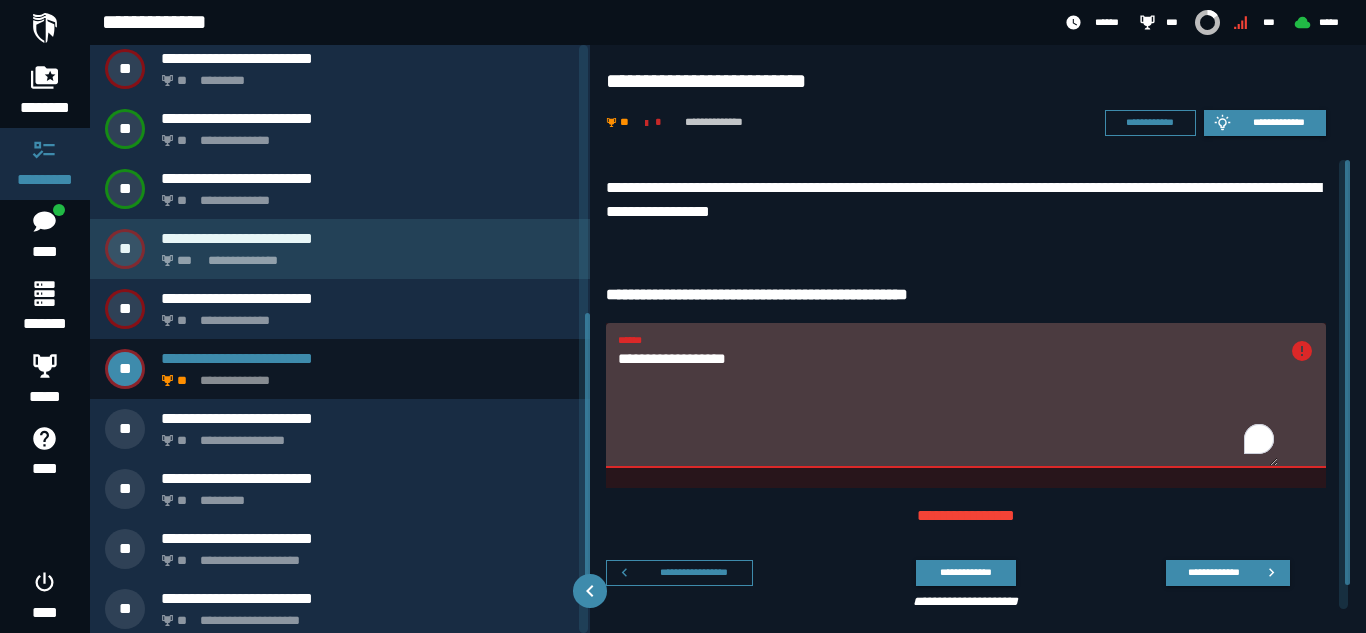 scroll, scrollTop: 547, scrollLeft: 0, axis: vertical 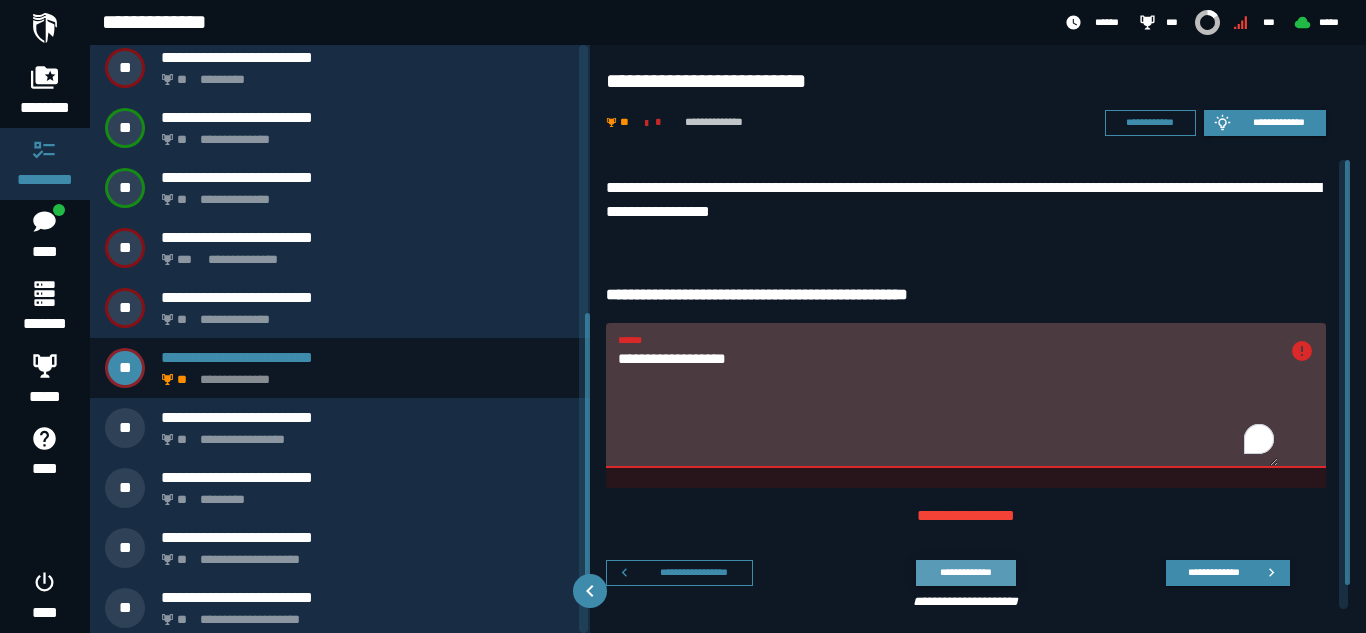 click on "**********" at bounding box center (965, 572) 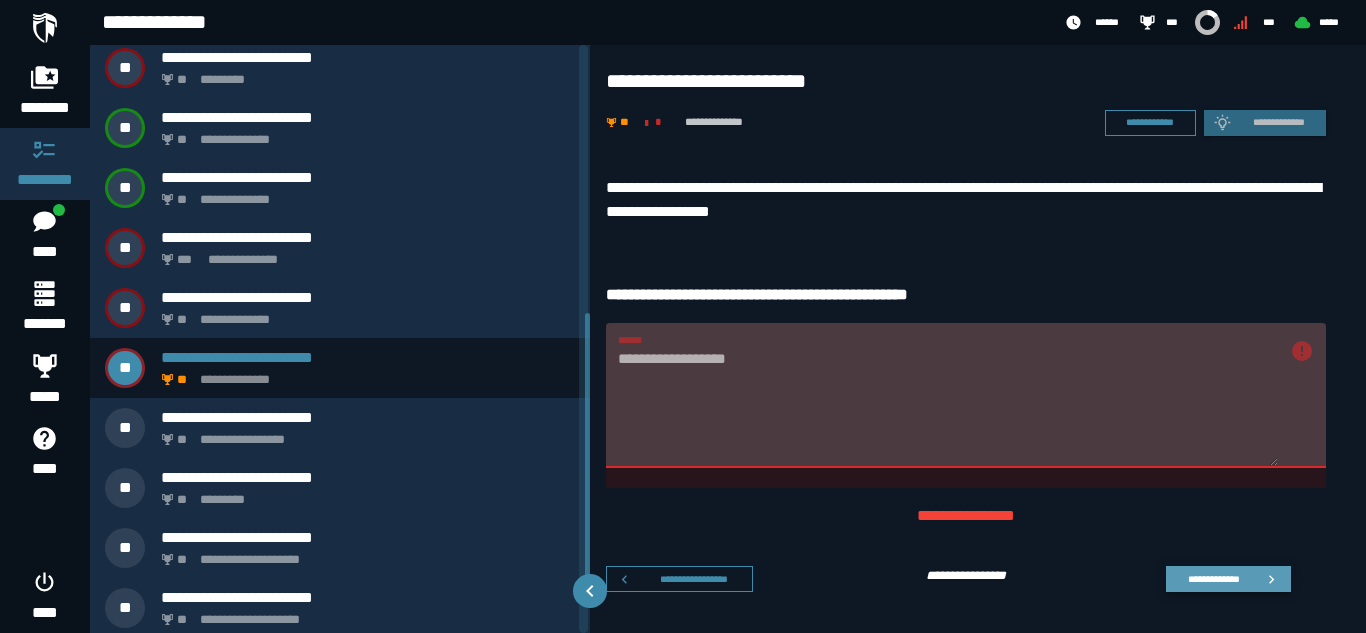 click on "**********" at bounding box center [1213, 578] 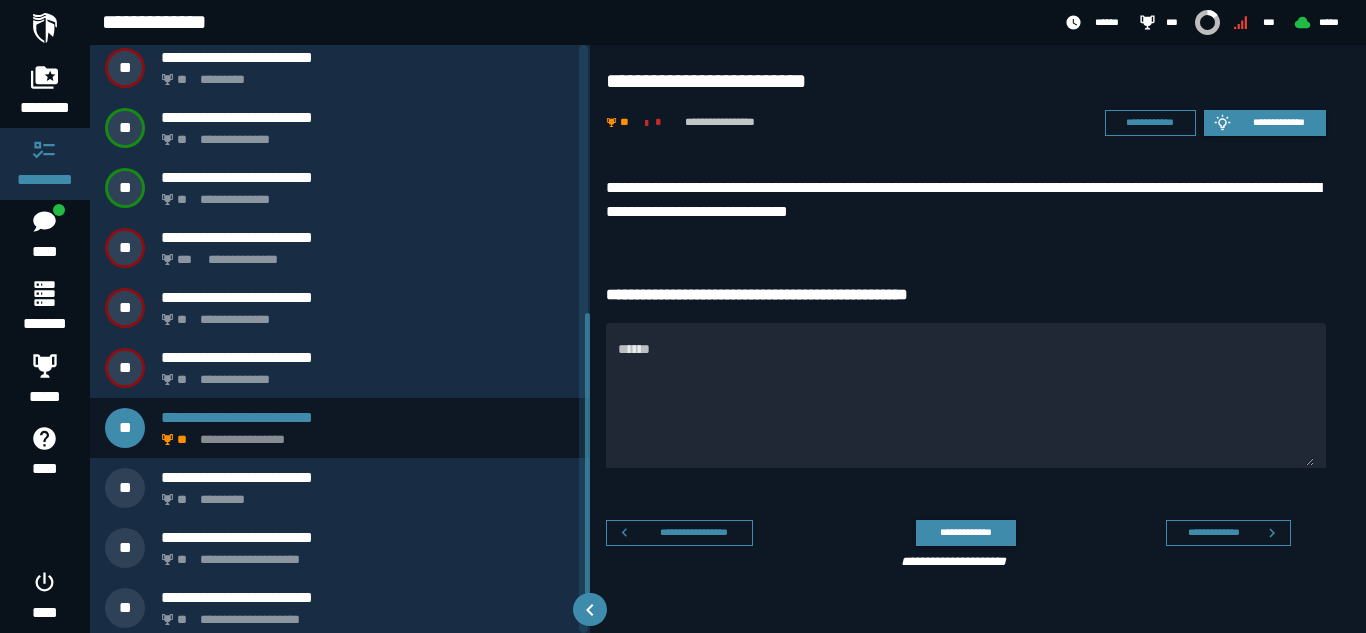 scroll, scrollTop: 372, scrollLeft: 0, axis: vertical 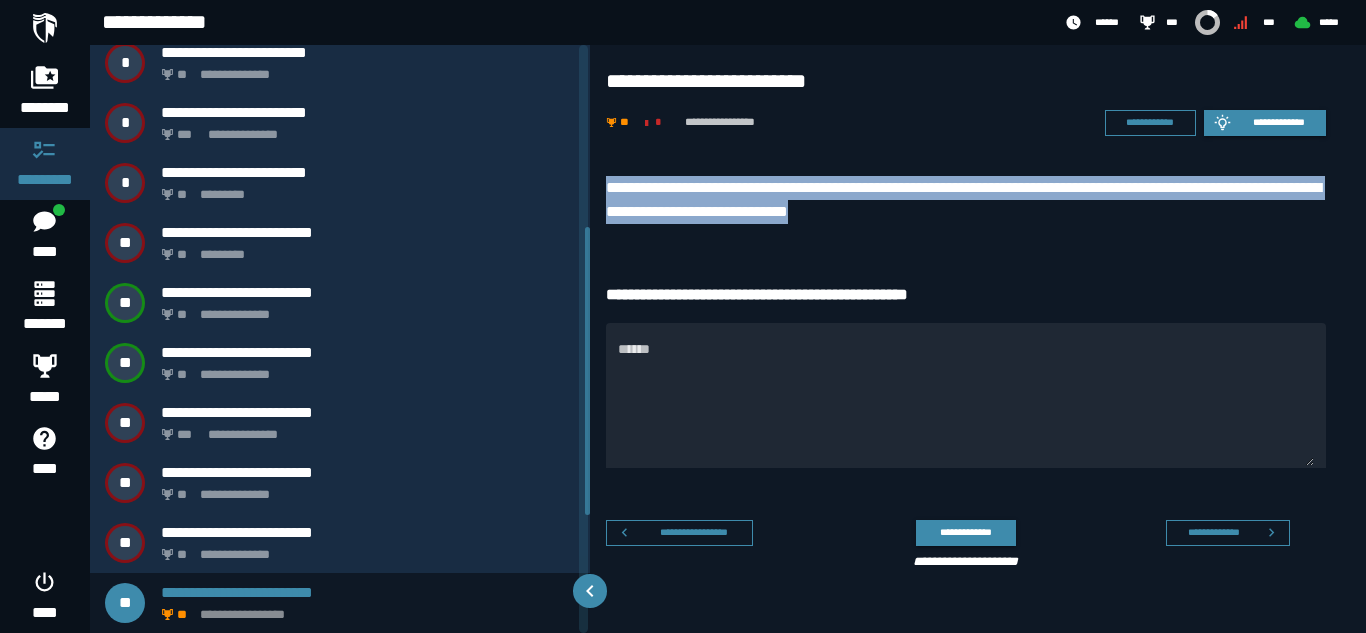 drag, startPoint x: 605, startPoint y: 187, endPoint x: 1050, endPoint y: 216, distance: 445.94394 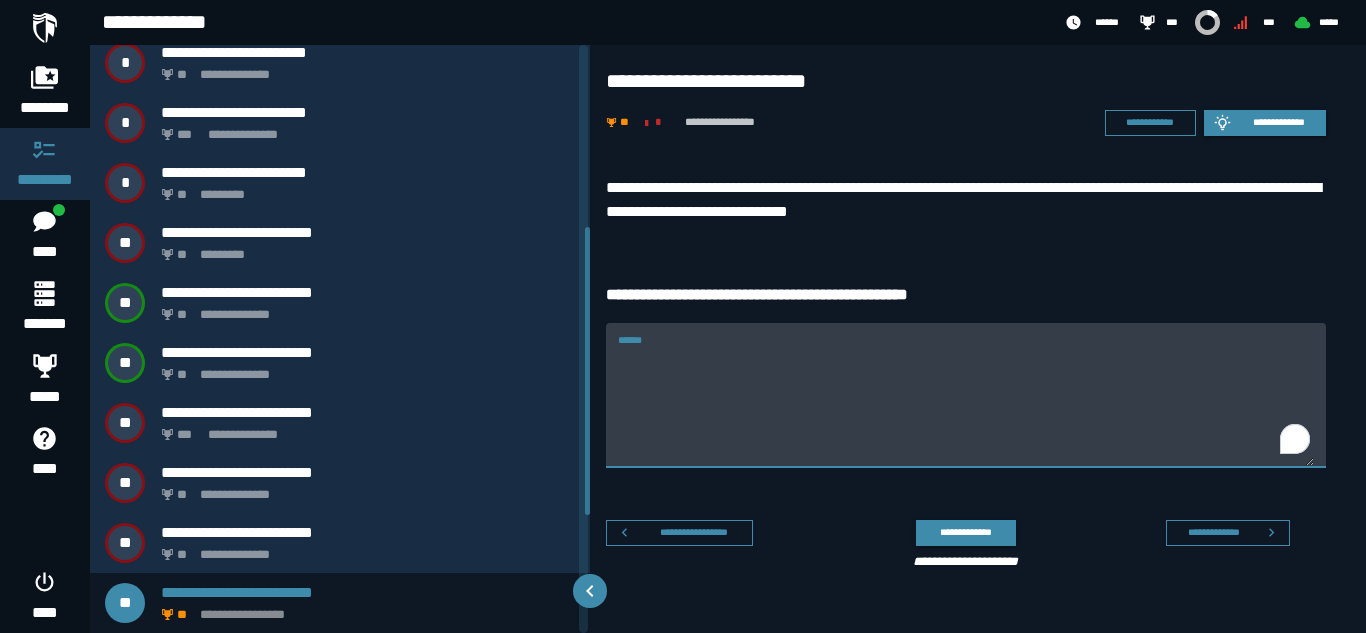 click on "******" at bounding box center [966, 407] 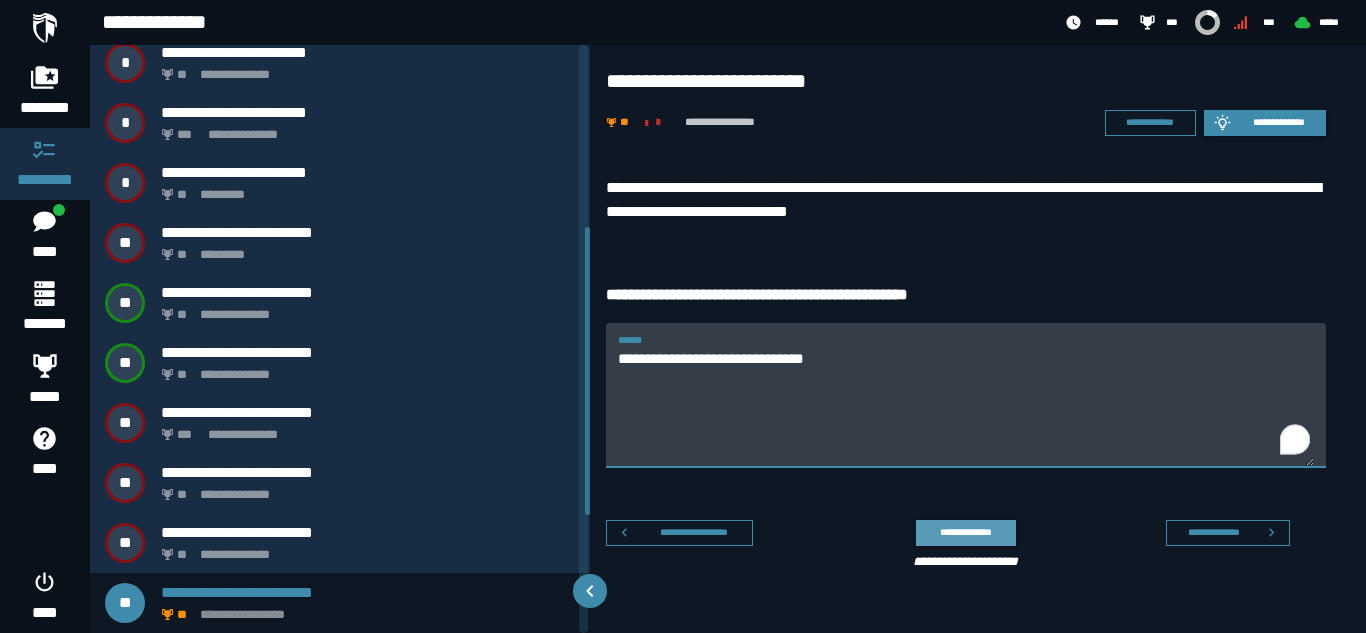 type on "**********" 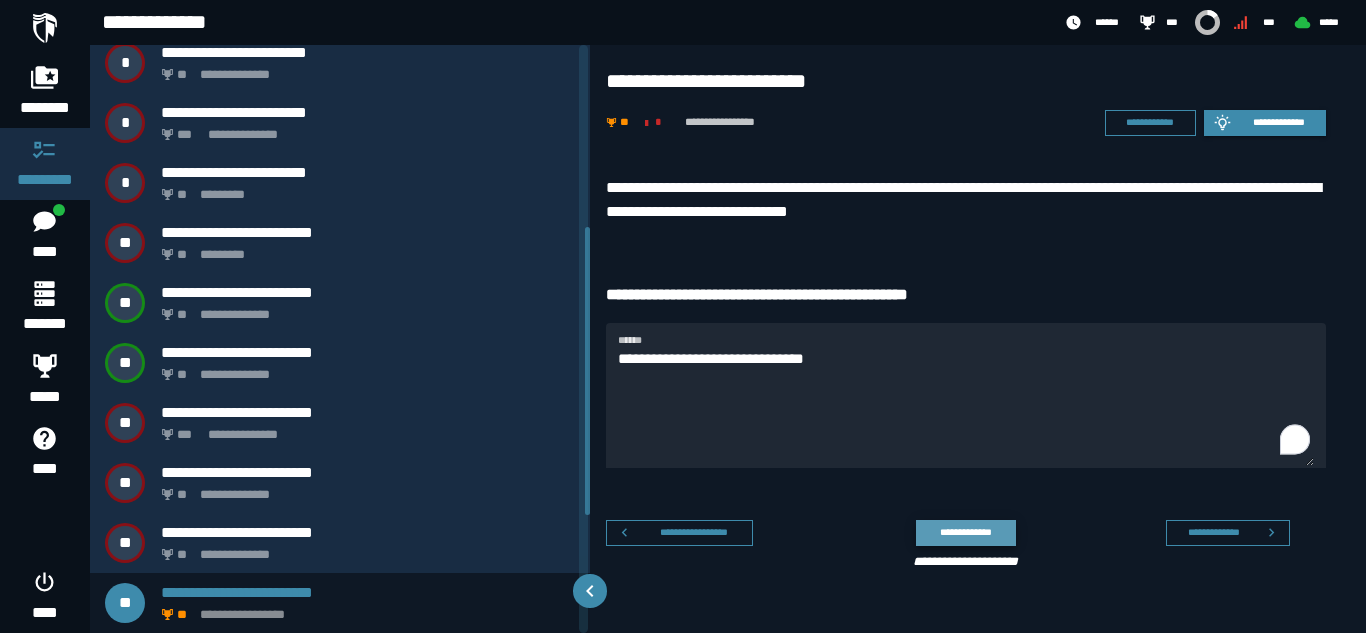 click on "**********" at bounding box center [965, 532] 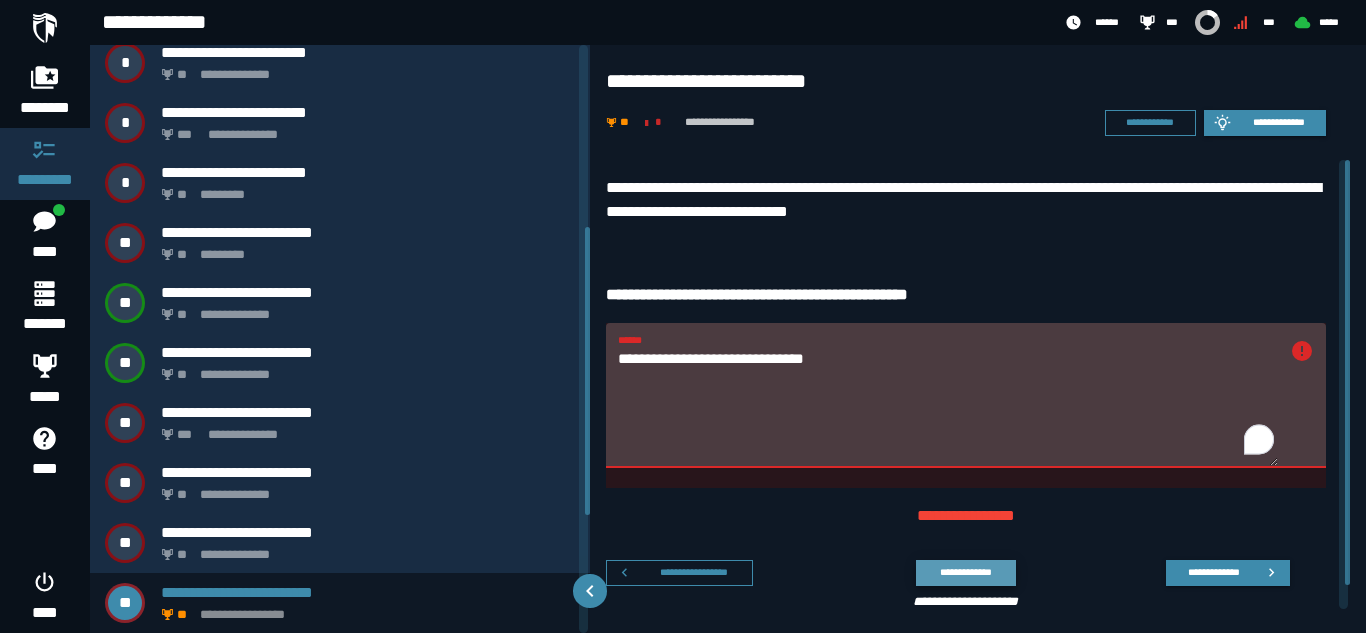 click on "**********" at bounding box center [965, 572] 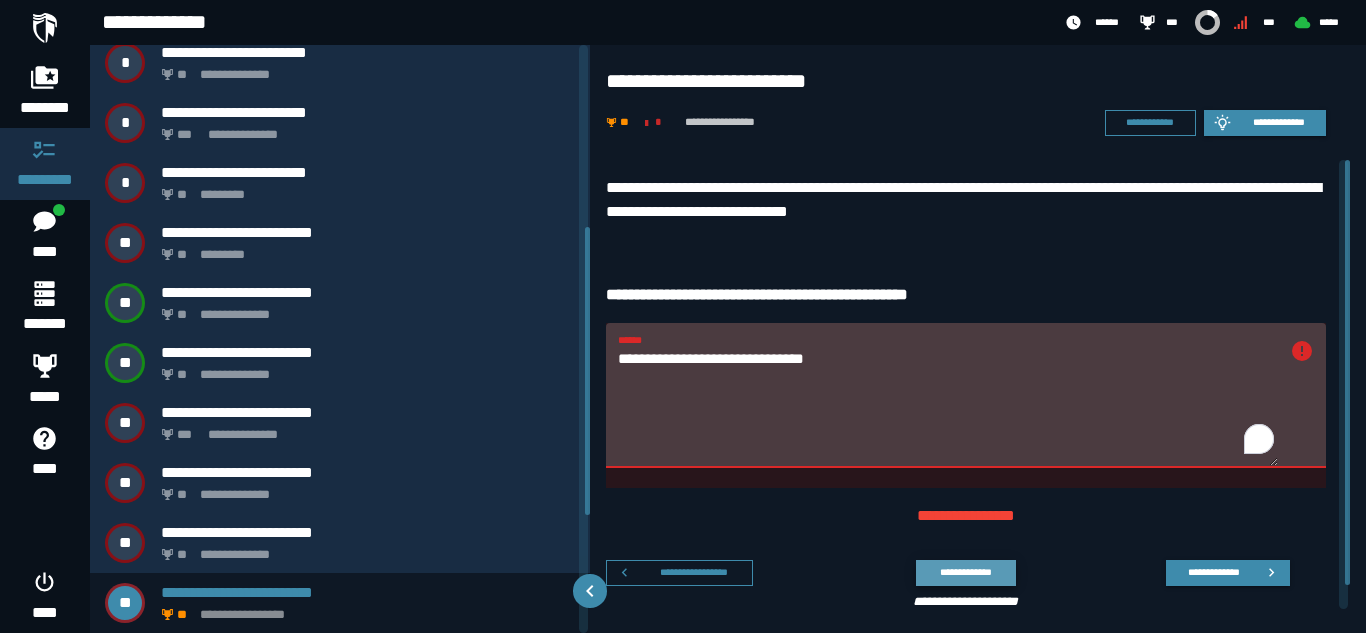 click on "**********" at bounding box center [965, 572] 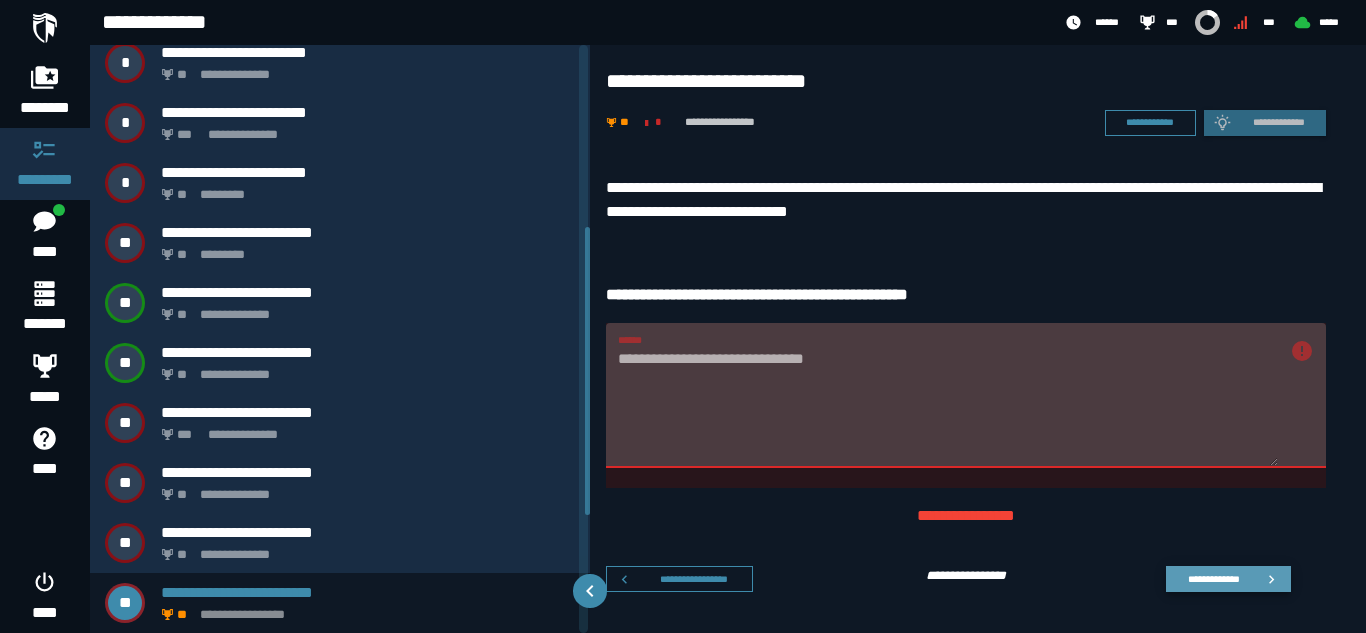 click on "**********" at bounding box center [1213, 578] 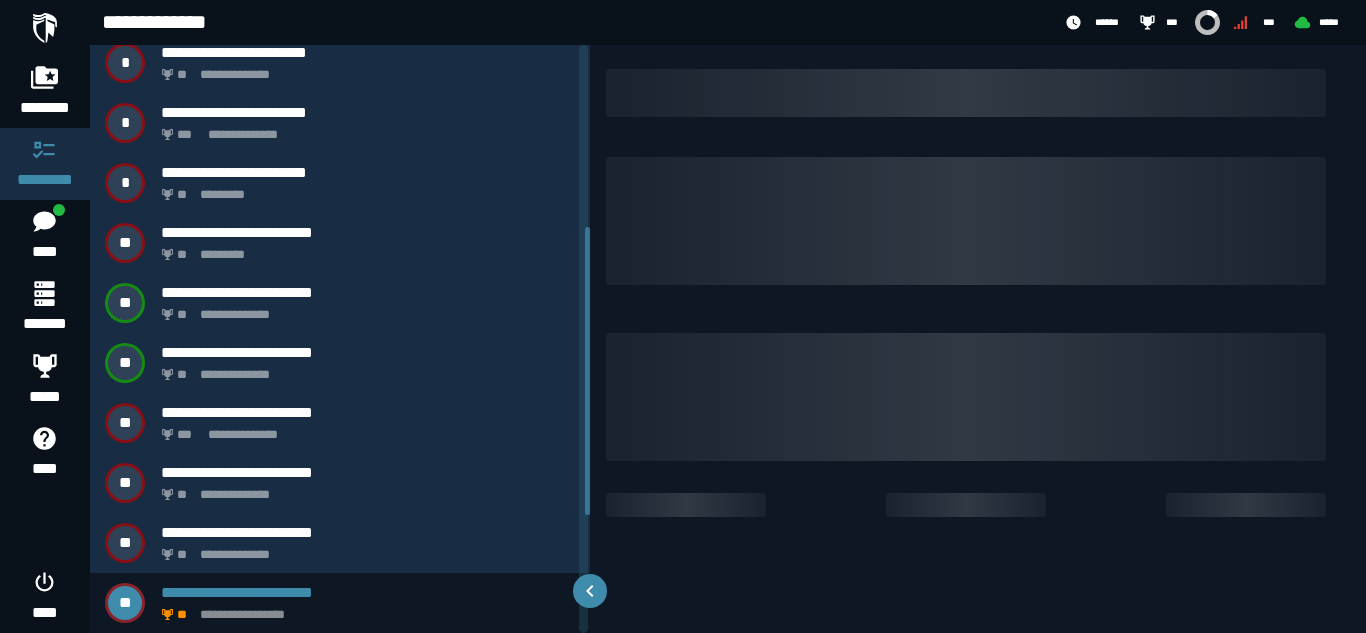 scroll, scrollTop: 432, scrollLeft: 0, axis: vertical 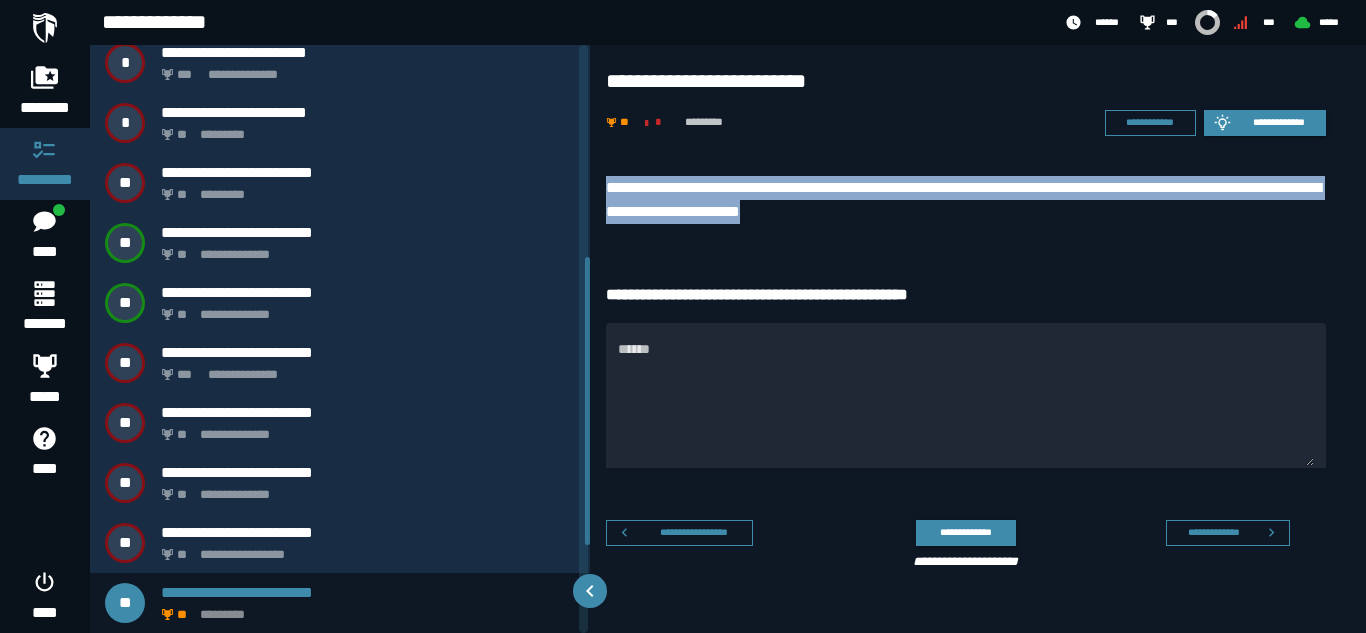 drag, startPoint x: 609, startPoint y: 184, endPoint x: 943, endPoint y: 213, distance: 335.25662 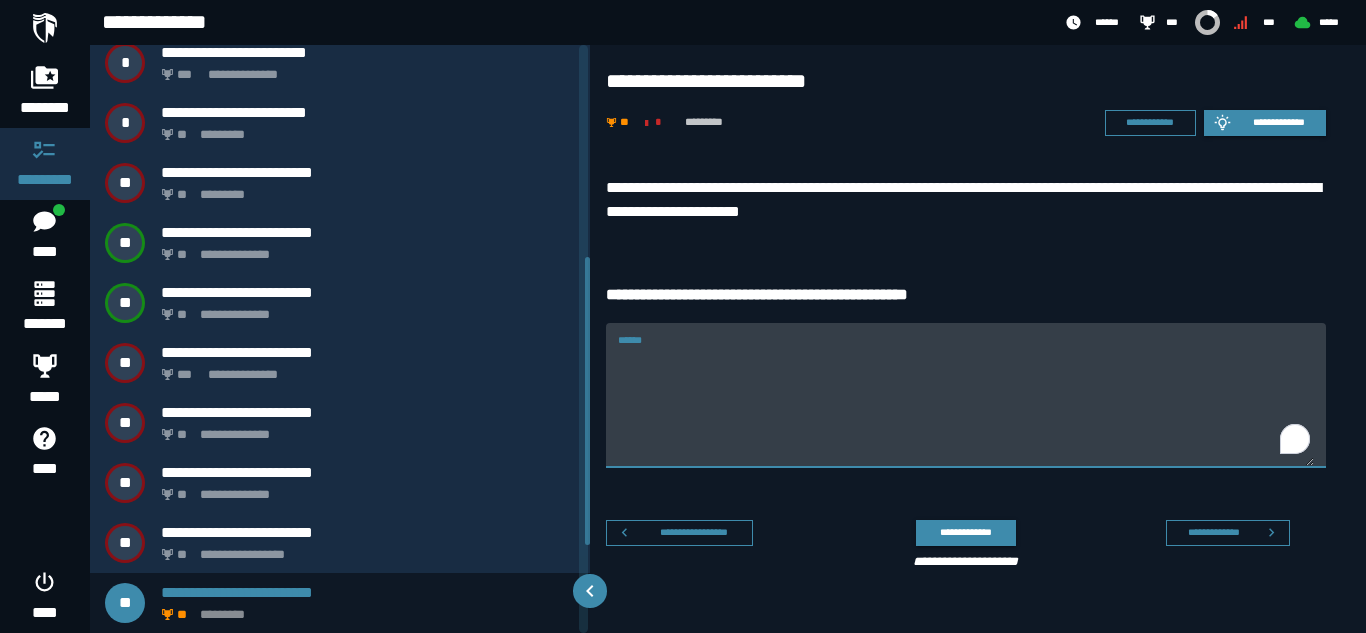 click on "******" at bounding box center [966, 407] 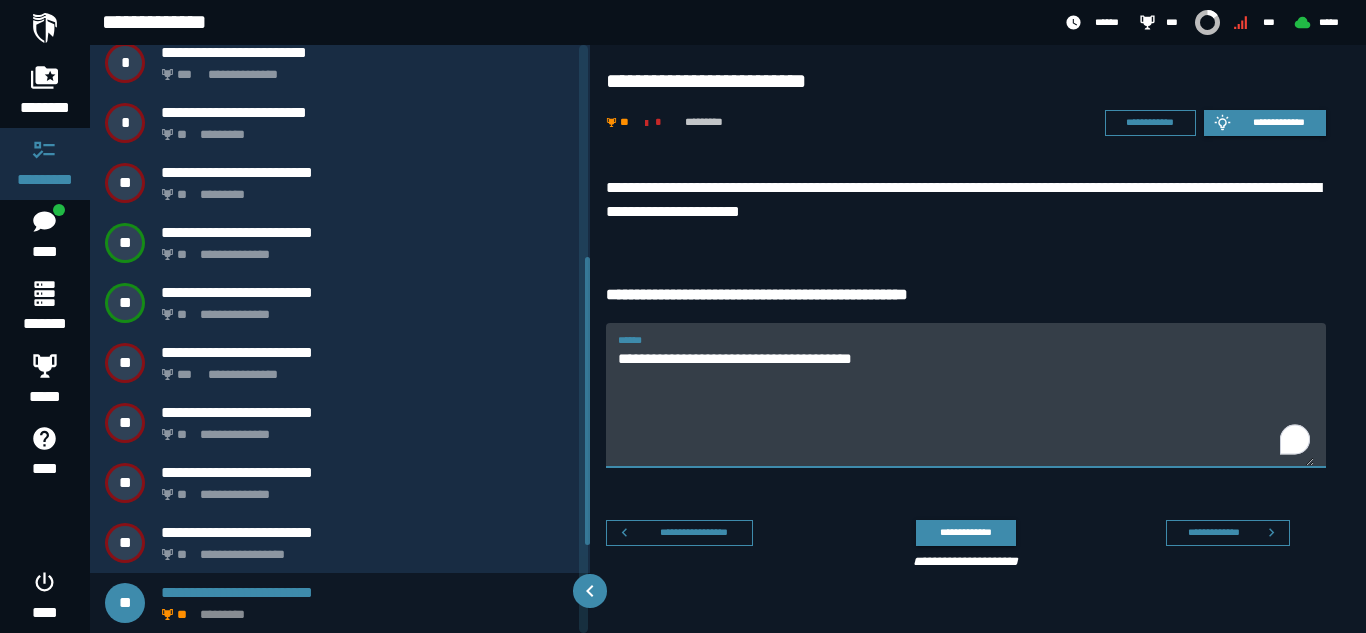 type on "**********" 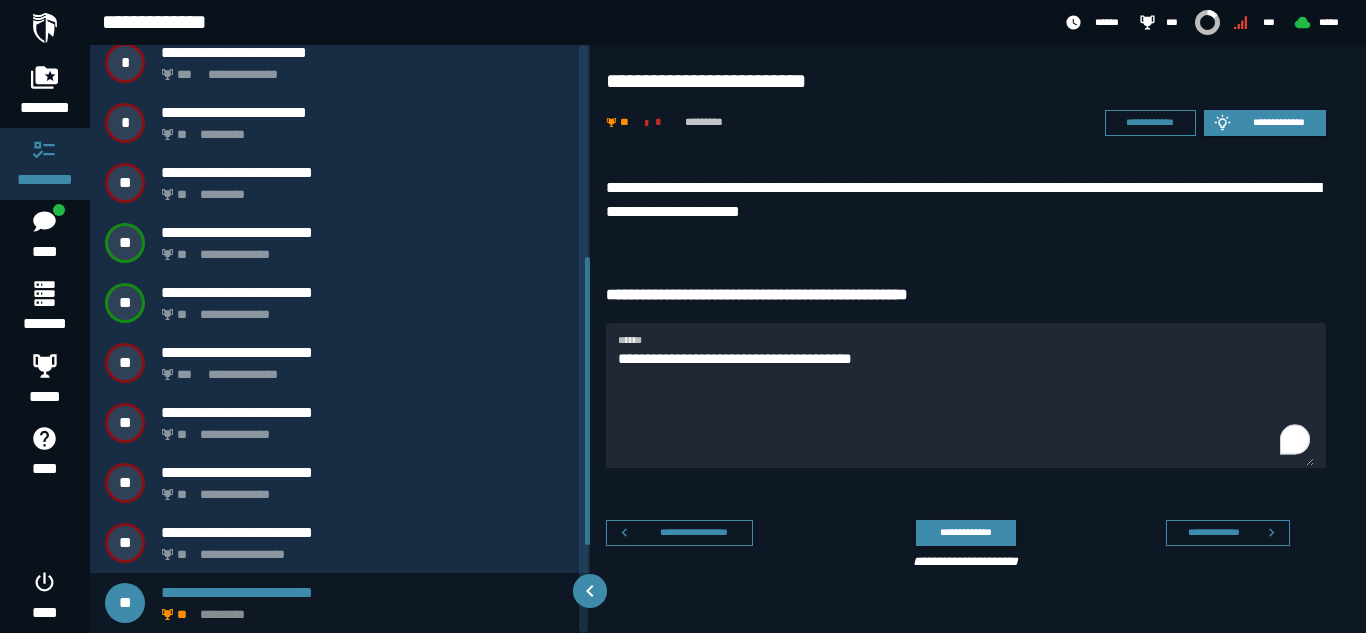 click on "**********" at bounding box center [958, 541] 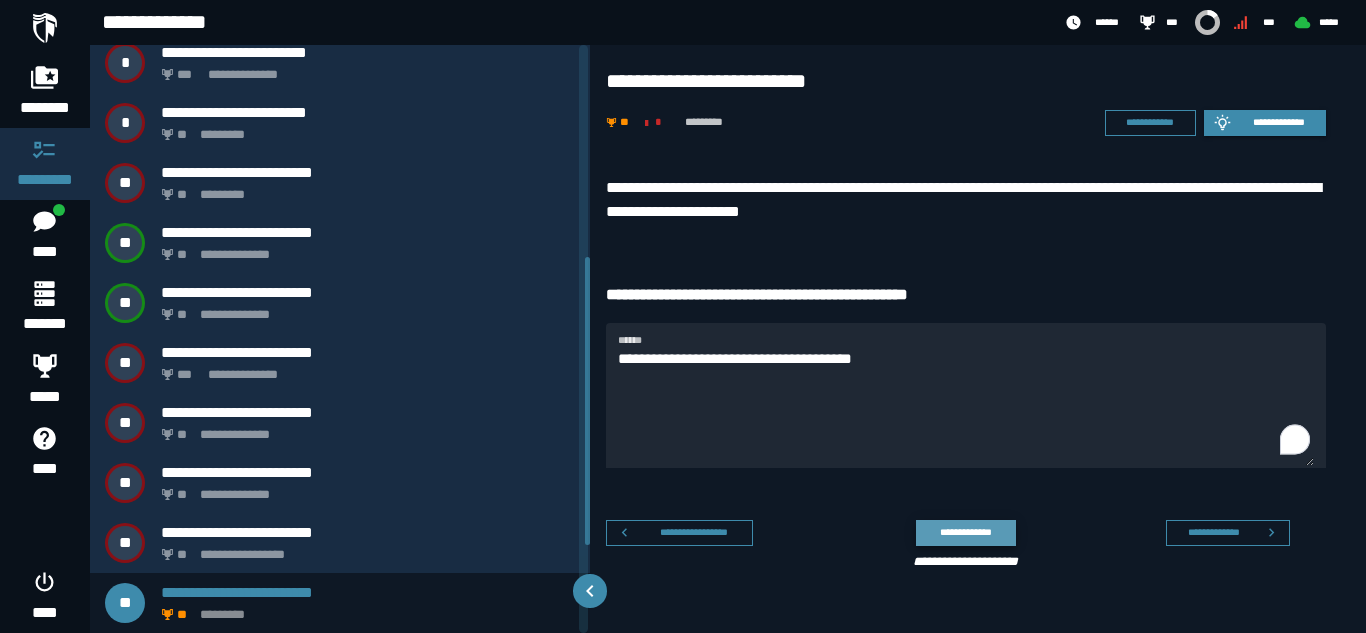 click on "**********" at bounding box center (965, 532) 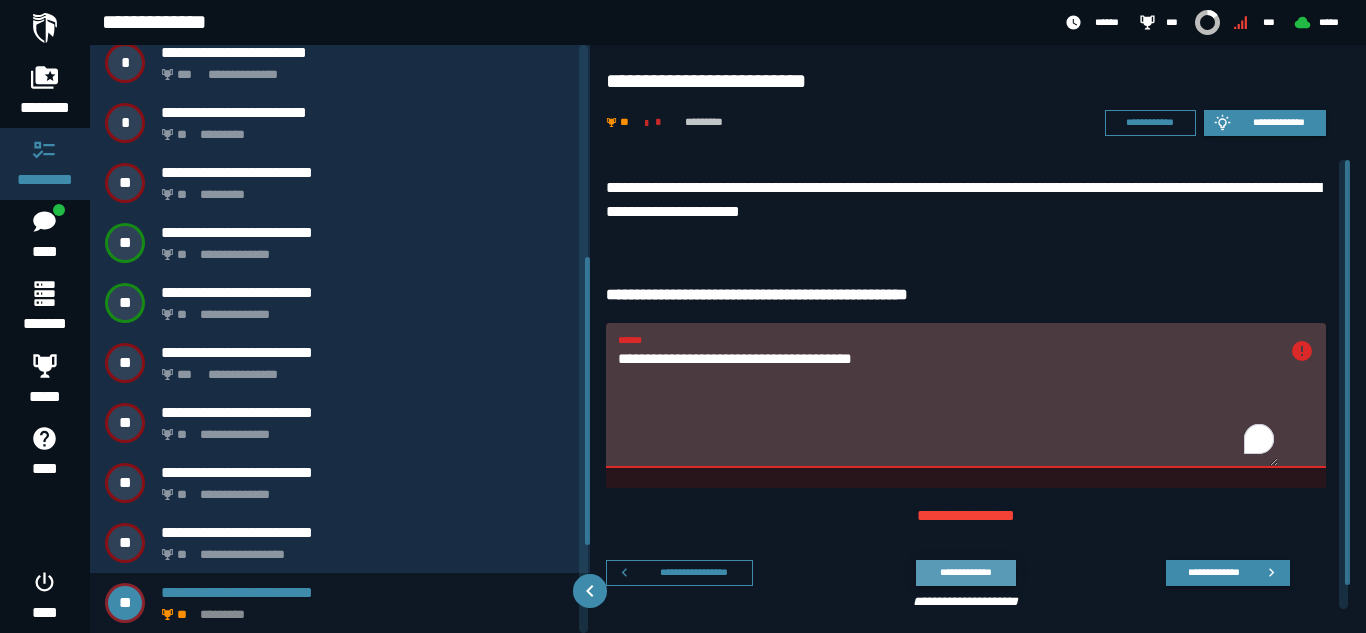 click on "**********" at bounding box center [965, 572] 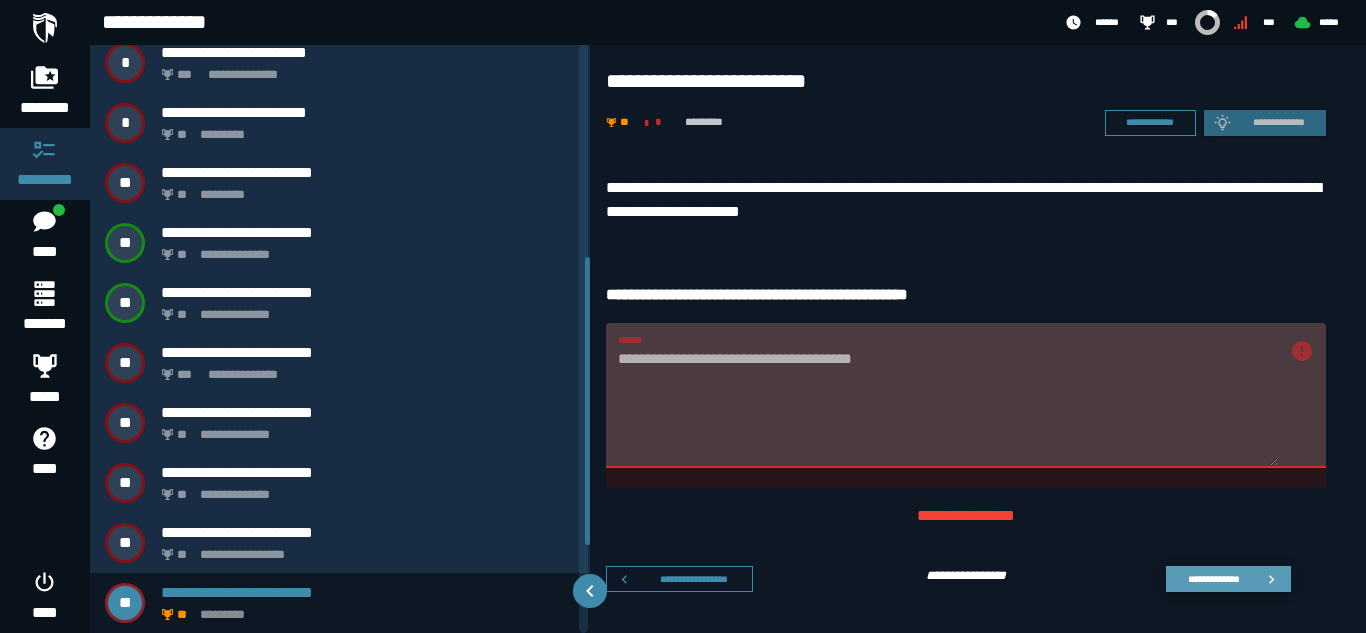 click on "**********" at bounding box center (1213, 578) 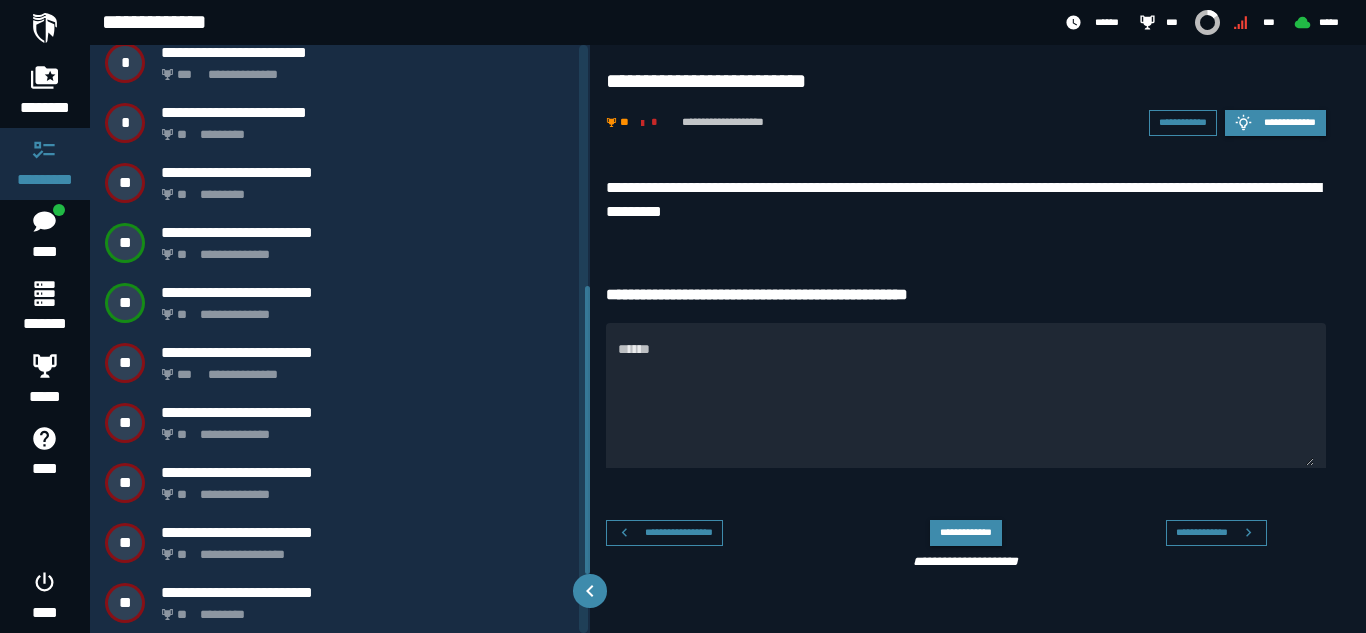 scroll, scrollTop: 492, scrollLeft: 0, axis: vertical 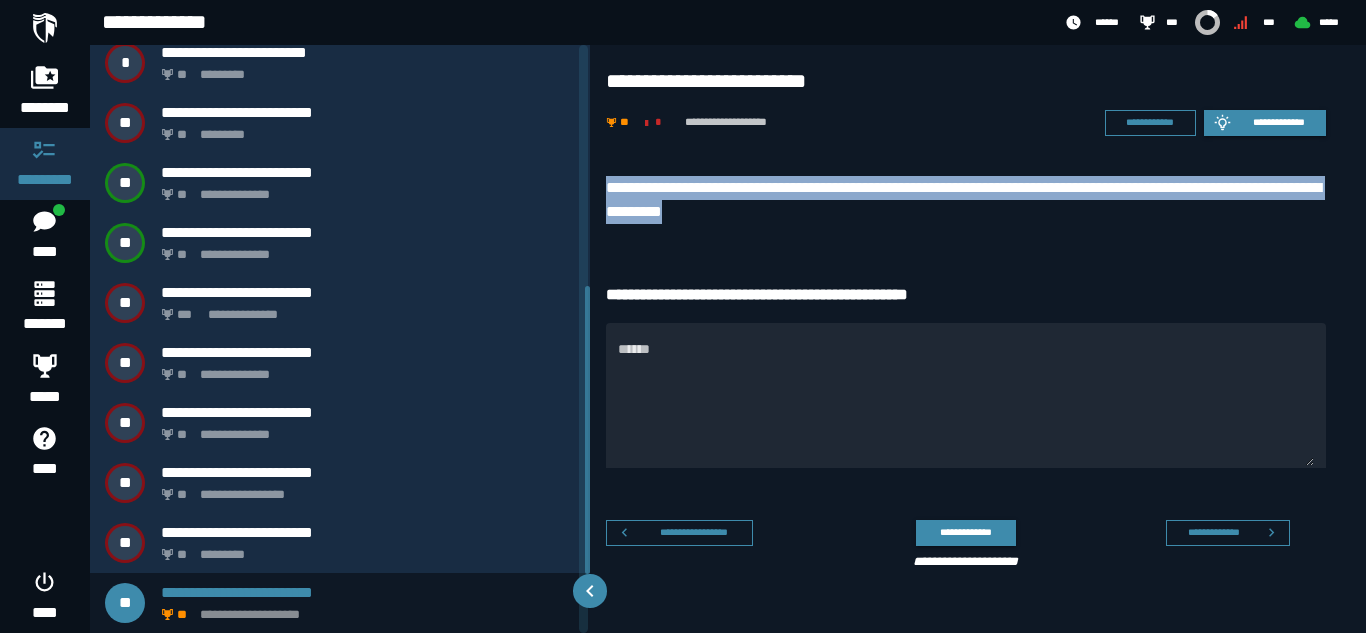 drag, startPoint x: 603, startPoint y: 185, endPoint x: 874, endPoint y: 225, distance: 273.93613 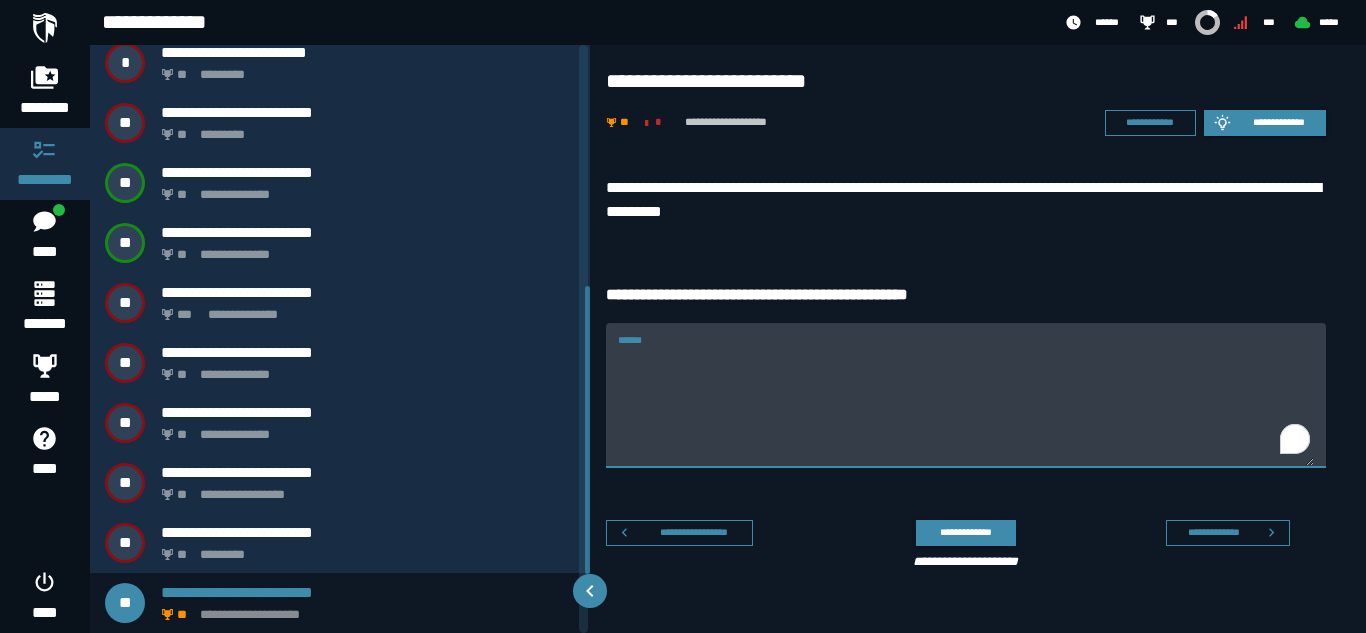 click on "******" at bounding box center (966, 407) 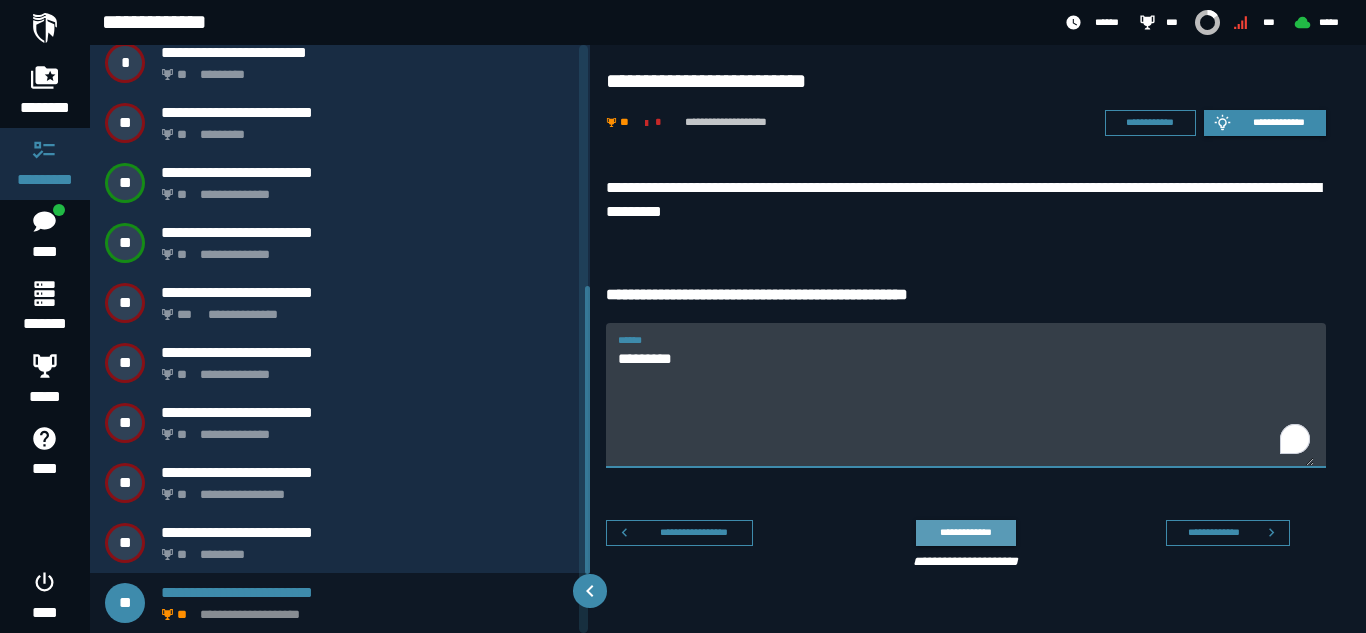 type on "*********" 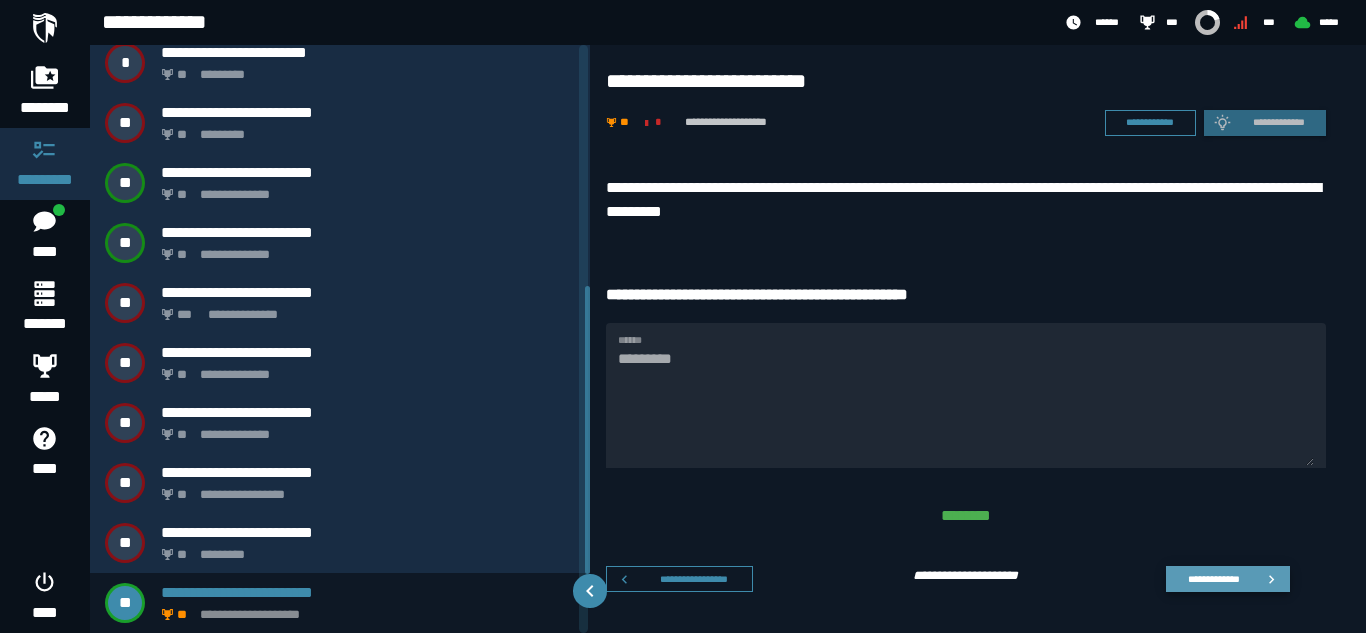 click on "**********" at bounding box center [1228, 579] 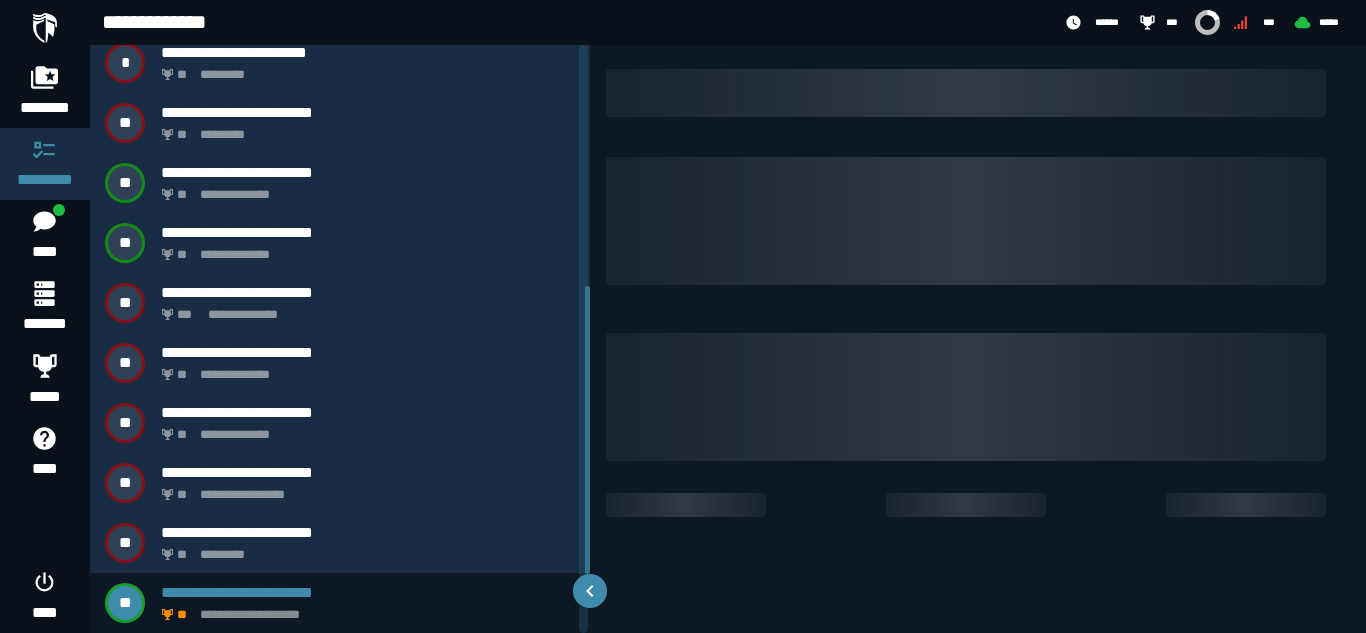 scroll, scrollTop: 552, scrollLeft: 0, axis: vertical 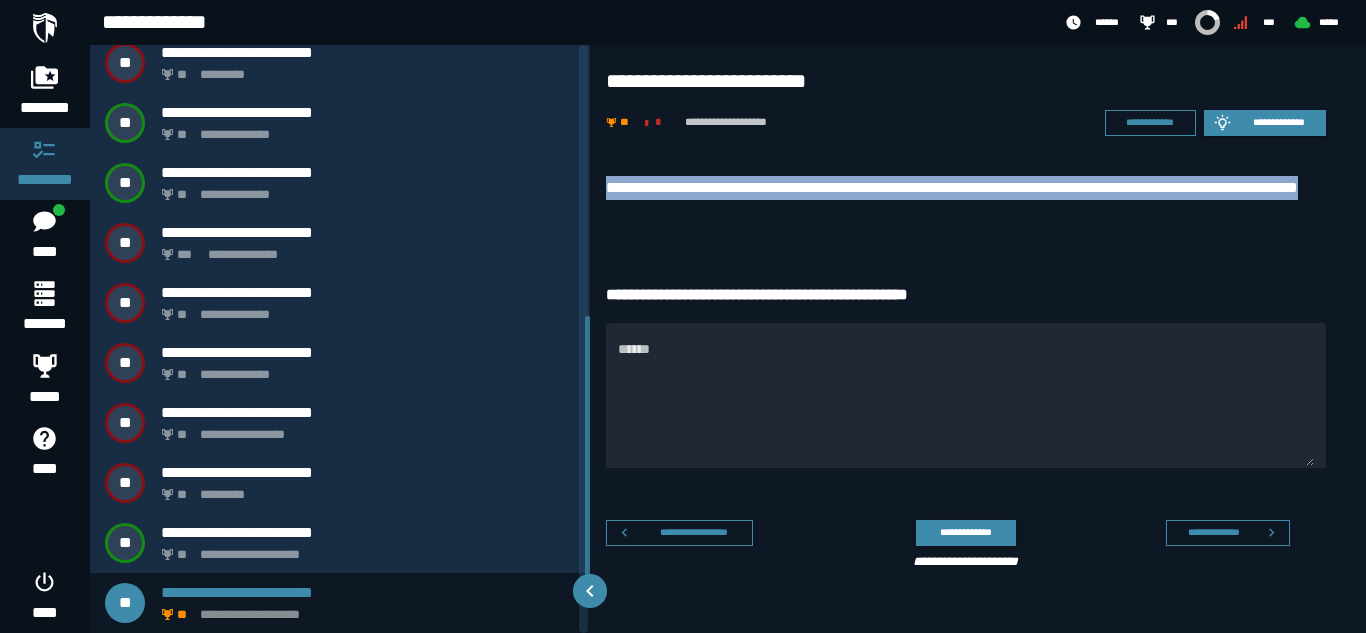 drag, startPoint x: 603, startPoint y: 184, endPoint x: 736, endPoint y: 205, distance: 134.64769 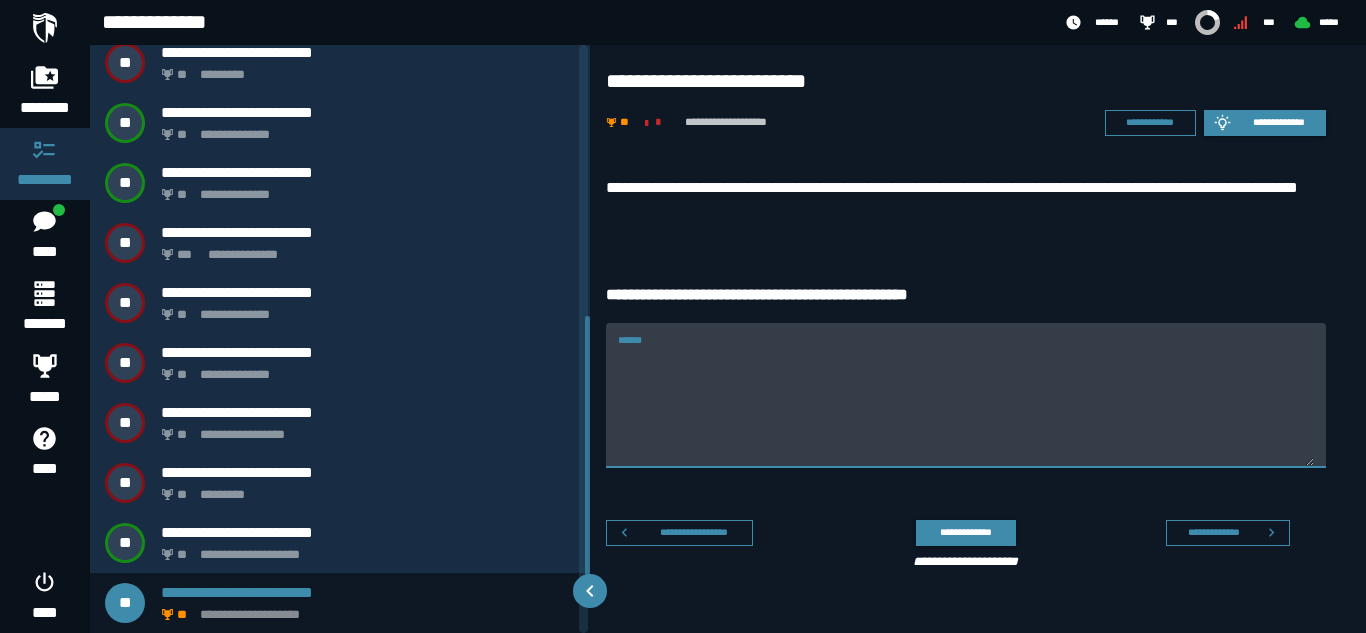 click on "******" at bounding box center [966, 395] 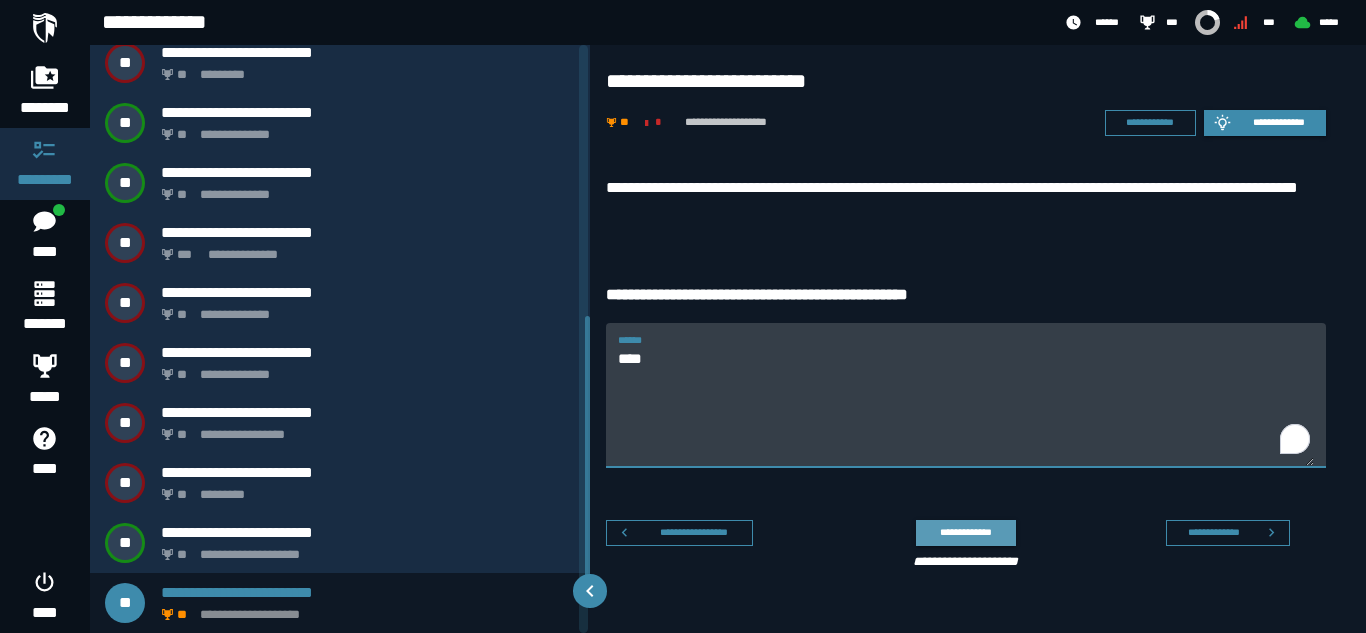 type on "****" 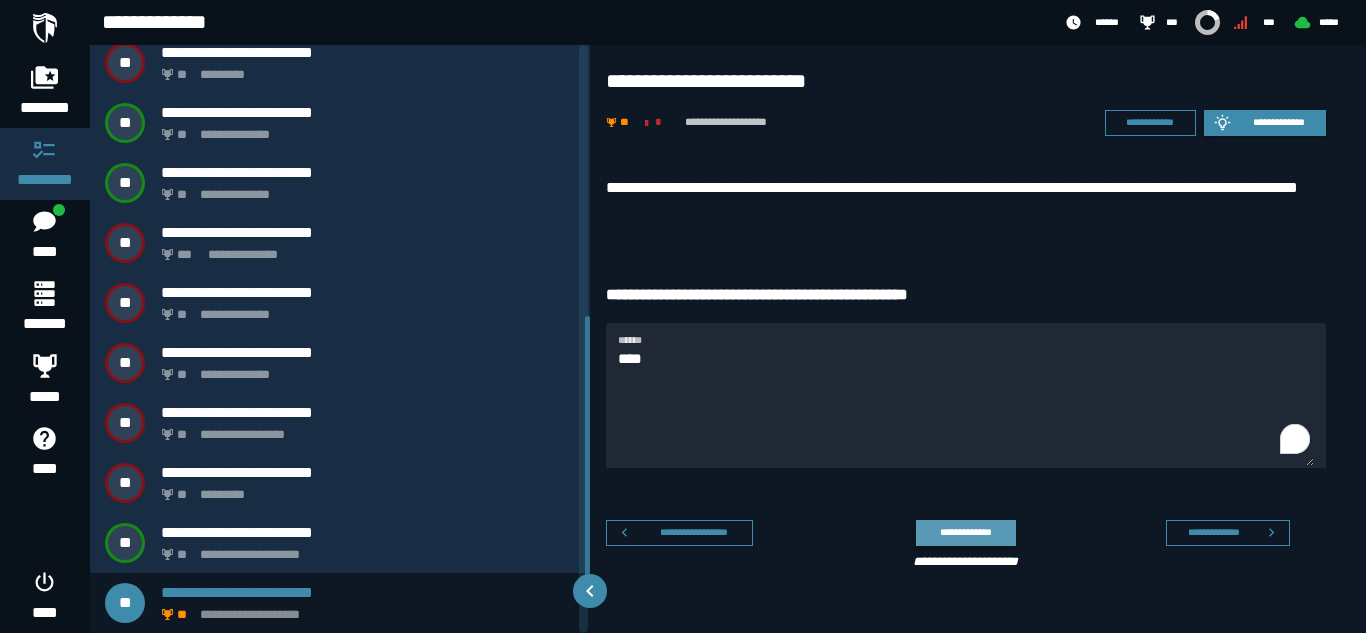 click on "**********" at bounding box center [965, 532] 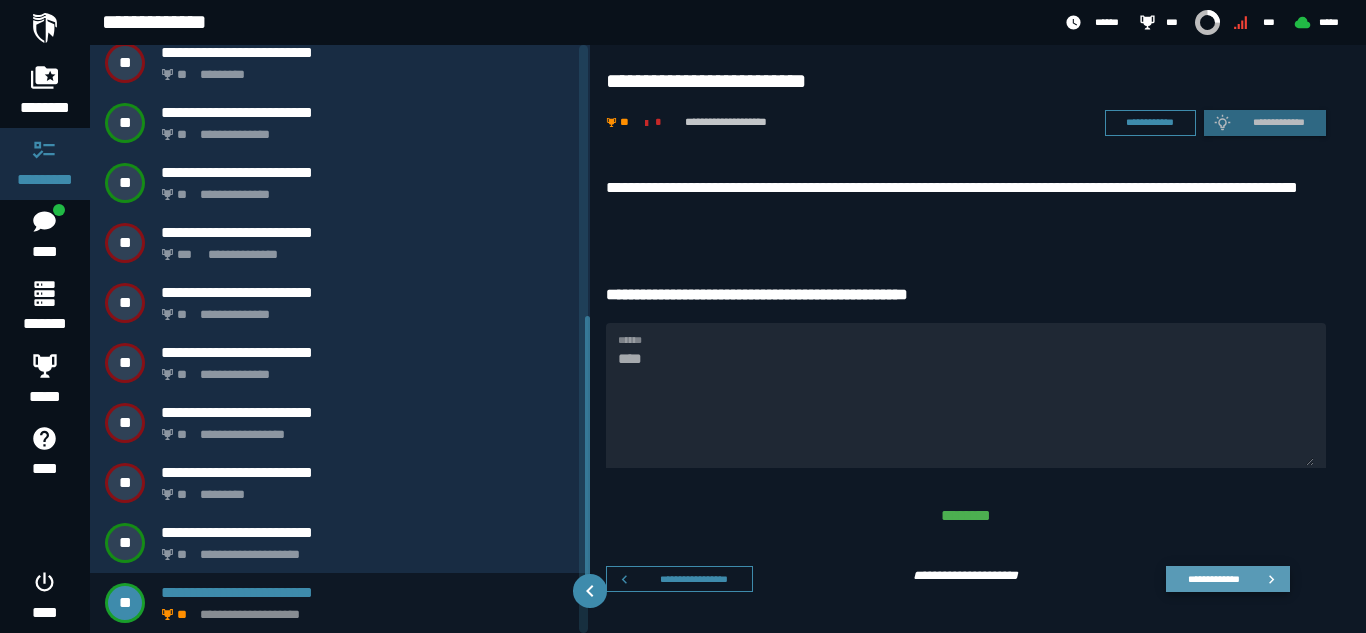click on "**********" at bounding box center [1213, 578] 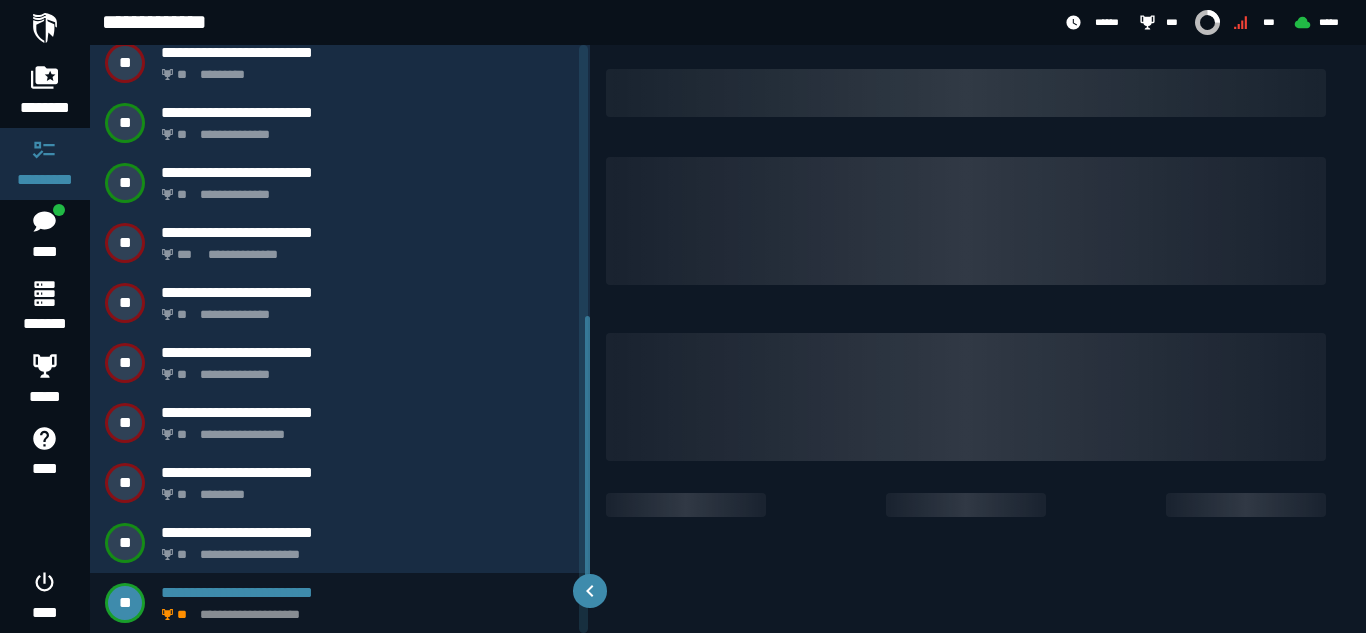 scroll, scrollTop: 612, scrollLeft: 0, axis: vertical 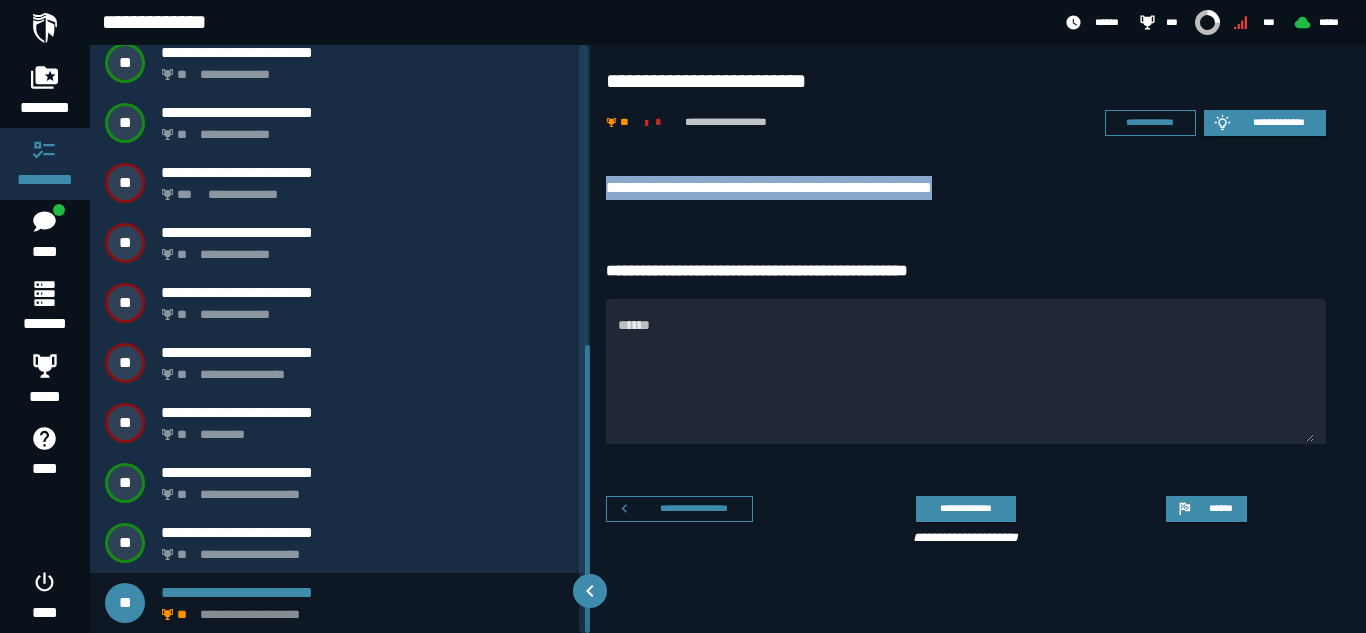 drag, startPoint x: 603, startPoint y: 185, endPoint x: 1034, endPoint y: 182, distance: 431.01044 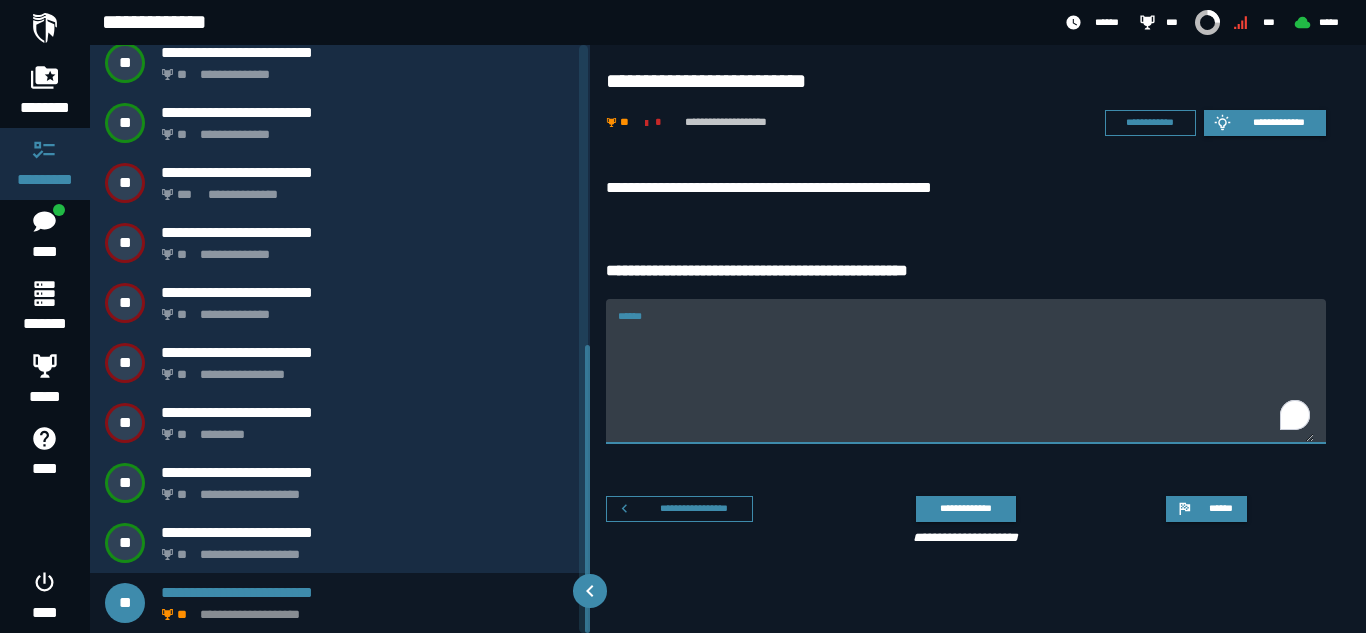click on "******" at bounding box center (966, 383) 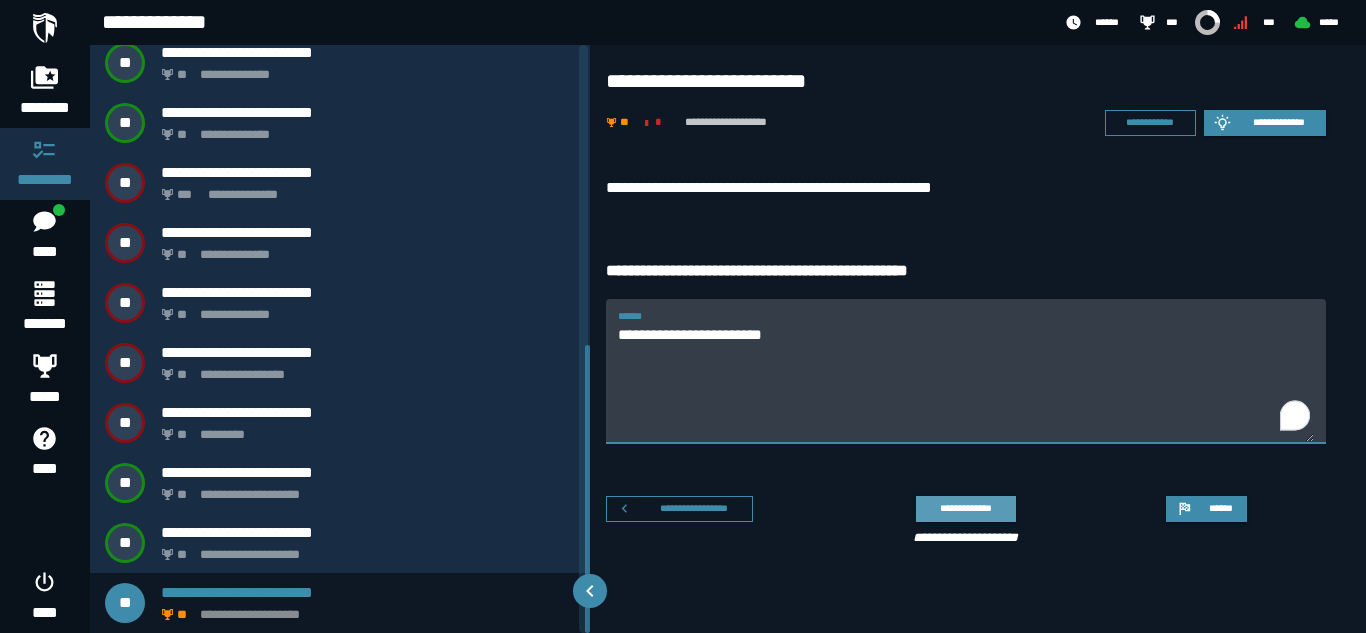 type on "**********" 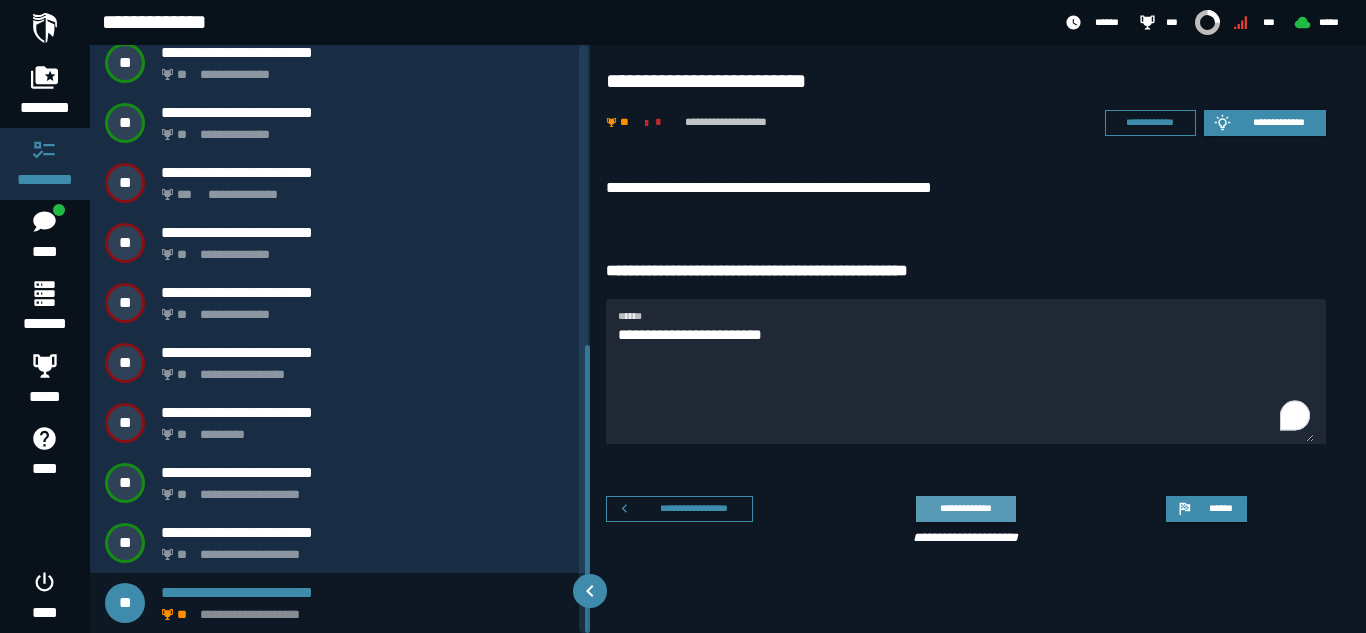 click on "**********" at bounding box center (965, 508) 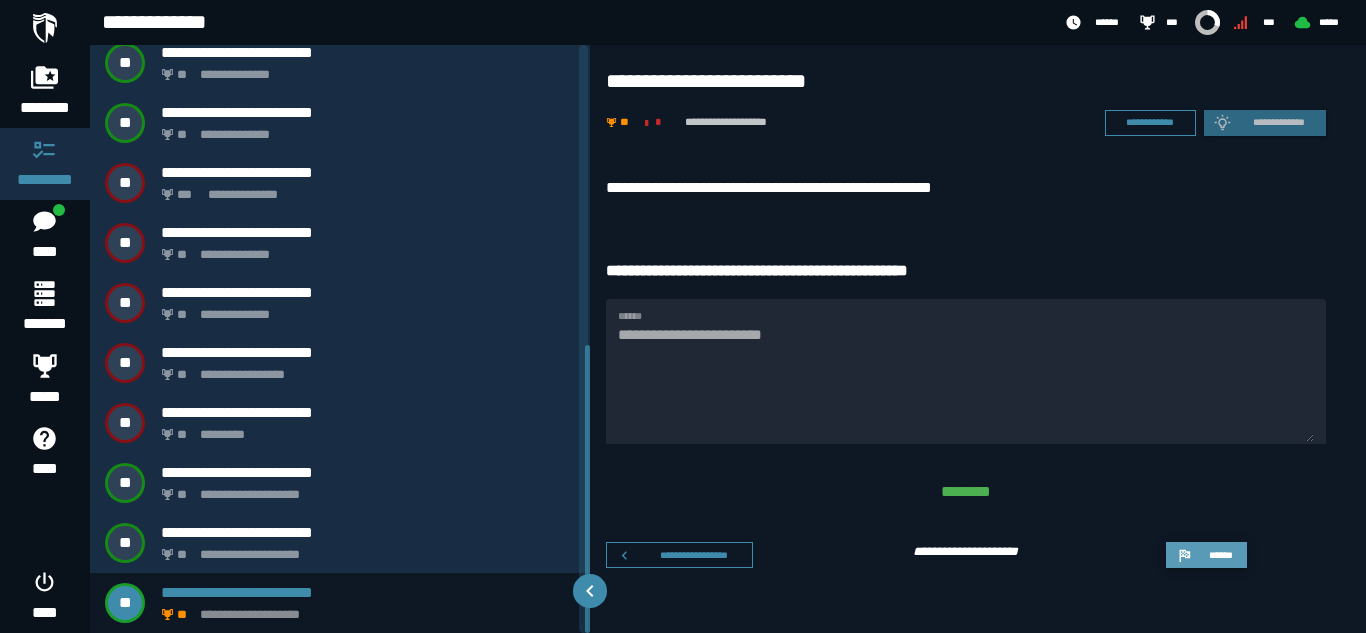 click on "******" at bounding box center (1220, 554) 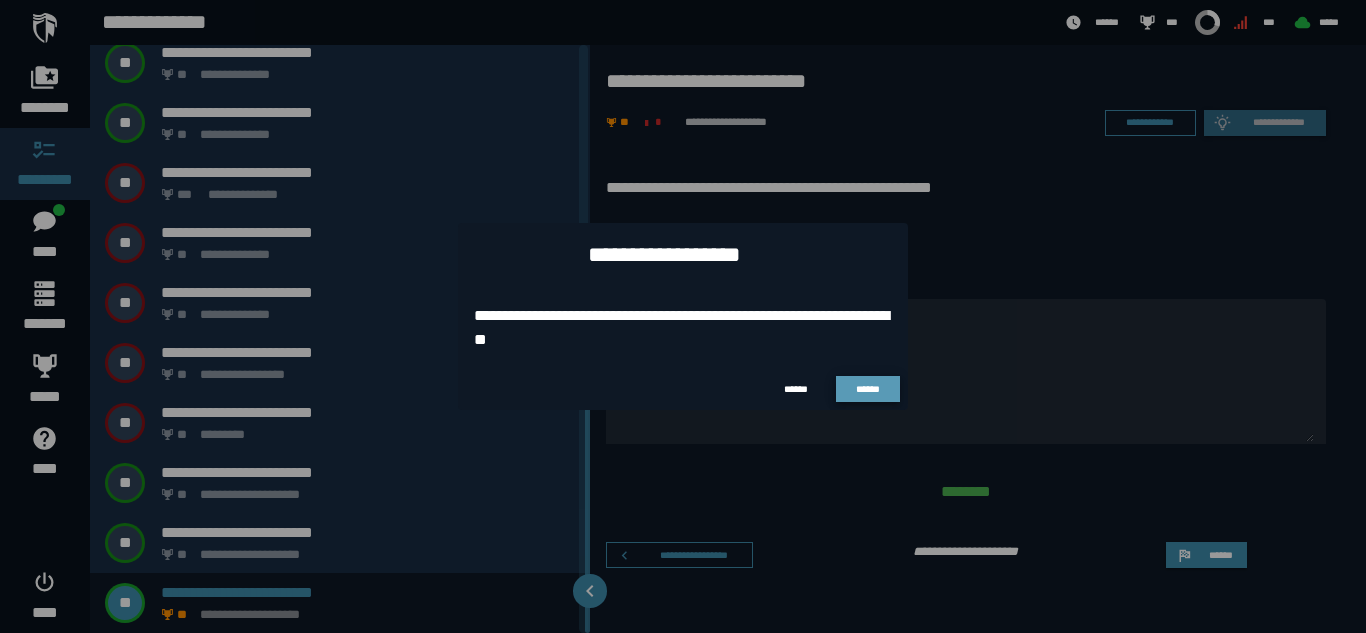 click on "******" at bounding box center (868, 389) 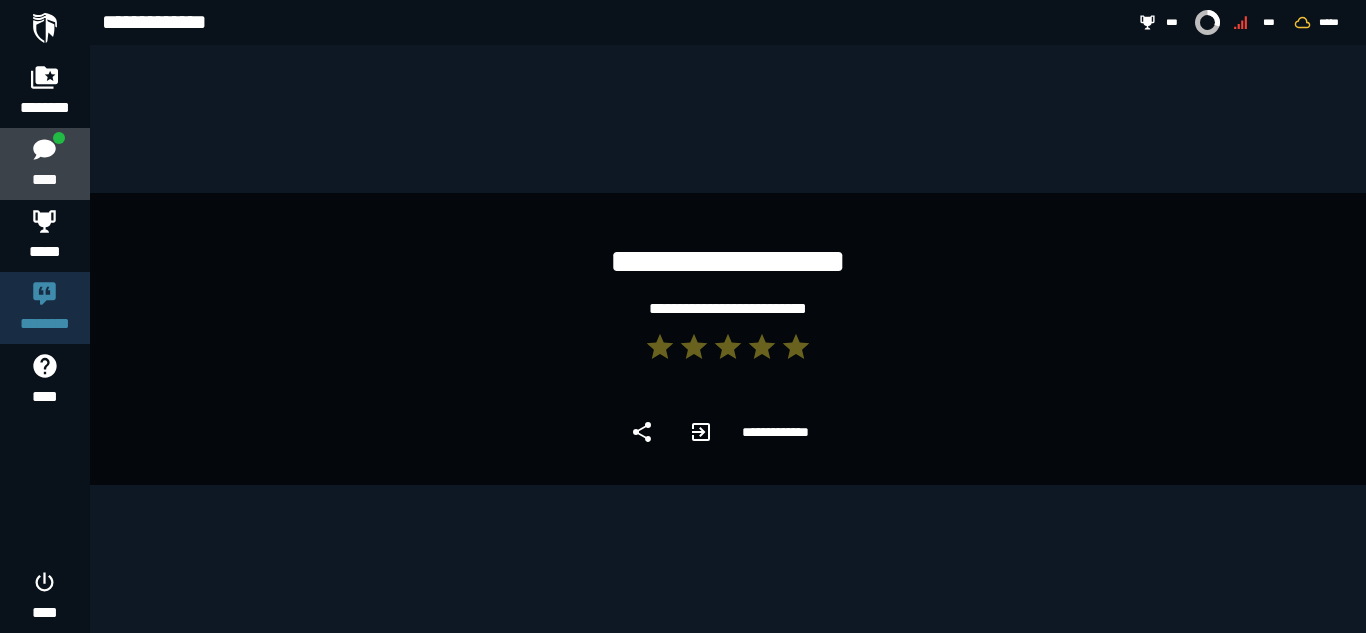 click on "****" at bounding box center (44, 164) 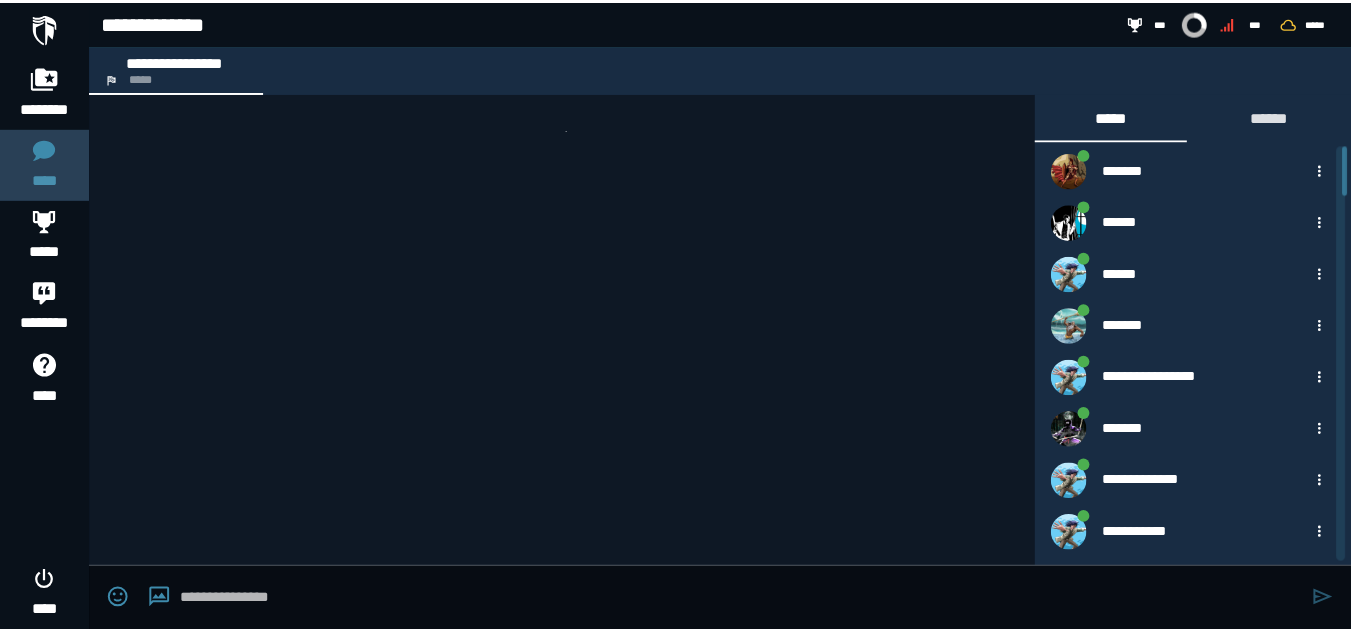 scroll, scrollTop: 2297, scrollLeft: 0, axis: vertical 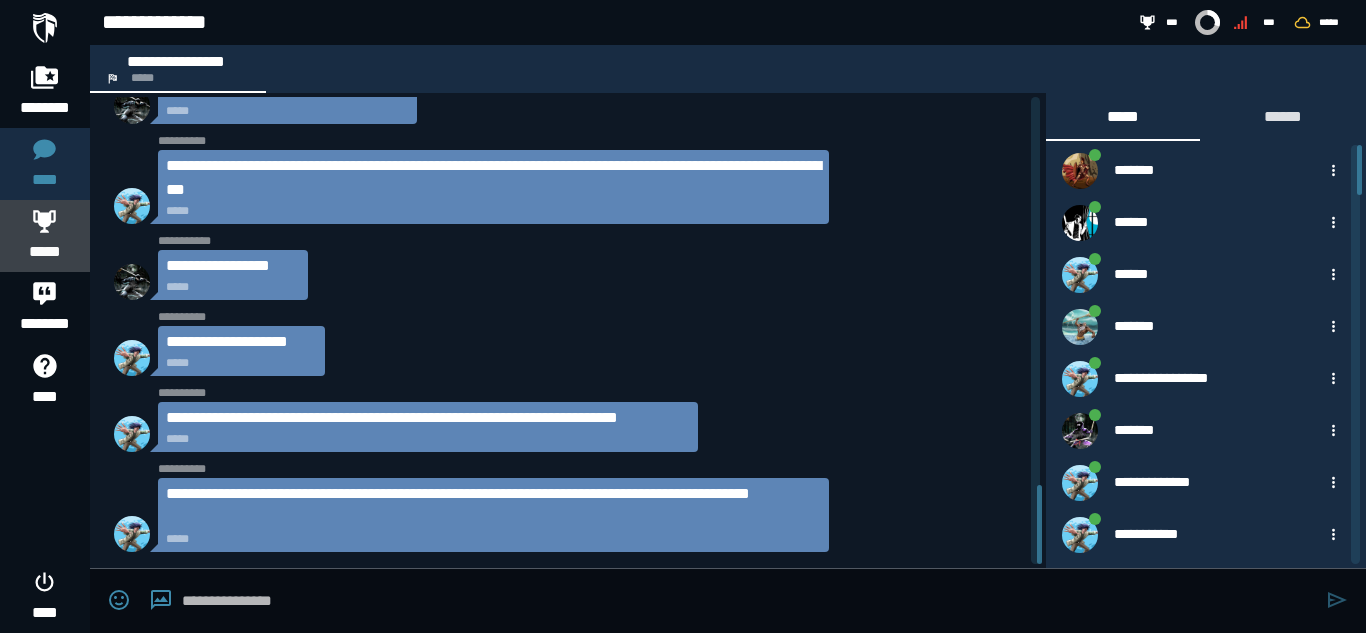 click 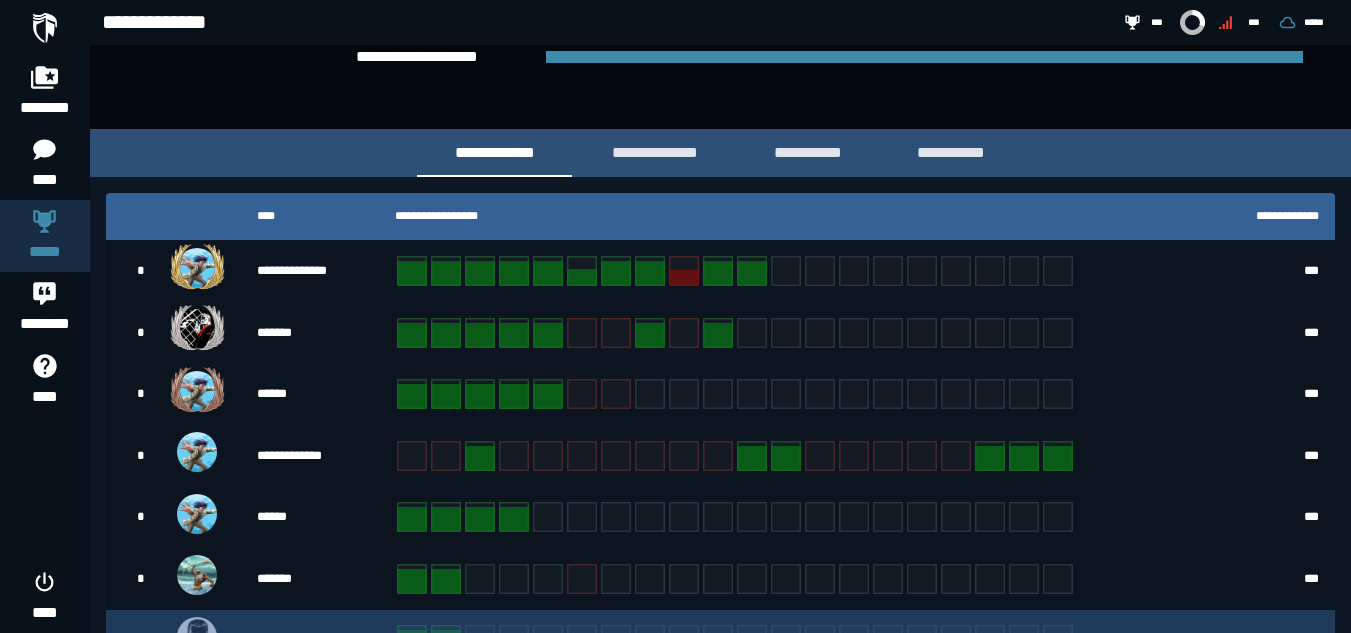 scroll, scrollTop: 280, scrollLeft: 0, axis: vertical 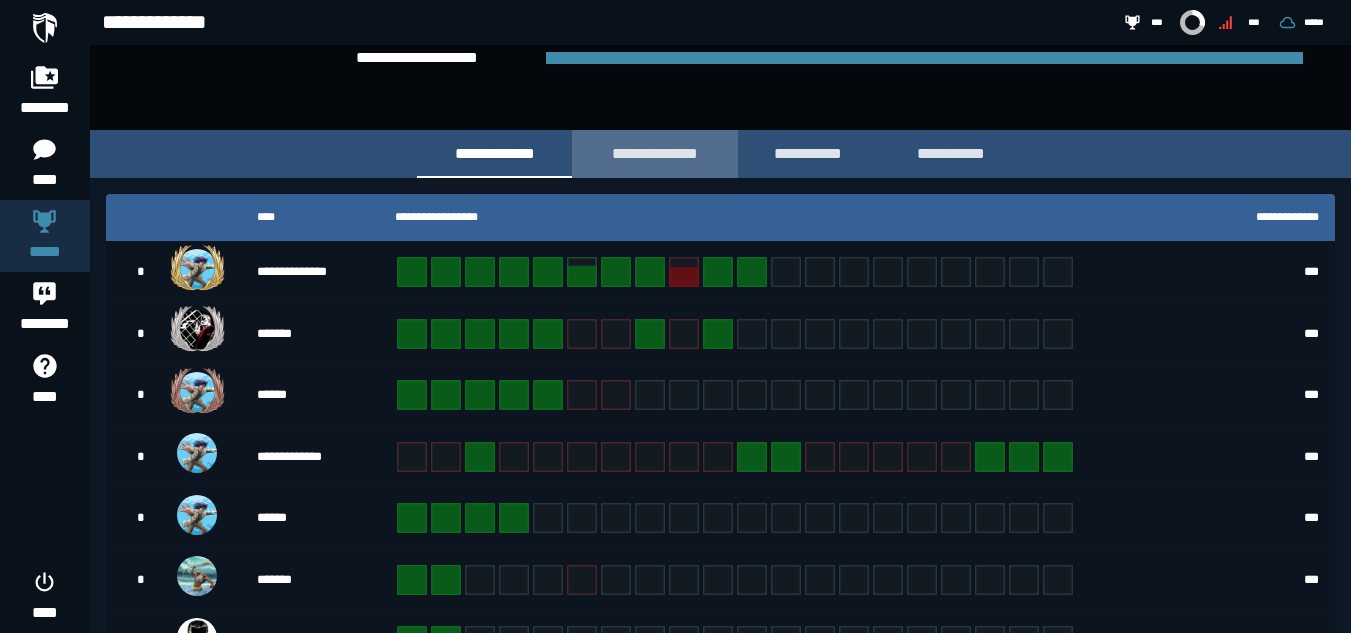click on "**********" at bounding box center [655, 154] 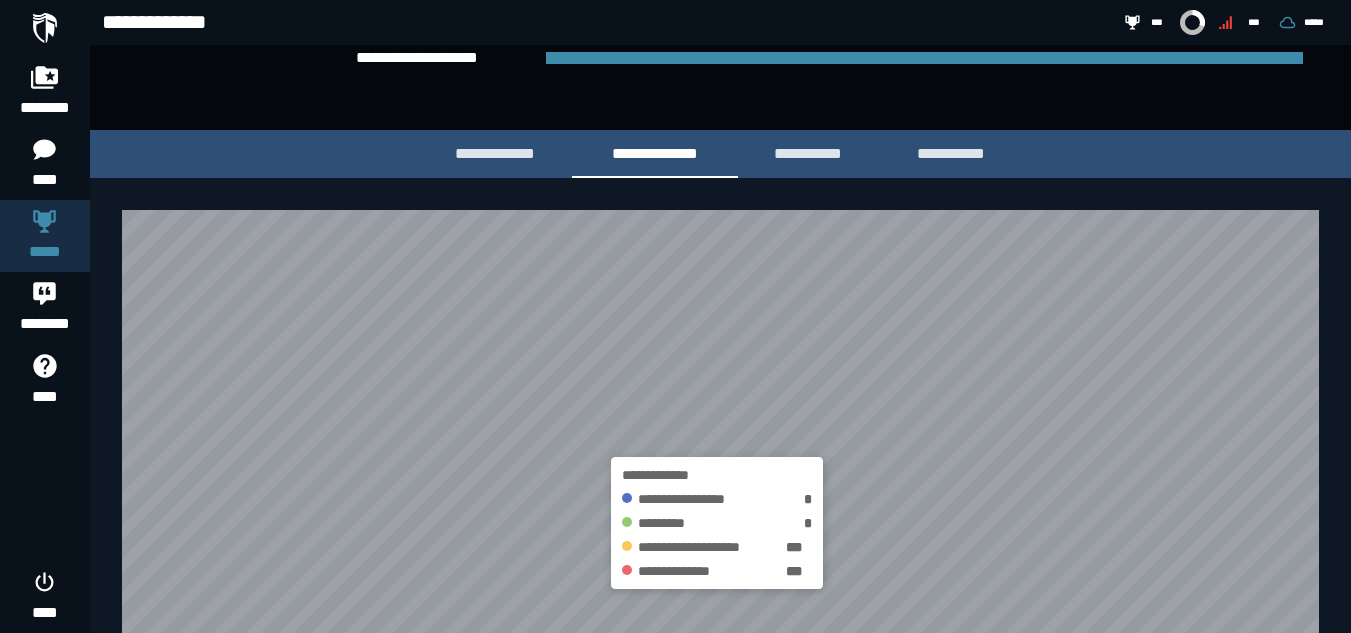 scroll, scrollTop: 277, scrollLeft: 0, axis: vertical 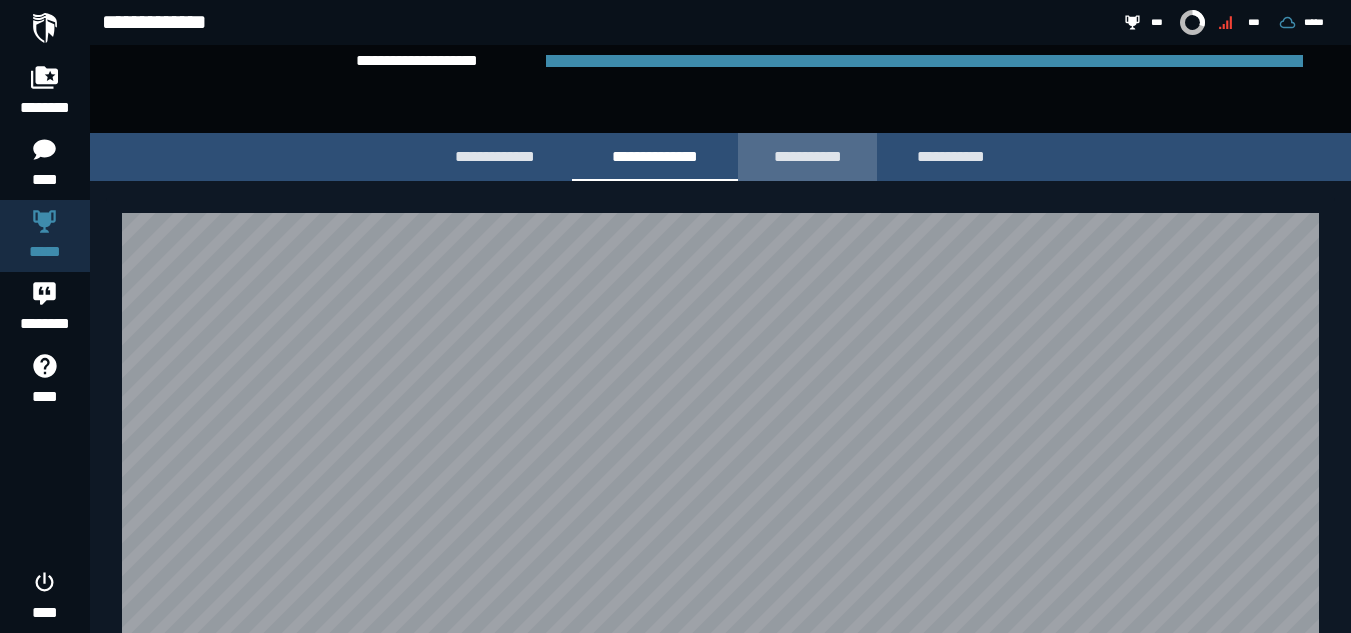 click on "**********" at bounding box center (807, 156) 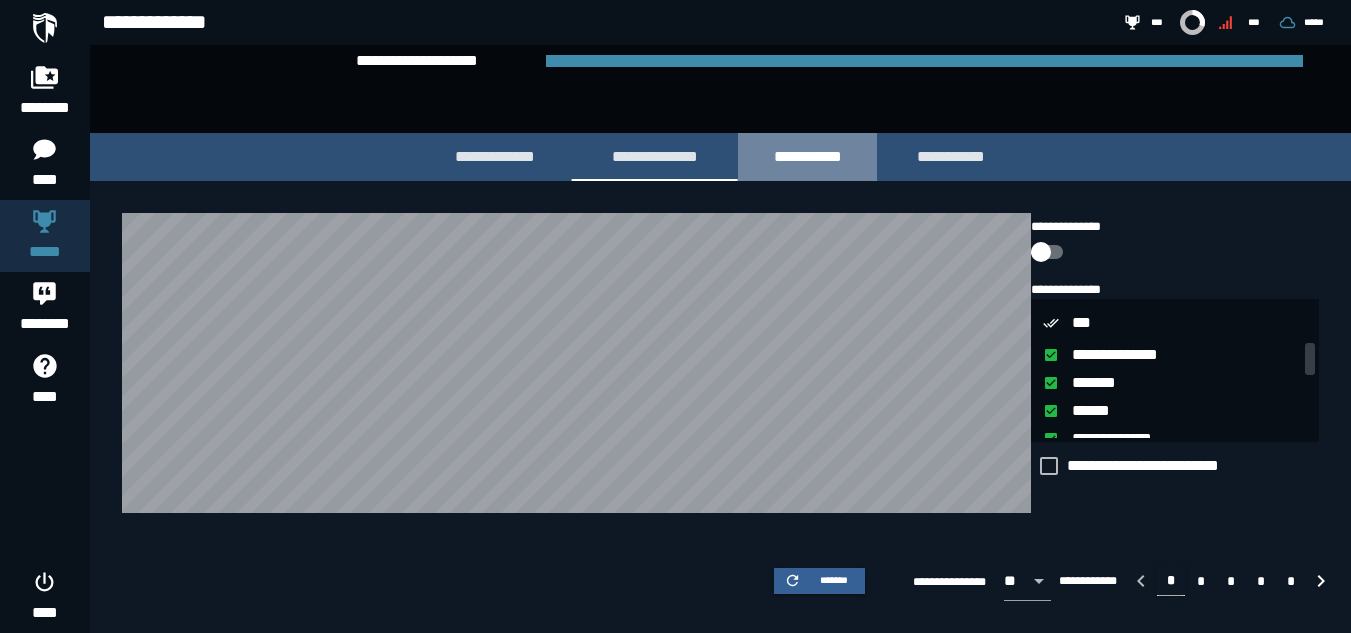 scroll, scrollTop: 253, scrollLeft: 0, axis: vertical 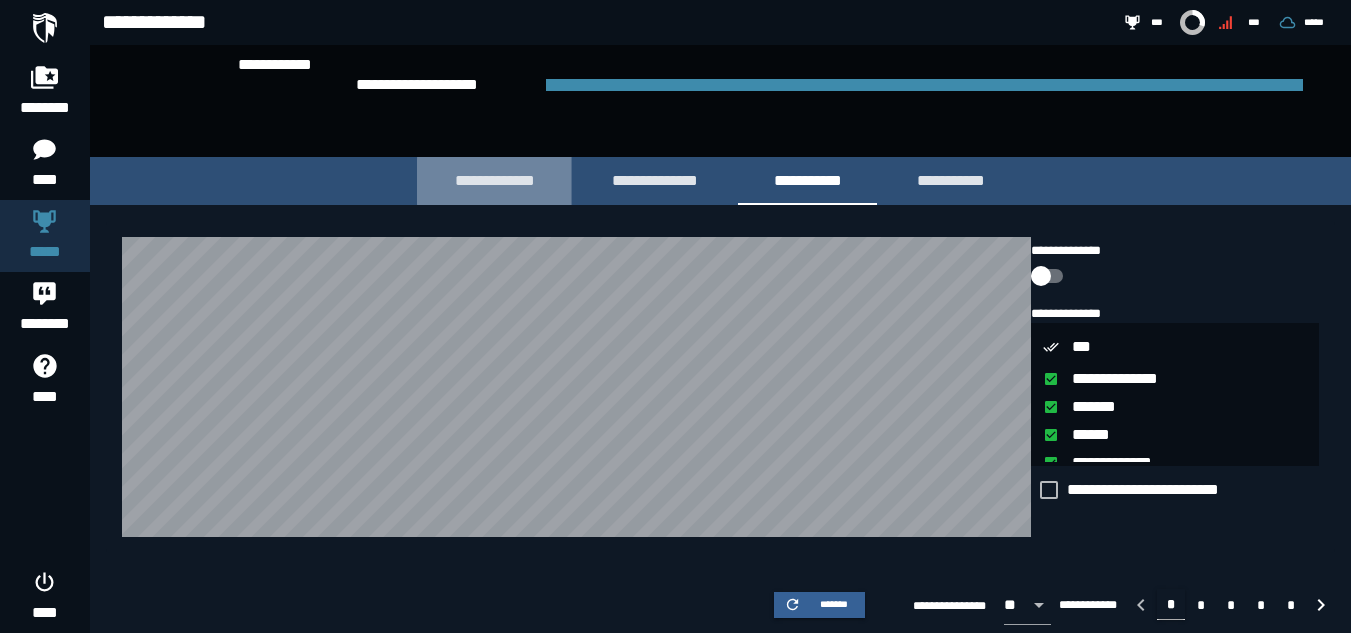 click on "**********" at bounding box center [494, 180] 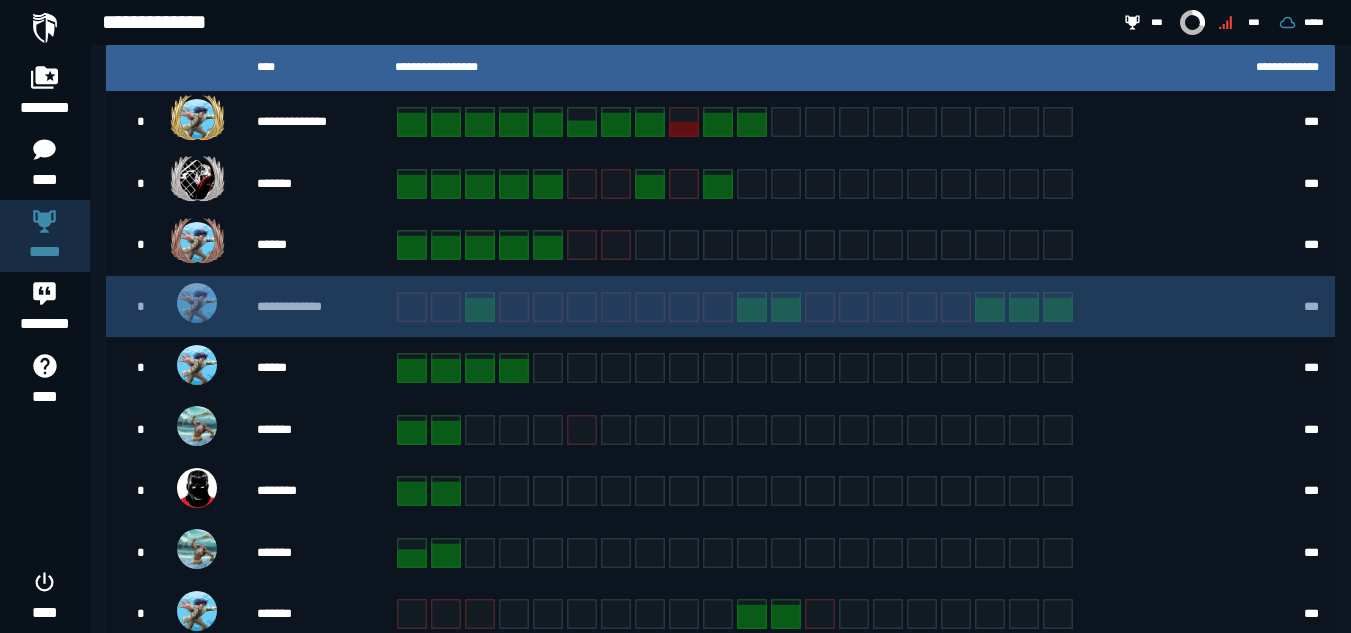scroll, scrollTop: 573, scrollLeft: 0, axis: vertical 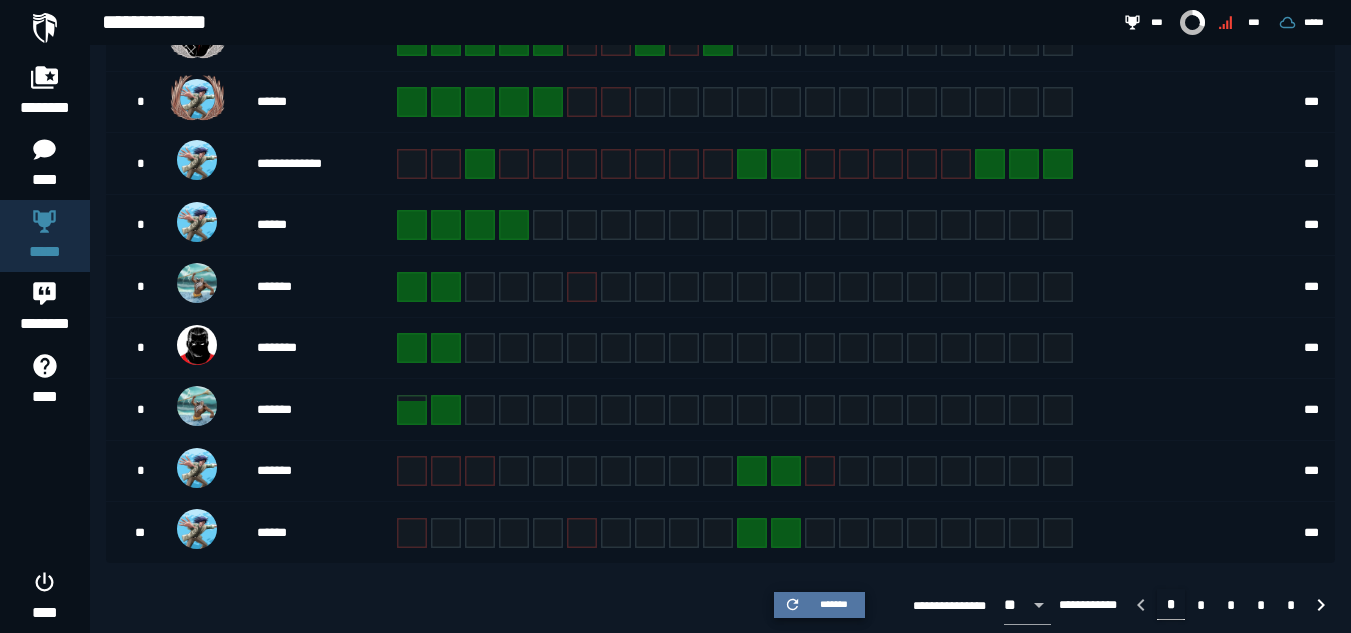 click on "*******" at bounding box center [834, 604] 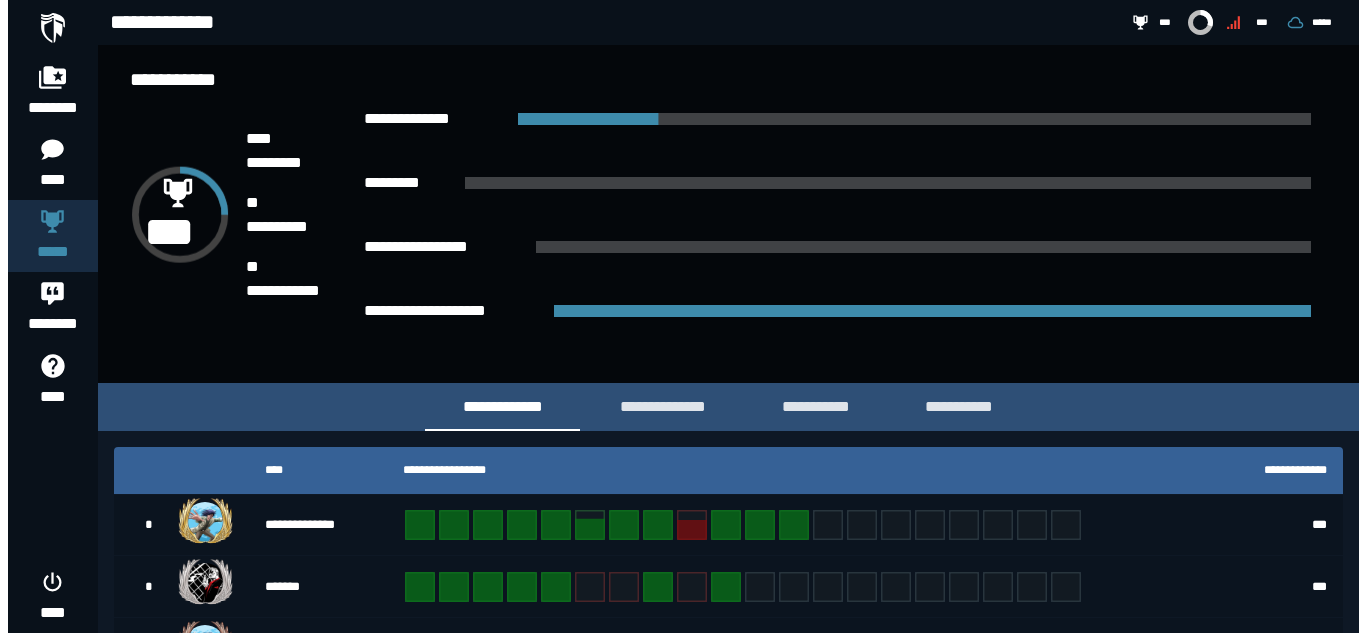 scroll, scrollTop: 0, scrollLeft: 0, axis: both 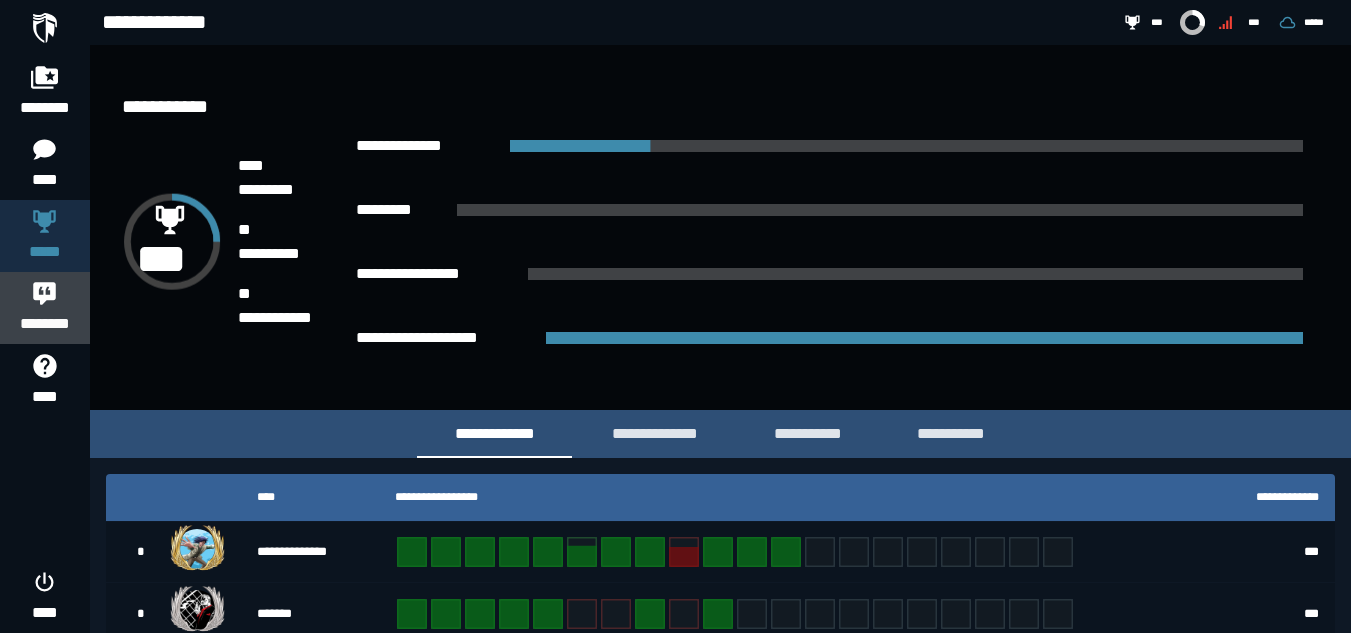 click 